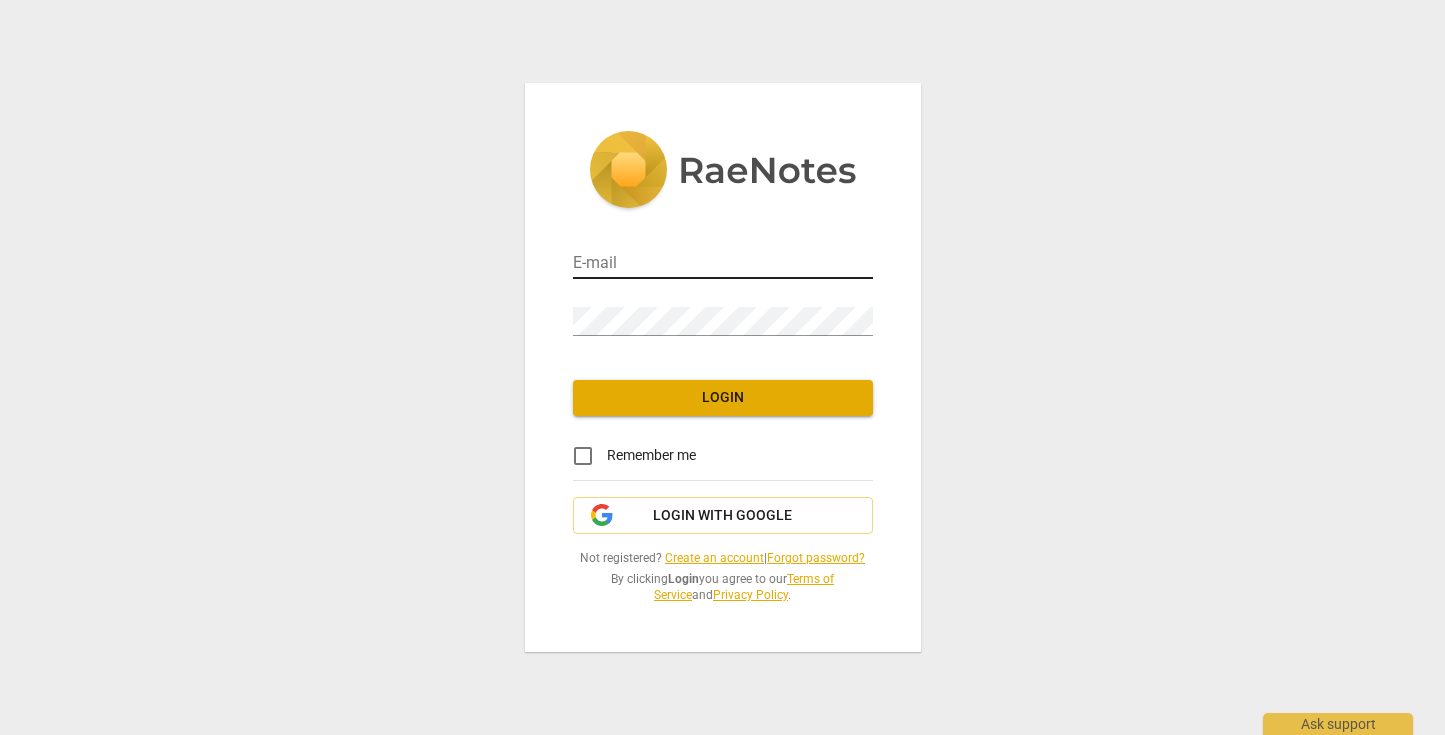 scroll, scrollTop: 0, scrollLeft: 0, axis: both 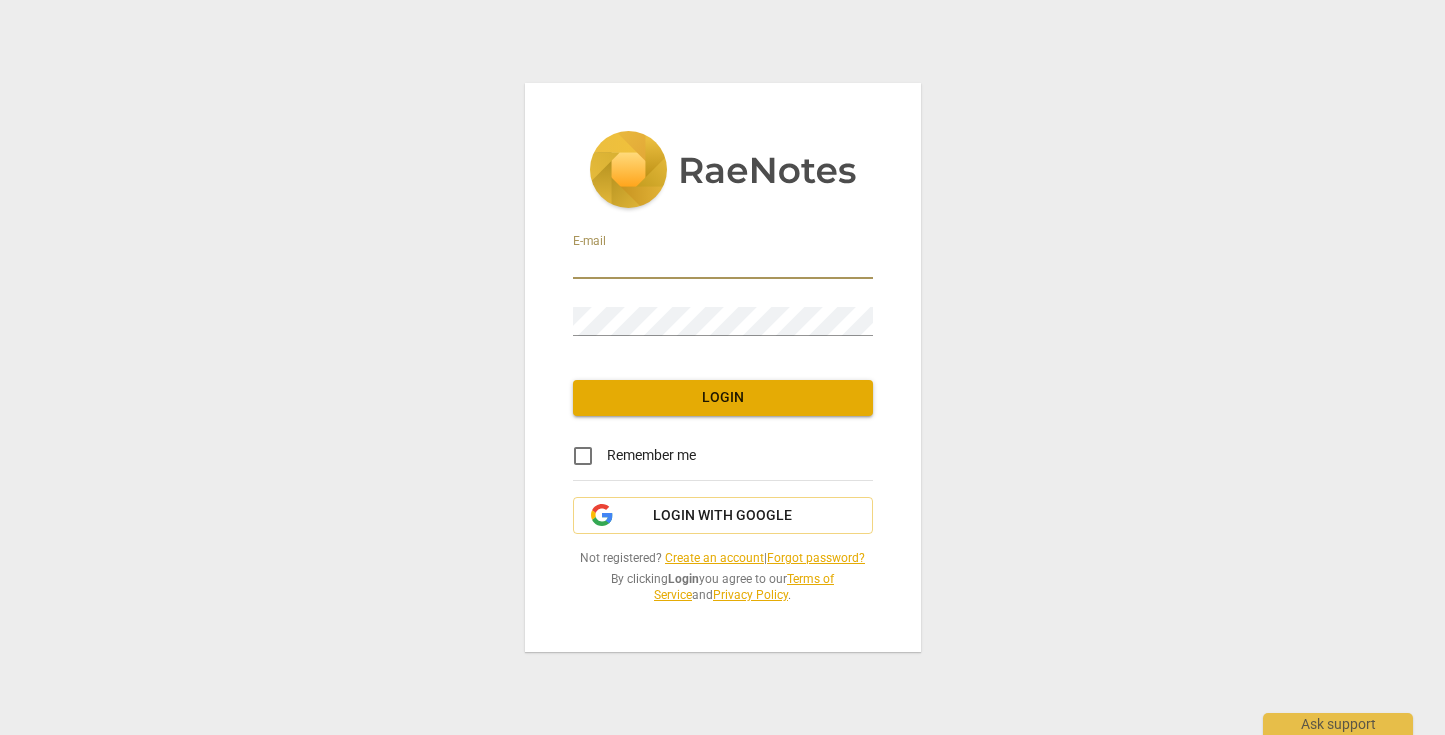 type on "[PERSON_NAME][EMAIL_ADDRESS][DOMAIN_NAME]" 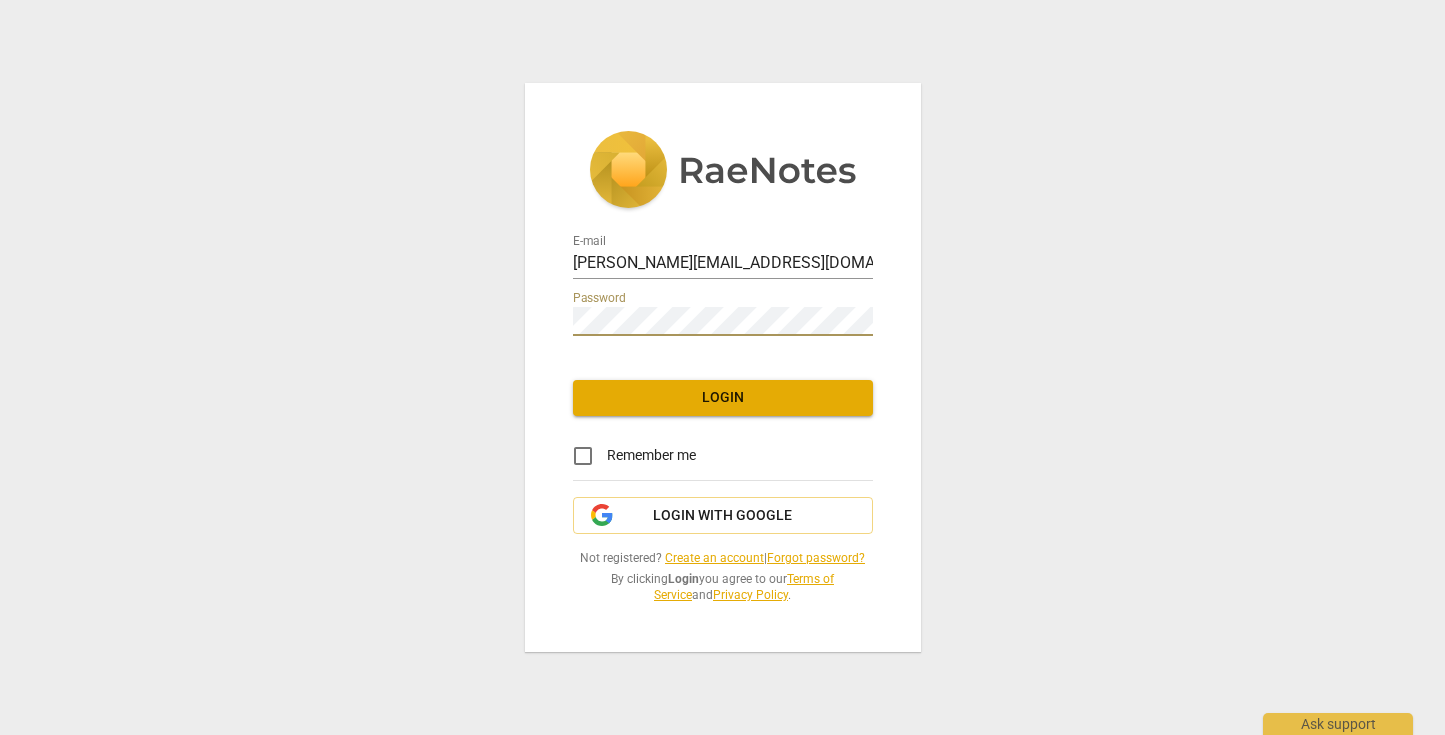 click on "Login" at bounding box center [723, 398] 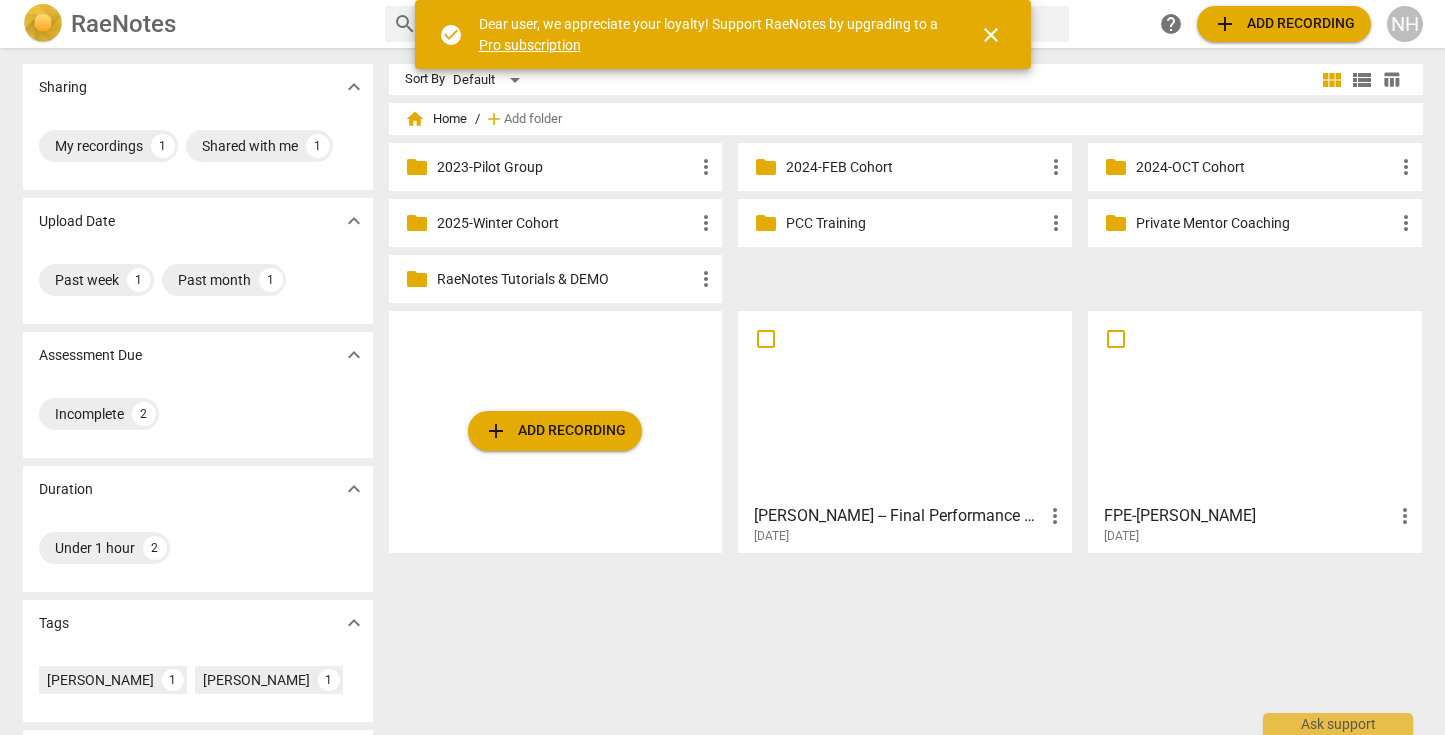 scroll, scrollTop: 0, scrollLeft: 0, axis: both 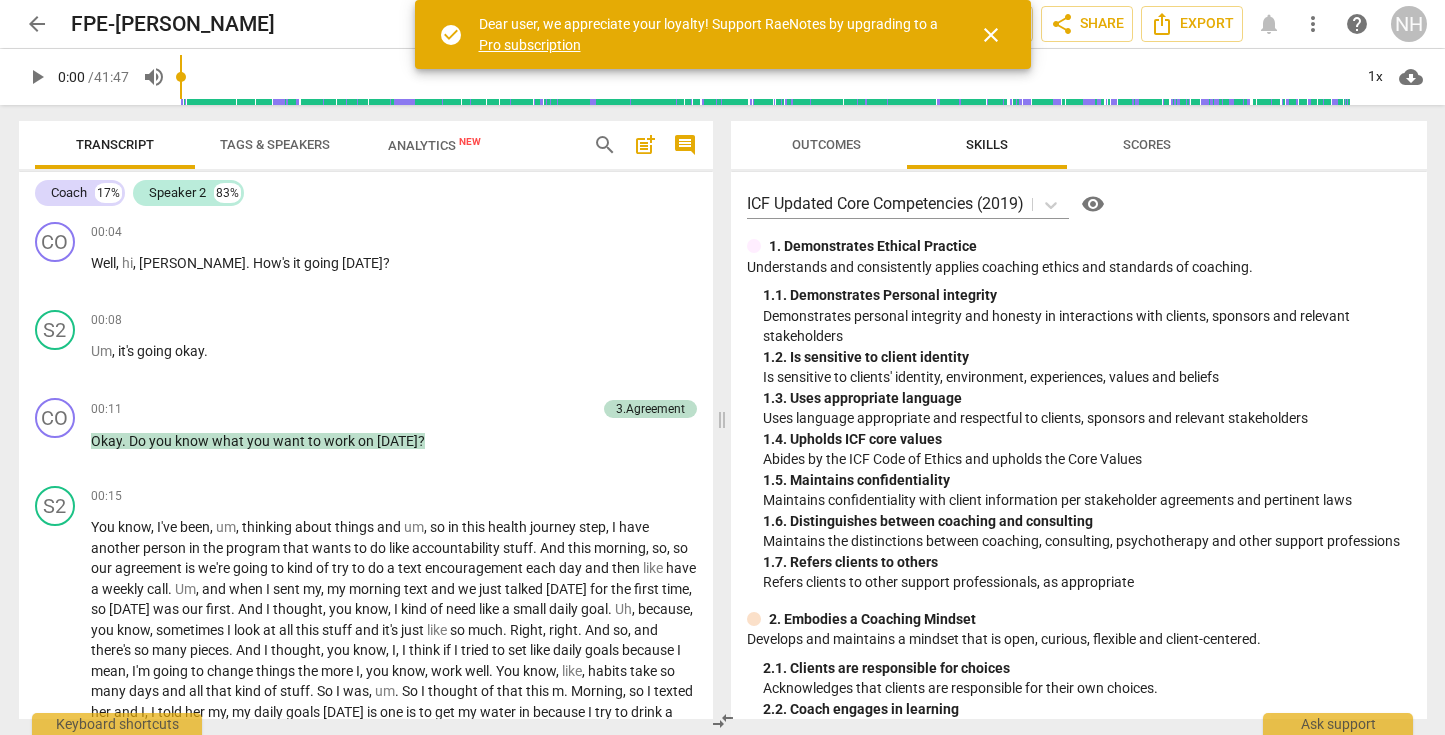 click on "close" at bounding box center (991, 35) 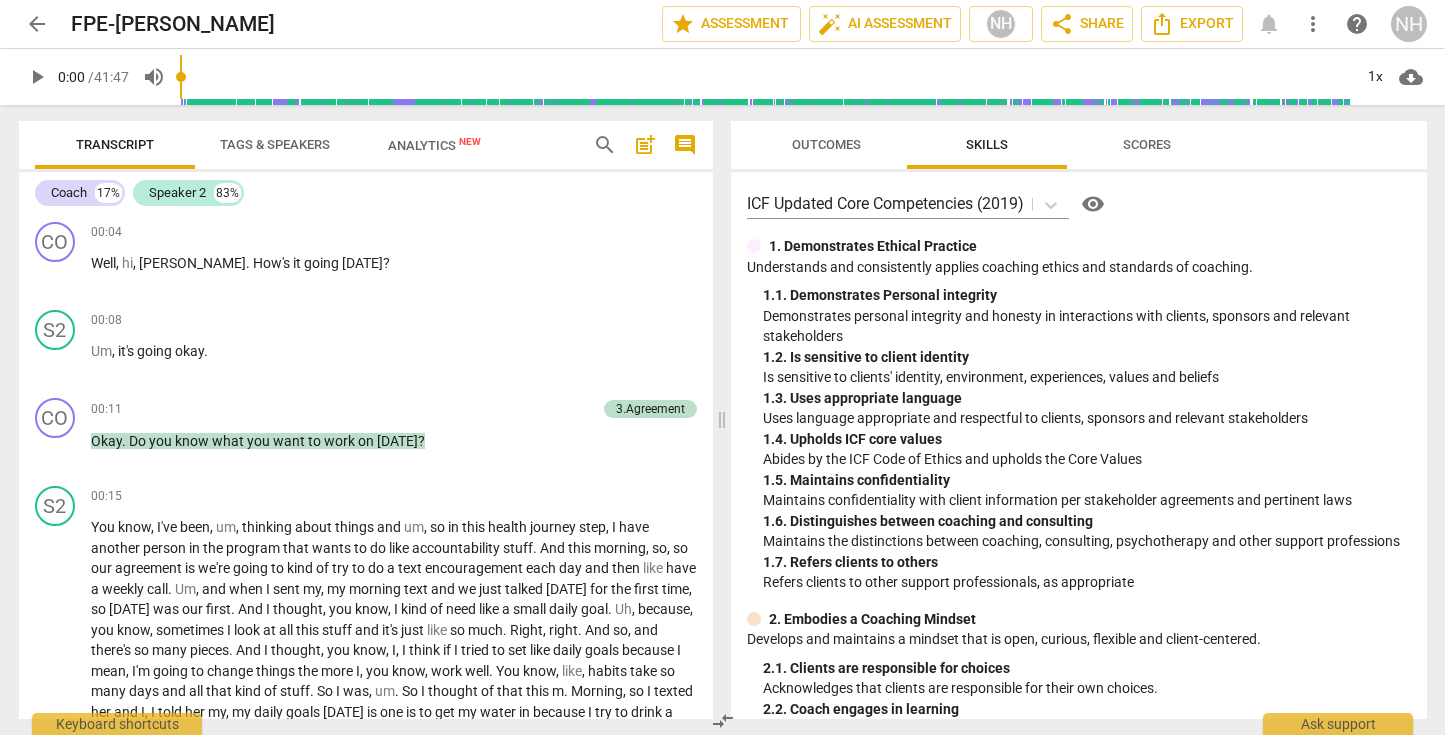 scroll, scrollTop: 9396, scrollLeft: 0, axis: vertical 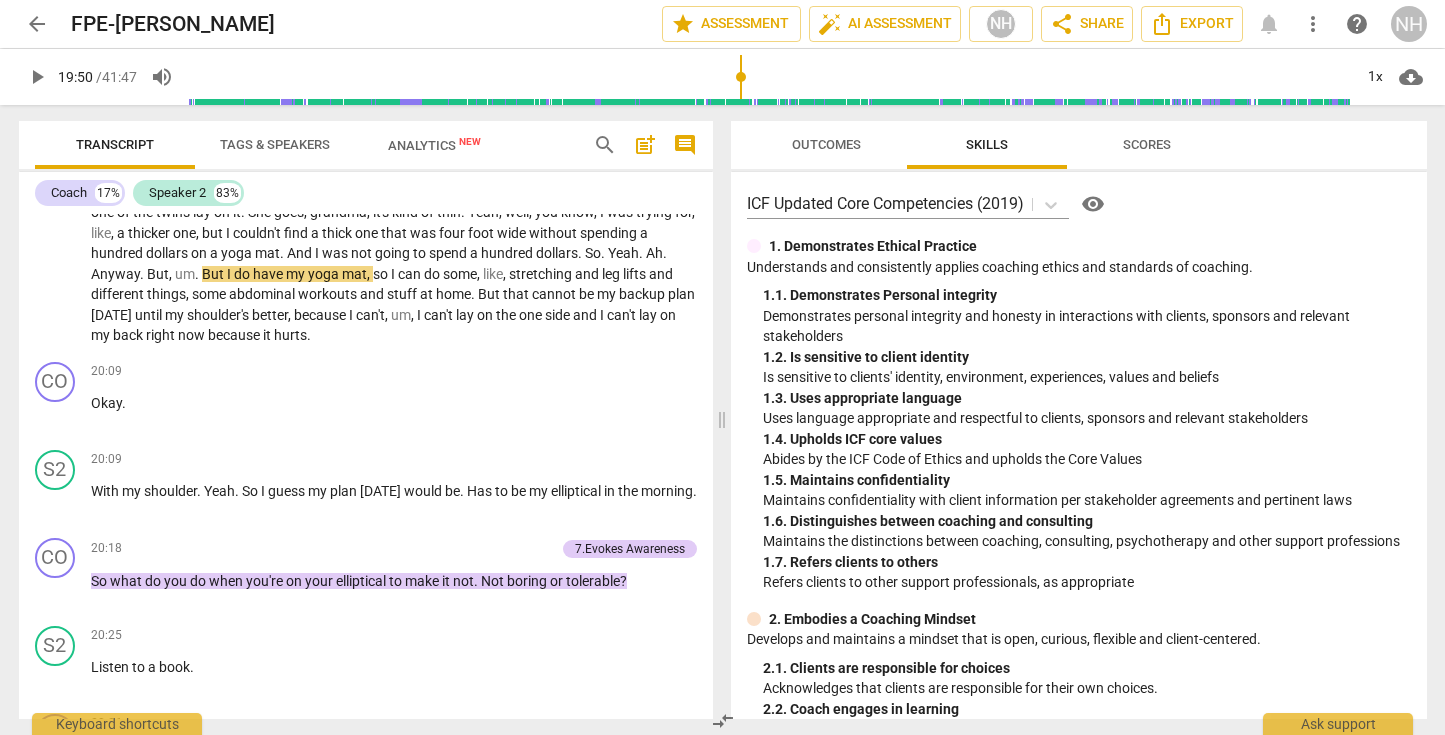 click at bounding box center [770, 77] 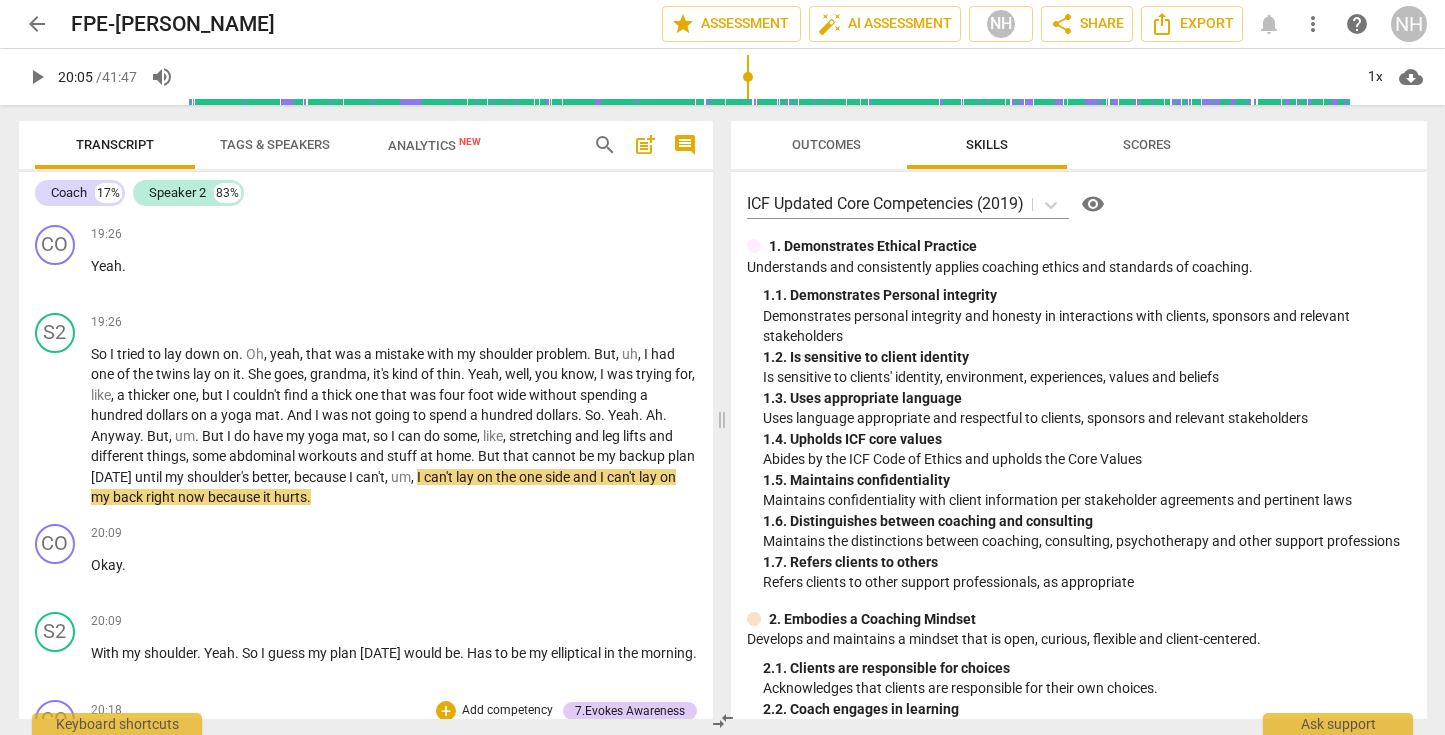 scroll, scrollTop: 9200, scrollLeft: 0, axis: vertical 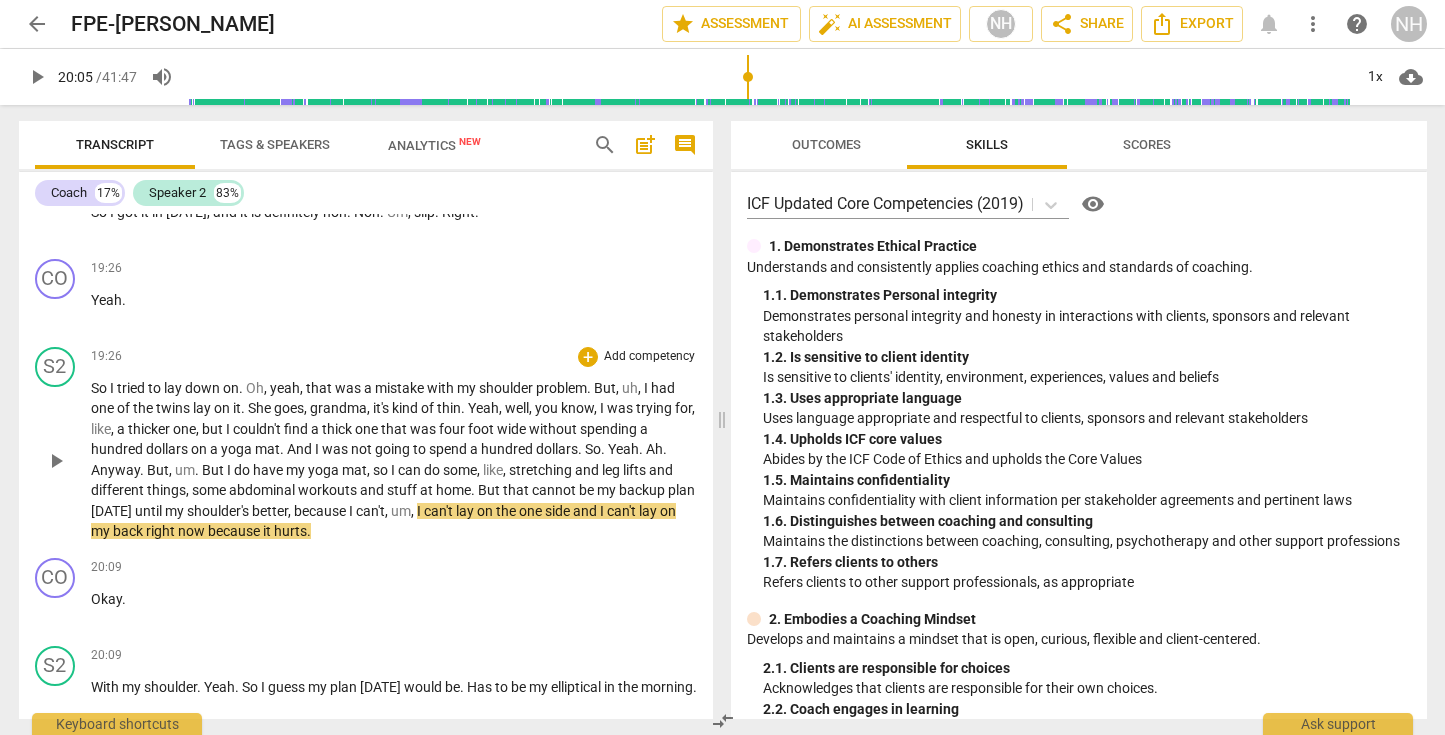 click on "So" at bounding box center (100, 388) 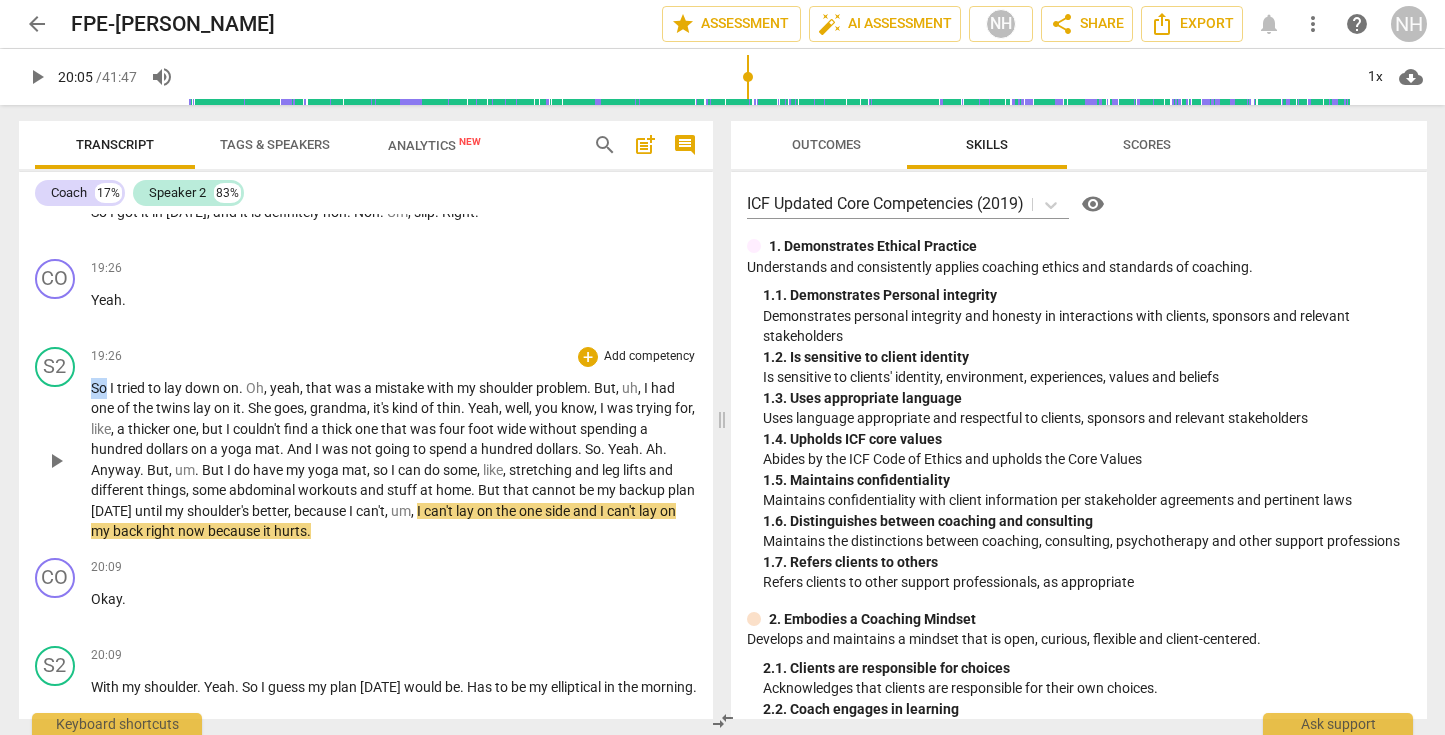 click on "So" at bounding box center (100, 388) 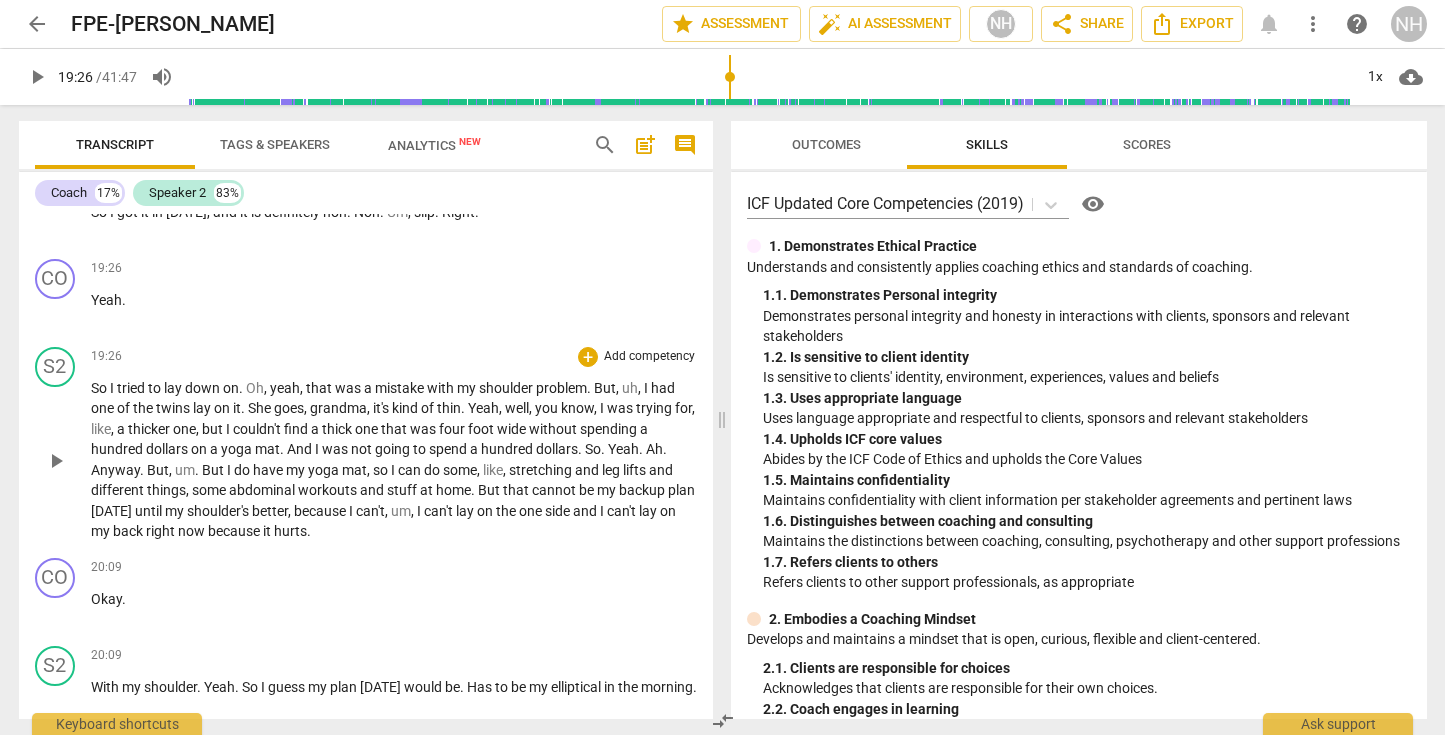 click on "comment" at bounding box center [685, 145] 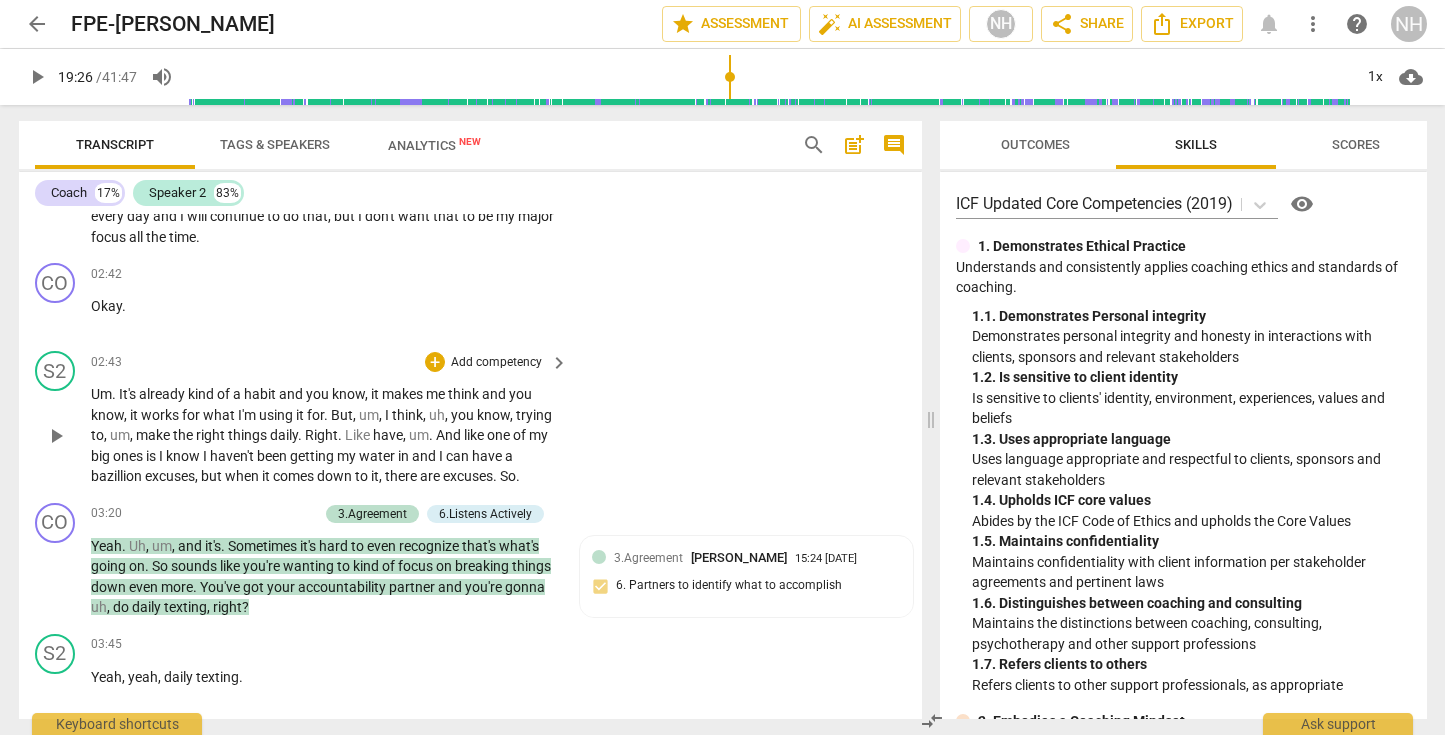 scroll, scrollTop: 1077, scrollLeft: 0, axis: vertical 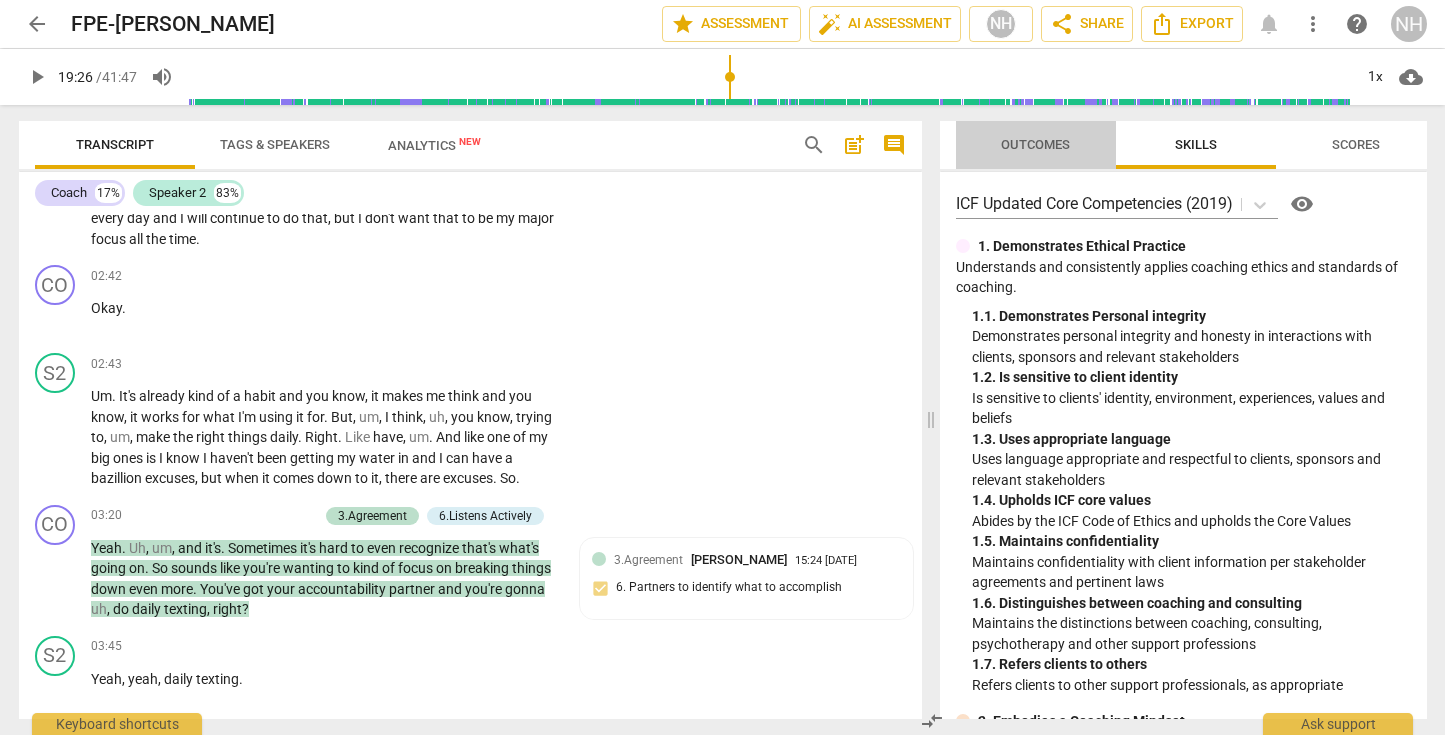 click on "Outcomes" at bounding box center [1035, 144] 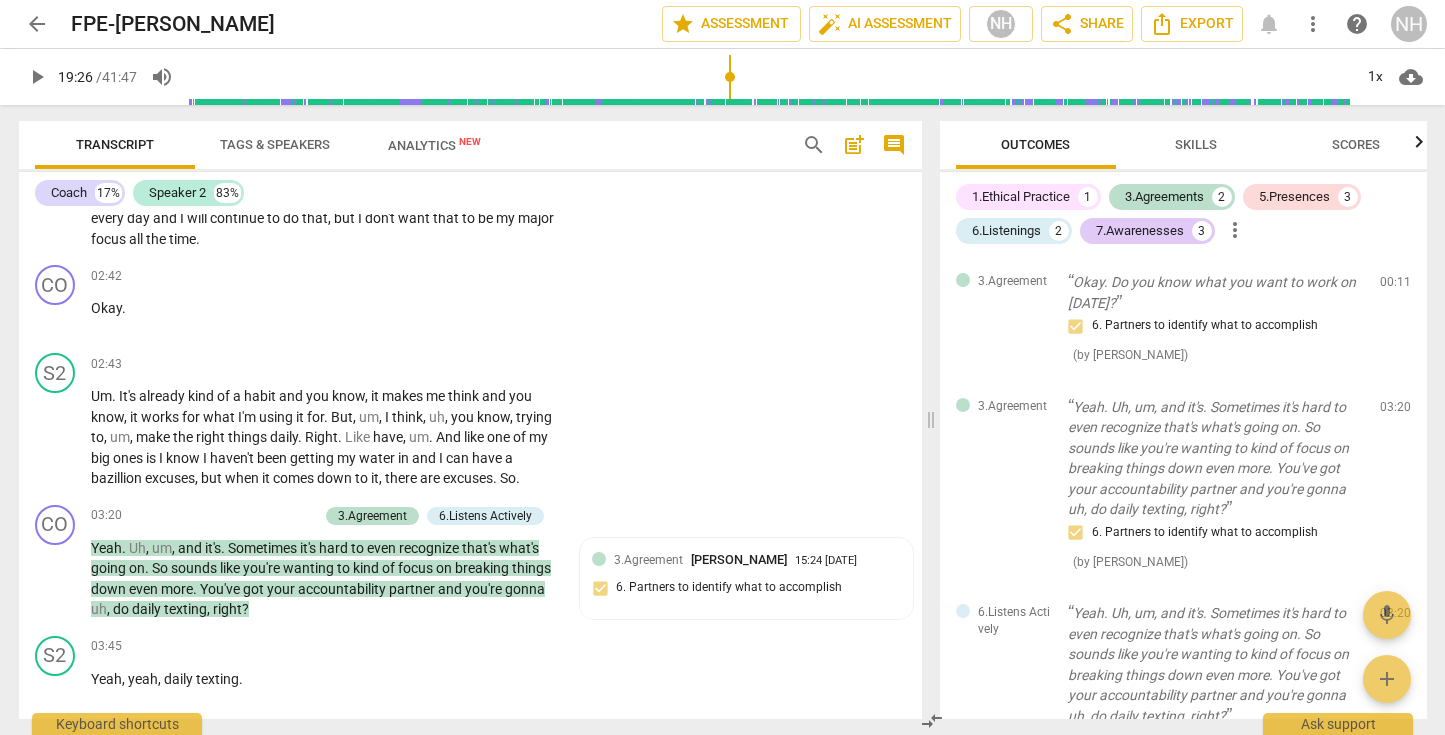 click on "1.Ethical Practice" at bounding box center (1021, 197) 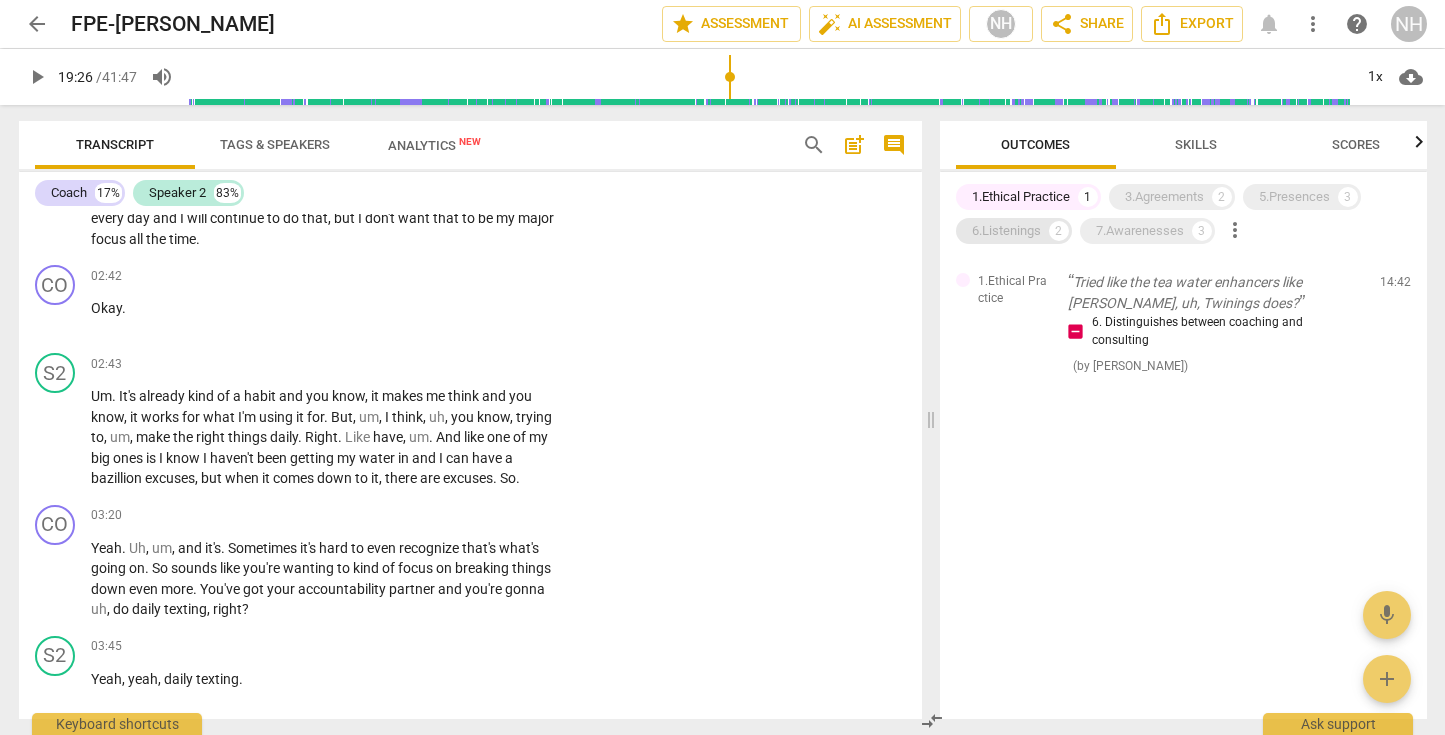 click on "6.Listenings" at bounding box center (1006, 231) 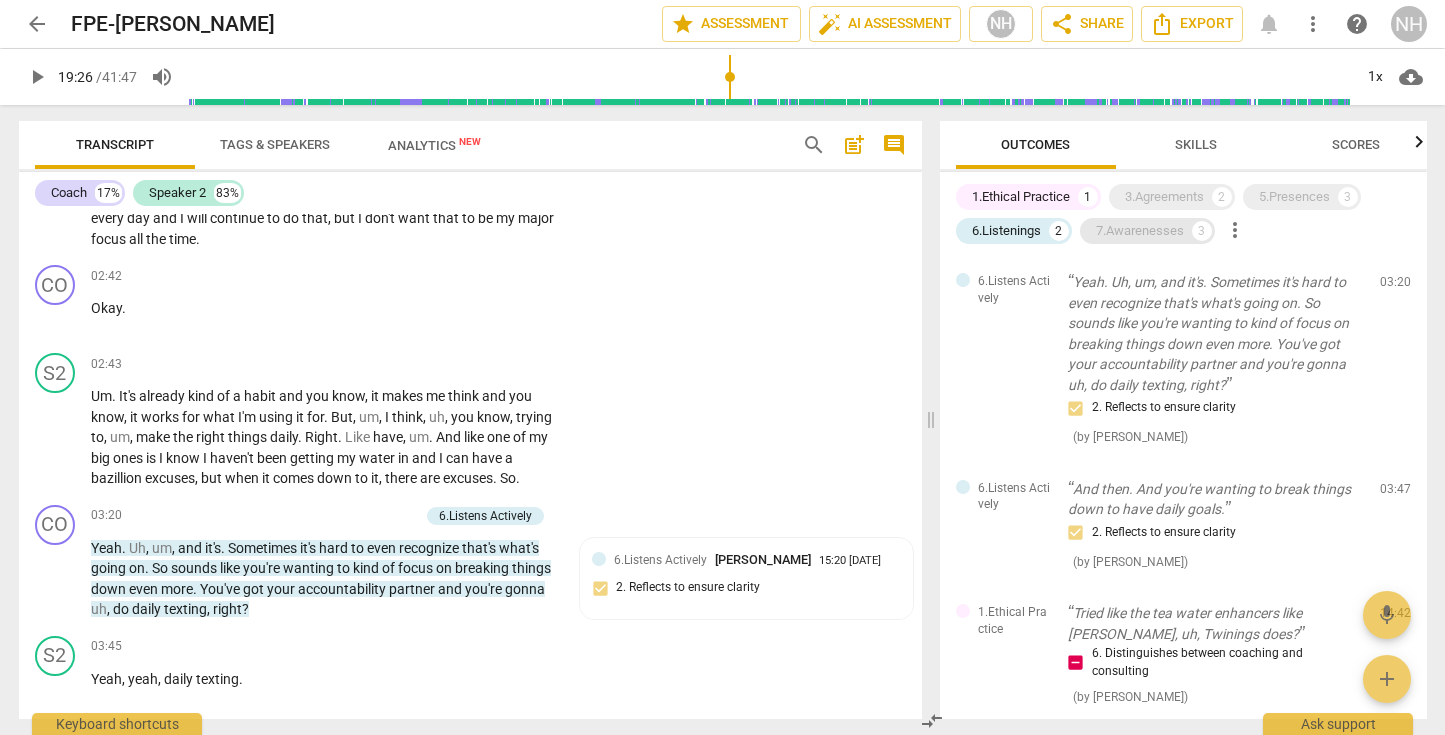 click on "7.Awarenesses" at bounding box center (1140, 231) 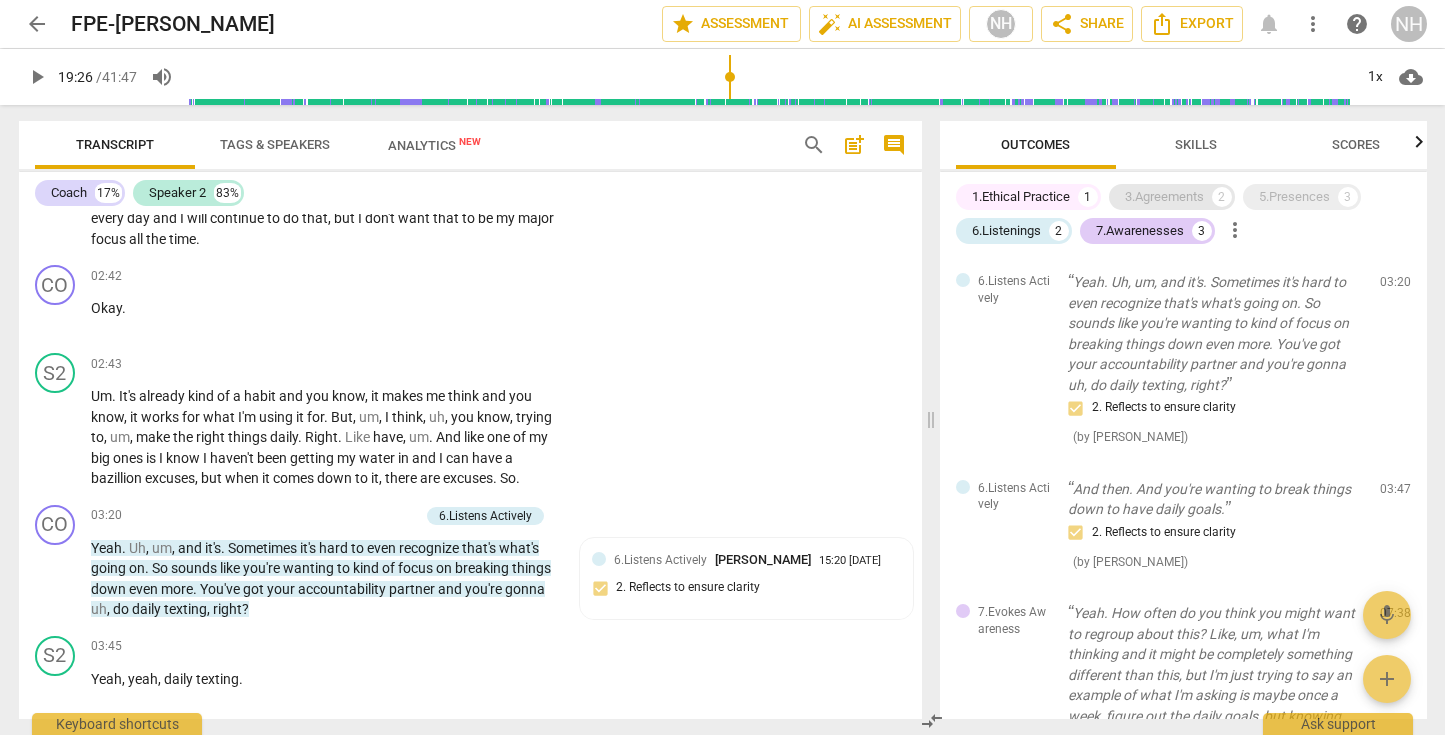 click on "3.Agreements" at bounding box center [1164, 197] 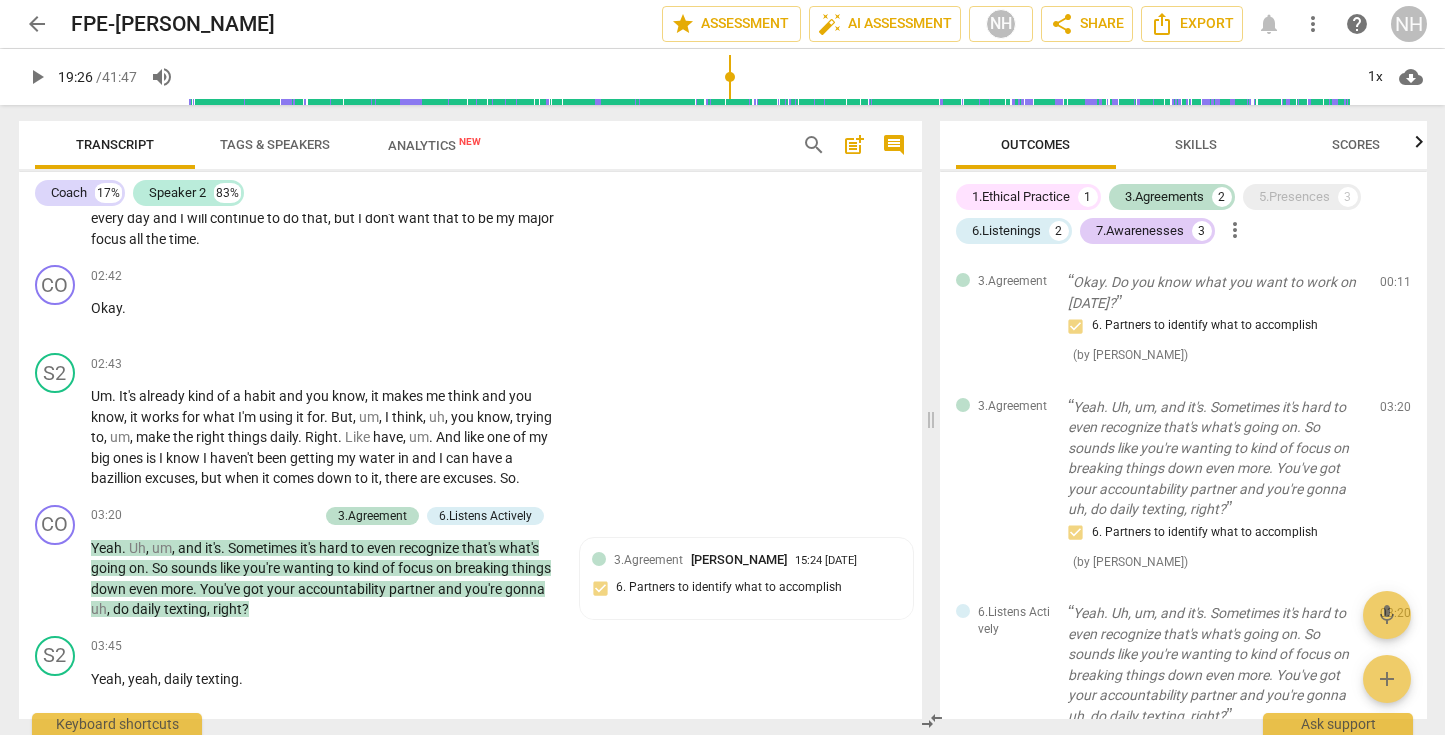 click on "1.Ethical Practice" at bounding box center [1021, 197] 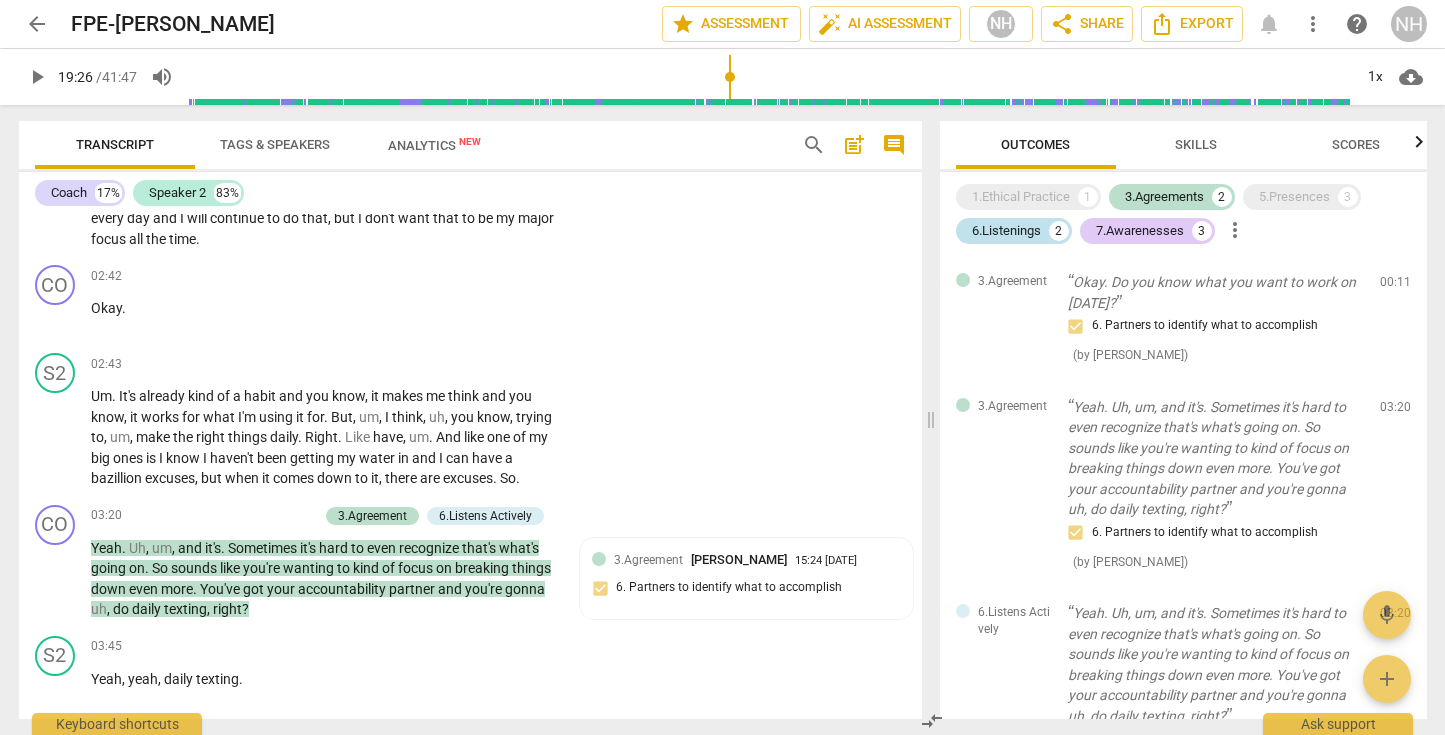 click on "6.Listenings" at bounding box center (1006, 231) 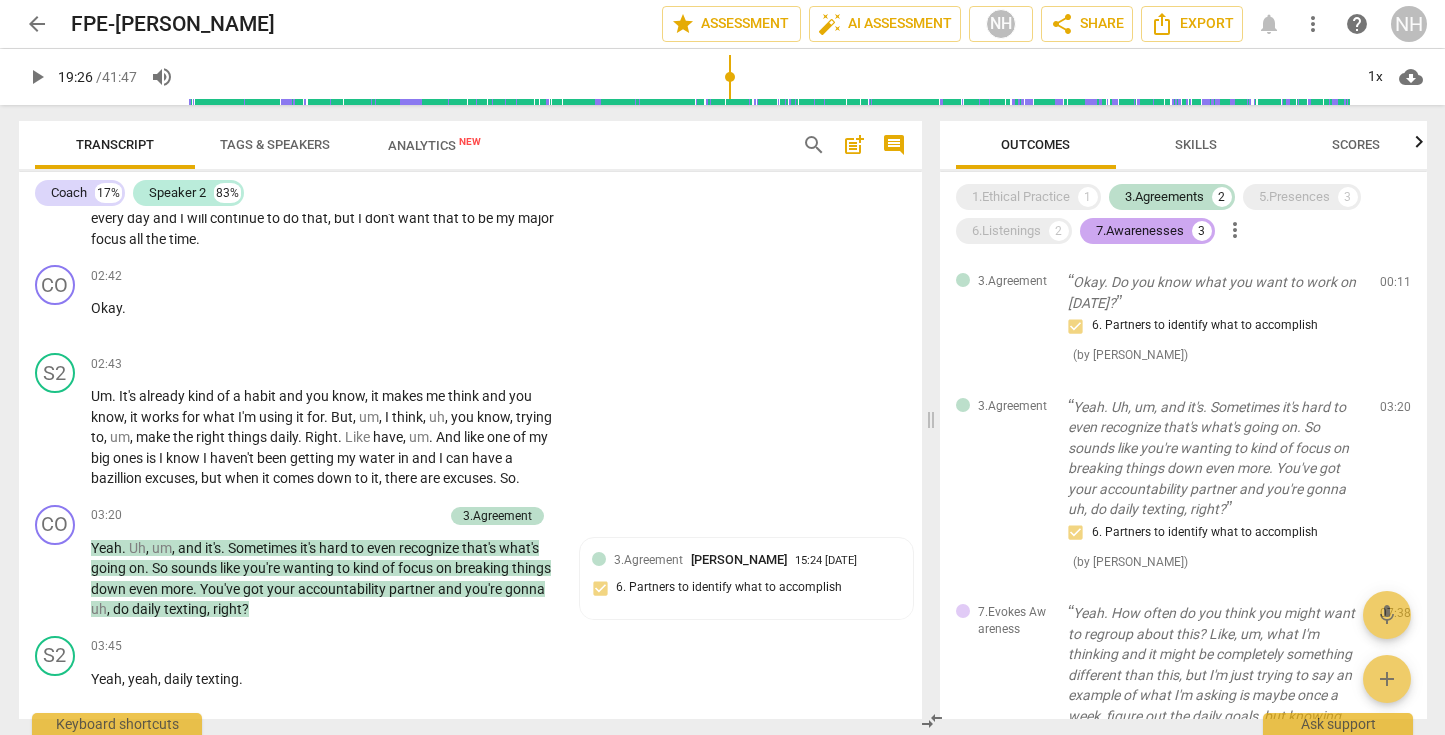 click on "7.Awarenesses" at bounding box center [1140, 231] 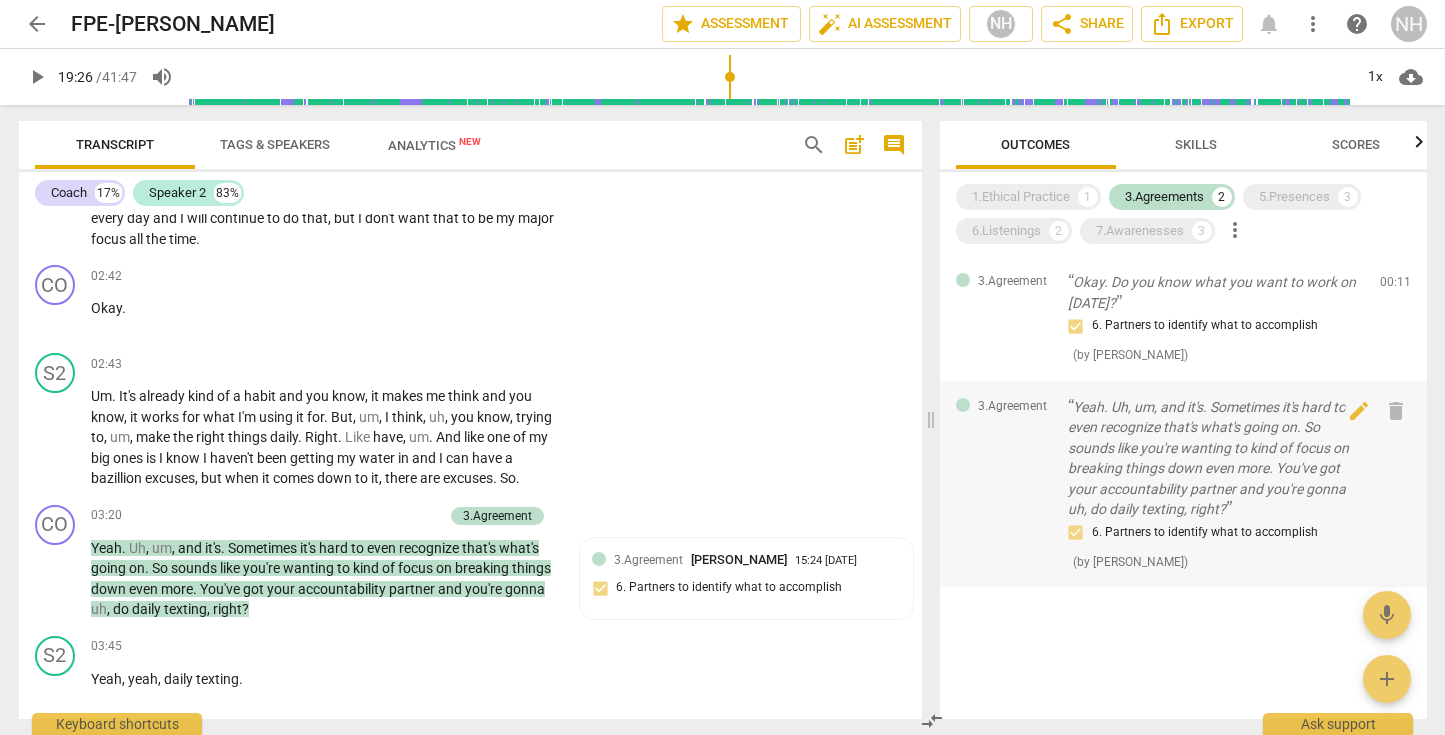 scroll, scrollTop: 0, scrollLeft: 0, axis: both 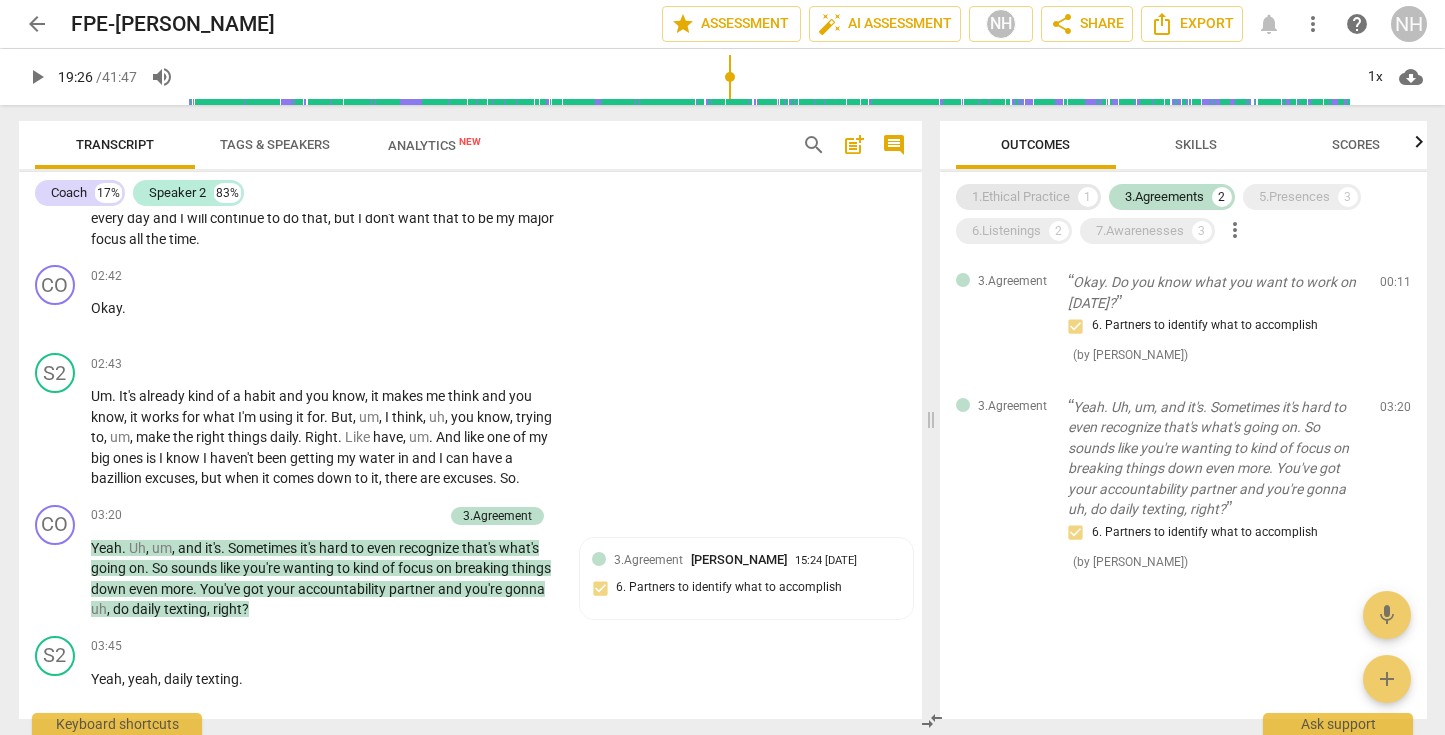 click on "1.Ethical Practice" at bounding box center [1021, 197] 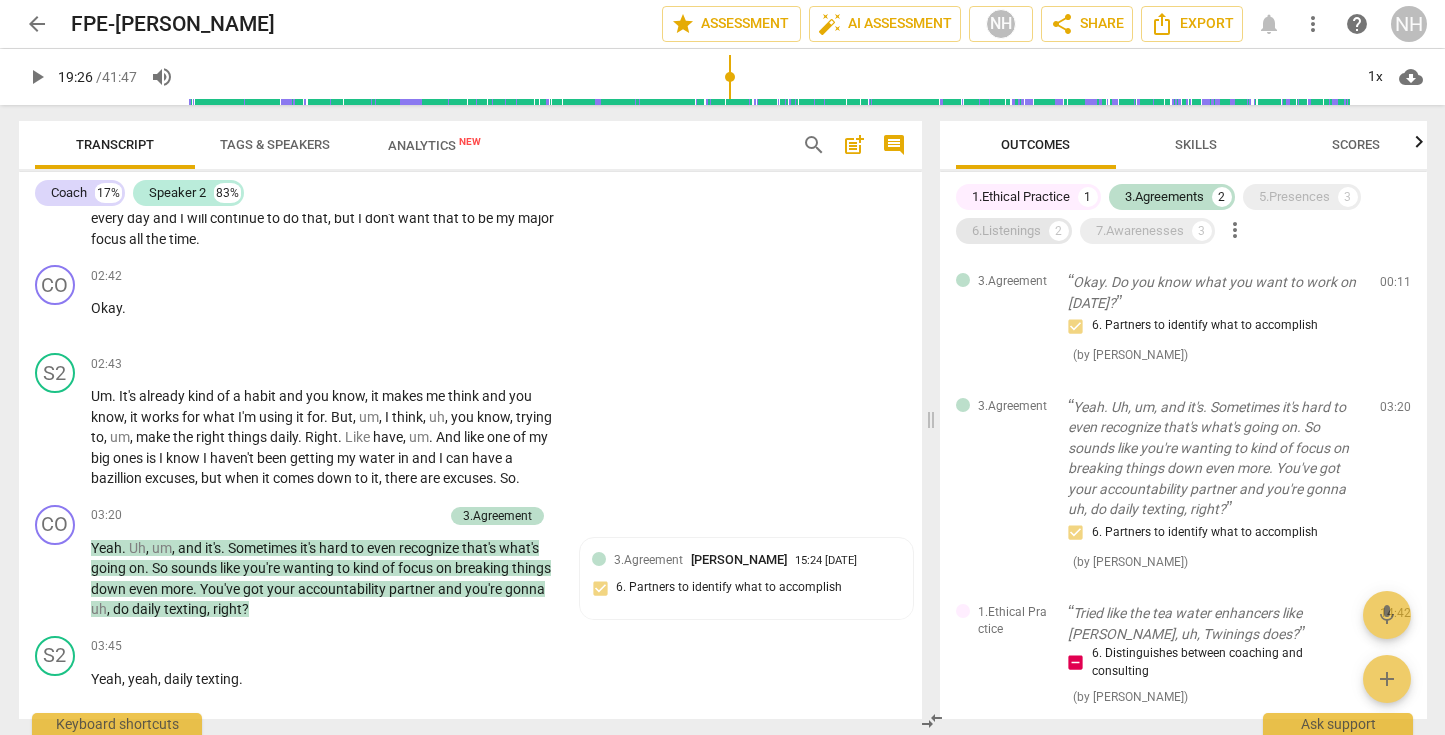 click on "6.Listenings" at bounding box center (1006, 231) 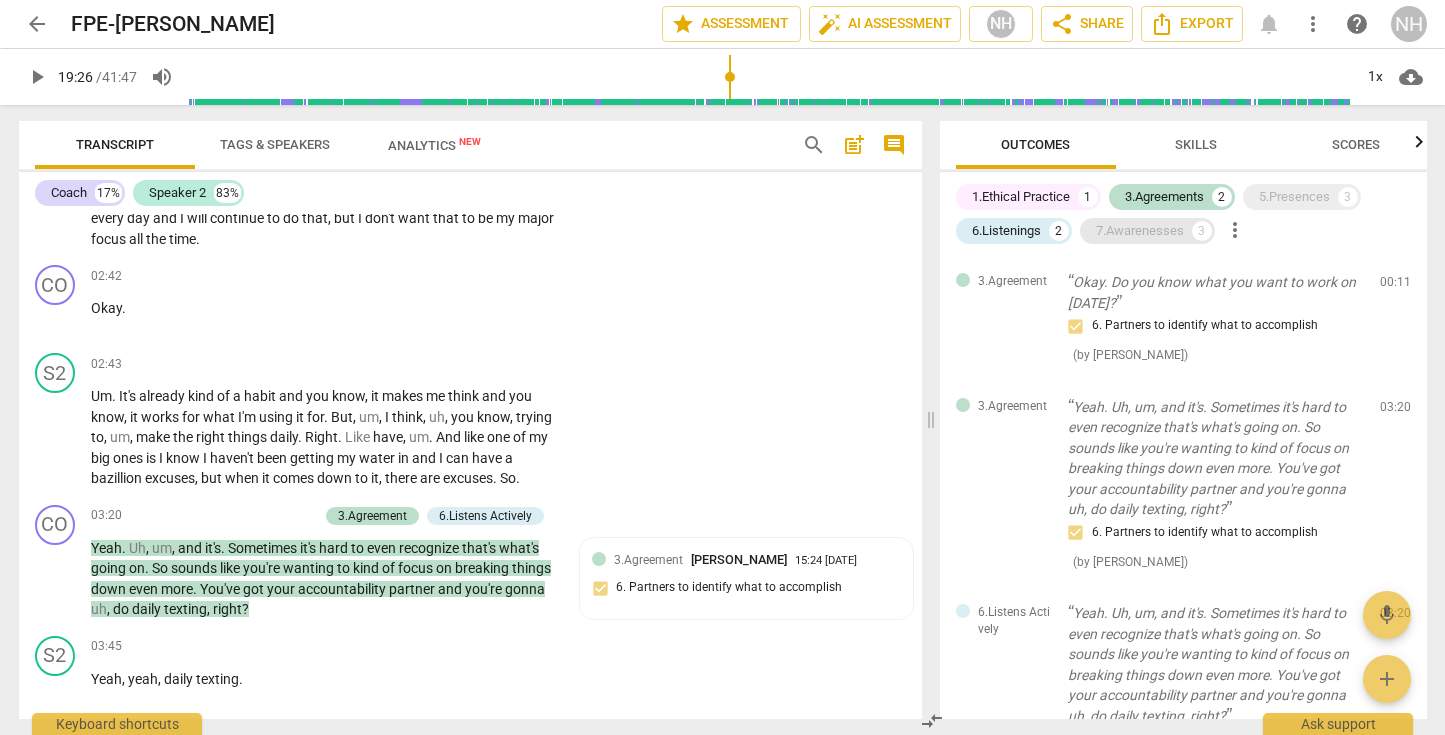 click on "7.Awarenesses" at bounding box center [1140, 231] 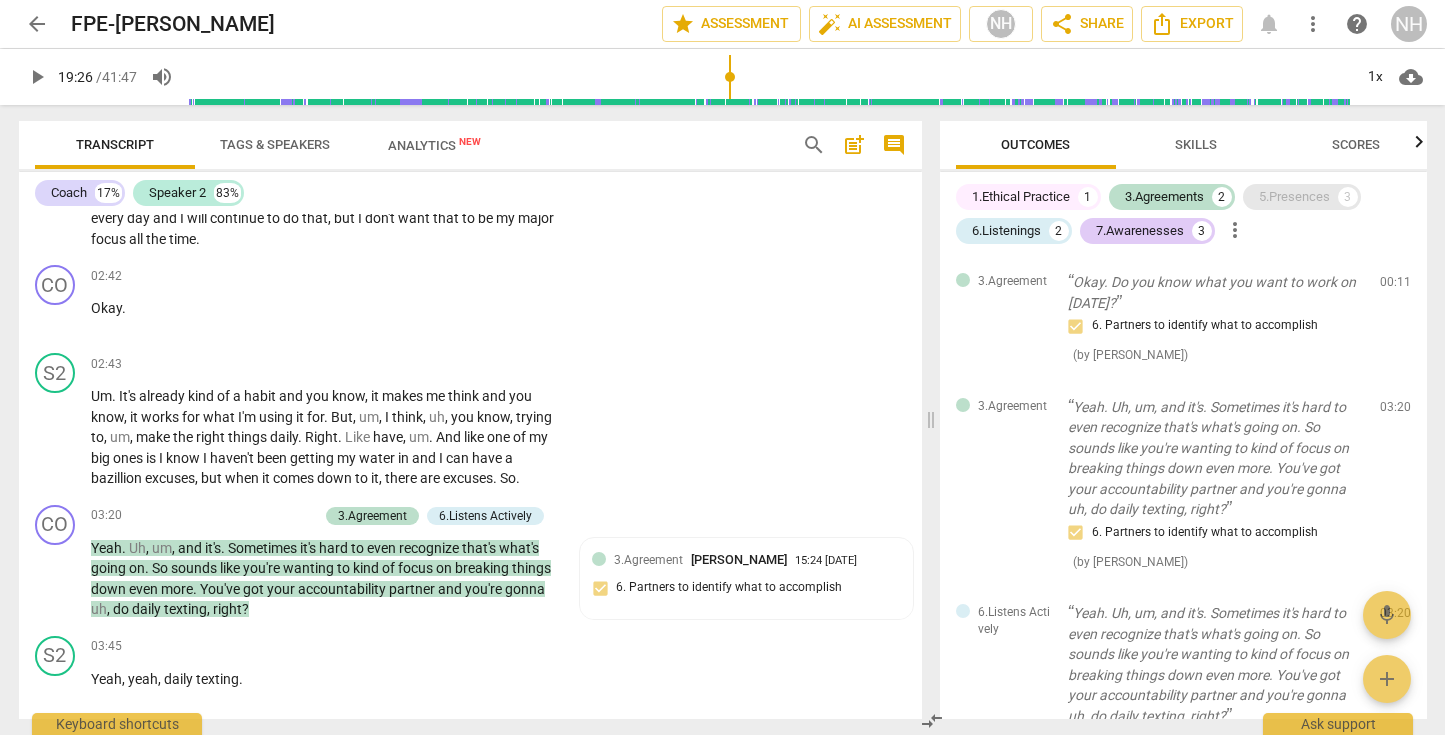click on "5.Presences" at bounding box center [1294, 197] 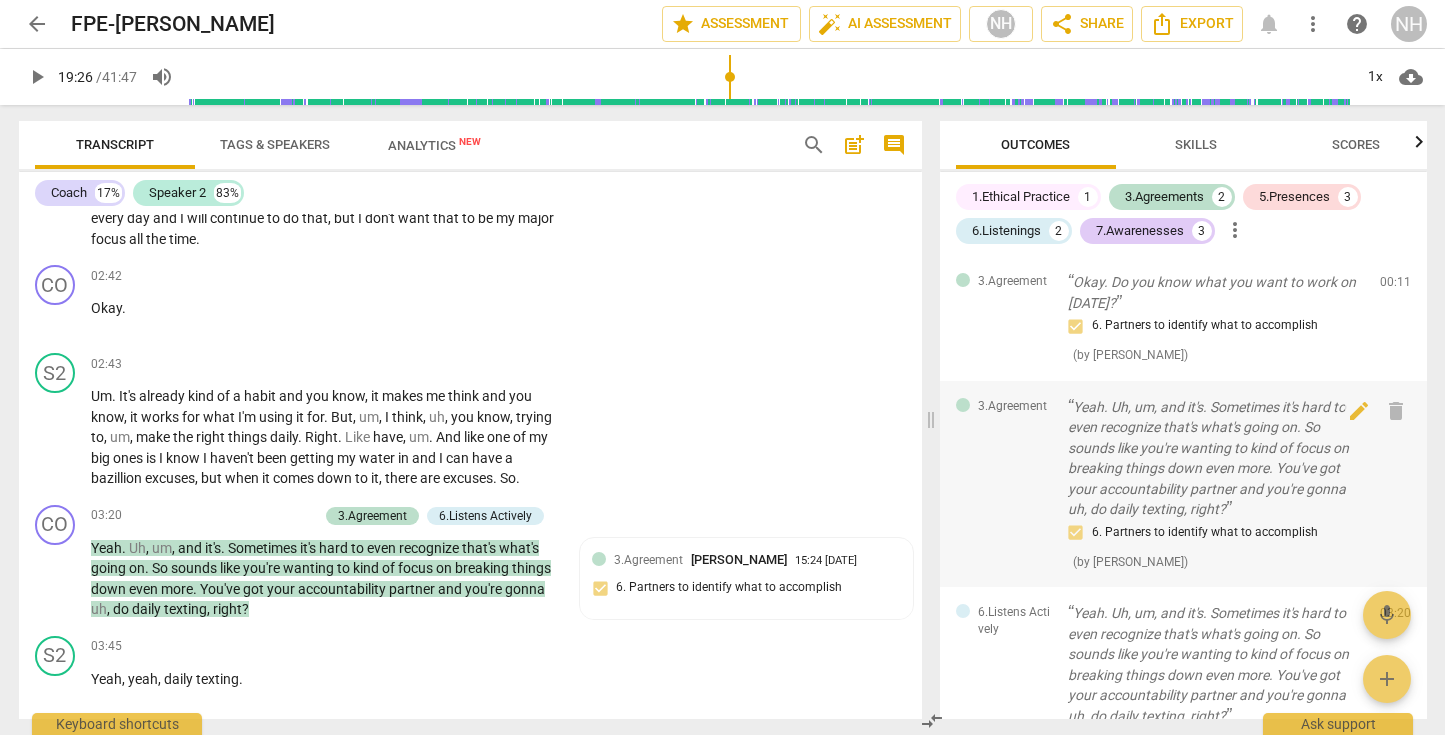 scroll, scrollTop: 0, scrollLeft: 0, axis: both 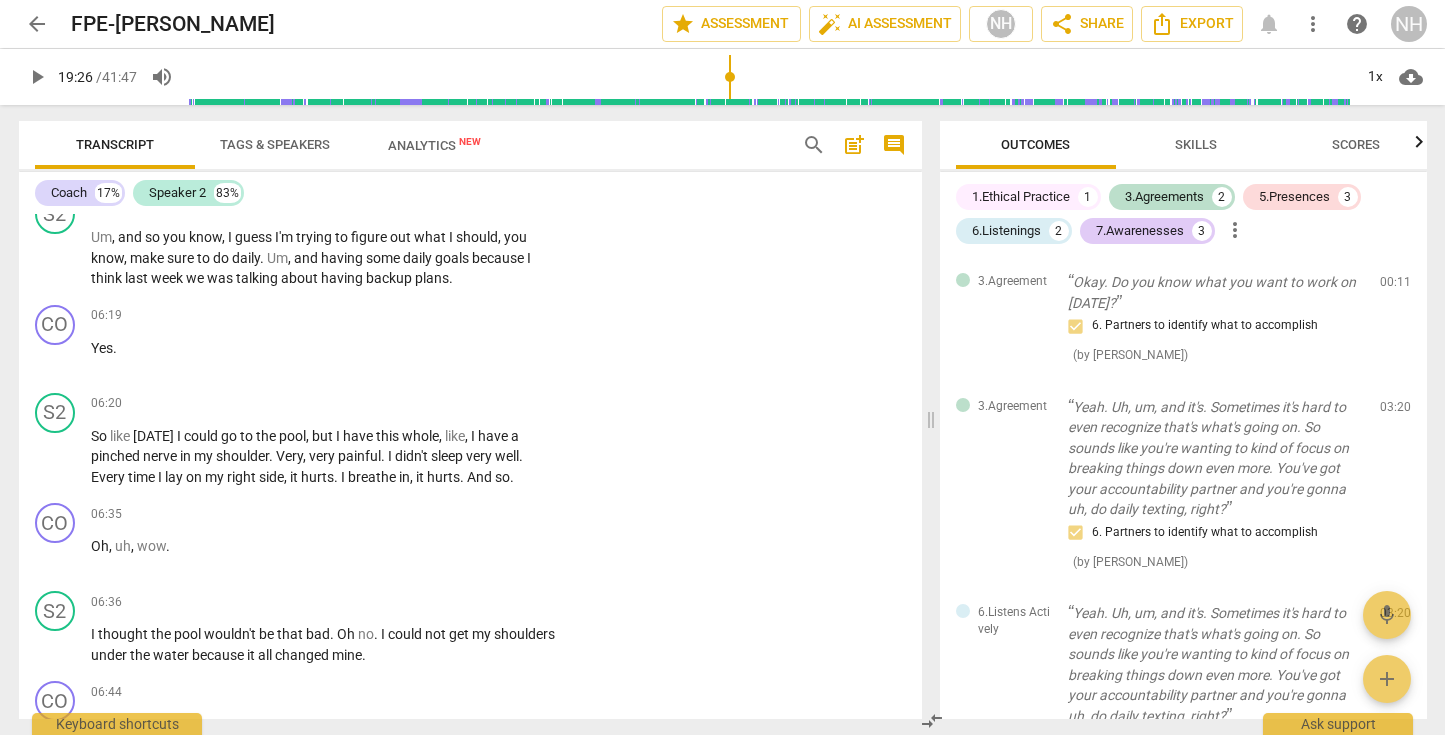 click on "play_arrow" at bounding box center [37, 77] 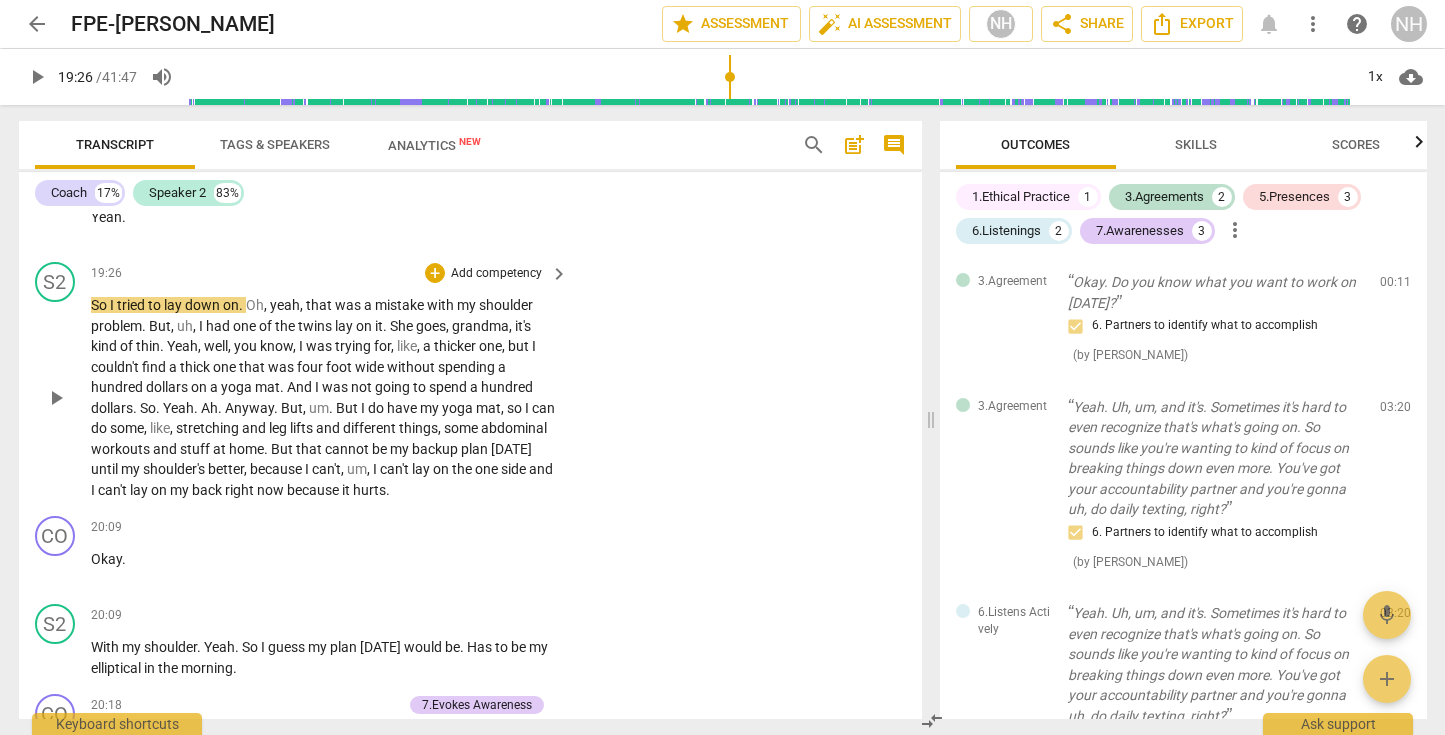 scroll, scrollTop: 10105, scrollLeft: 0, axis: vertical 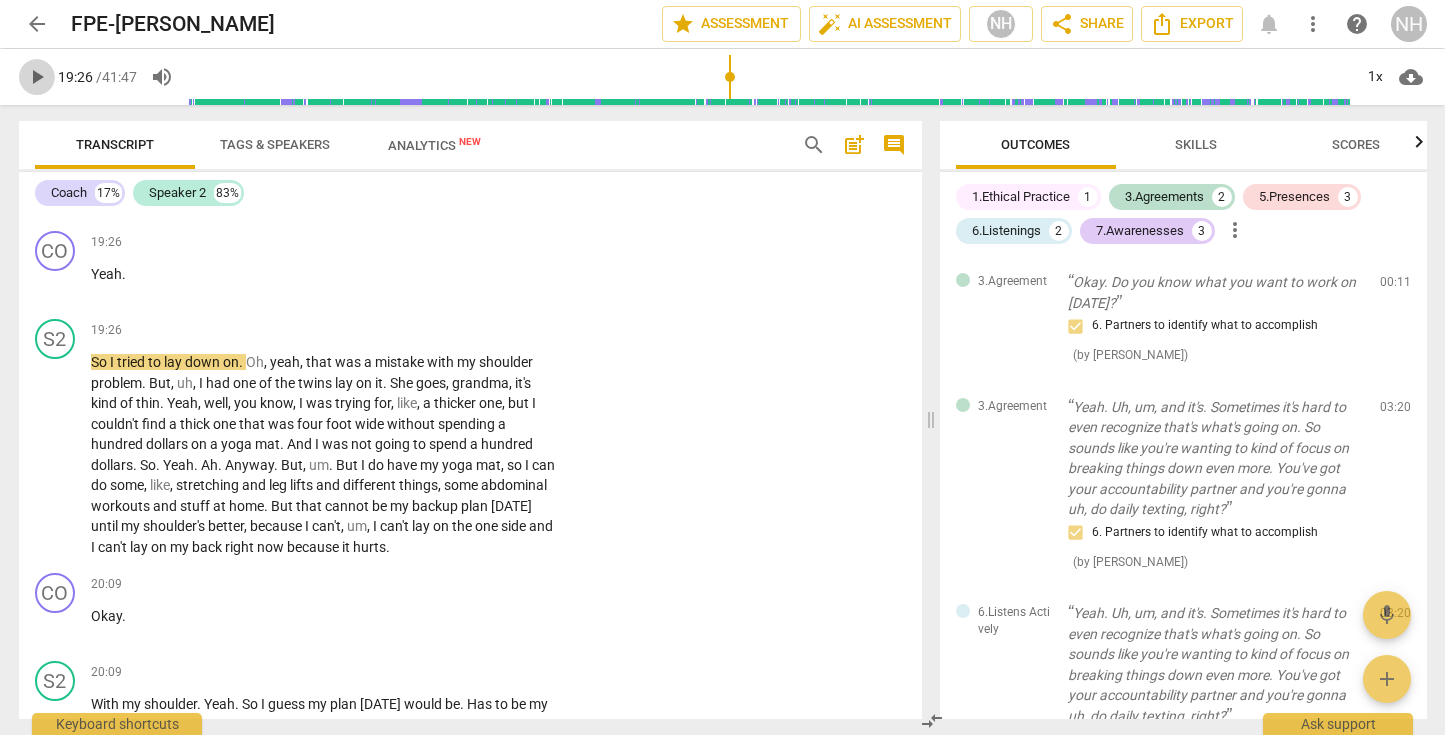 click on "play_arrow" at bounding box center (37, 77) 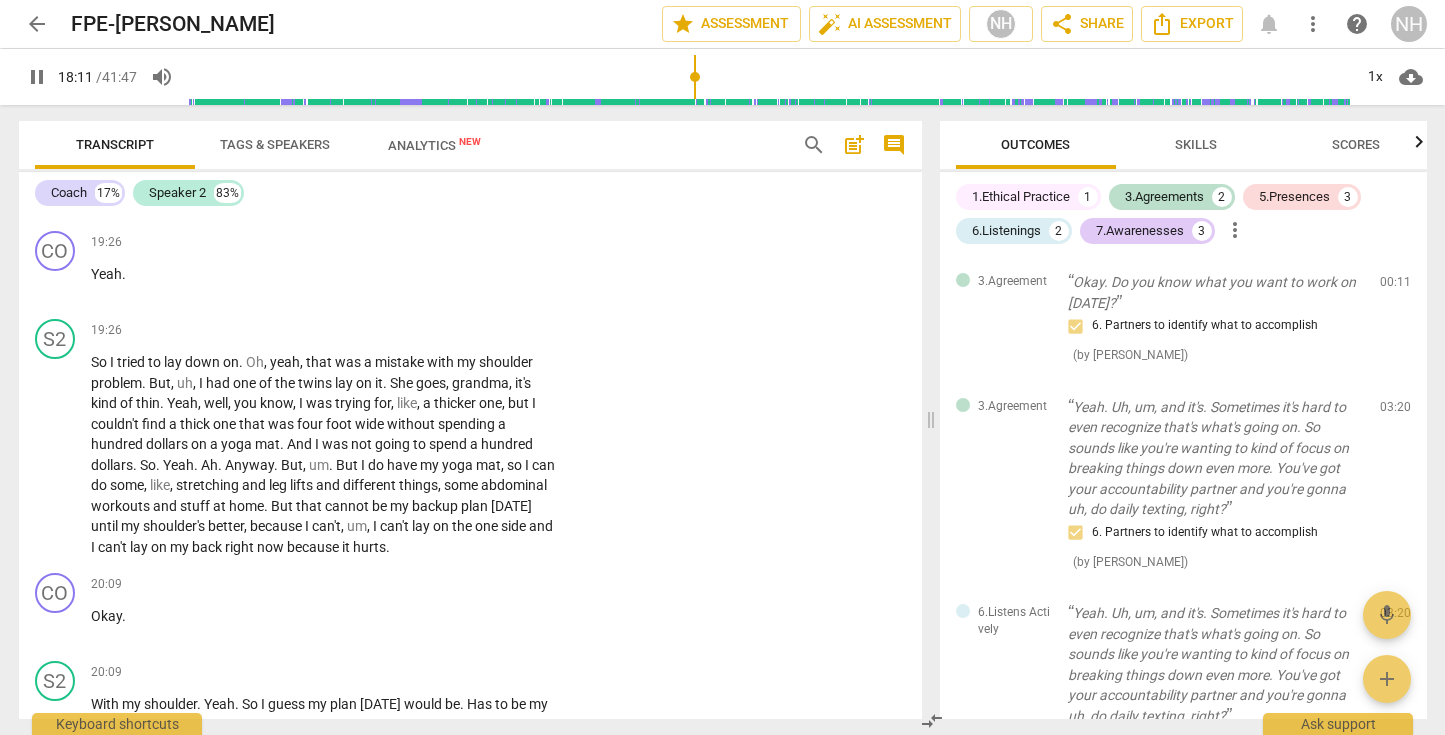 click at bounding box center [770, 77] 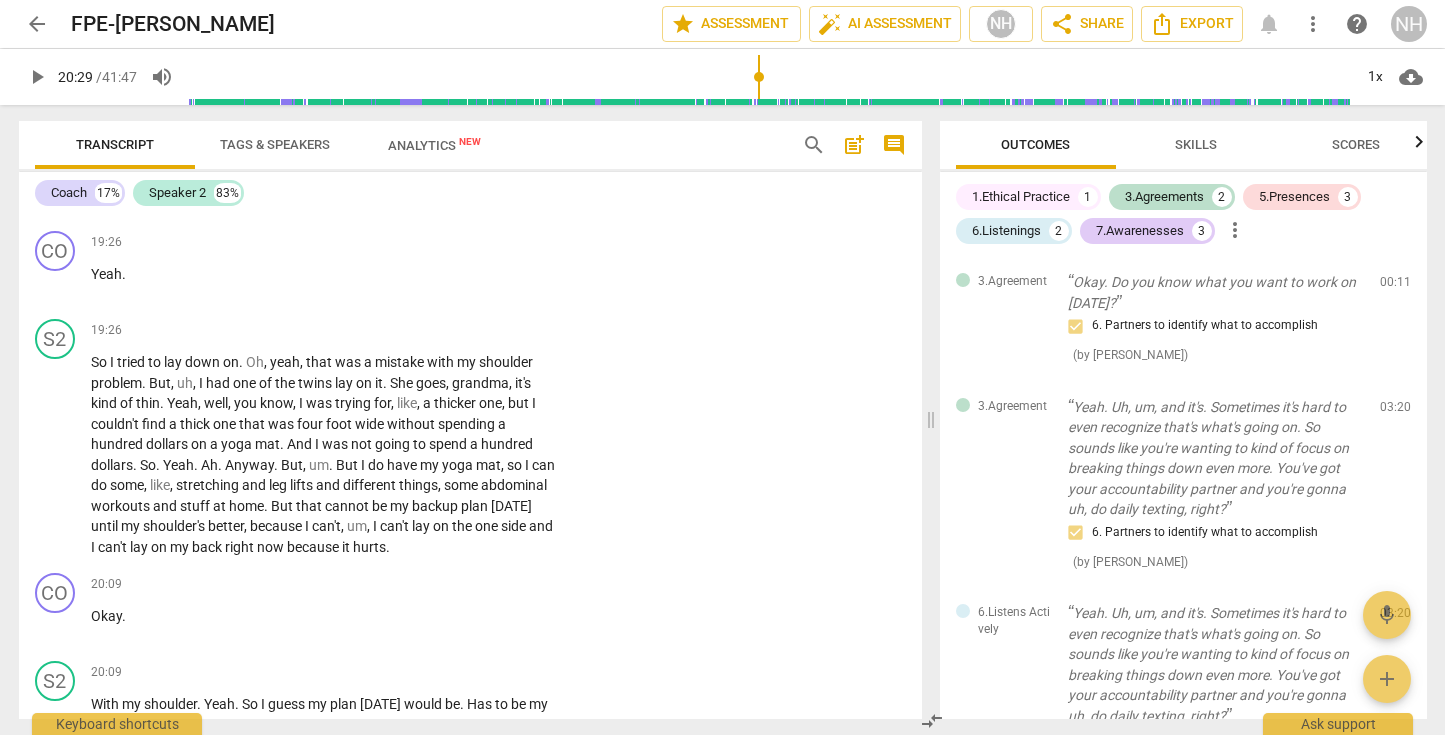 click at bounding box center [770, 77] 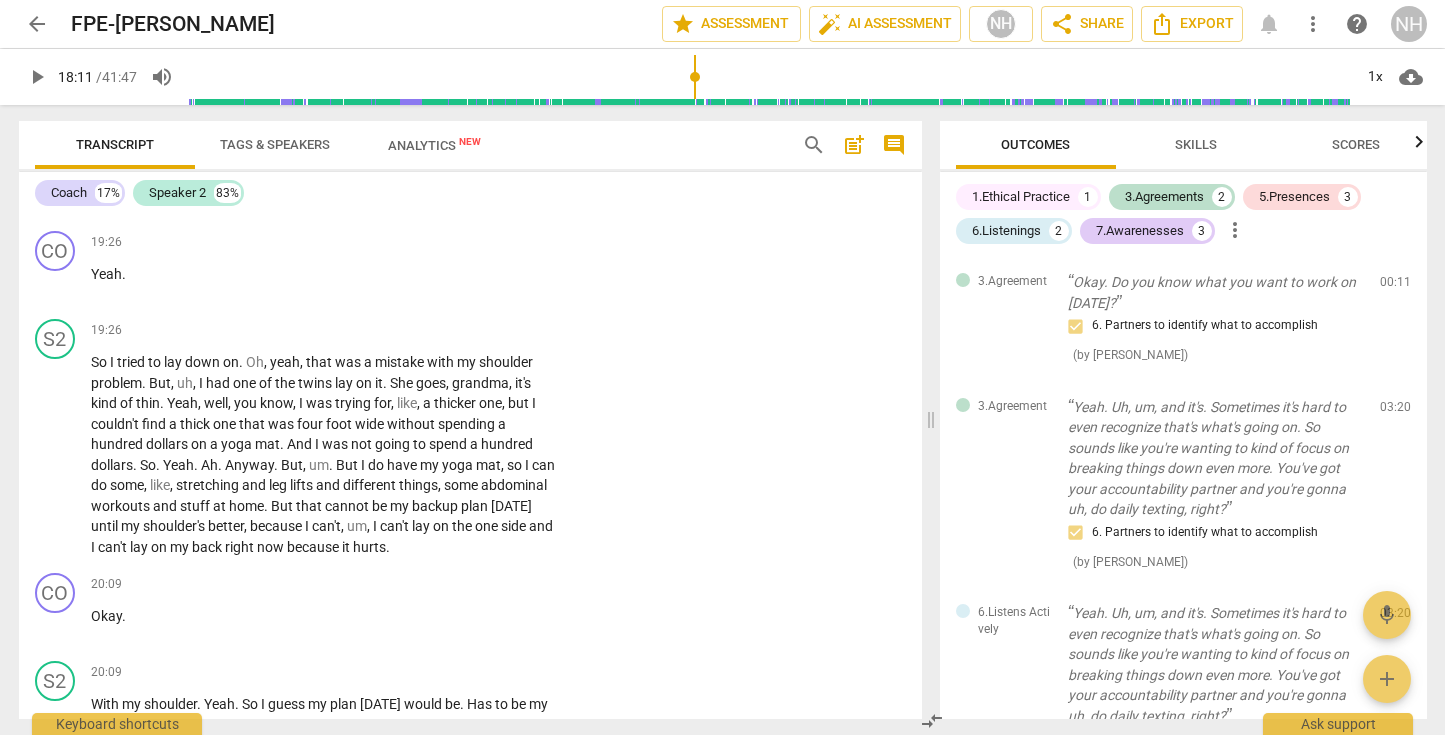click at bounding box center (770, 77) 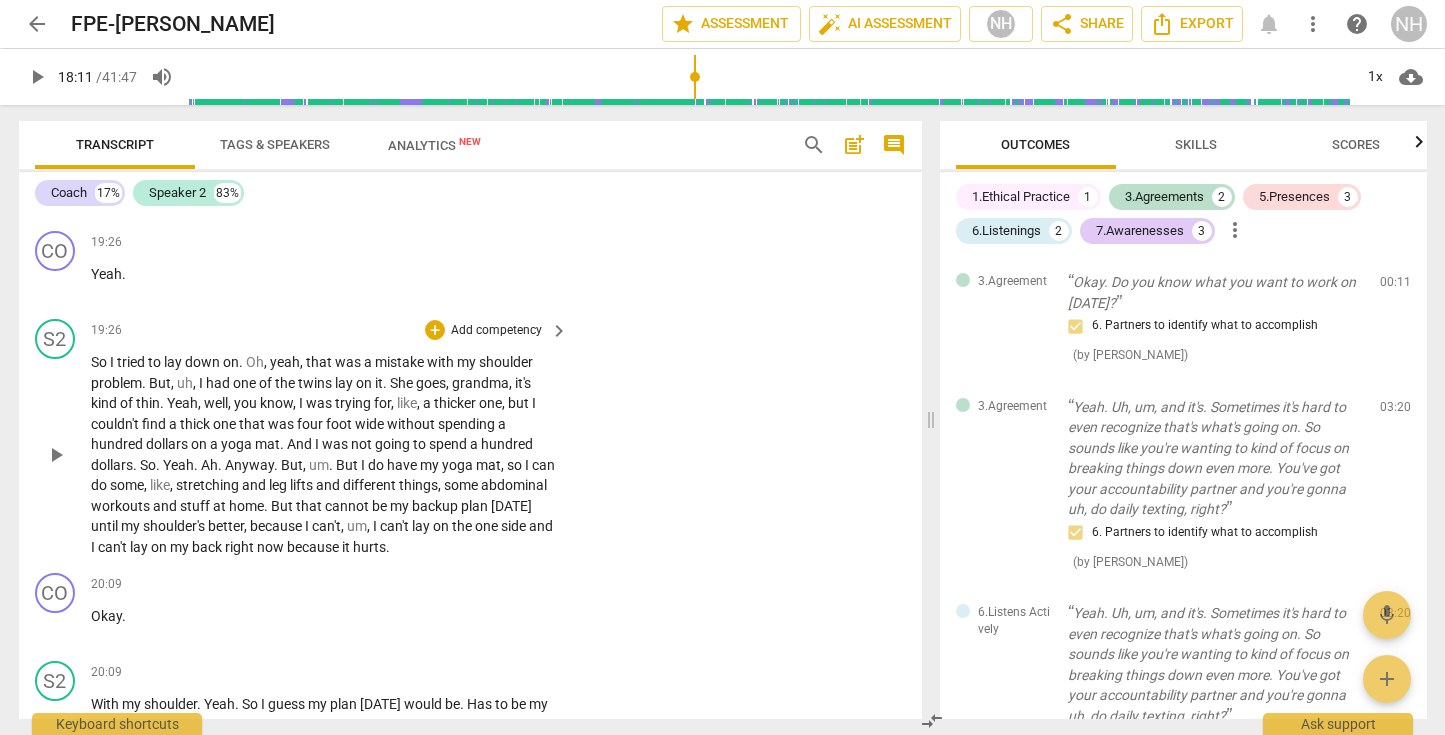 click on "So" at bounding box center (100, 362) 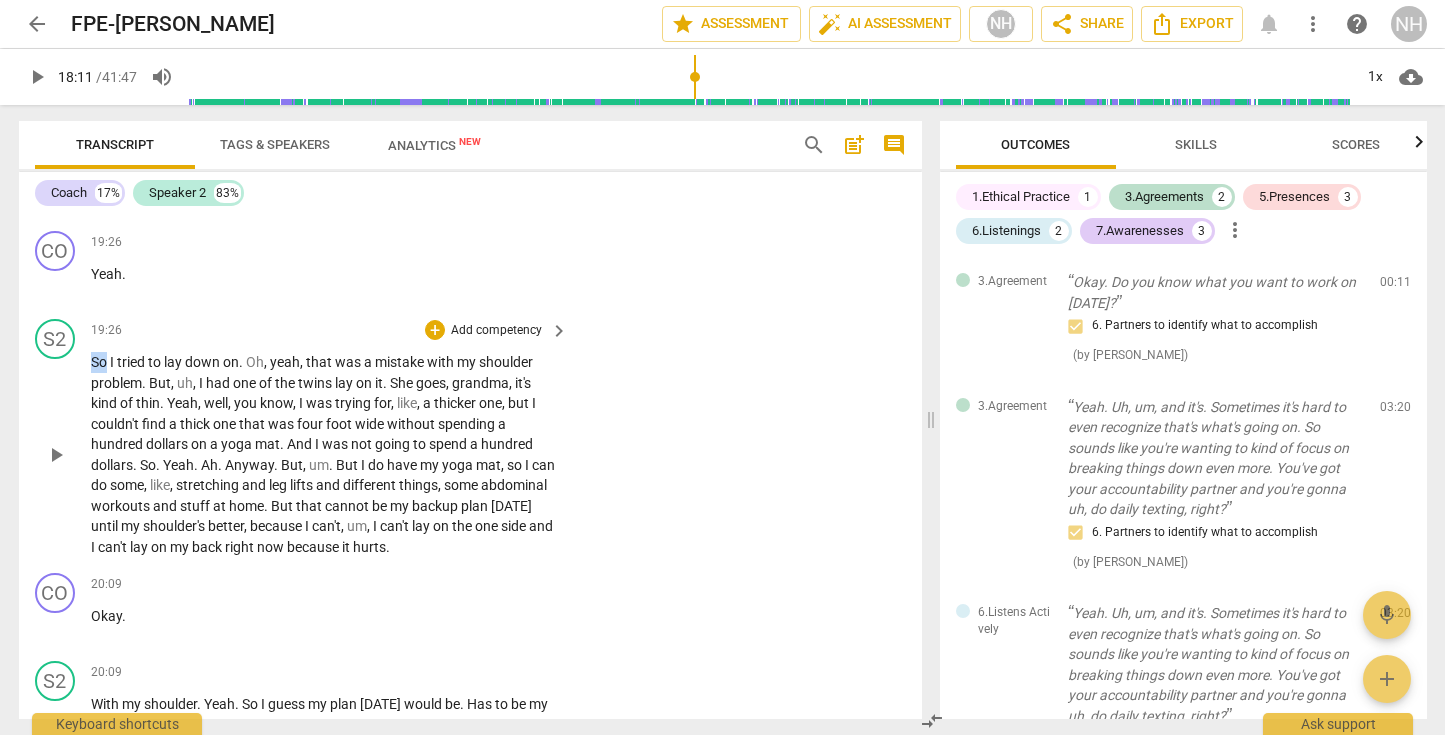 click on "So" at bounding box center (100, 362) 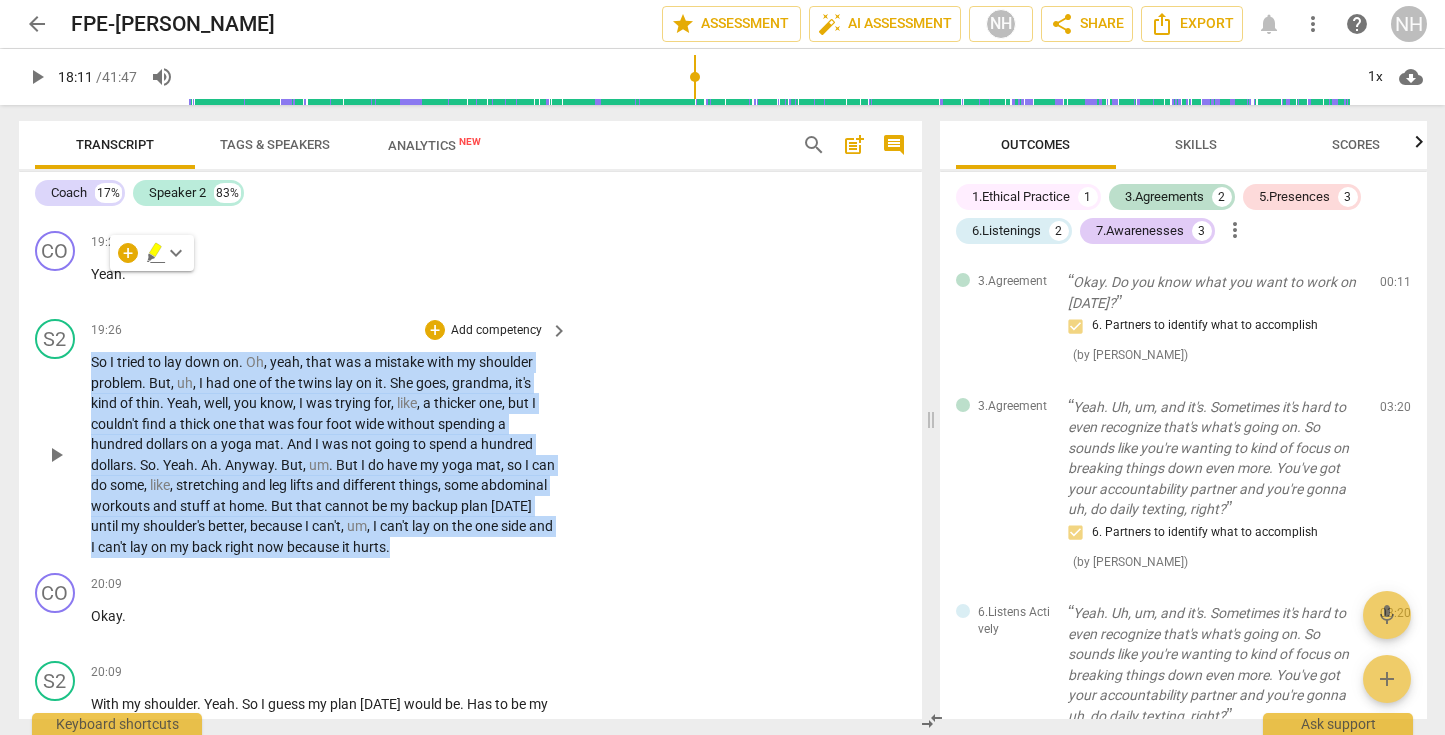 click on "So" at bounding box center [100, 362] 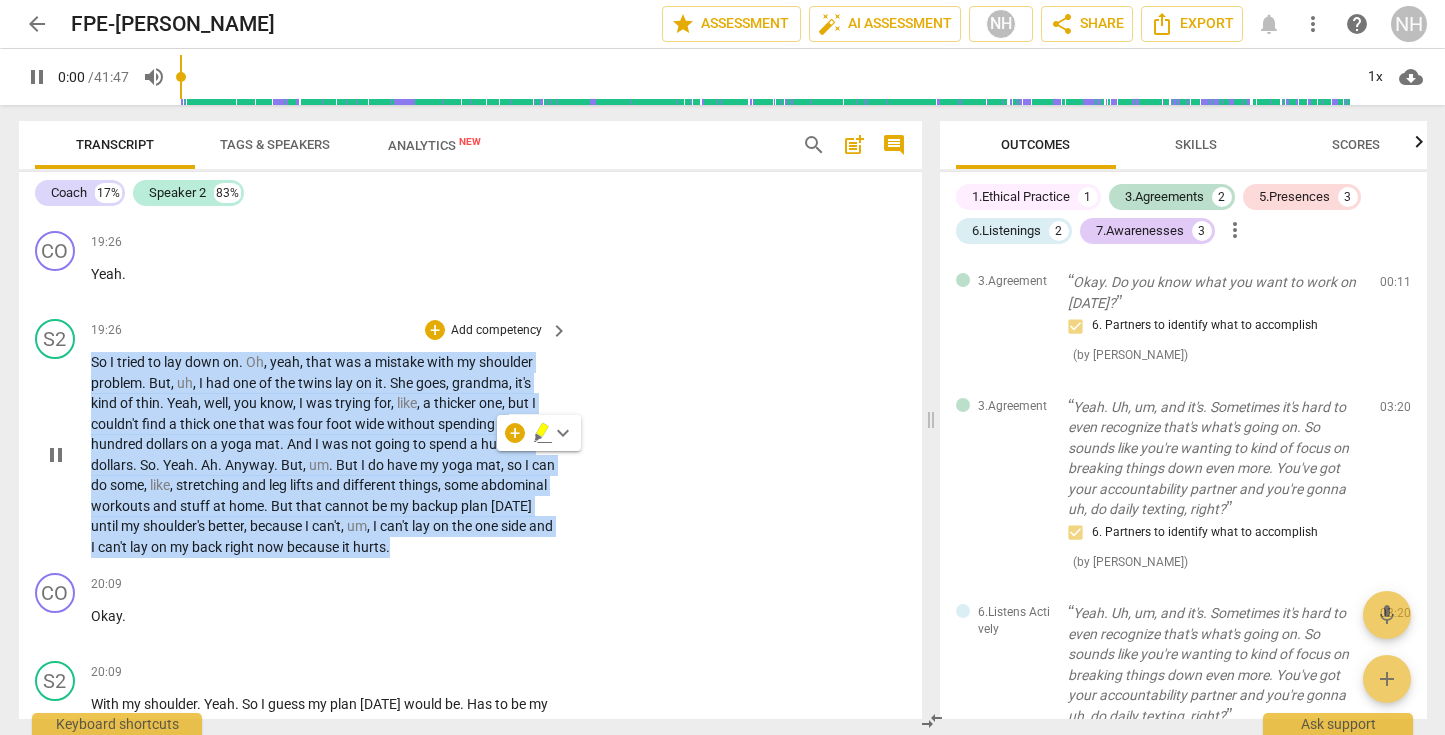 click on "So" at bounding box center [100, 362] 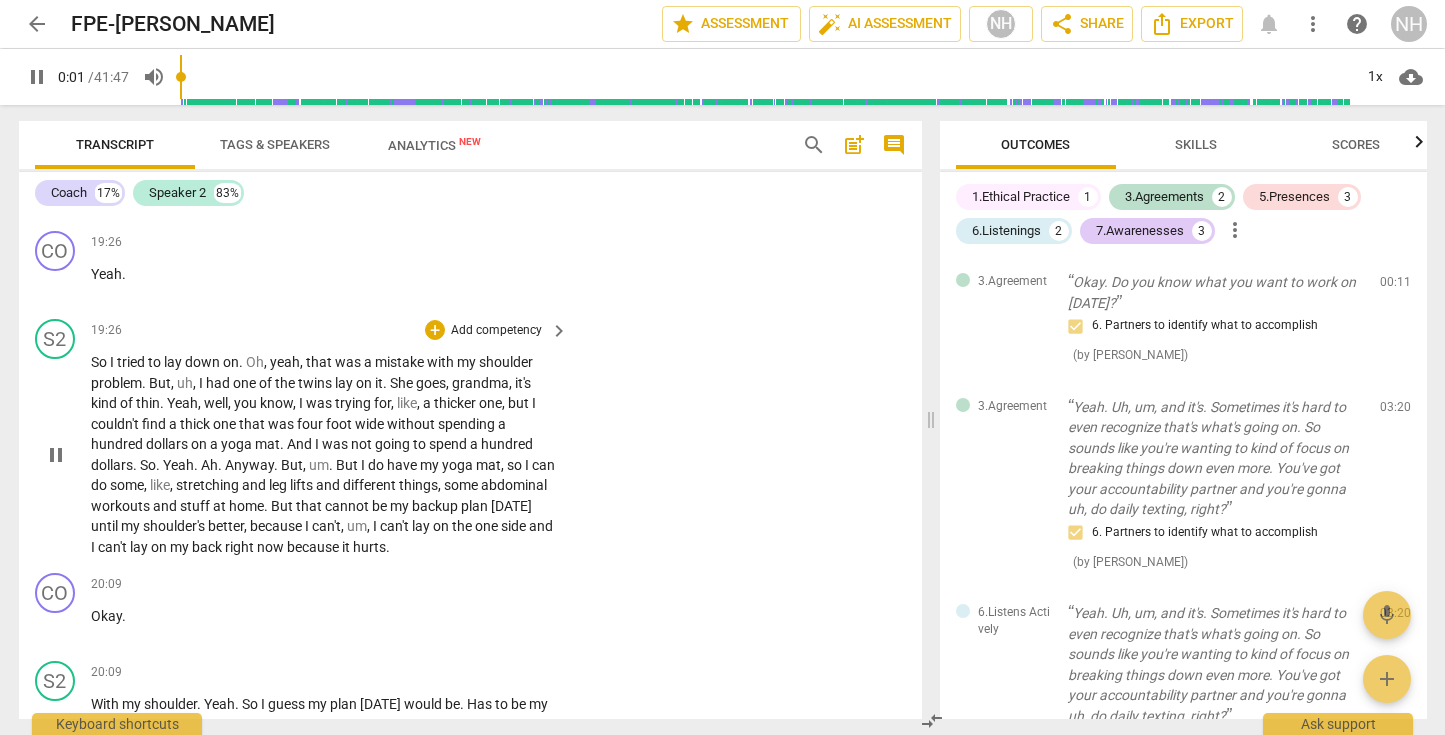 click on "So" at bounding box center (100, 362) 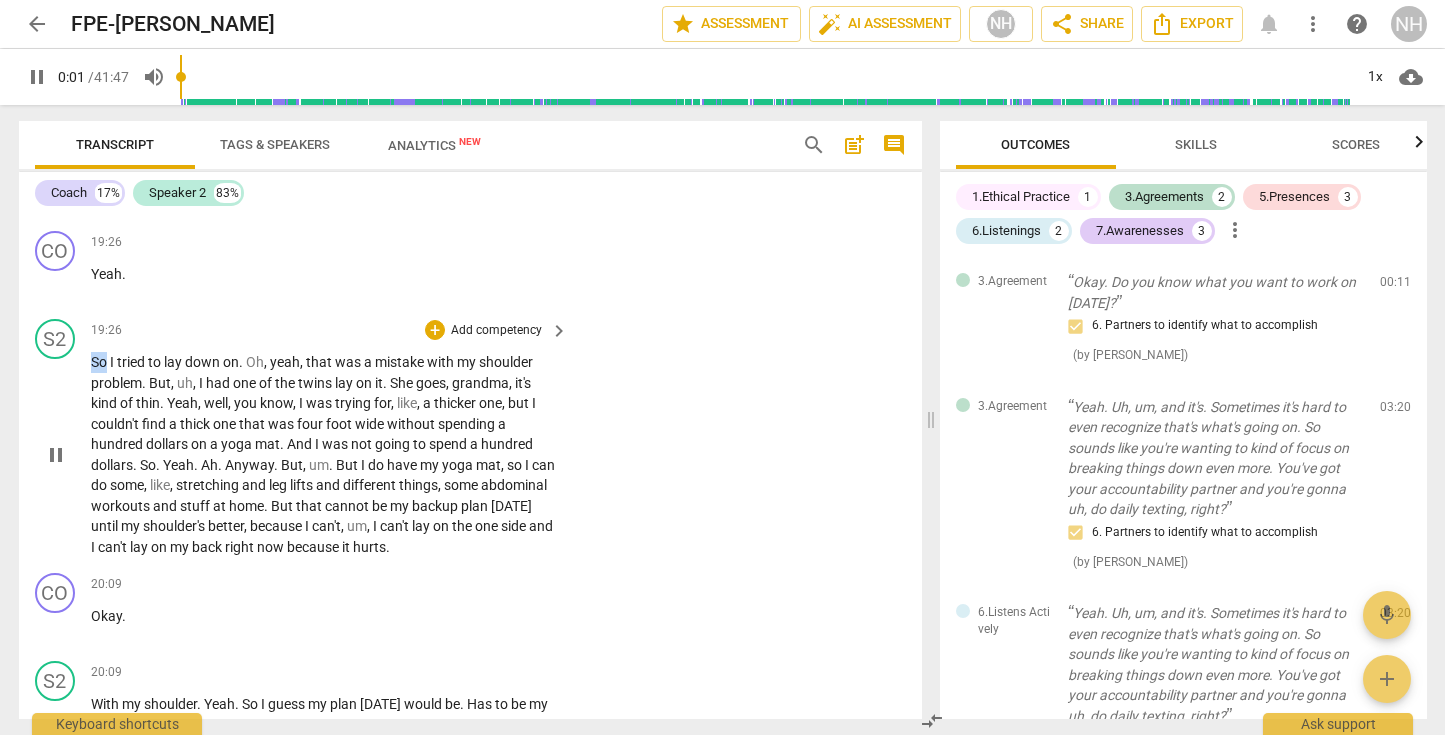 click on "So" at bounding box center [100, 362] 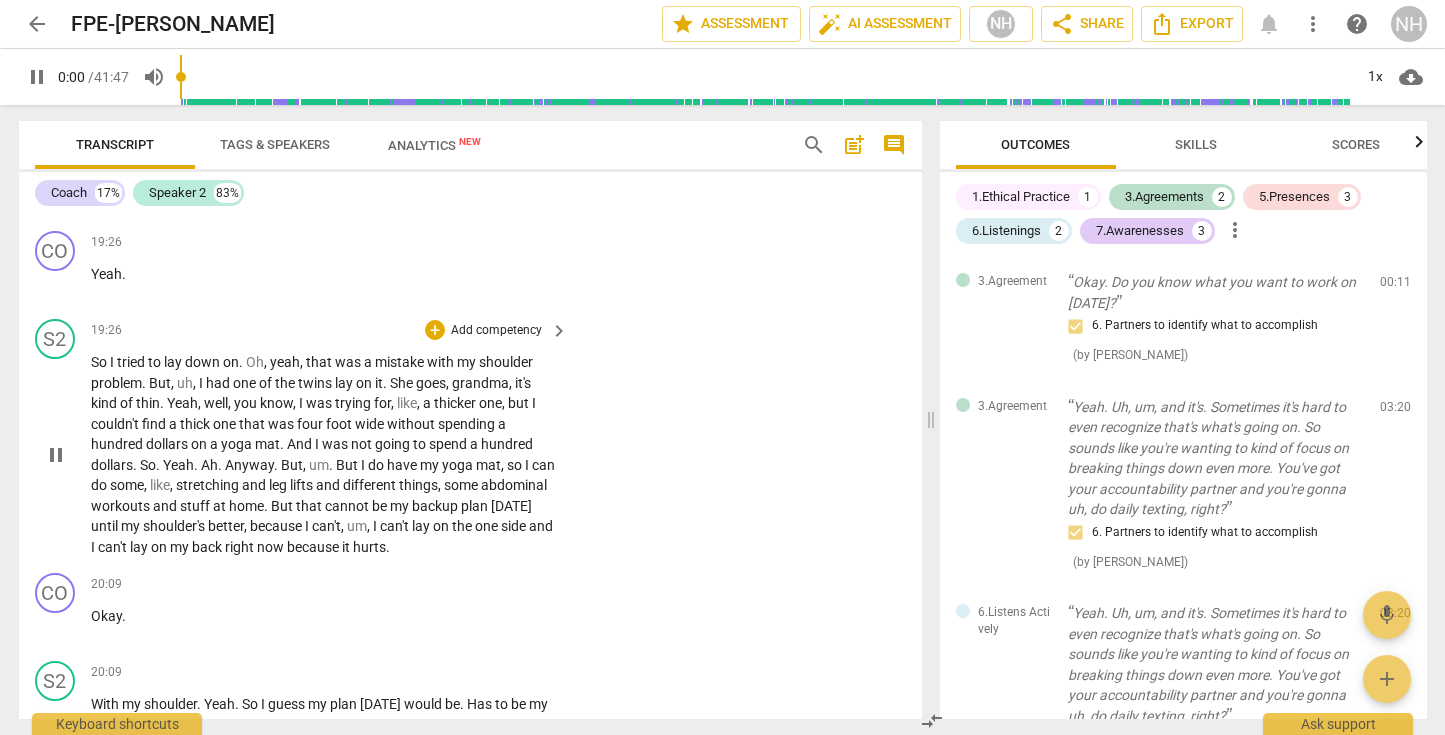 click on "So" at bounding box center [100, 362] 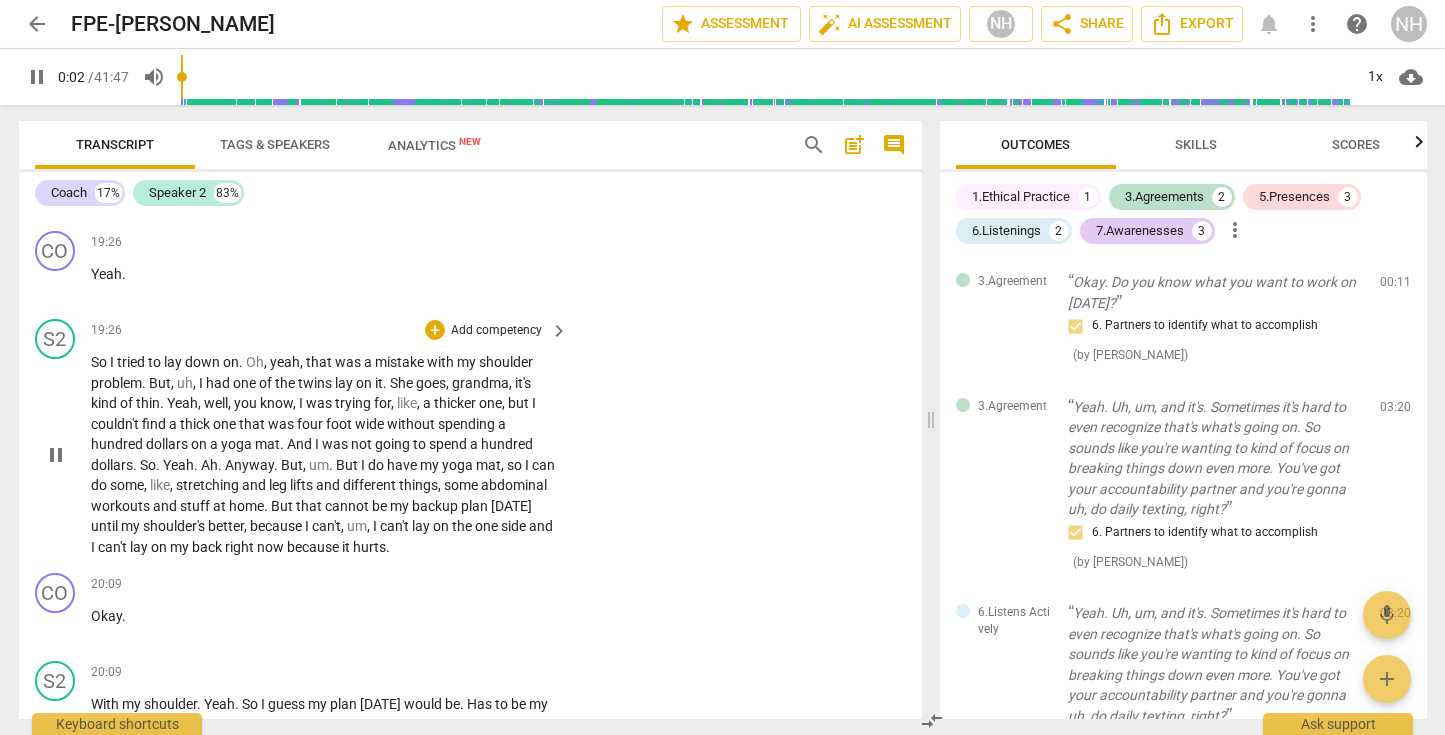 click on "So" at bounding box center (100, 362) 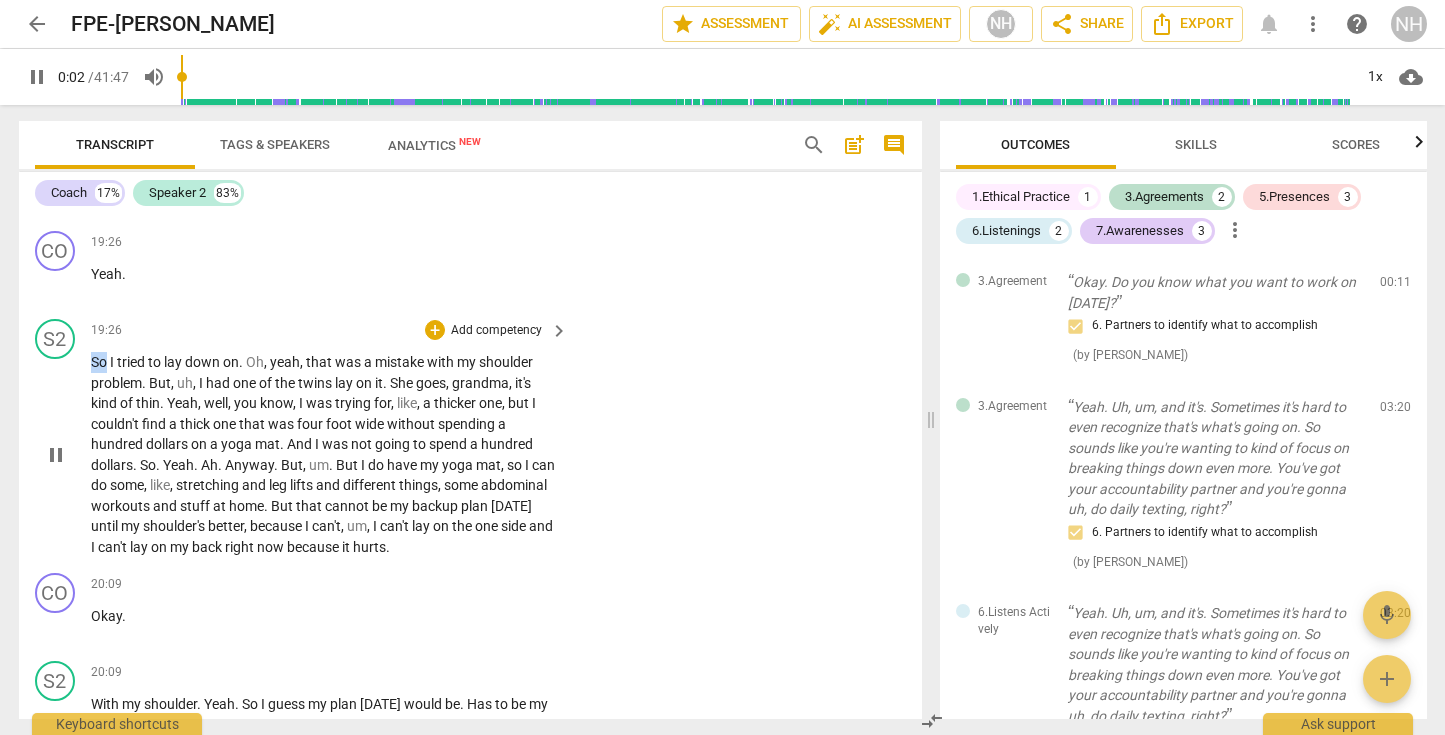 click on "So" at bounding box center (100, 362) 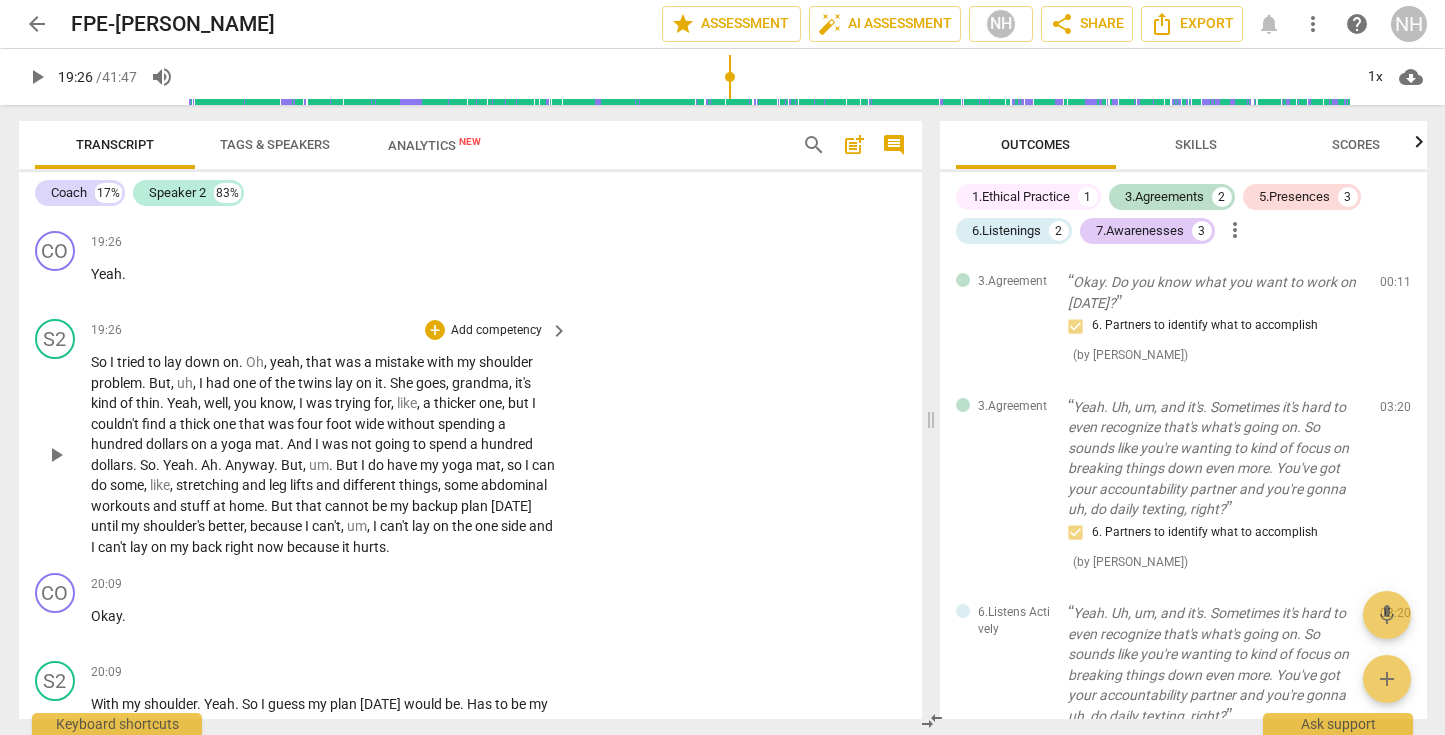 click on "play_arrow" at bounding box center (56, 455) 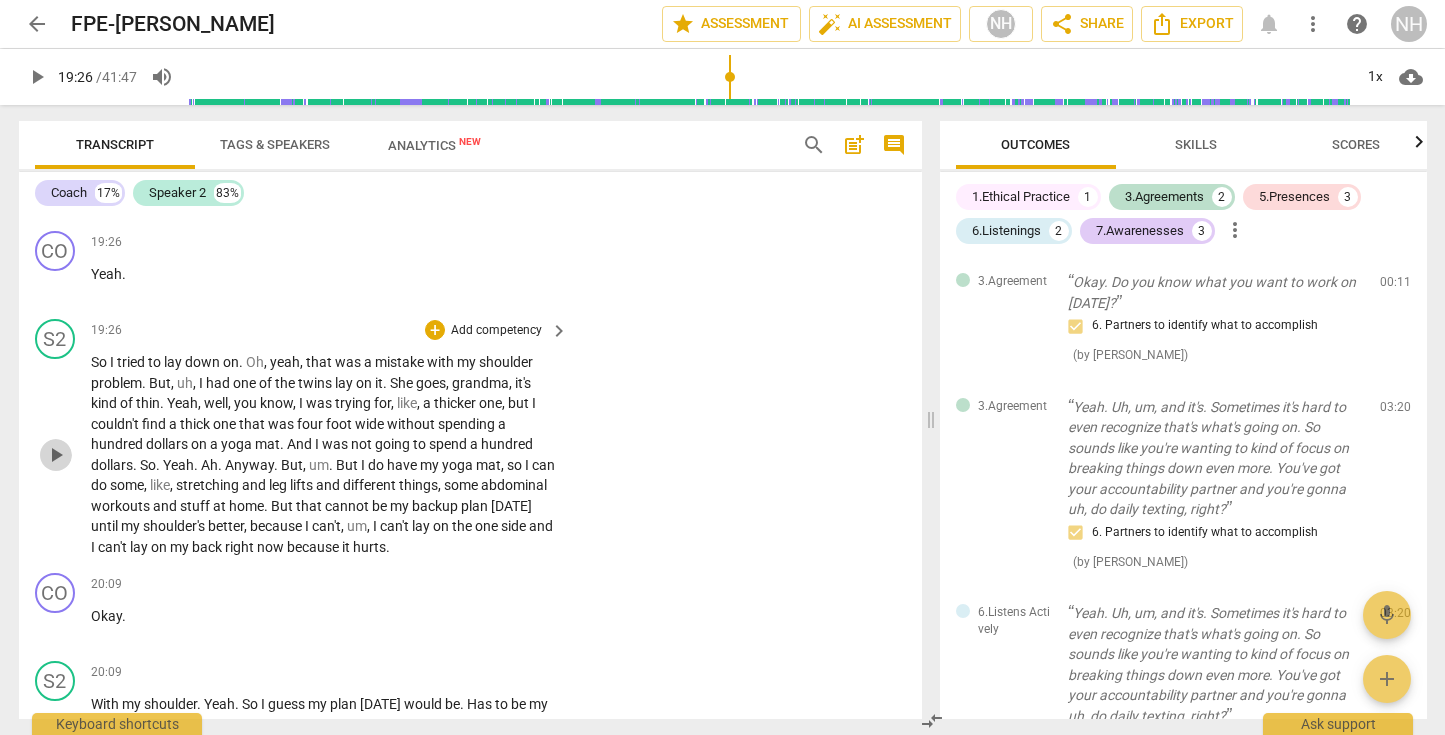 click on "play_arrow" at bounding box center (56, 455) 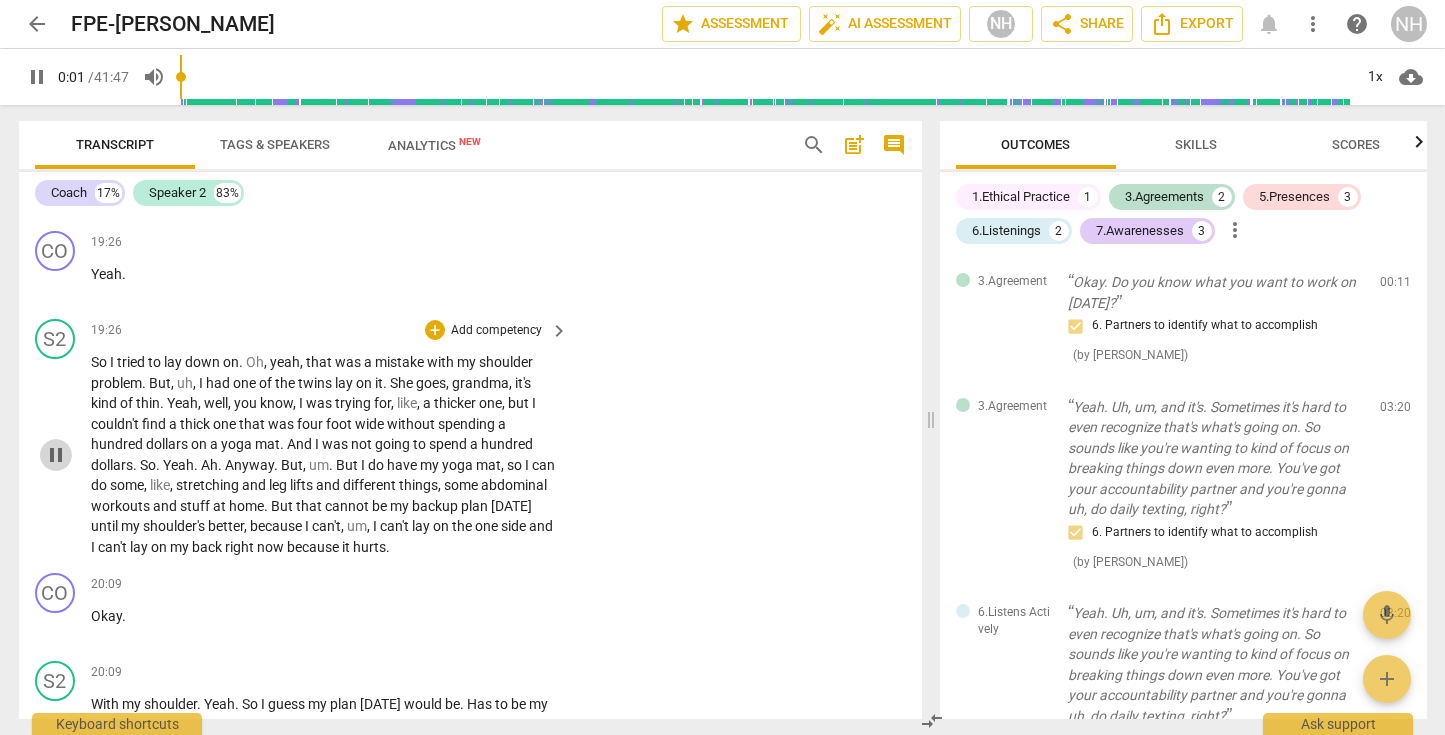 click on "pause" at bounding box center (56, 455) 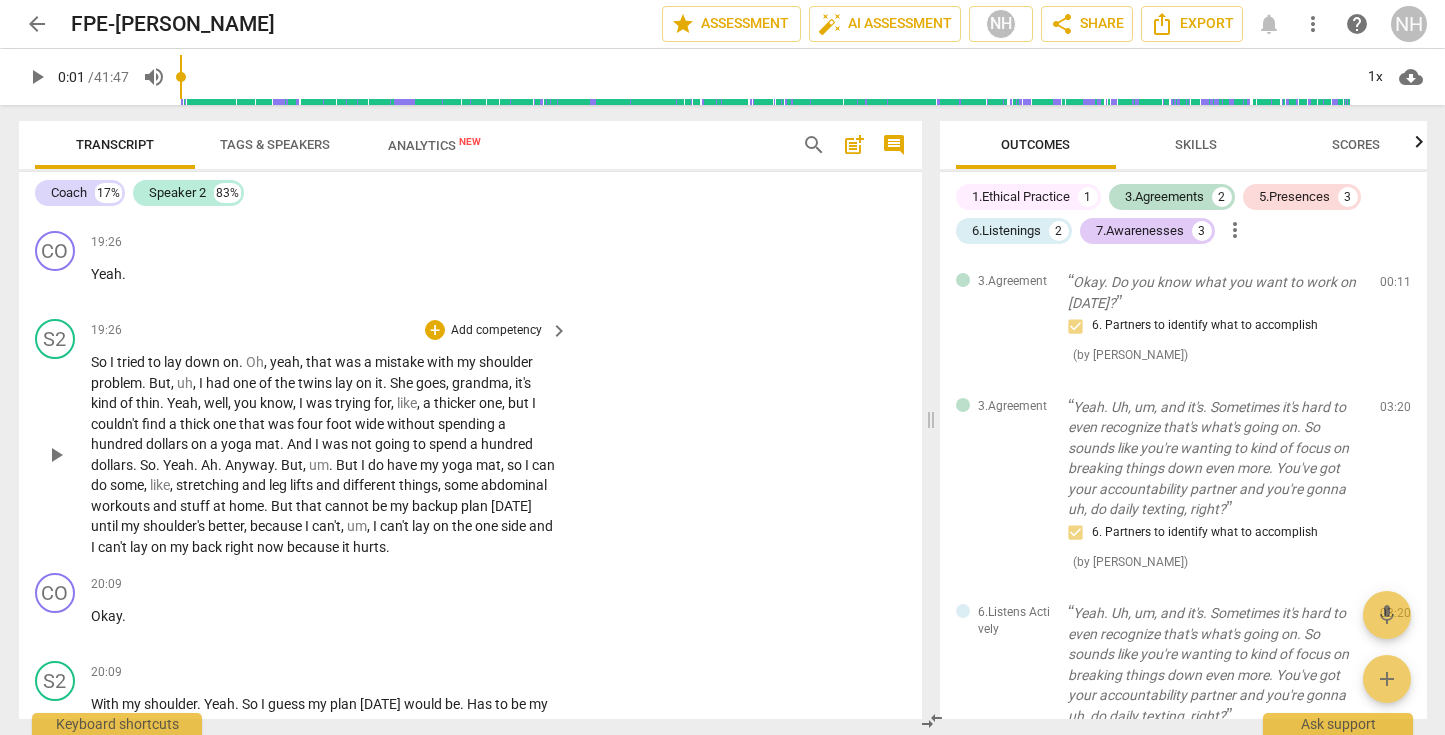 click on "play_arrow" at bounding box center (56, 455) 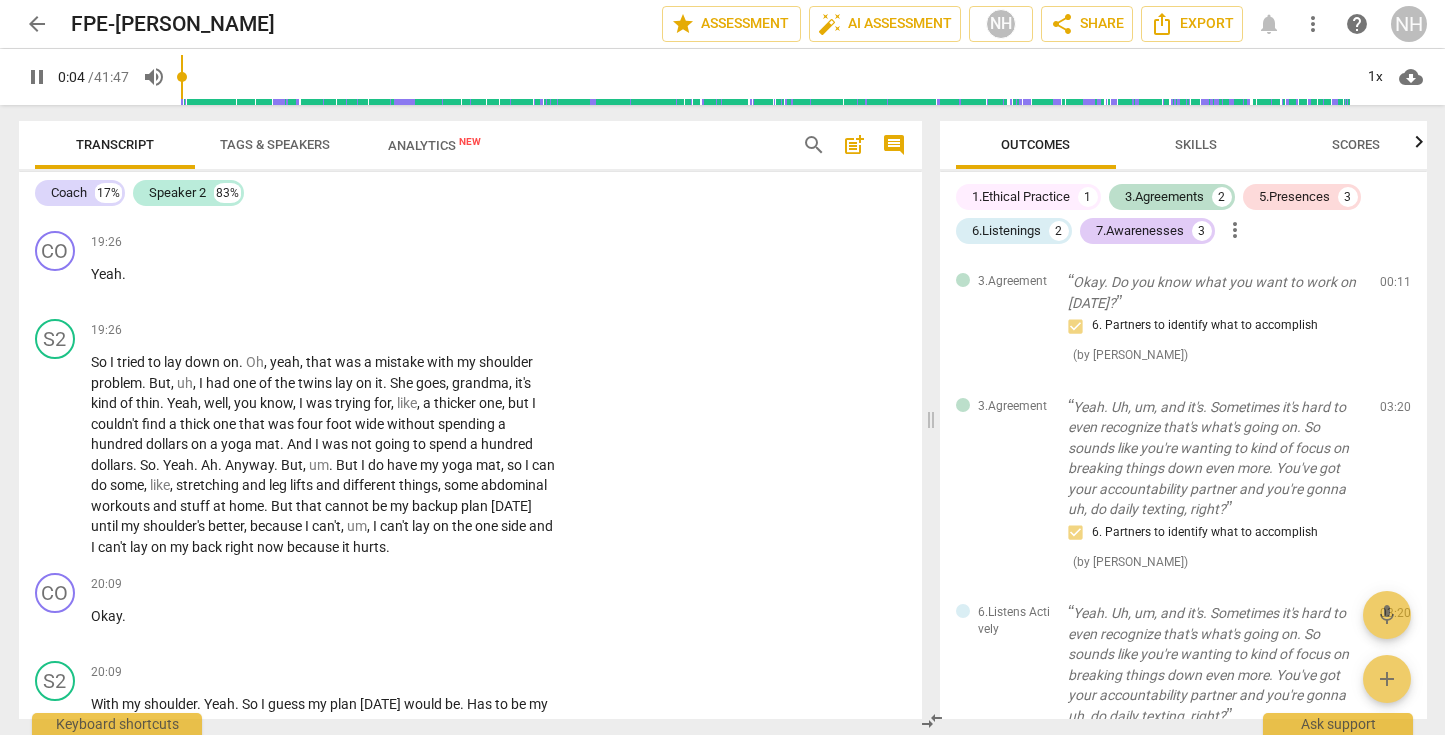 scroll, scrollTop: 43, scrollLeft: 0, axis: vertical 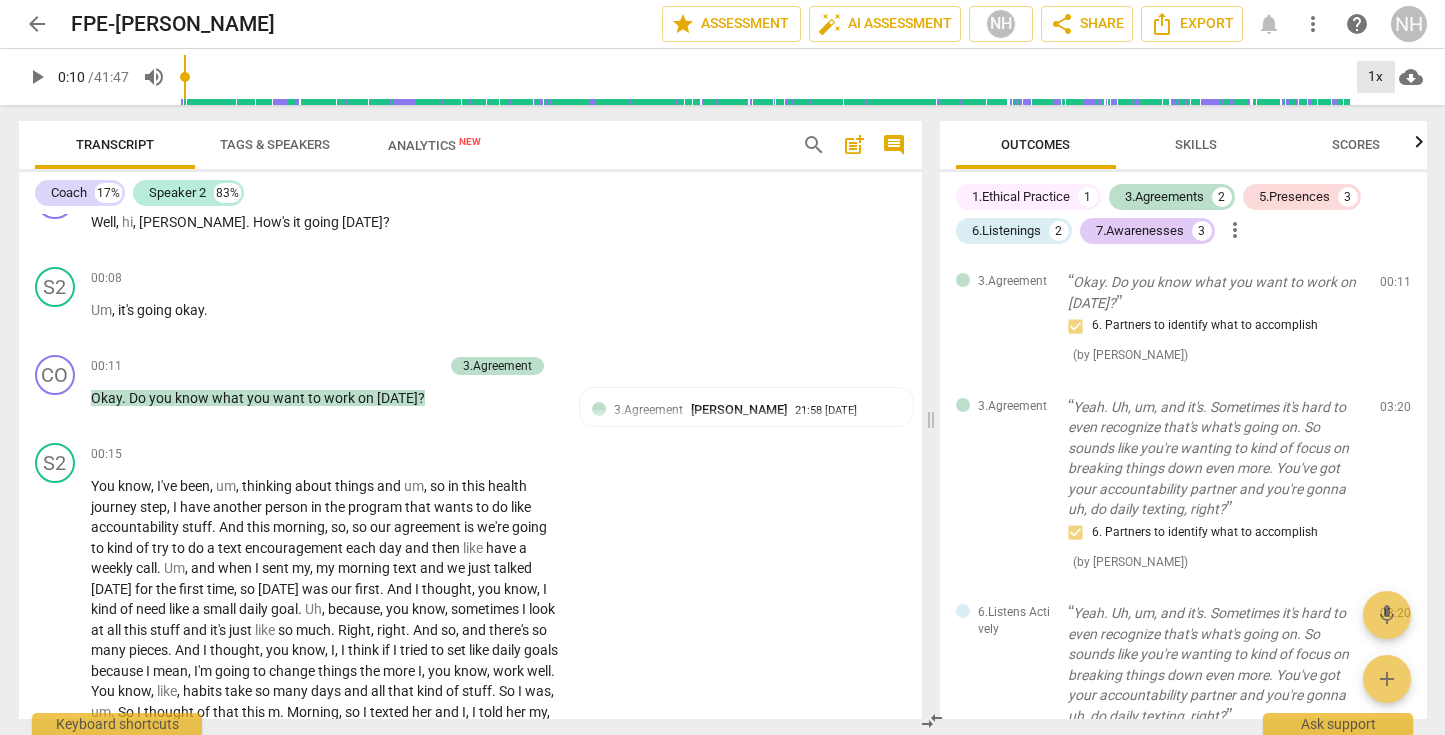 click on "1x" at bounding box center [1376, 77] 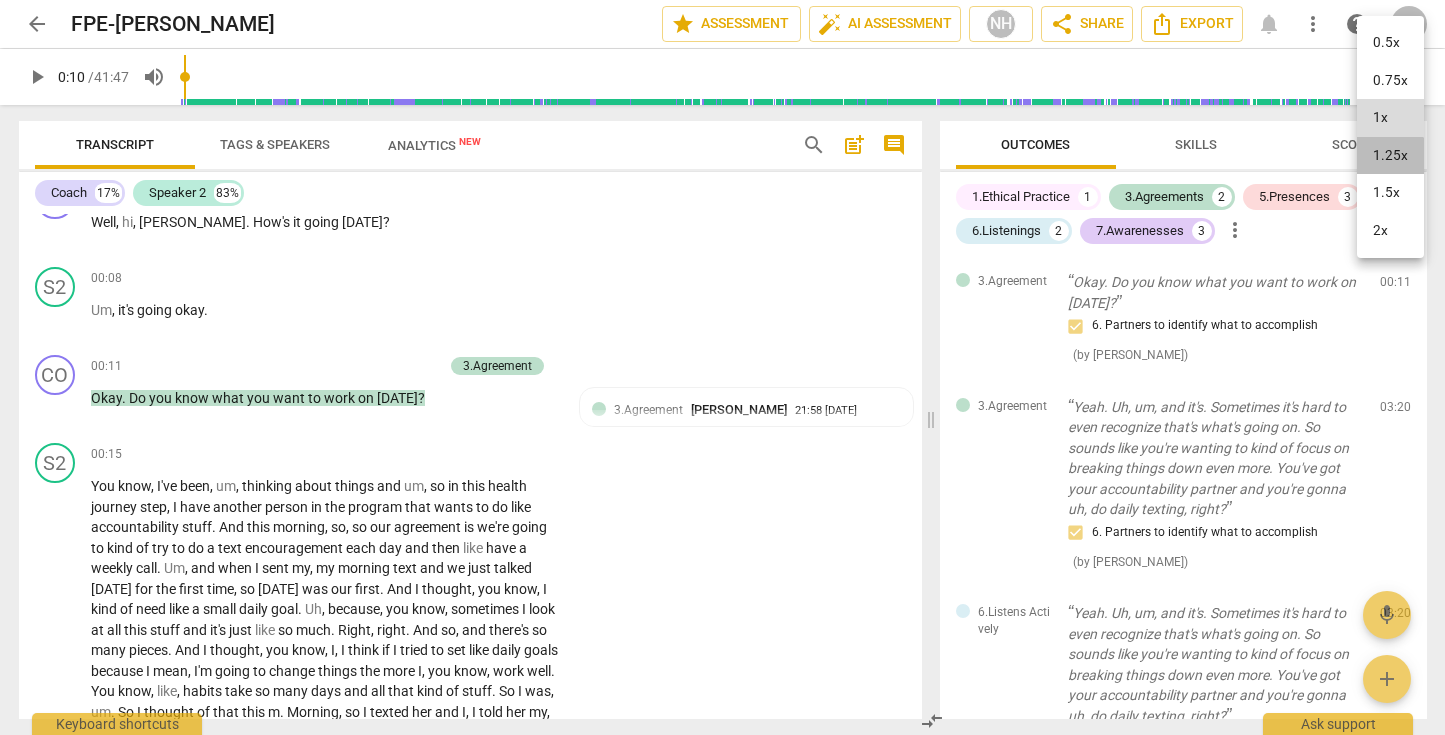 click on "1.25x" at bounding box center (1390, 156) 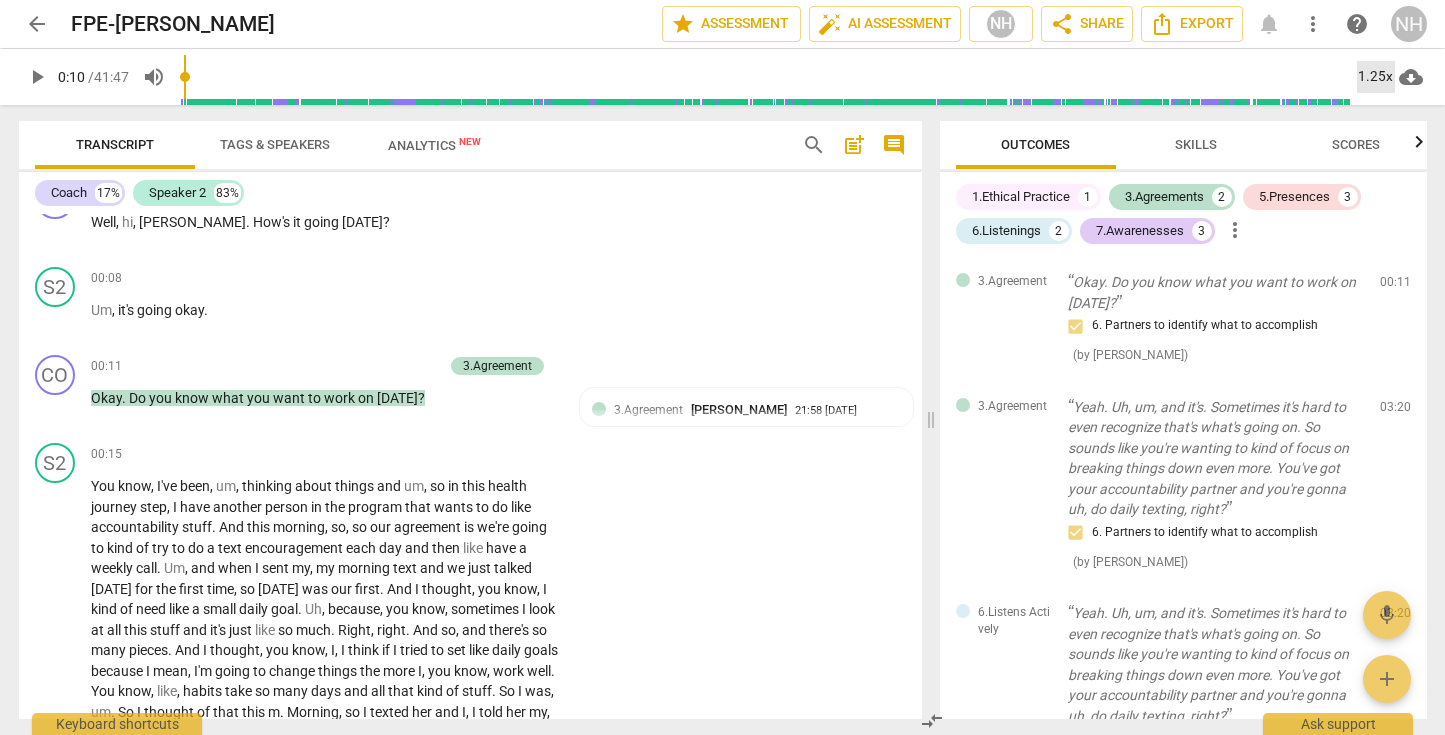 click on "1.25x" at bounding box center [1376, 77] 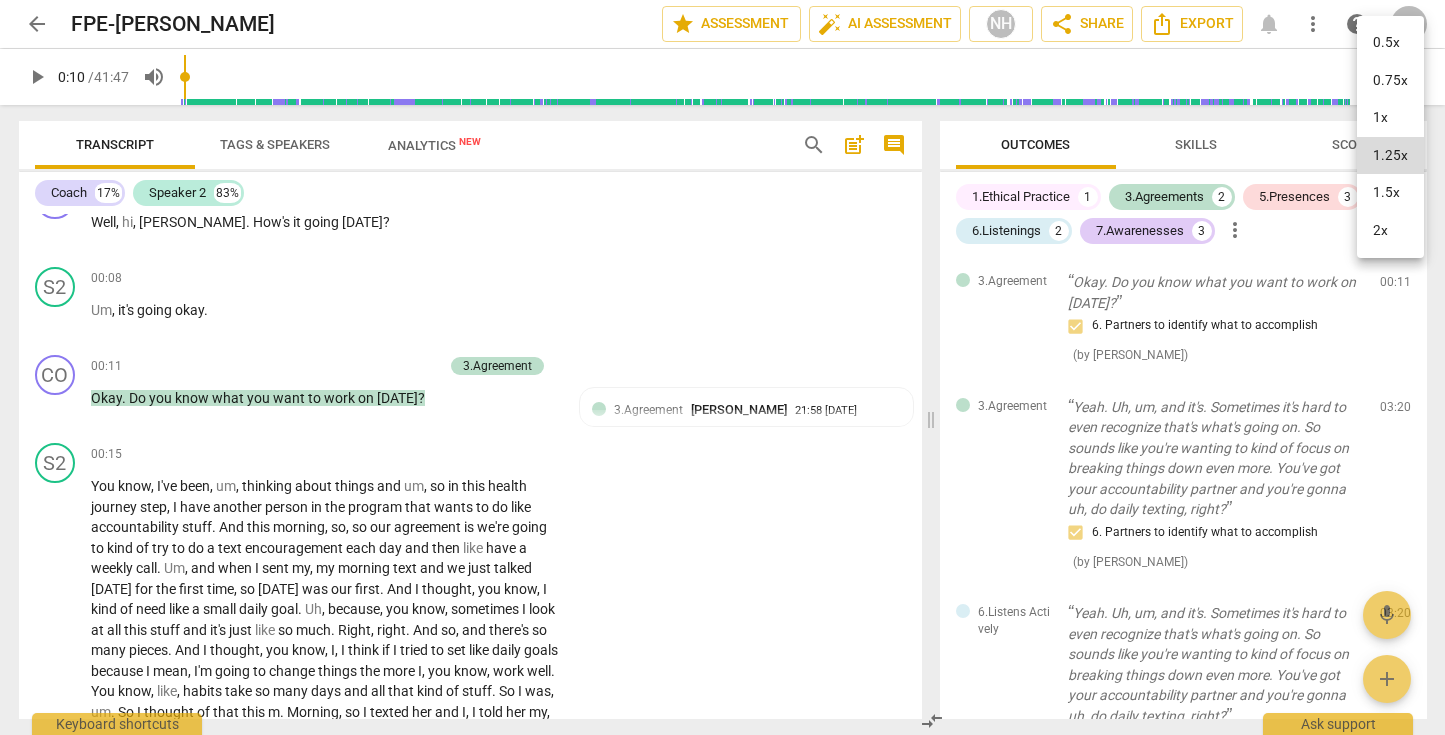 click on "1.5x" at bounding box center (1390, 193) 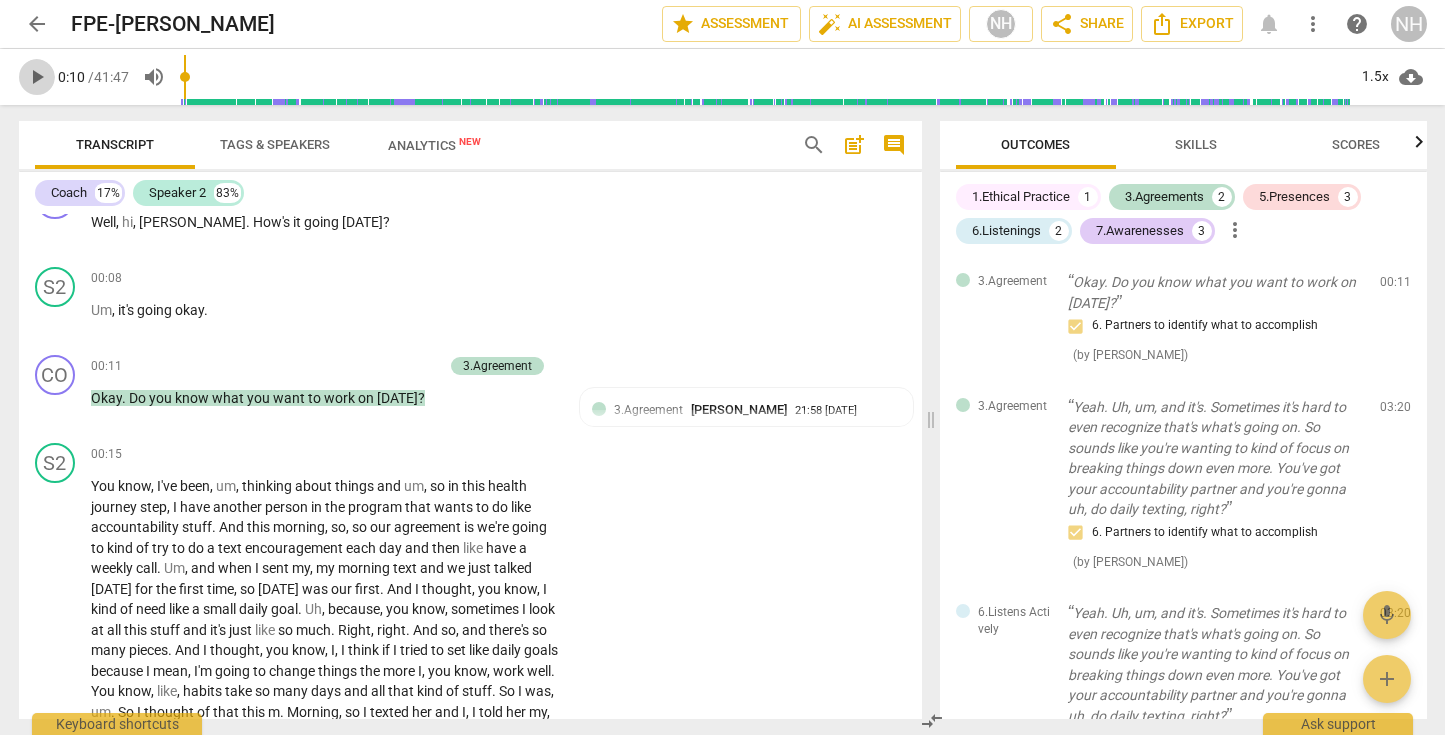 click on "play_arrow" at bounding box center (37, 77) 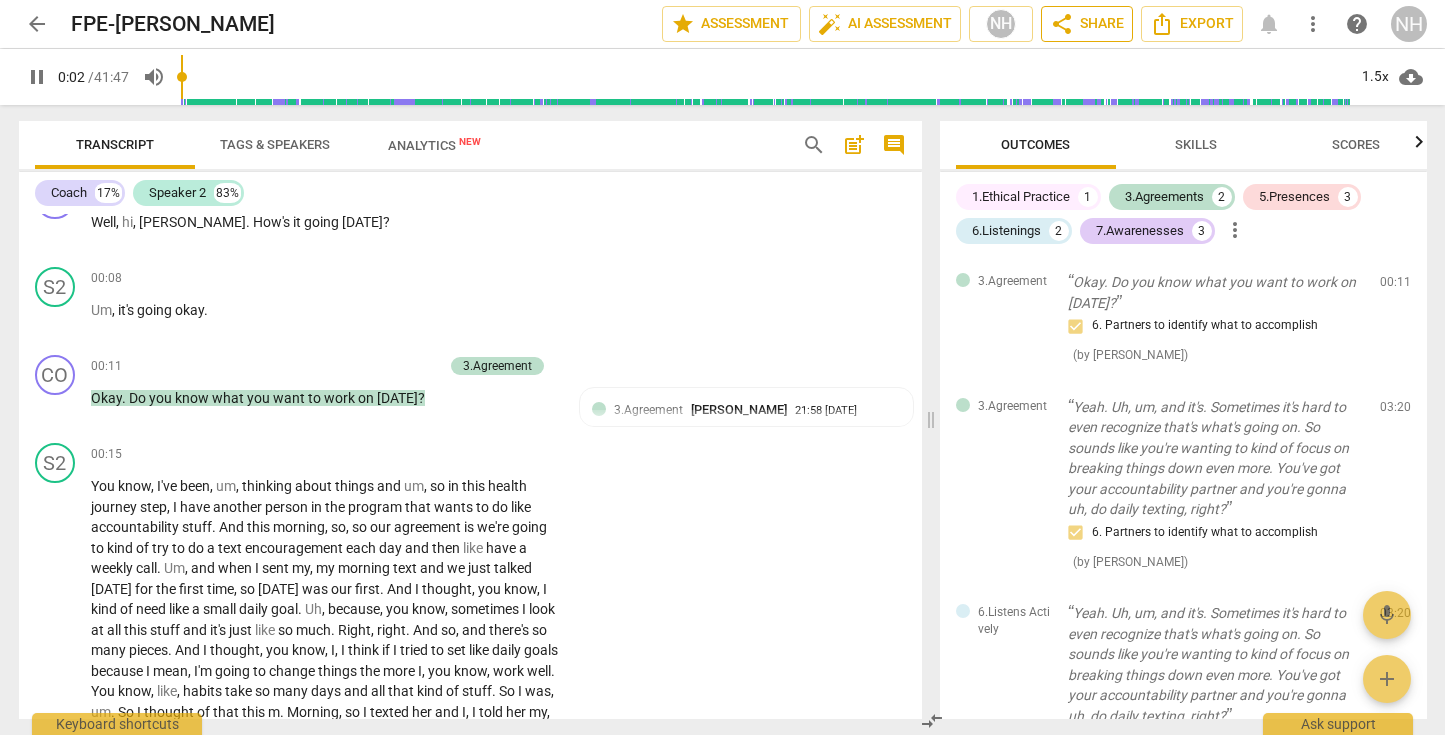 click on "share    Share" at bounding box center [1087, 24] 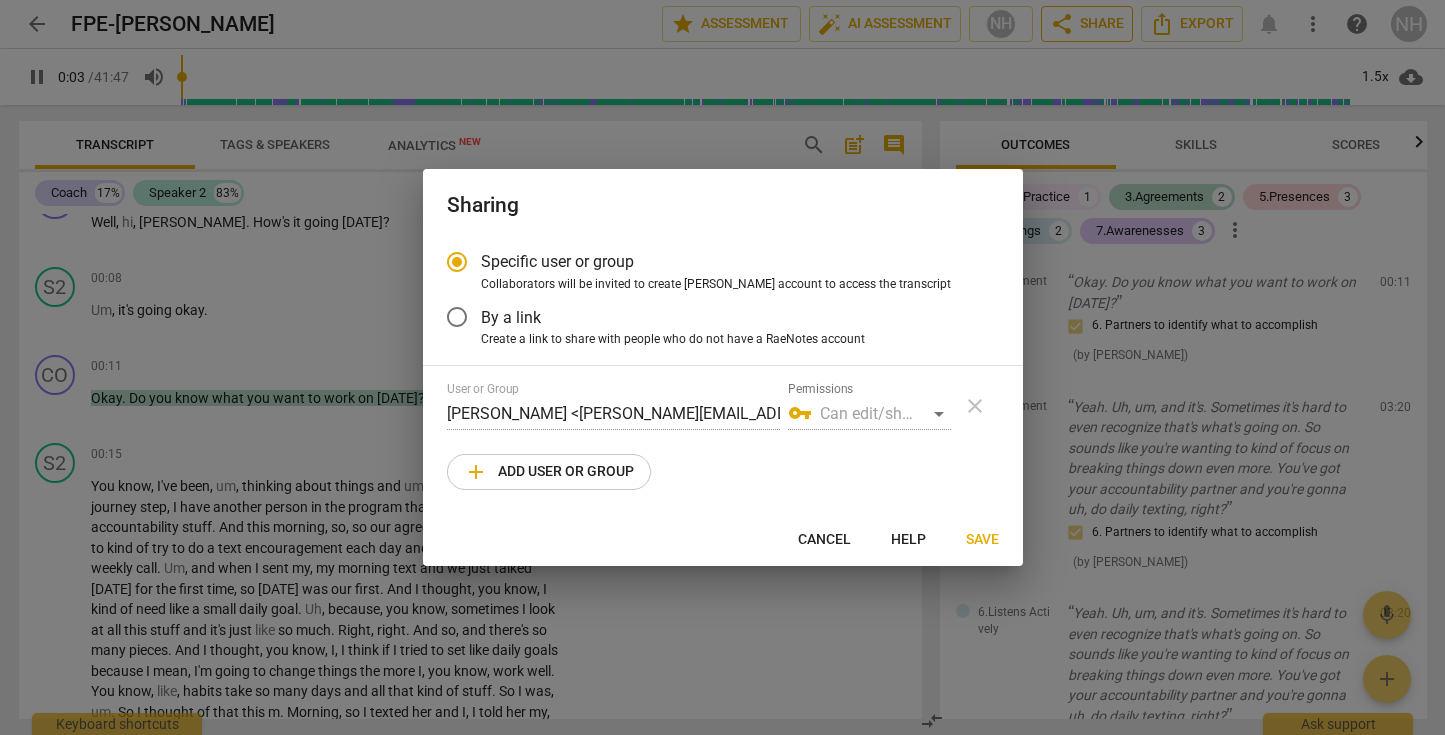 type on "4" 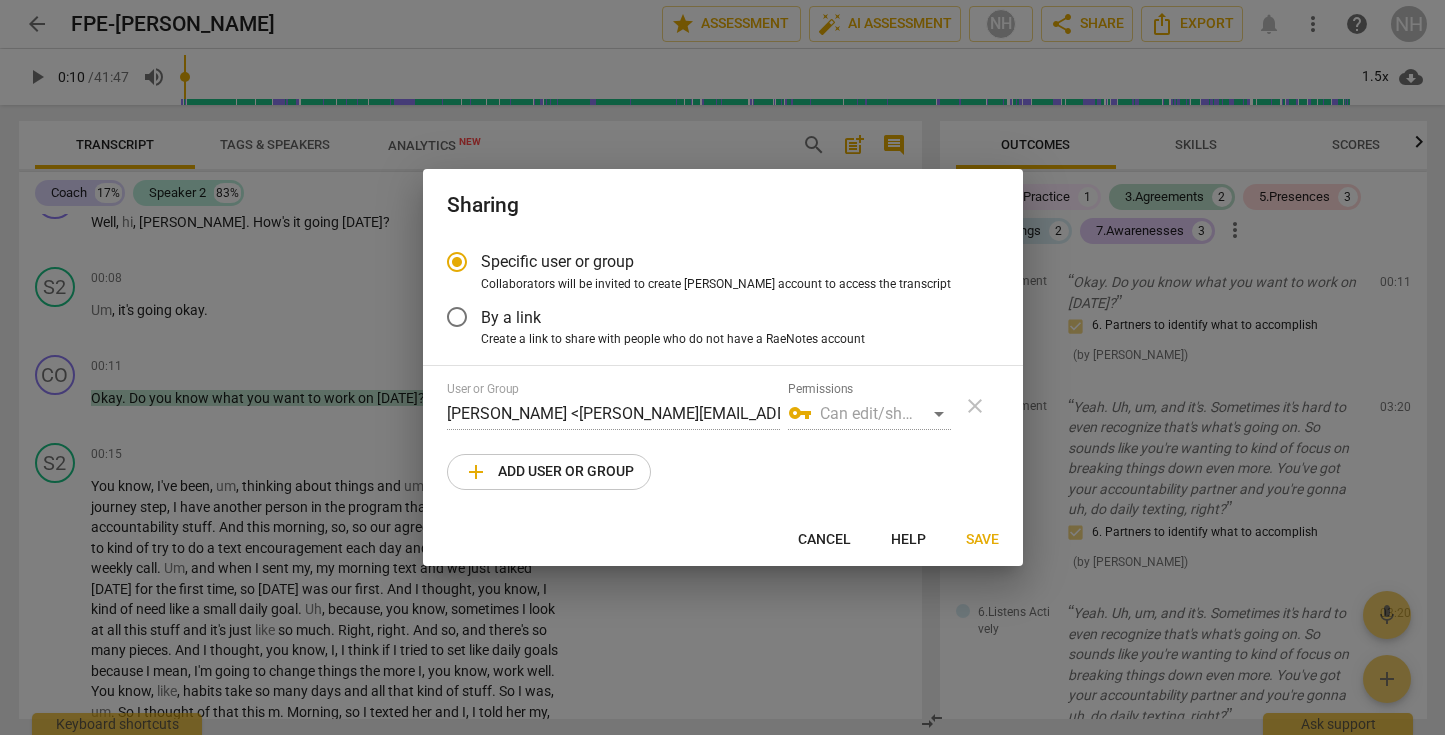 type on "10" 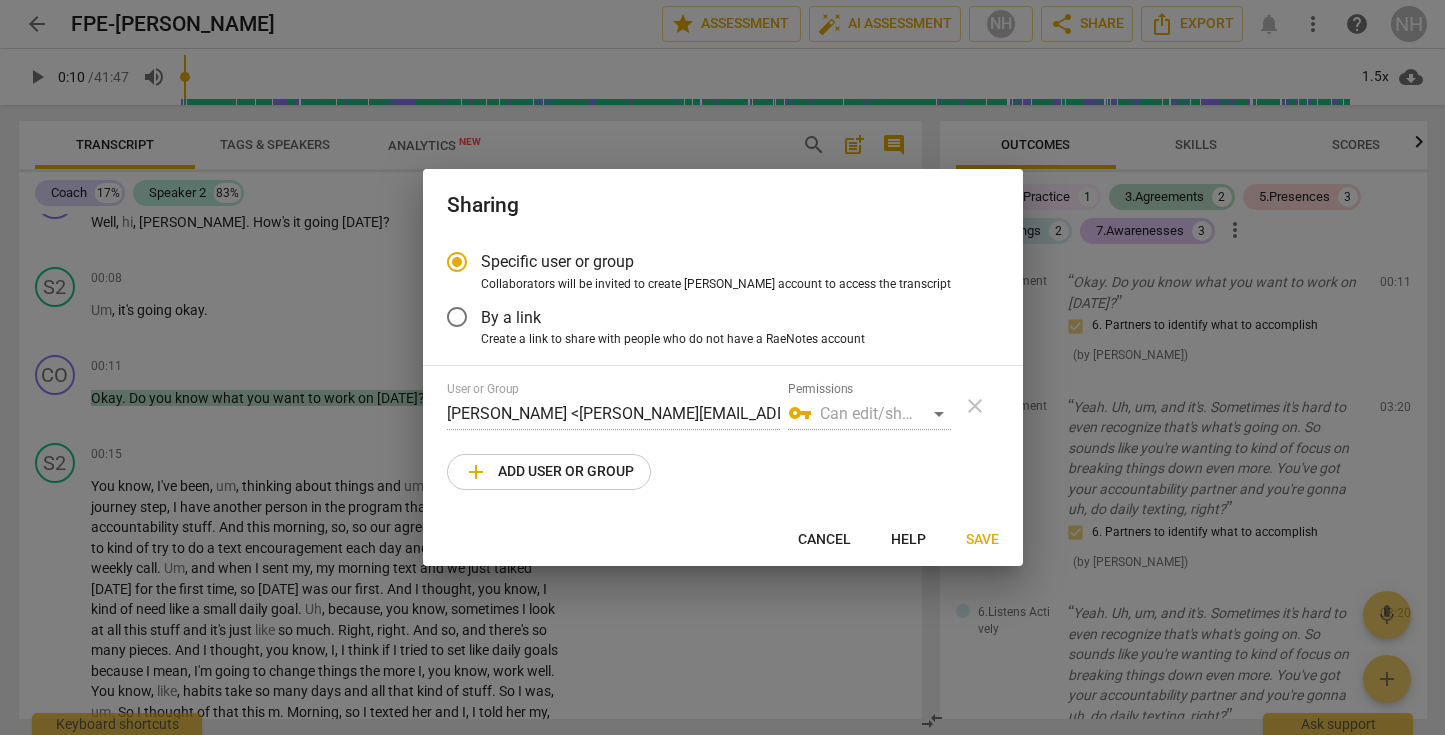 click on "By a link" at bounding box center (708, 317) 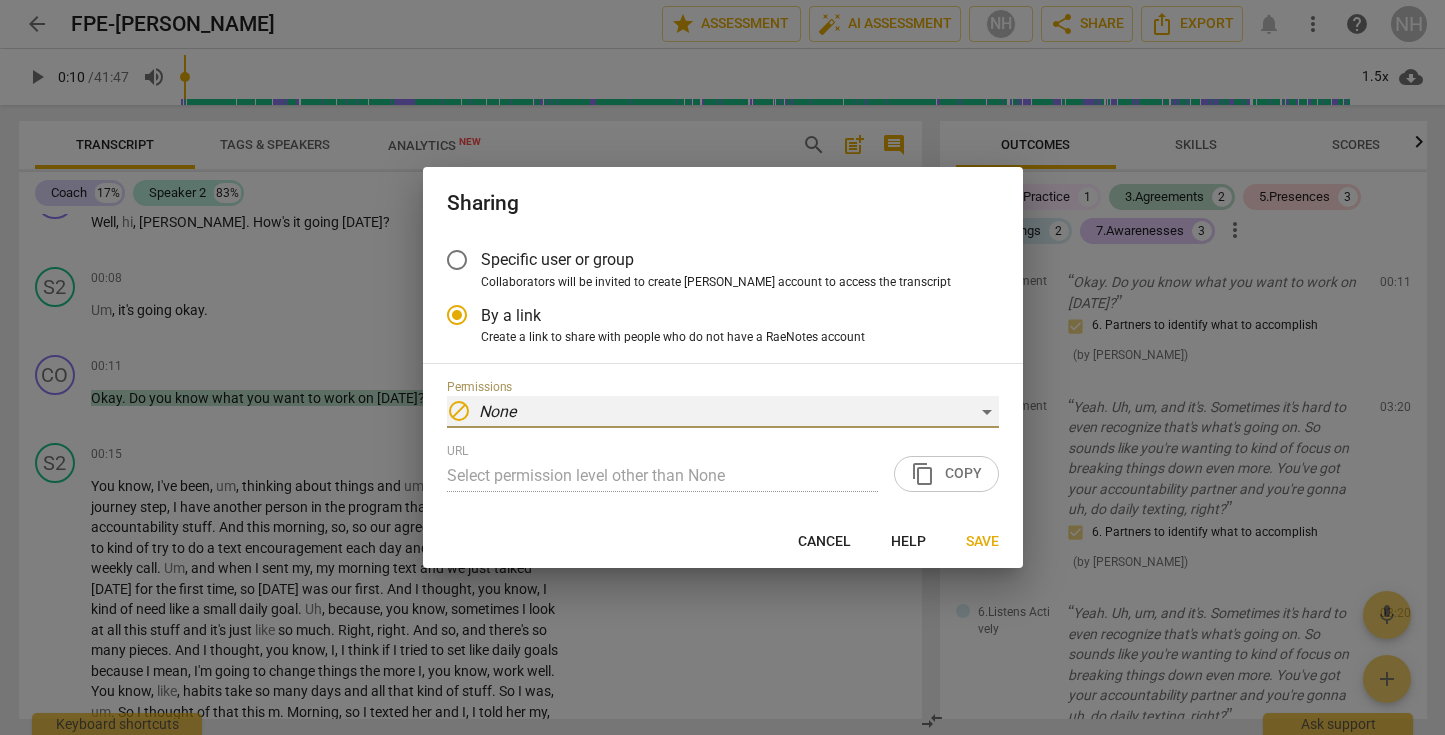 click on "block None" at bounding box center [723, 412] 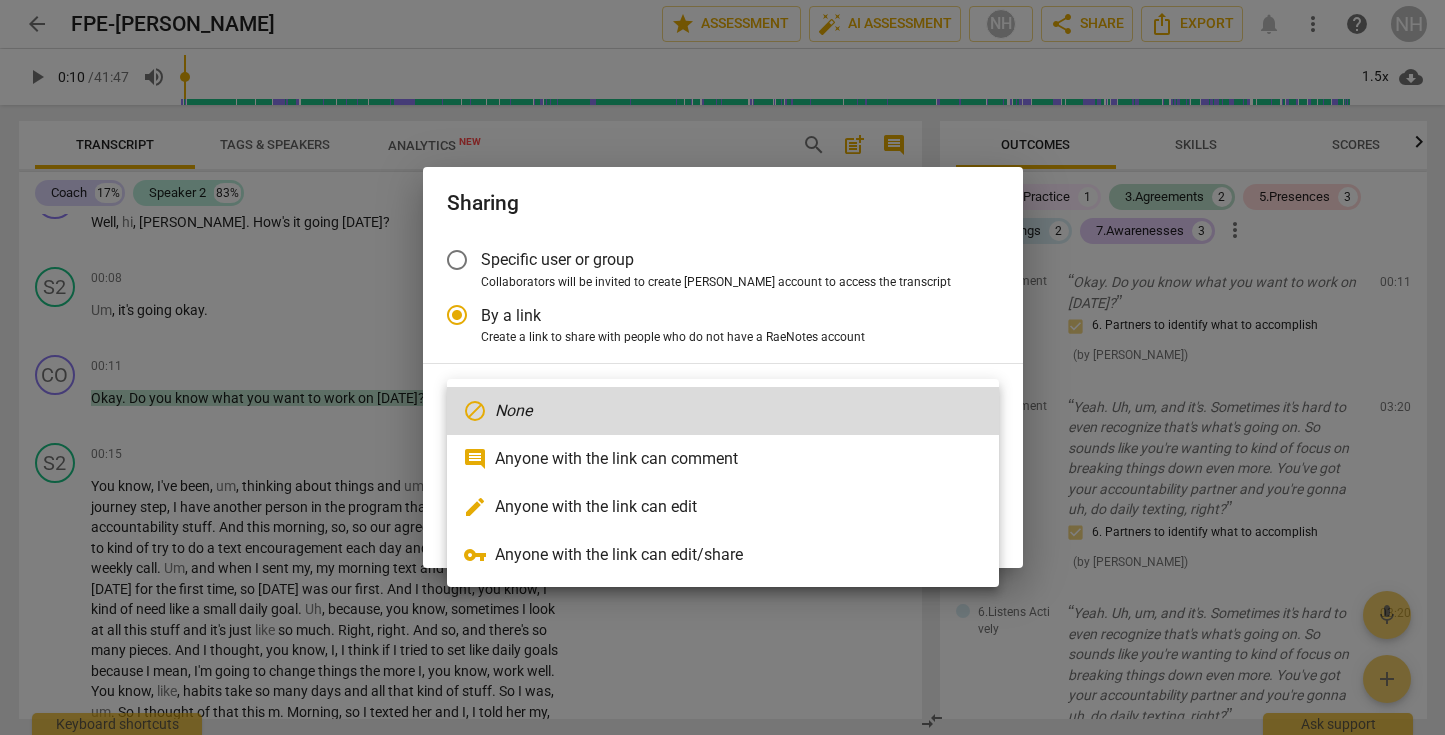 click on "edit Anyone with the link can edit" at bounding box center (723, 507) 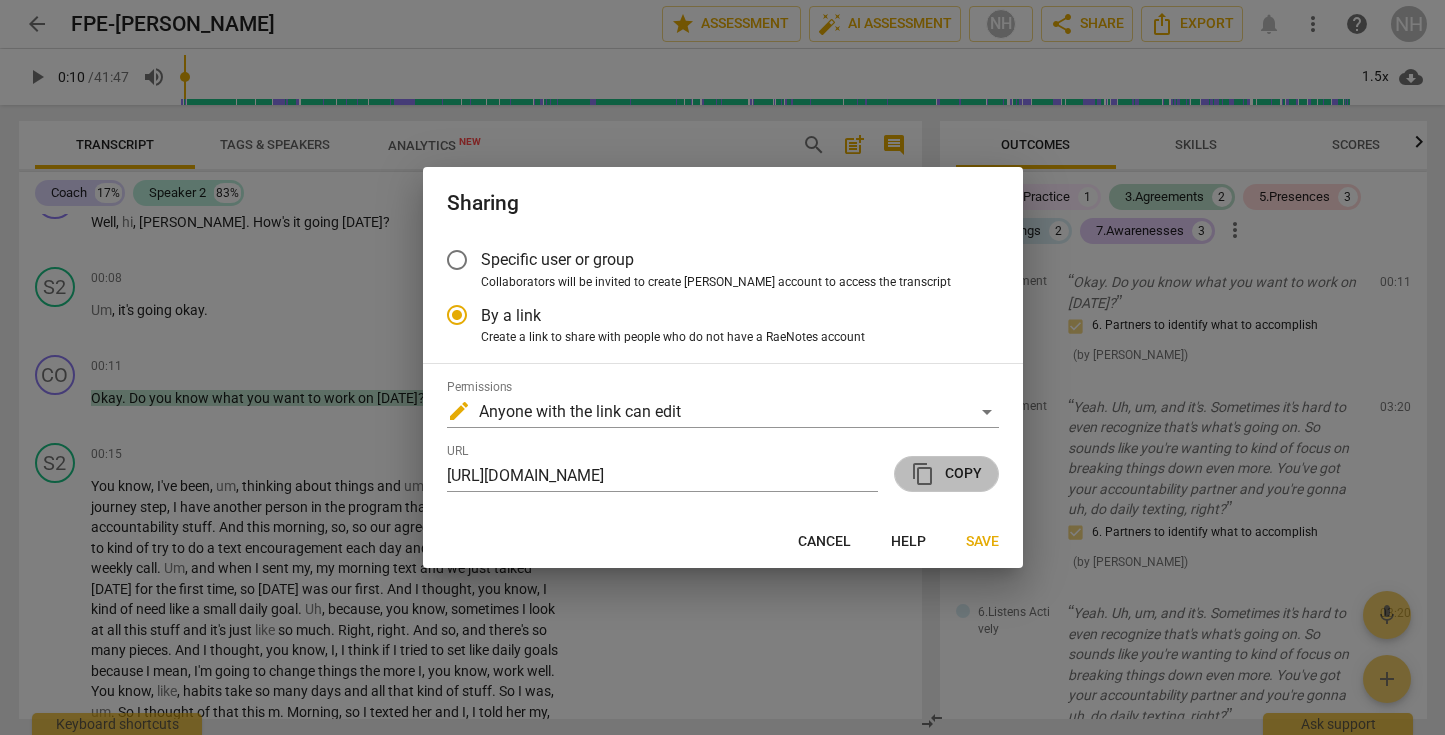 click on "content_copy   Copy" at bounding box center (946, 474) 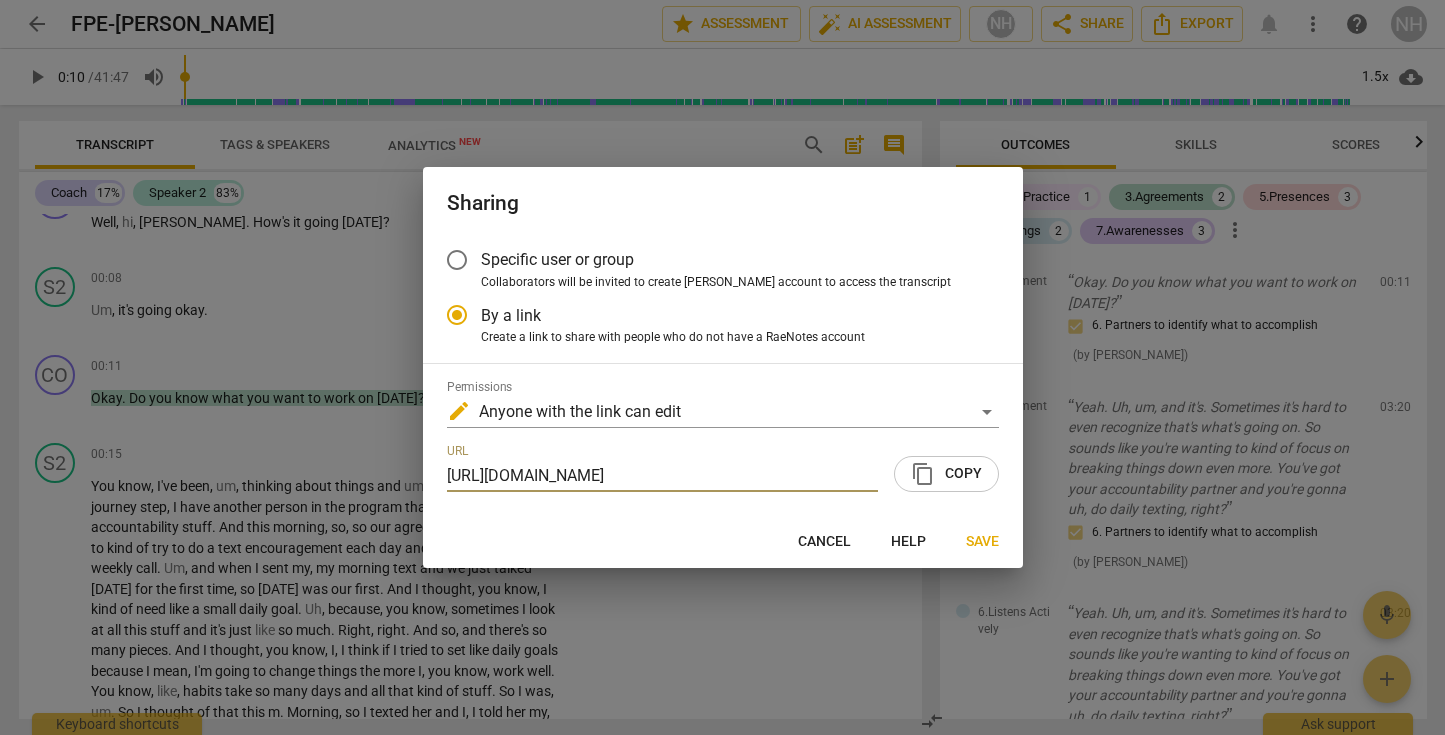 click on "Cancel" at bounding box center [824, 542] 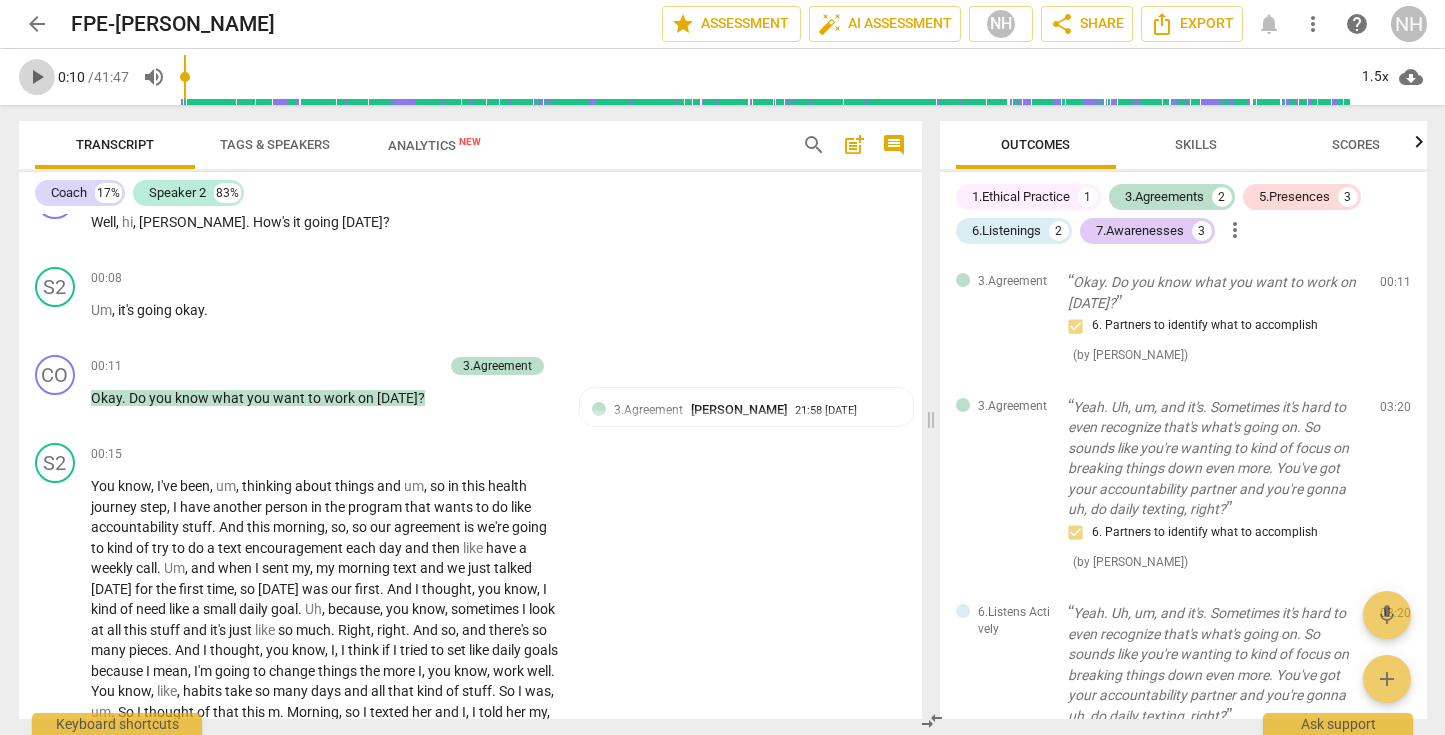 click on "play_arrow" at bounding box center (37, 77) 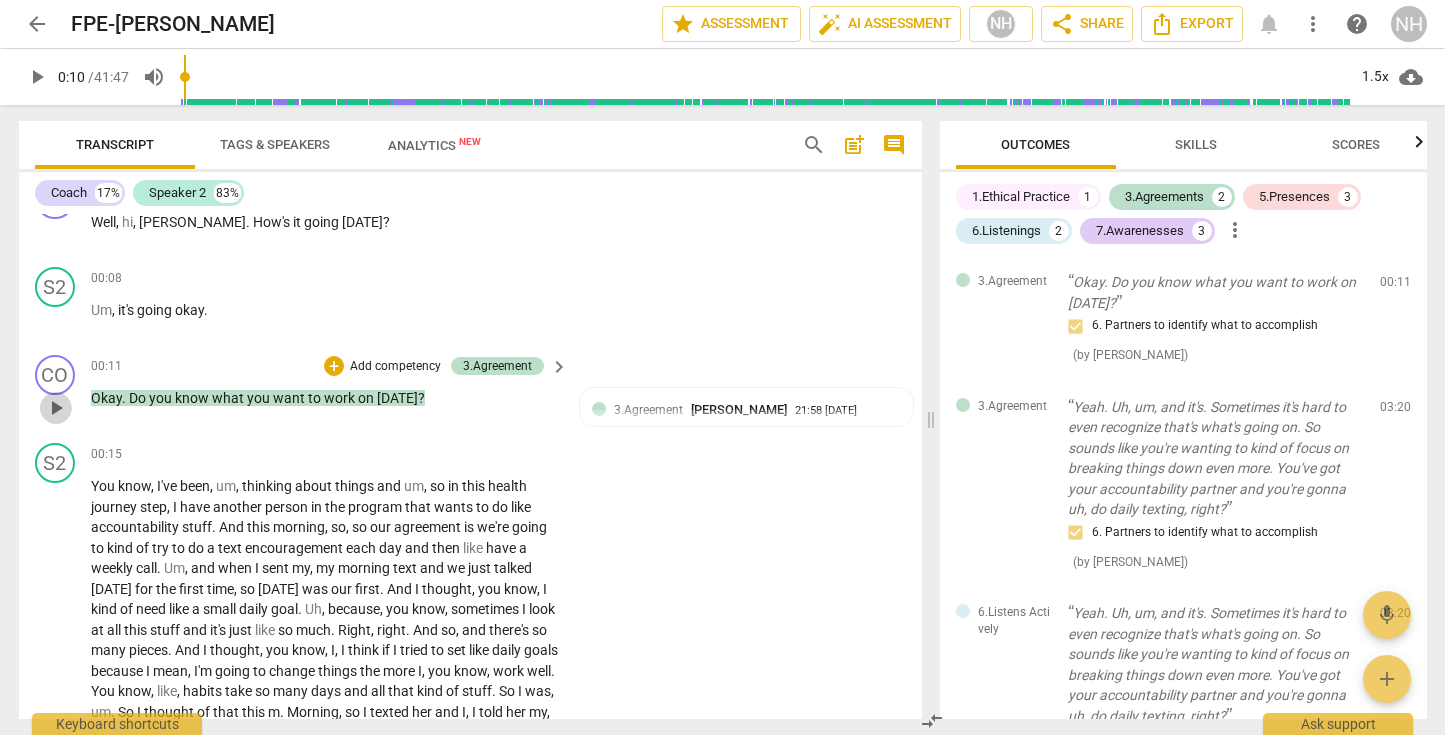 click on "play_arrow" at bounding box center [56, 408] 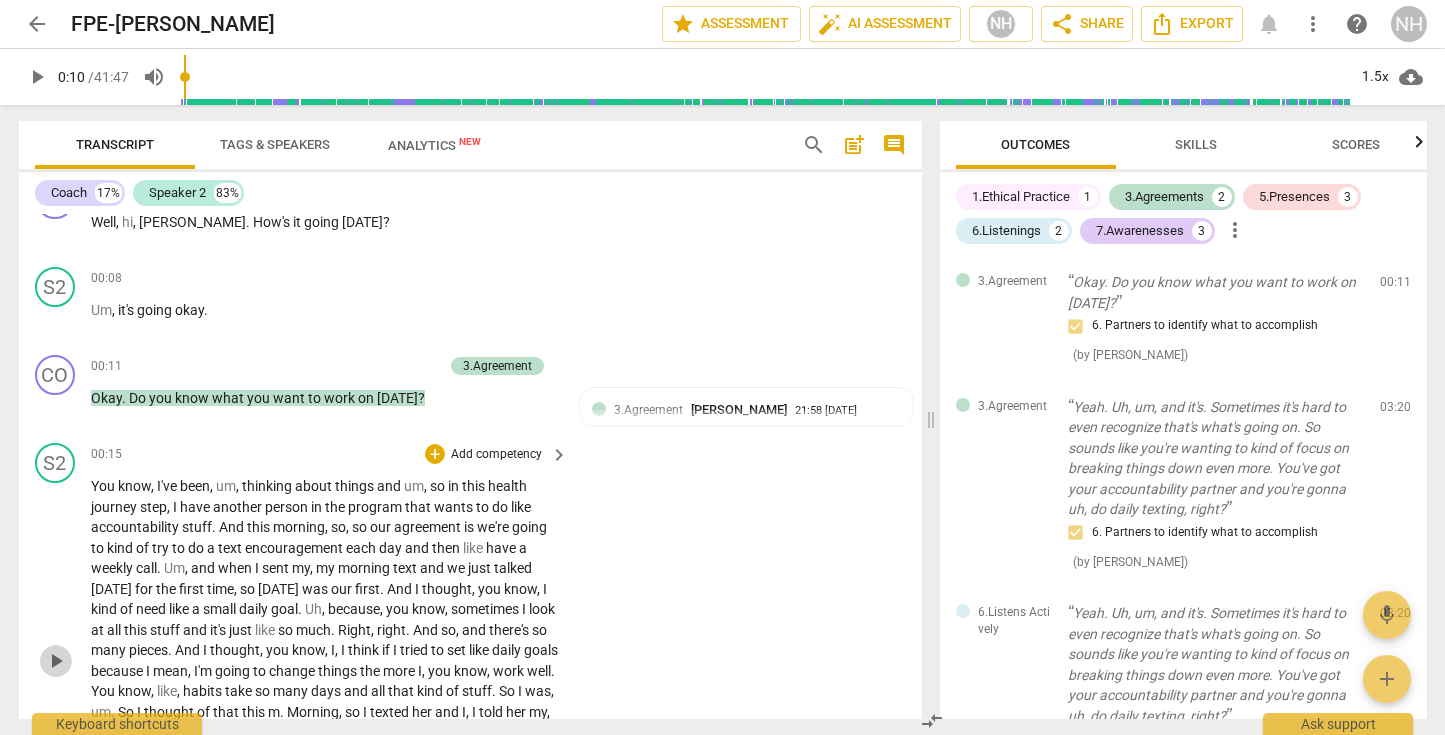 click on "play_arrow" at bounding box center (56, 661) 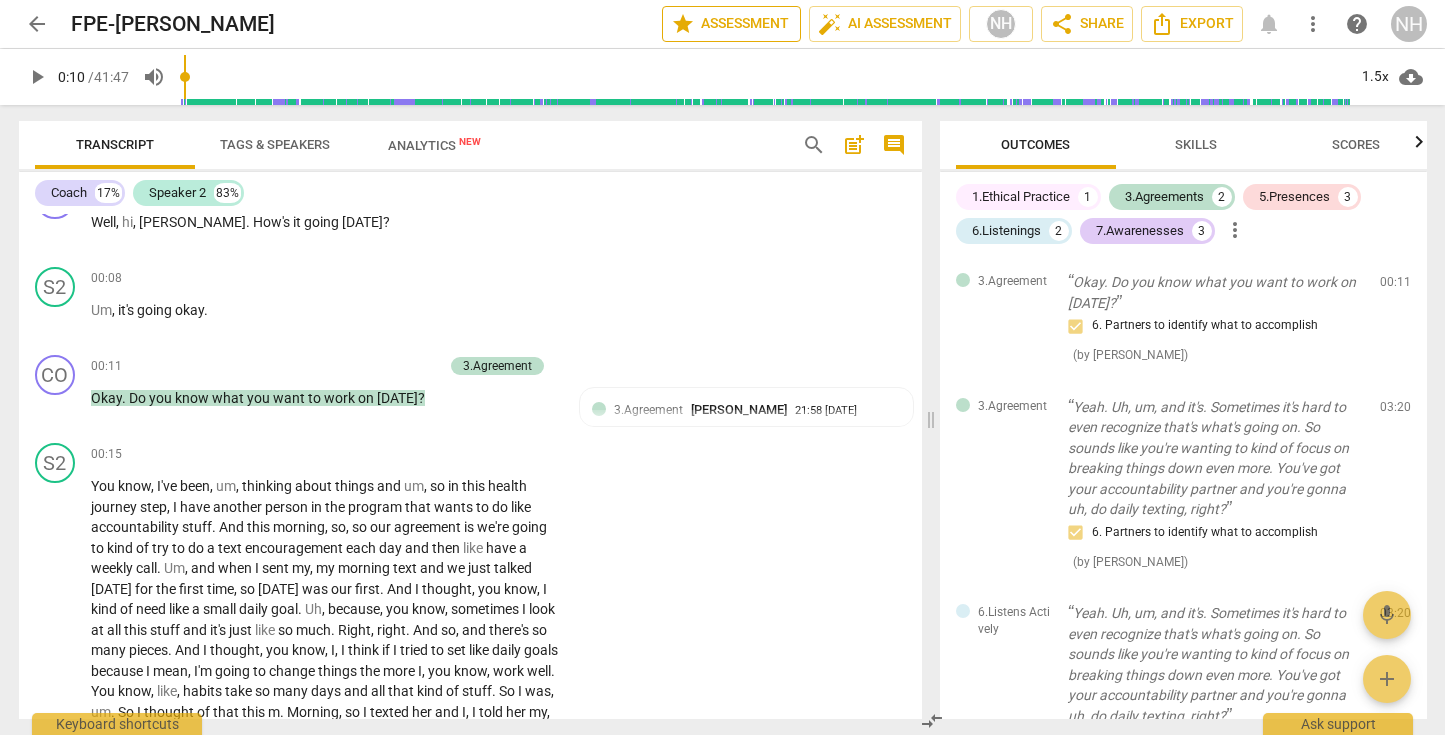 type on "10" 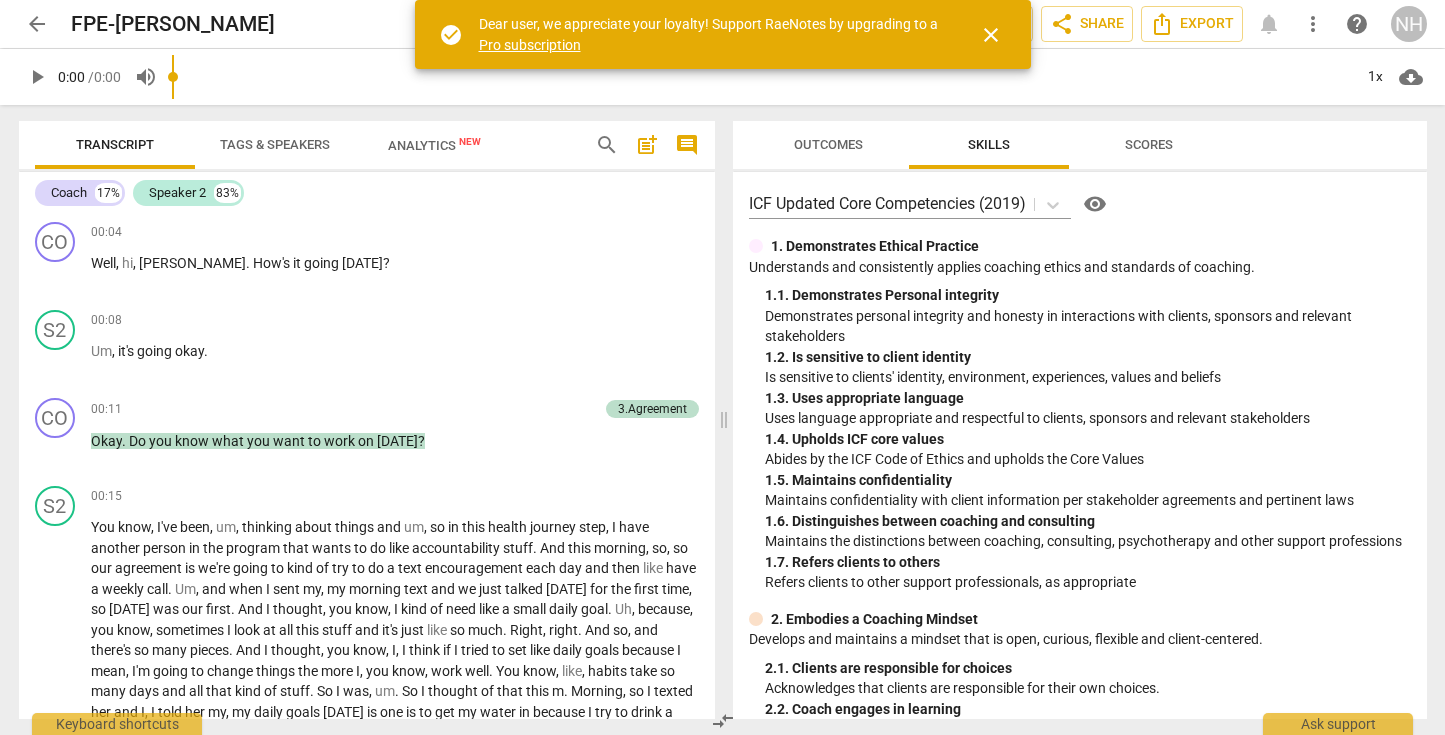 scroll, scrollTop: 0, scrollLeft: 0, axis: both 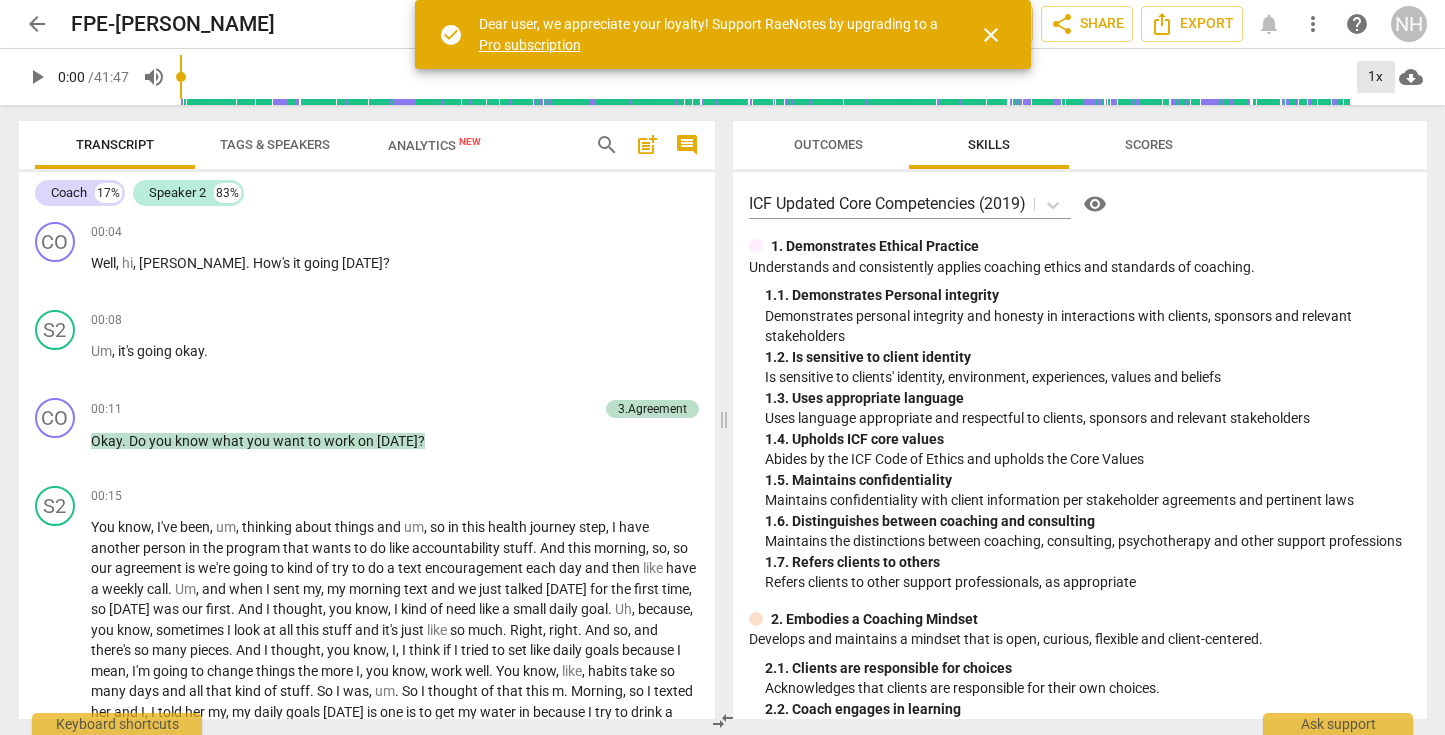 click on "1x" at bounding box center [1376, 77] 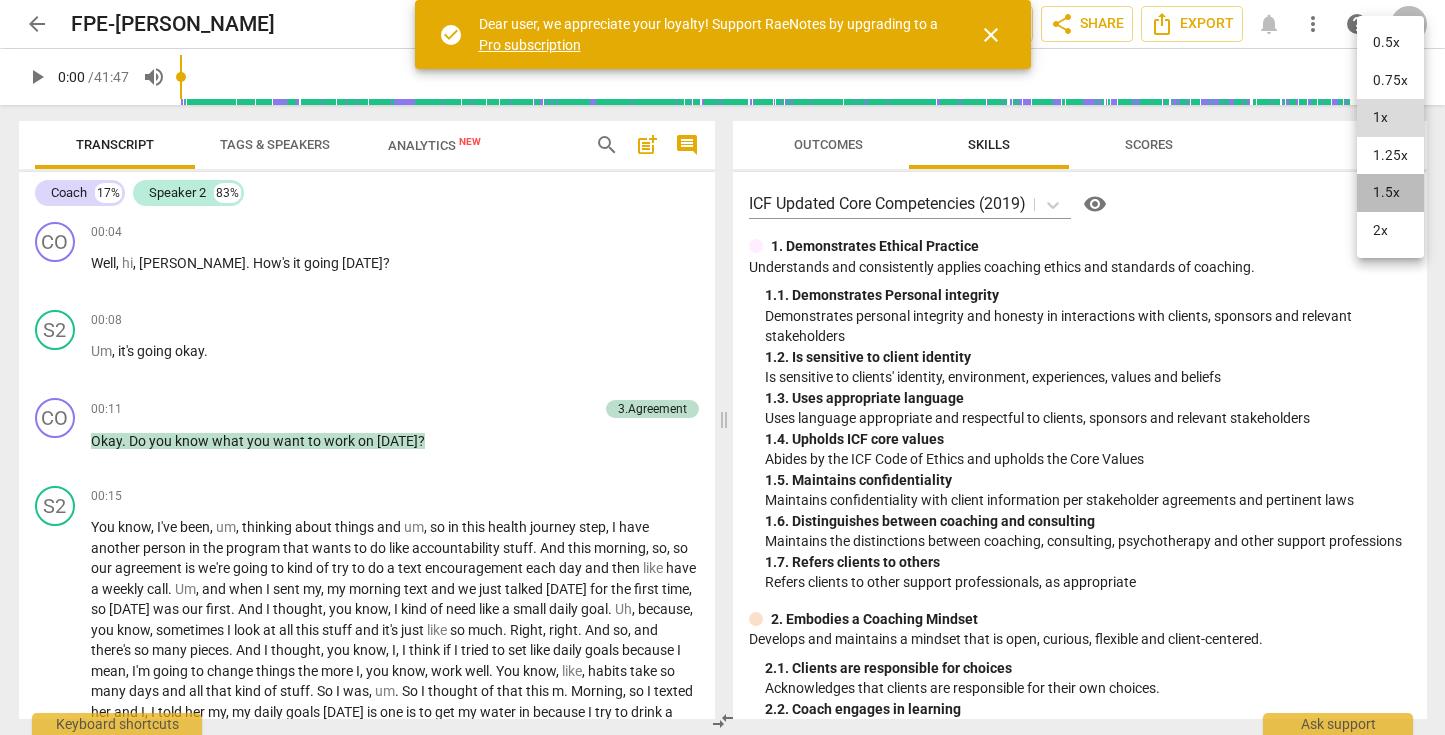 click on "1.5x" at bounding box center [1390, 193] 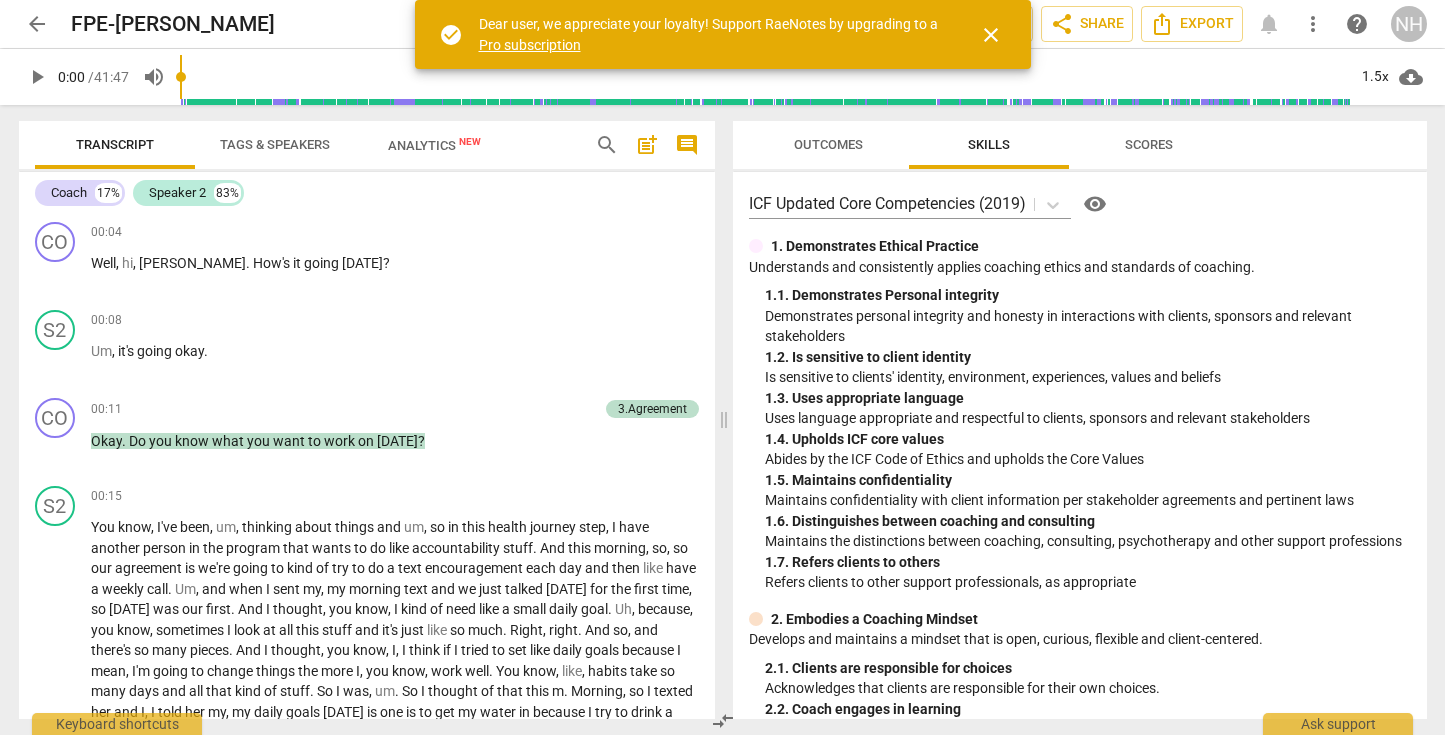click on "play_arrow" at bounding box center (37, 77) 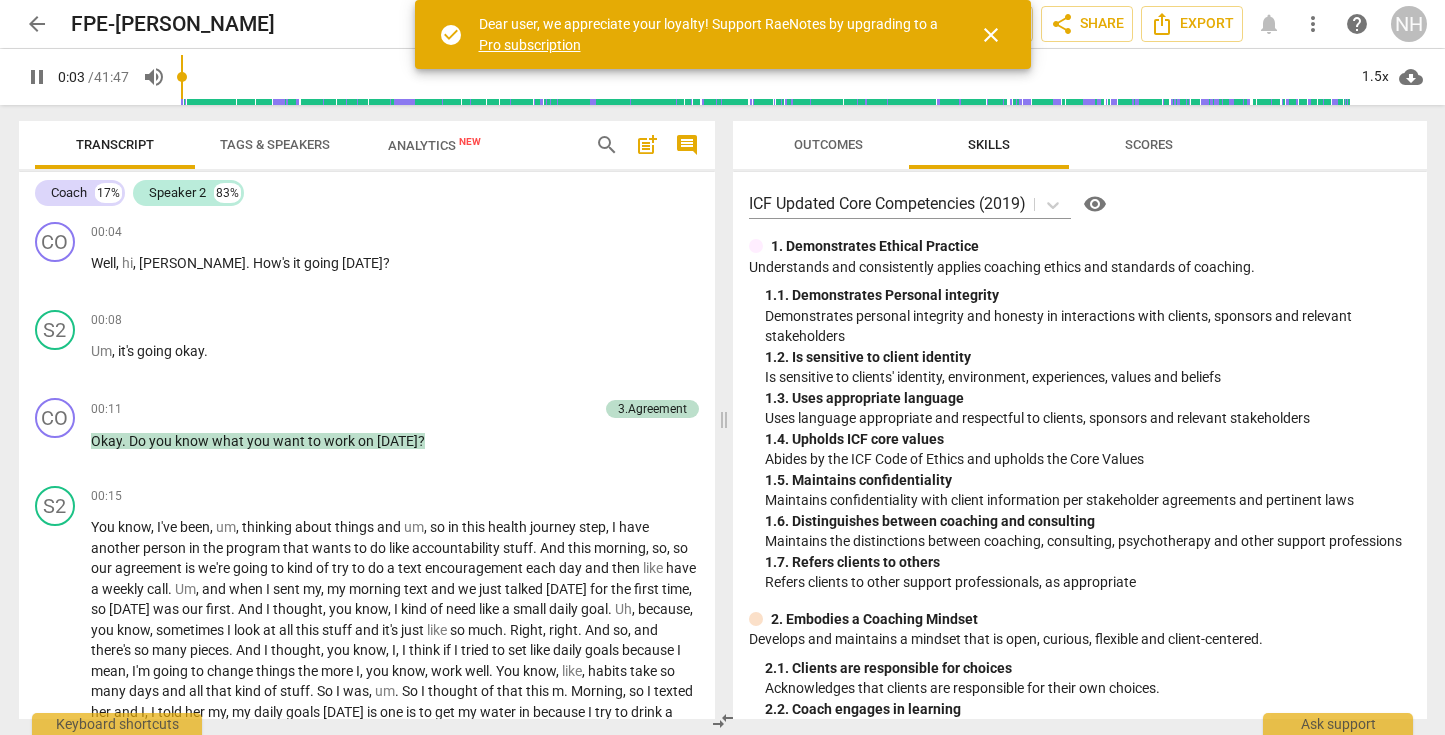 click on "close" at bounding box center [991, 35] 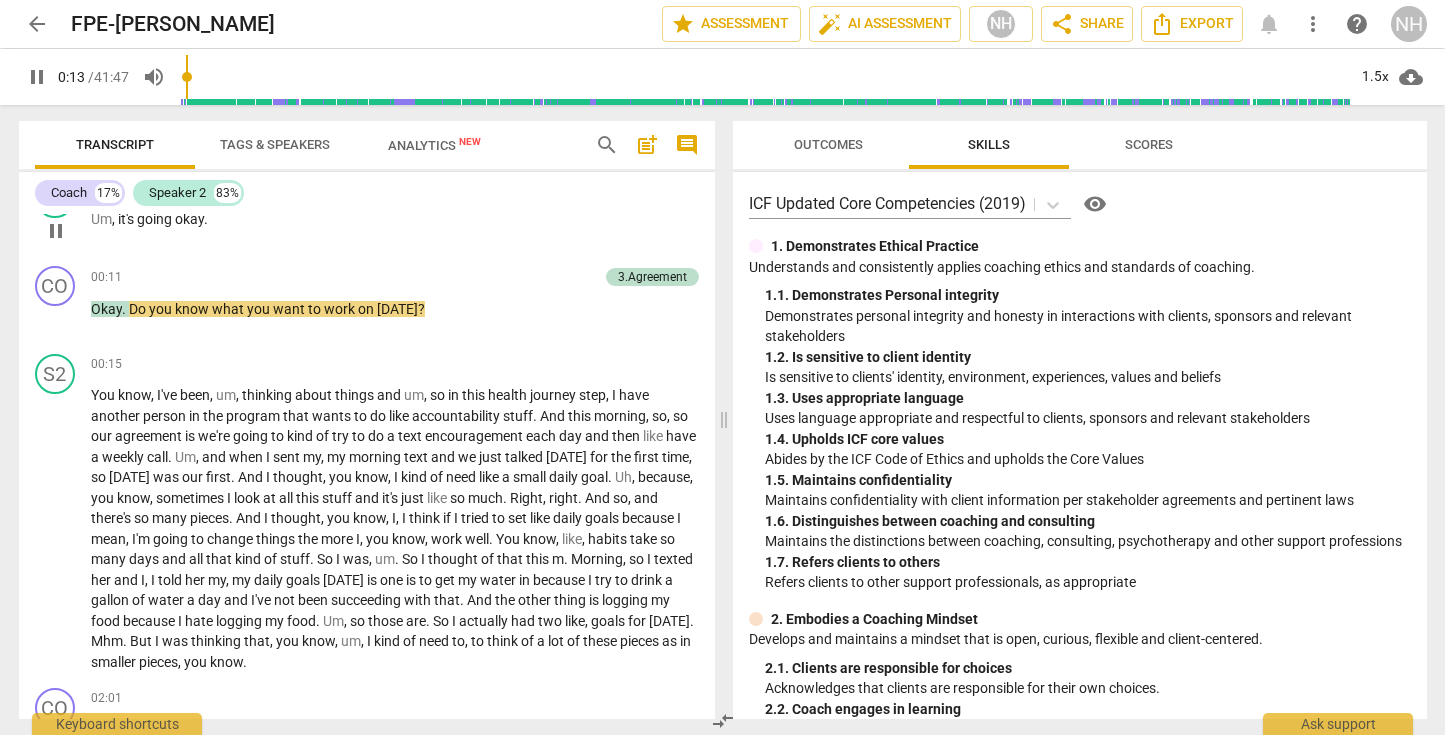 scroll, scrollTop: 210, scrollLeft: 0, axis: vertical 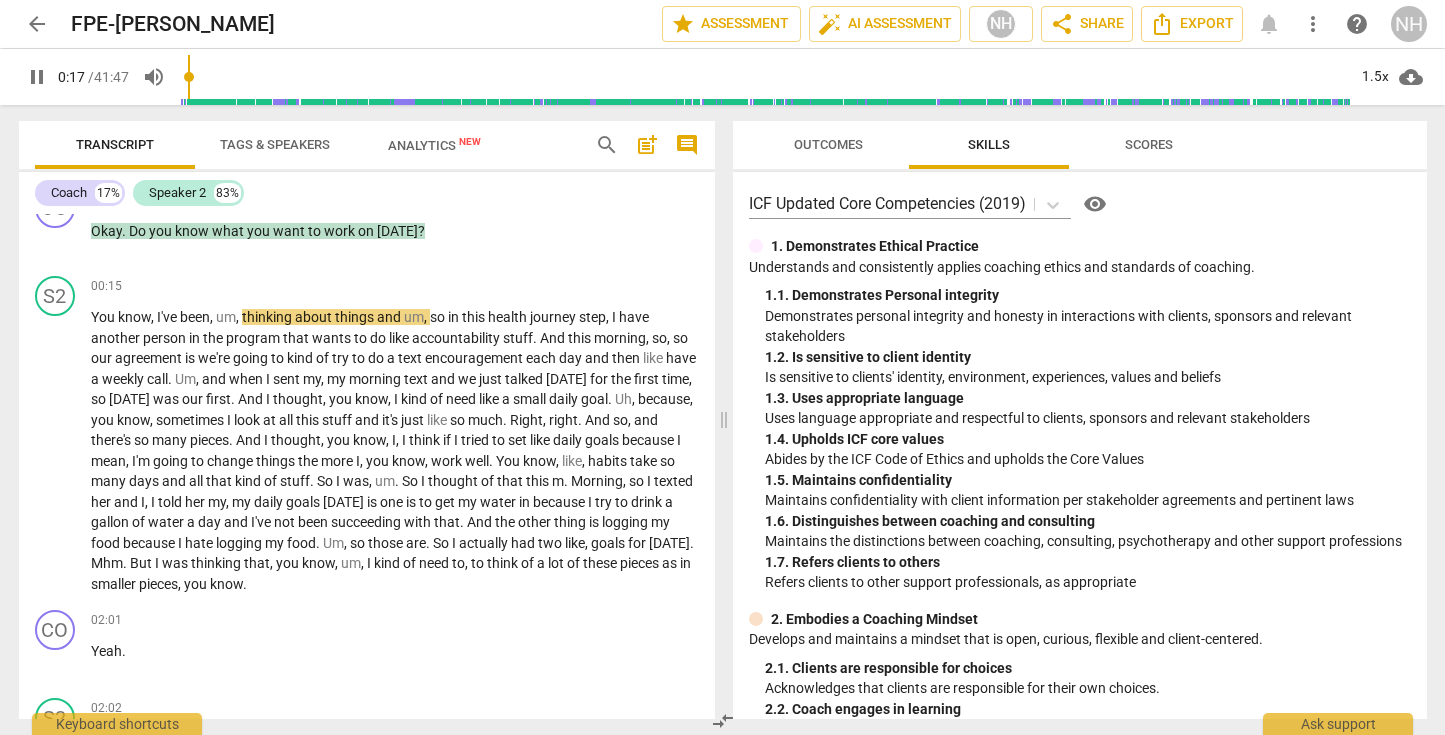 click at bounding box center (766, 77) 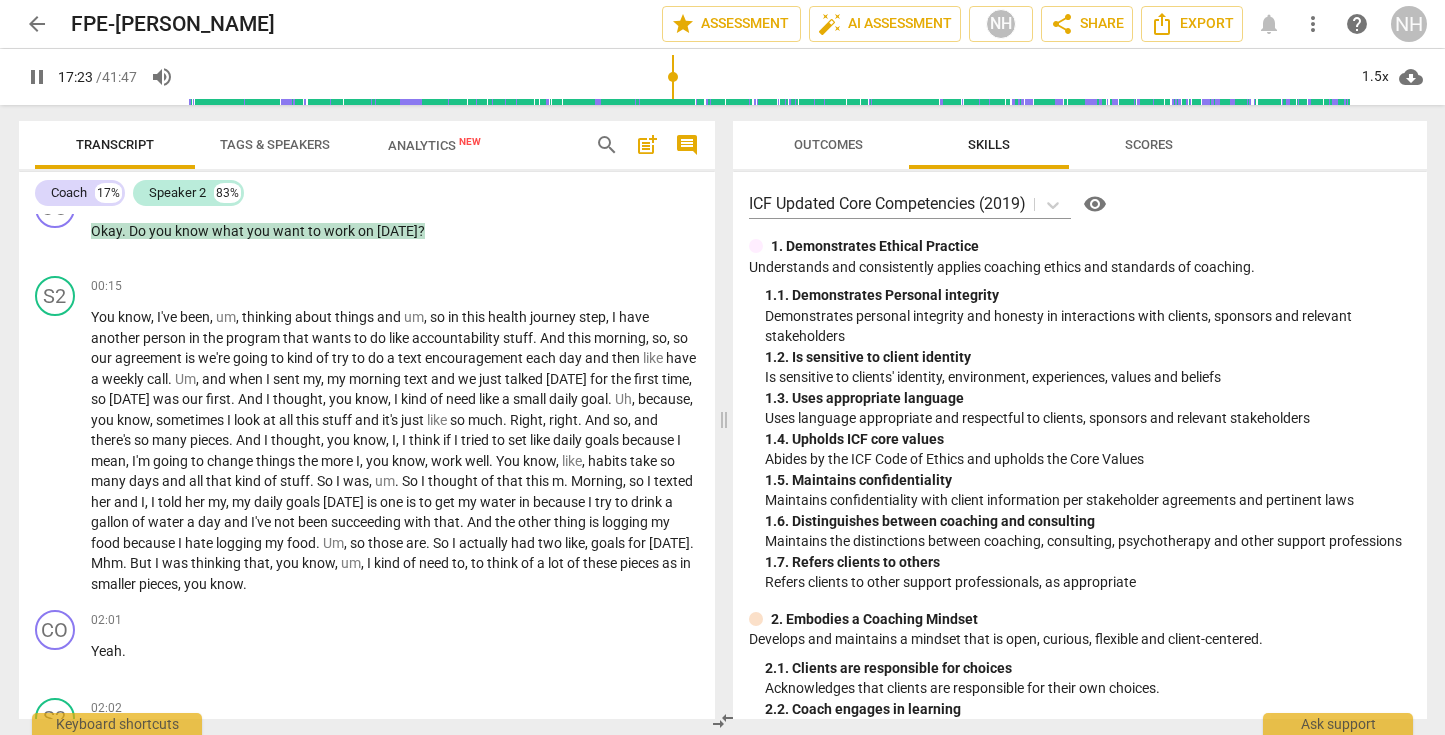 click at bounding box center (770, 77) 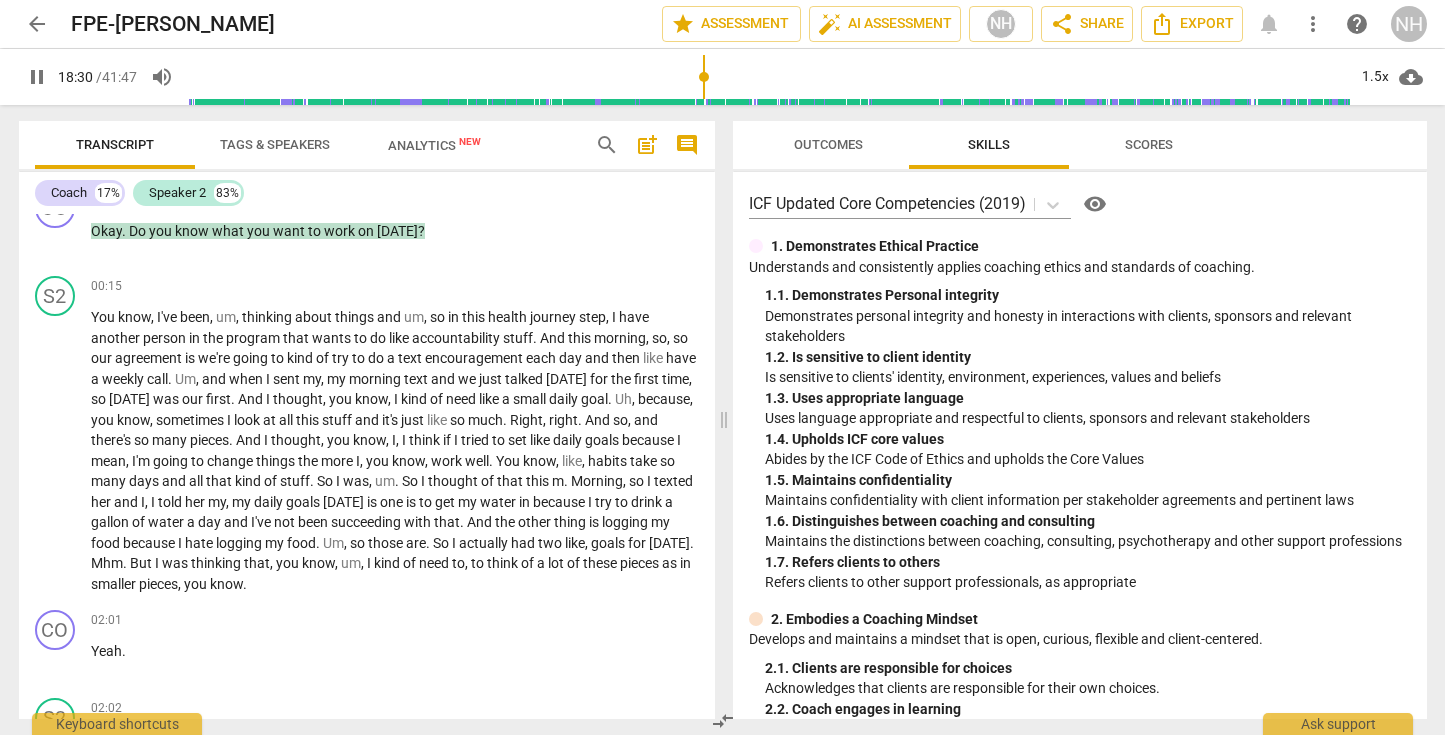 click at bounding box center (770, 77) 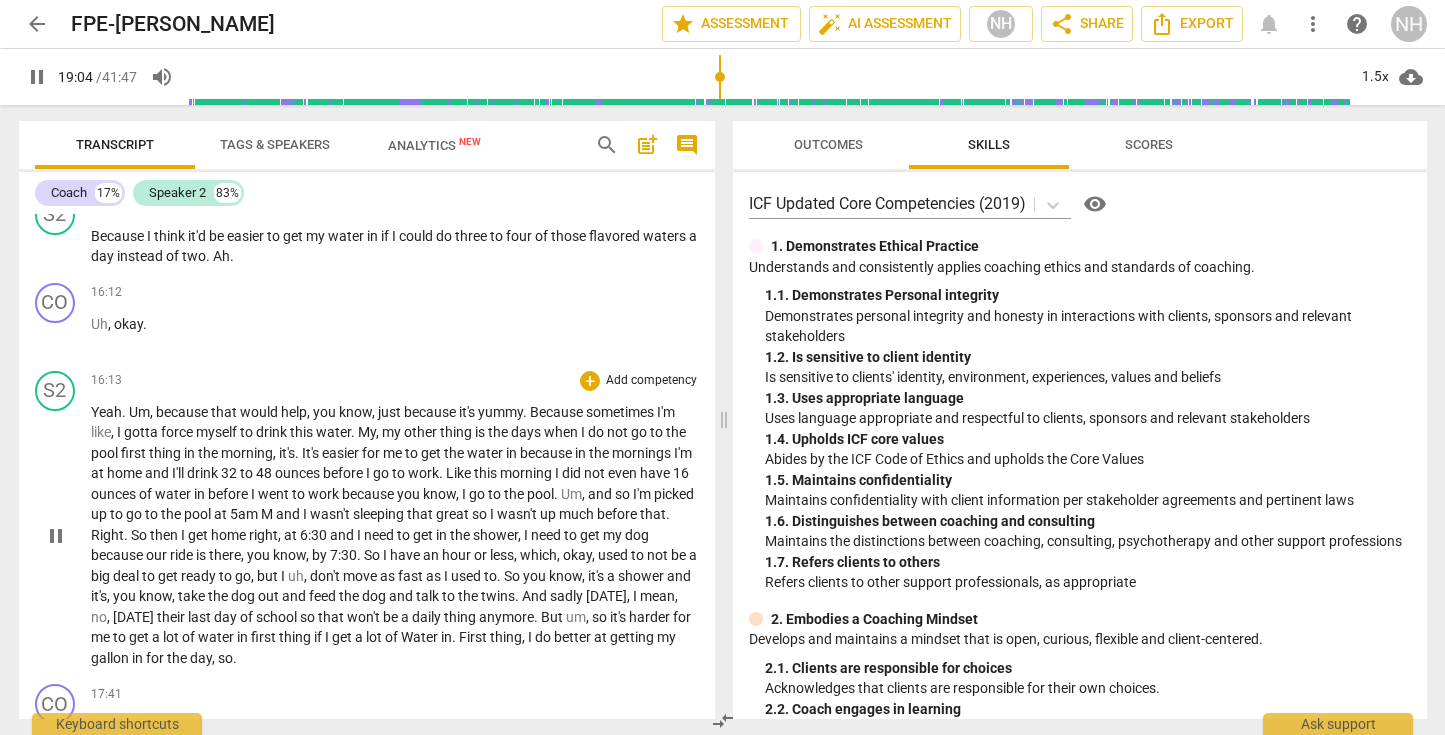 scroll, scrollTop: 7483, scrollLeft: 0, axis: vertical 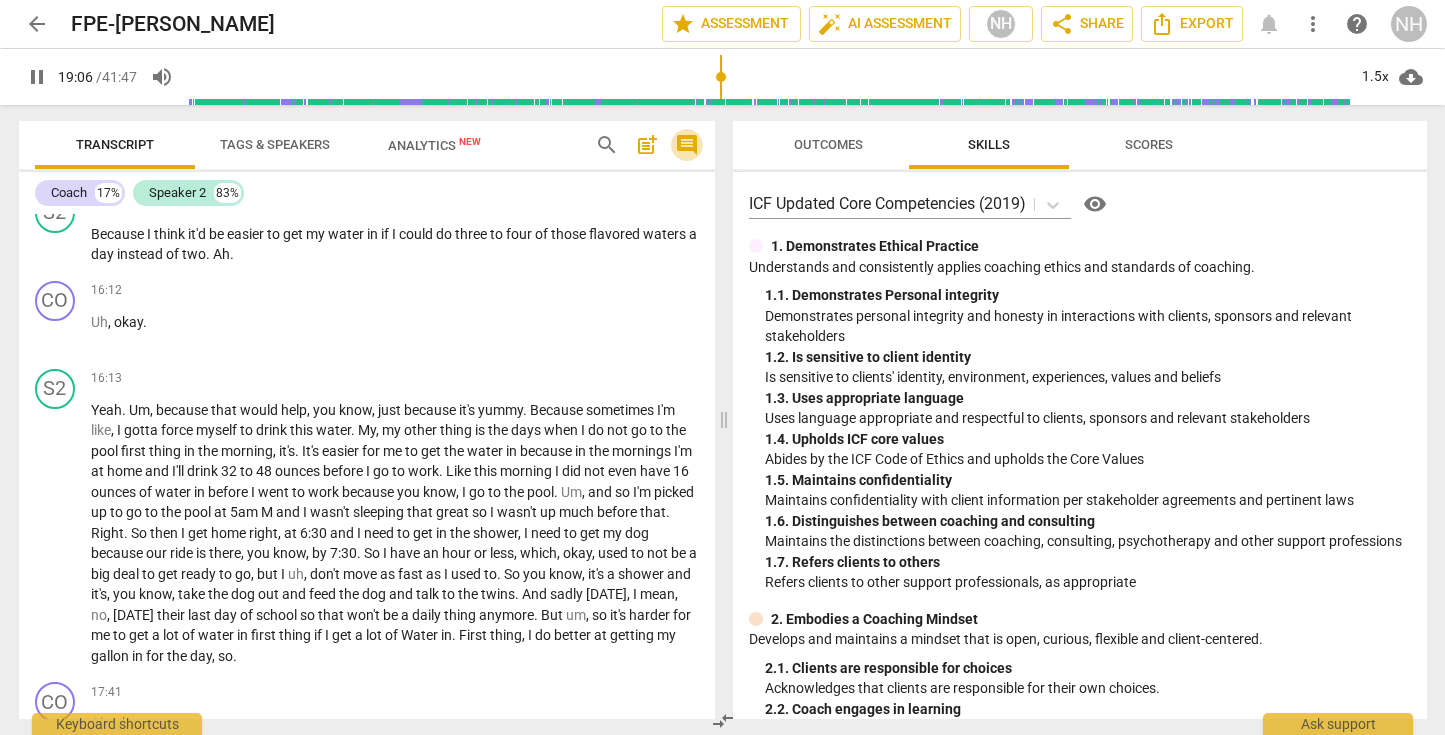 click on "comment" at bounding box center (687, 145) 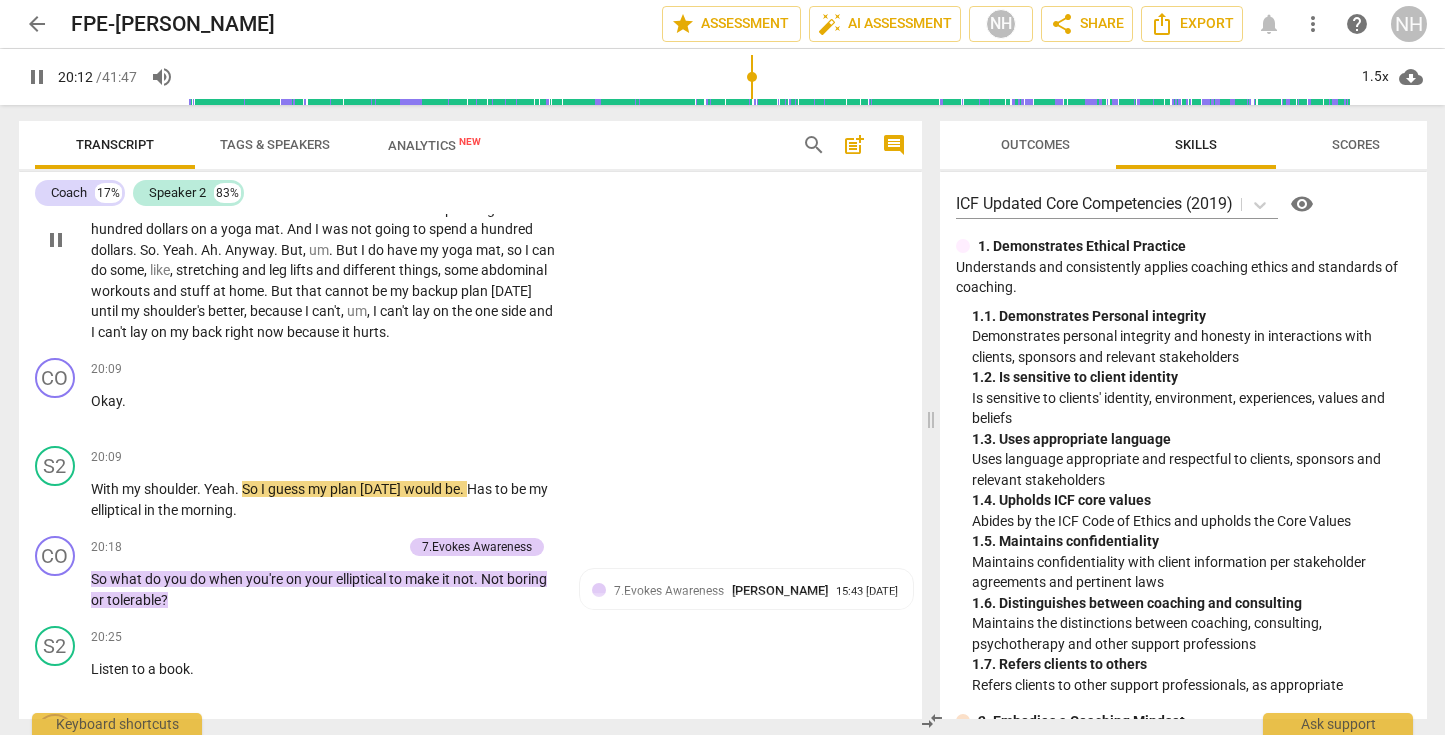 scroll, scrollTop: 10366, scrollLeft: 0, axis: vertical 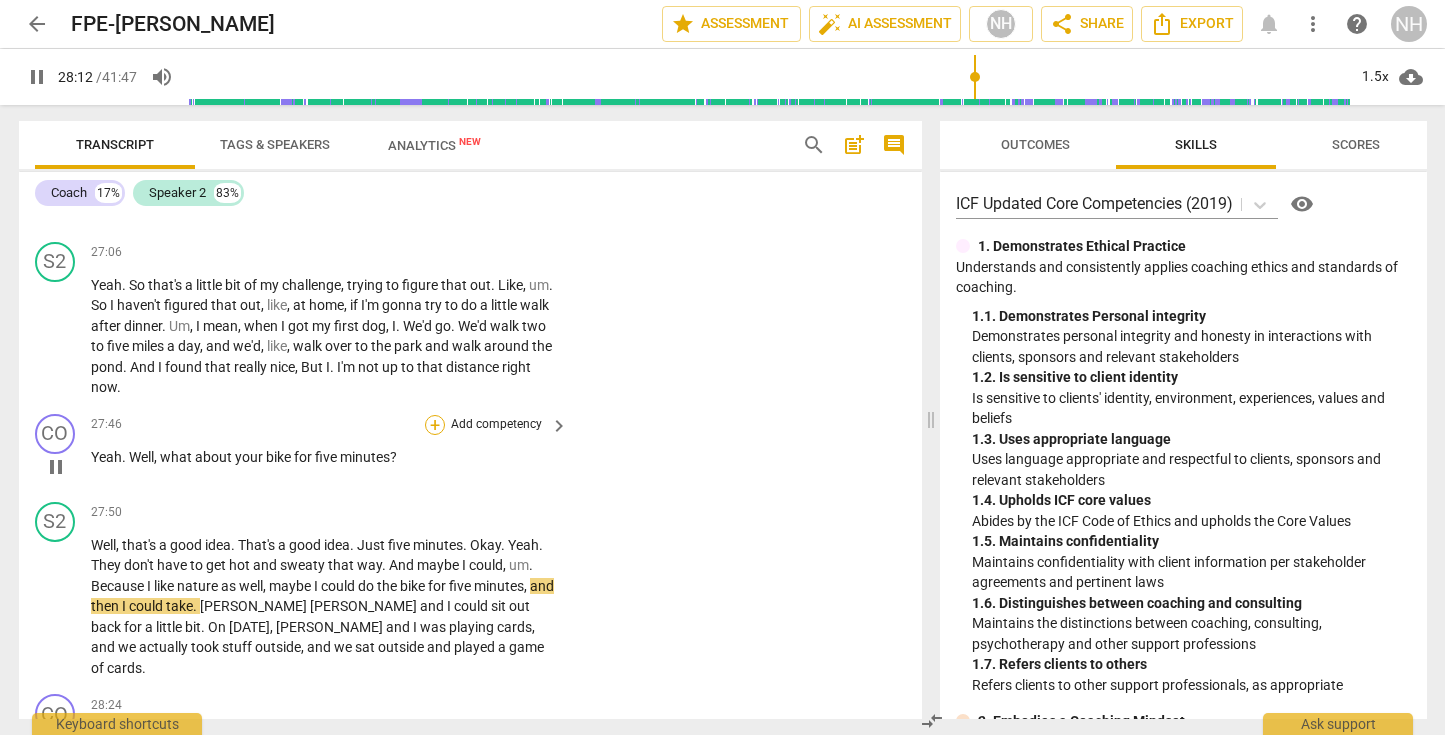 click on "+" at bounding box center [435, 425] 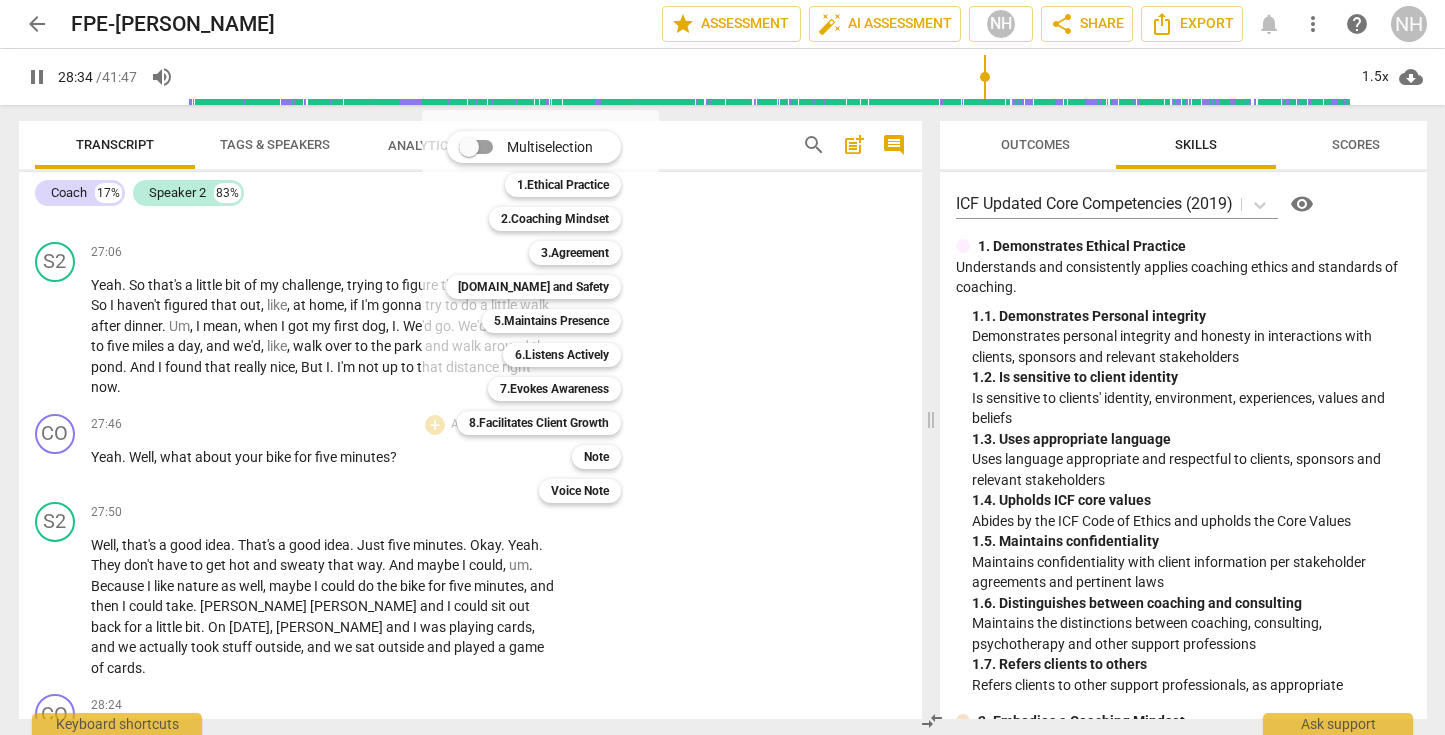 click at bounding box center [722, 367] 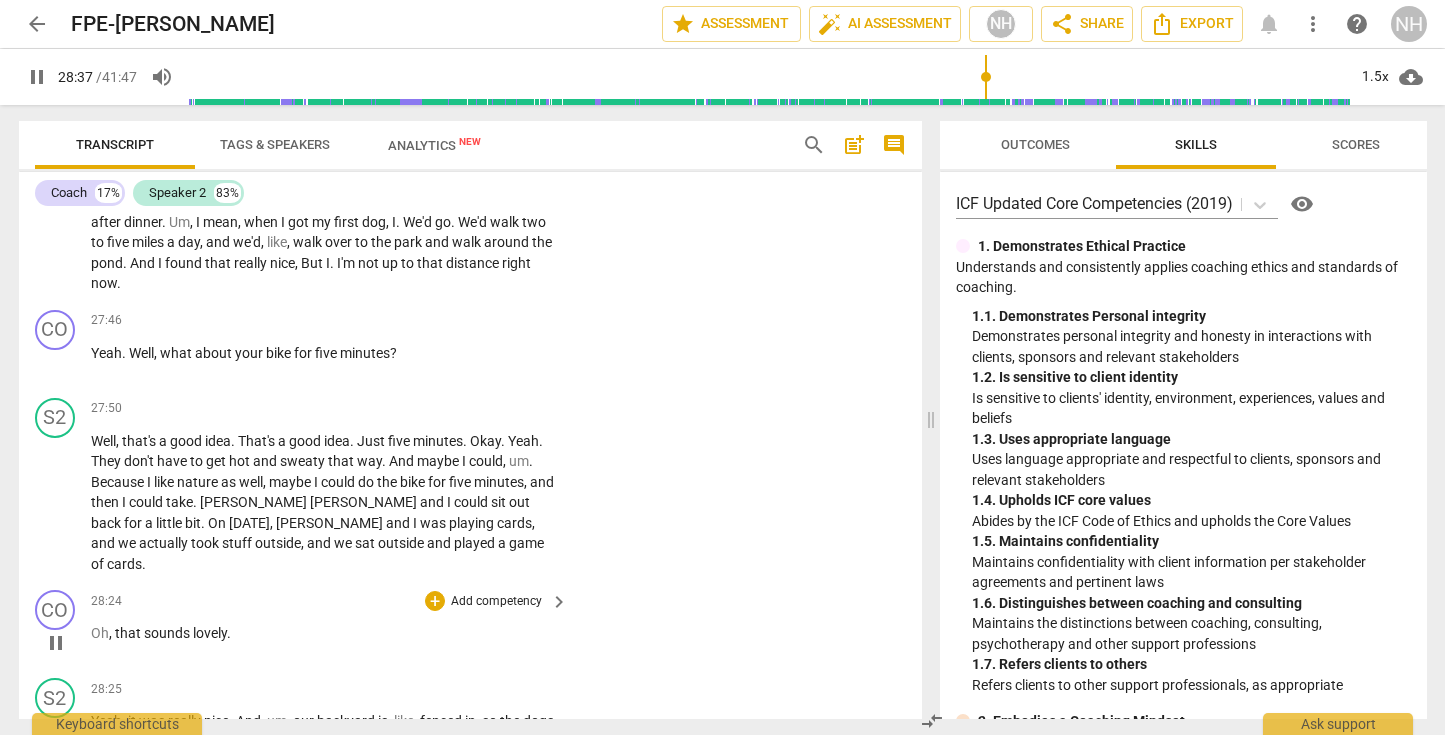scroll, scrollTop: 14931, scrollLeft: 0, axis: vertical 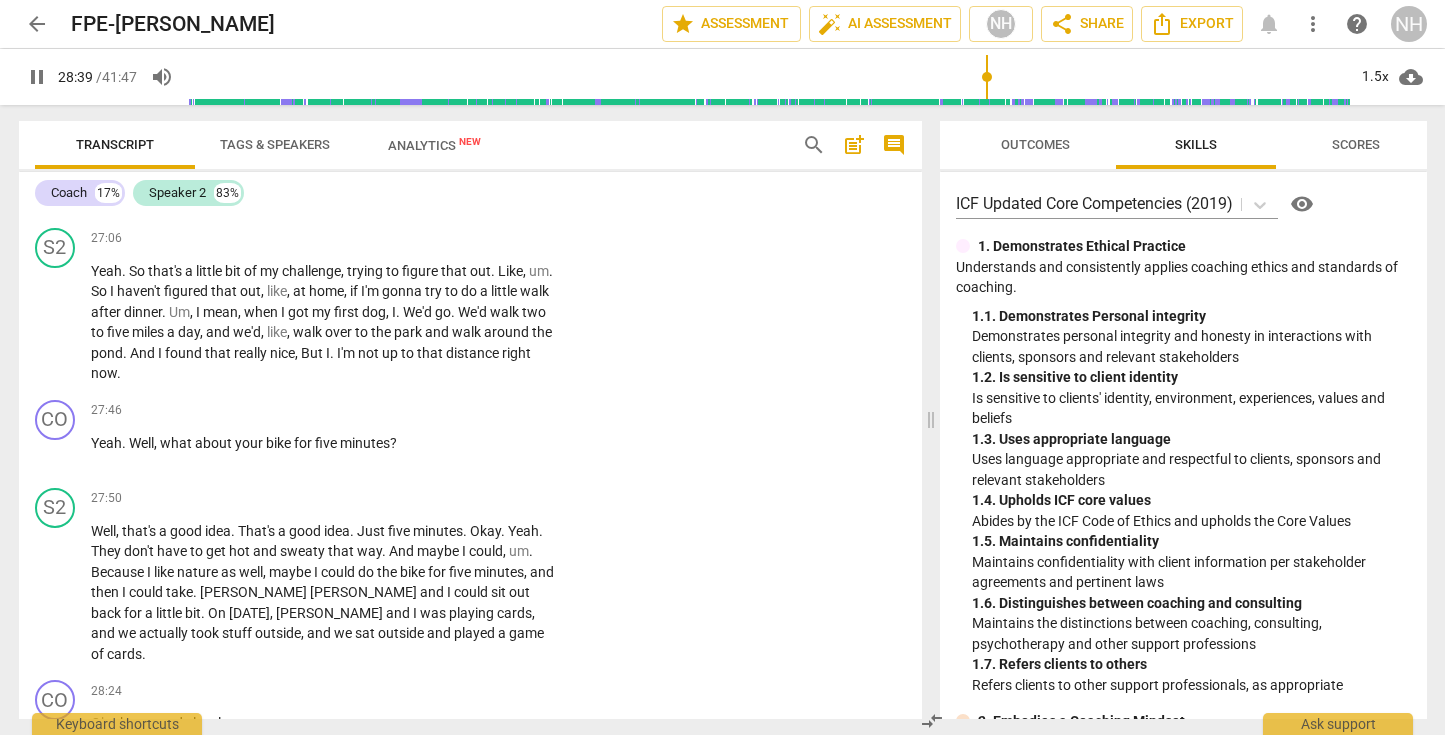 click on "pause" at bounding box center [37, 77] 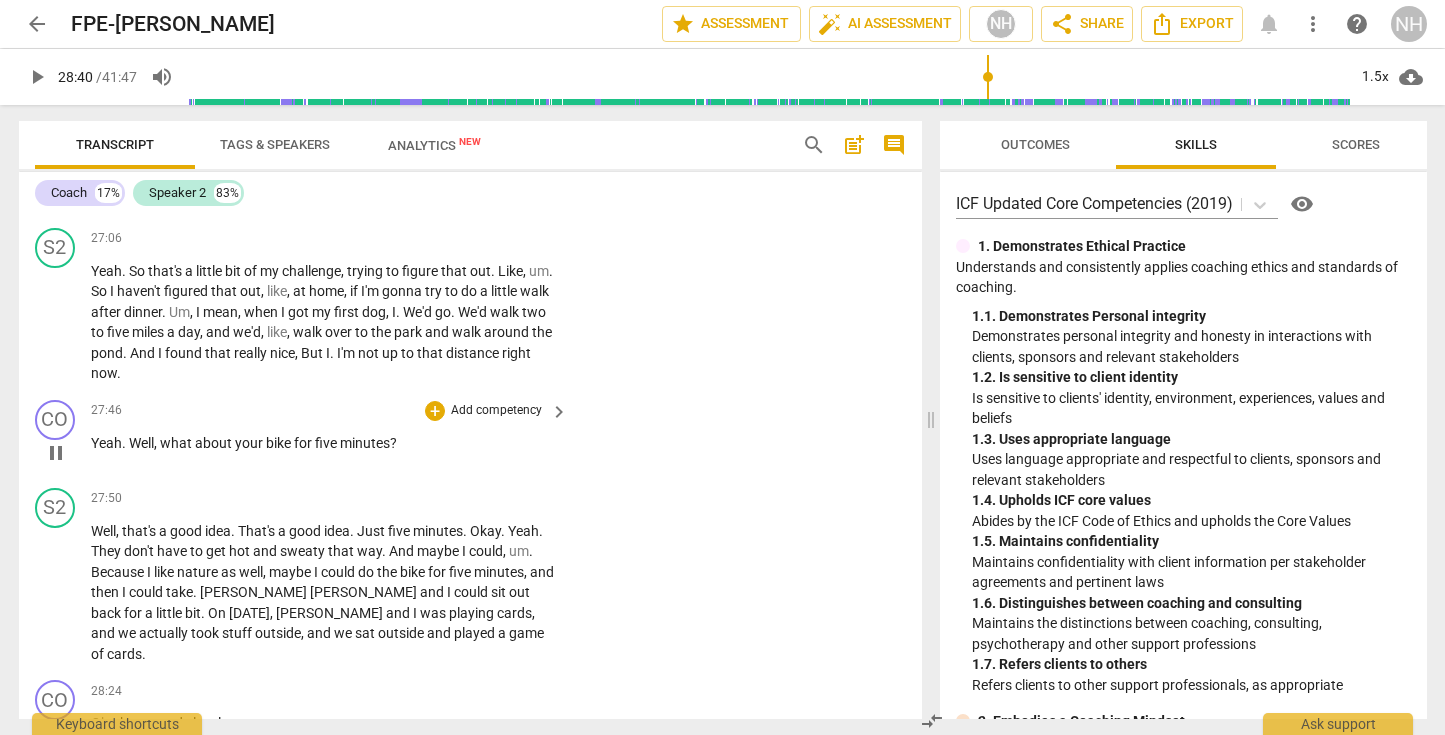 type on "1720" 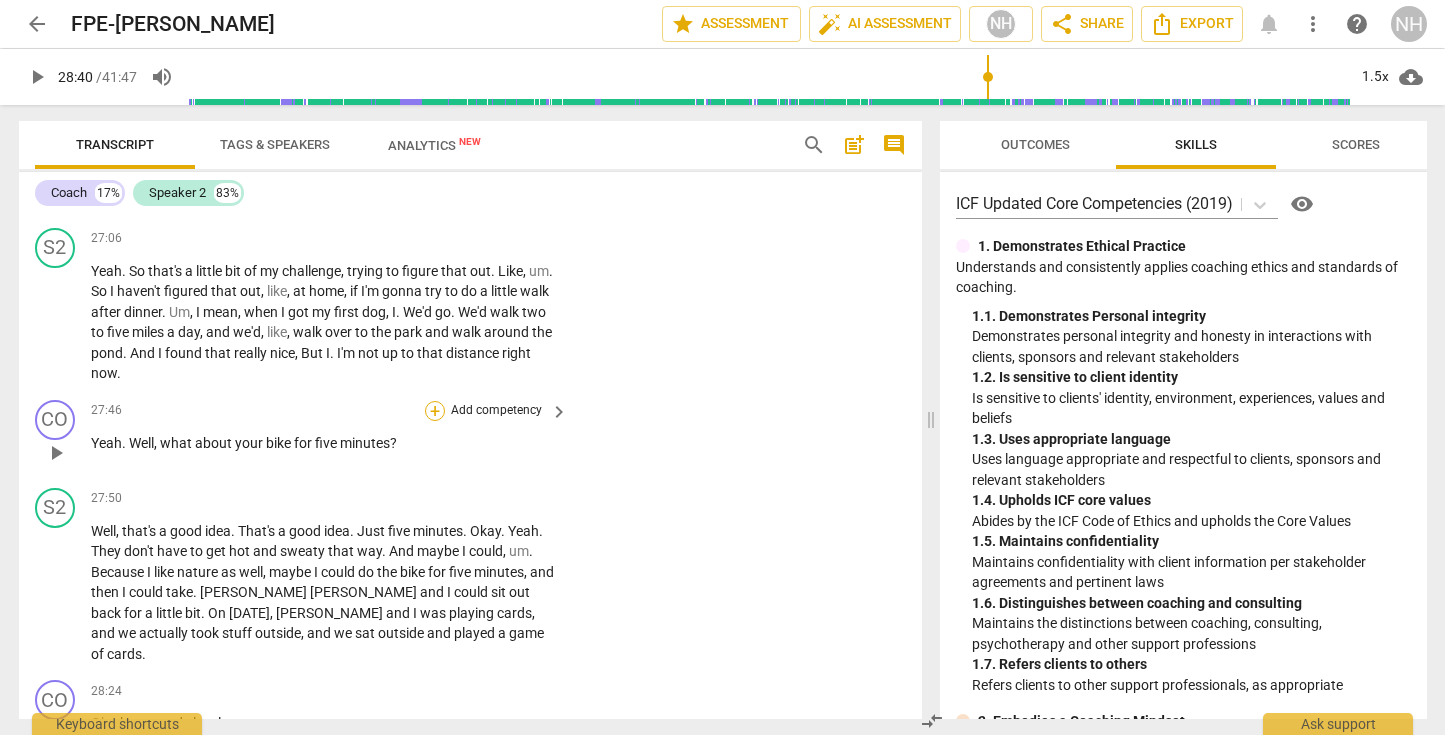 click on "+" at bounding box center [435, 411] 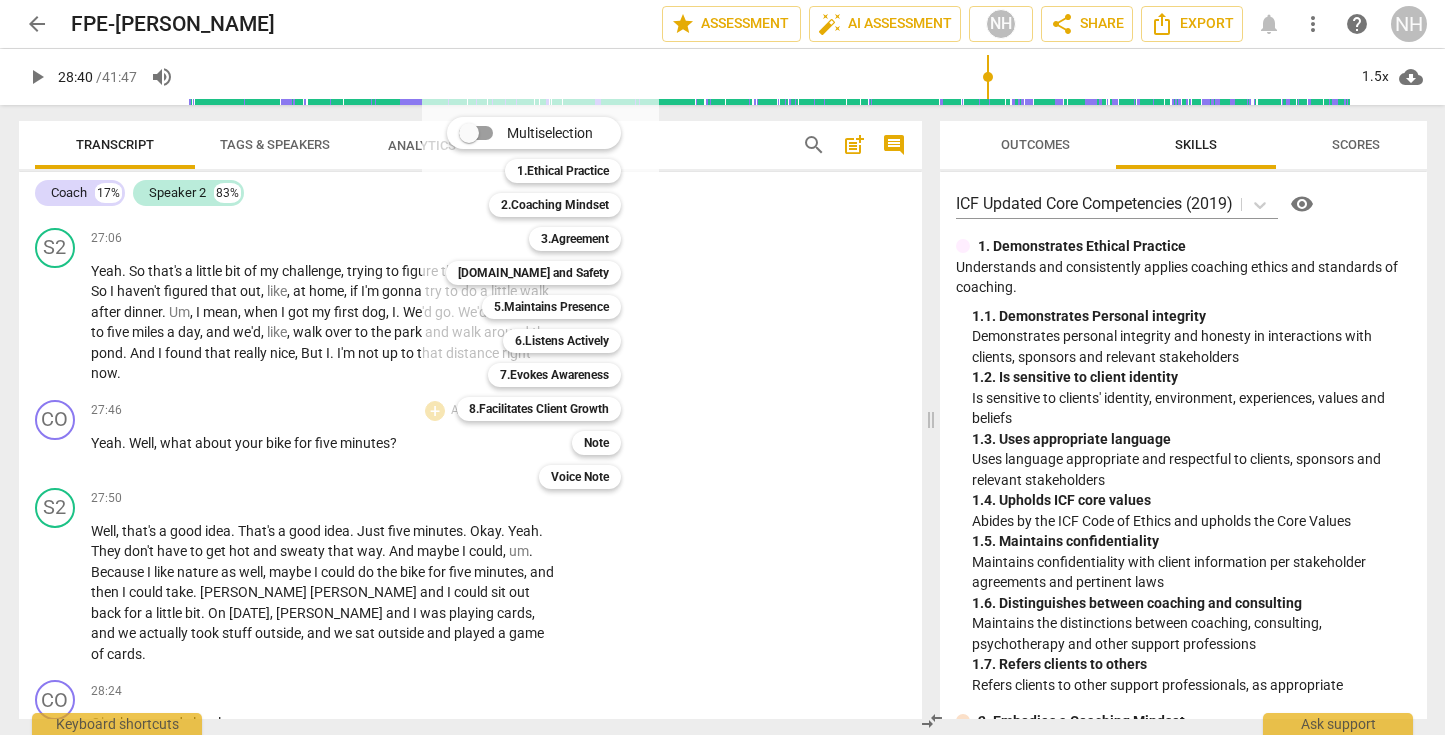 click at bounding box center (722, 367) 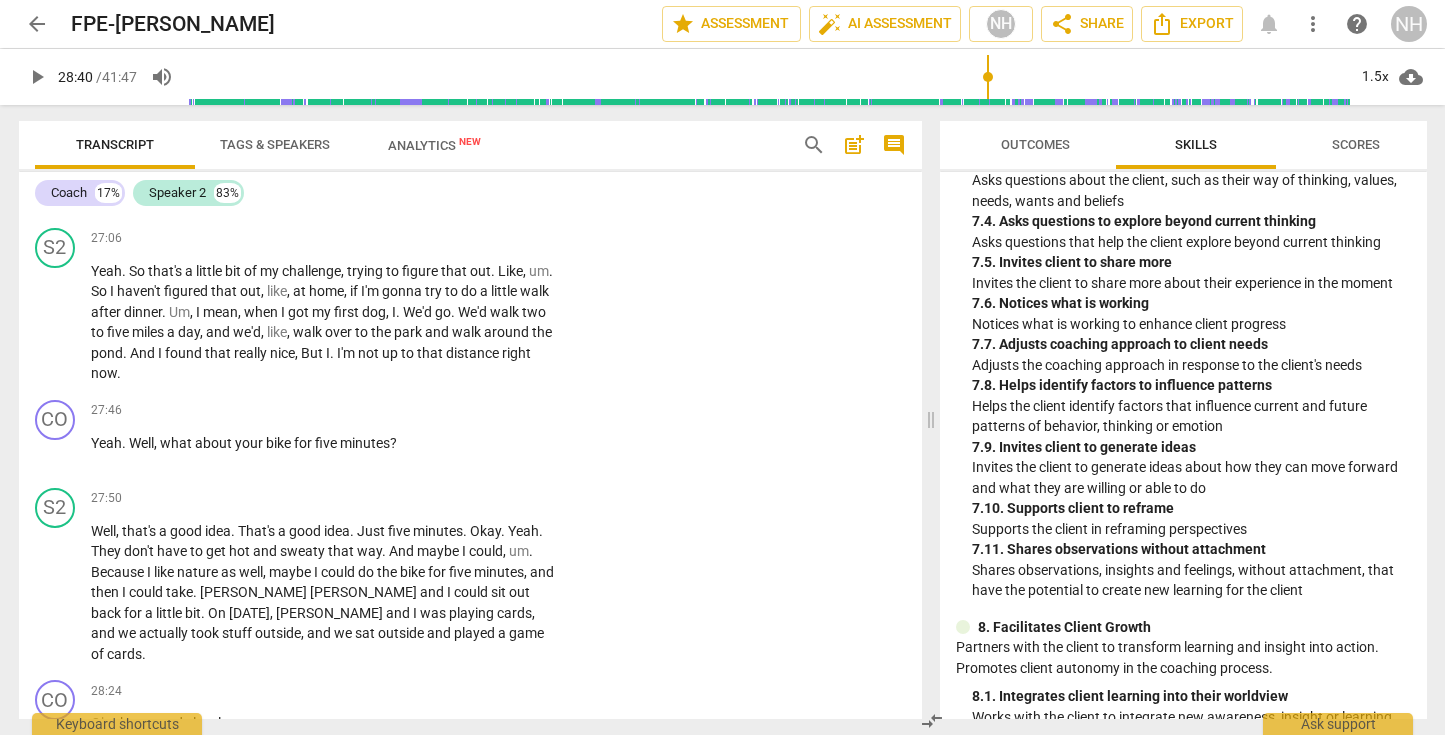 scroll, scrollTop: 3294, scrollLeft: 0, axis: vertical 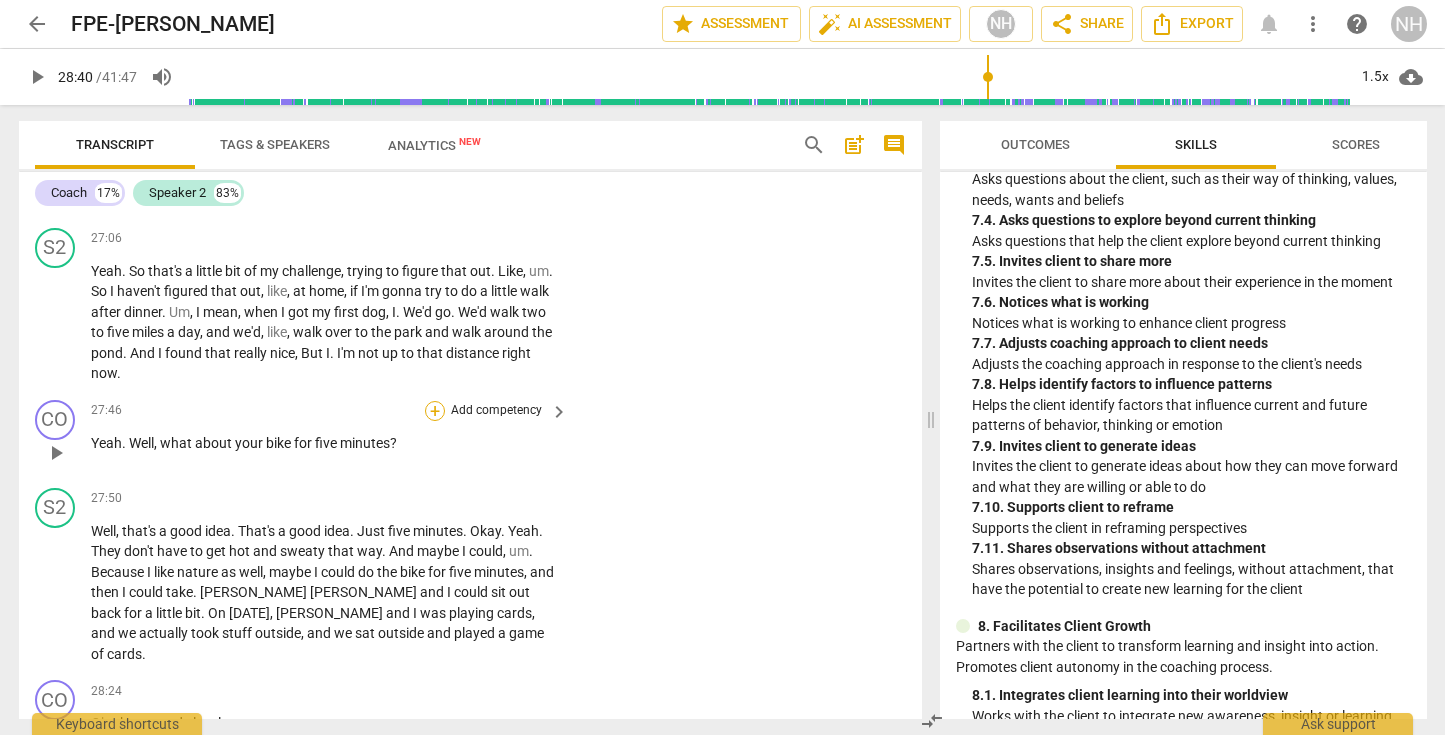 click on "+" at bounding box center (435, 411) 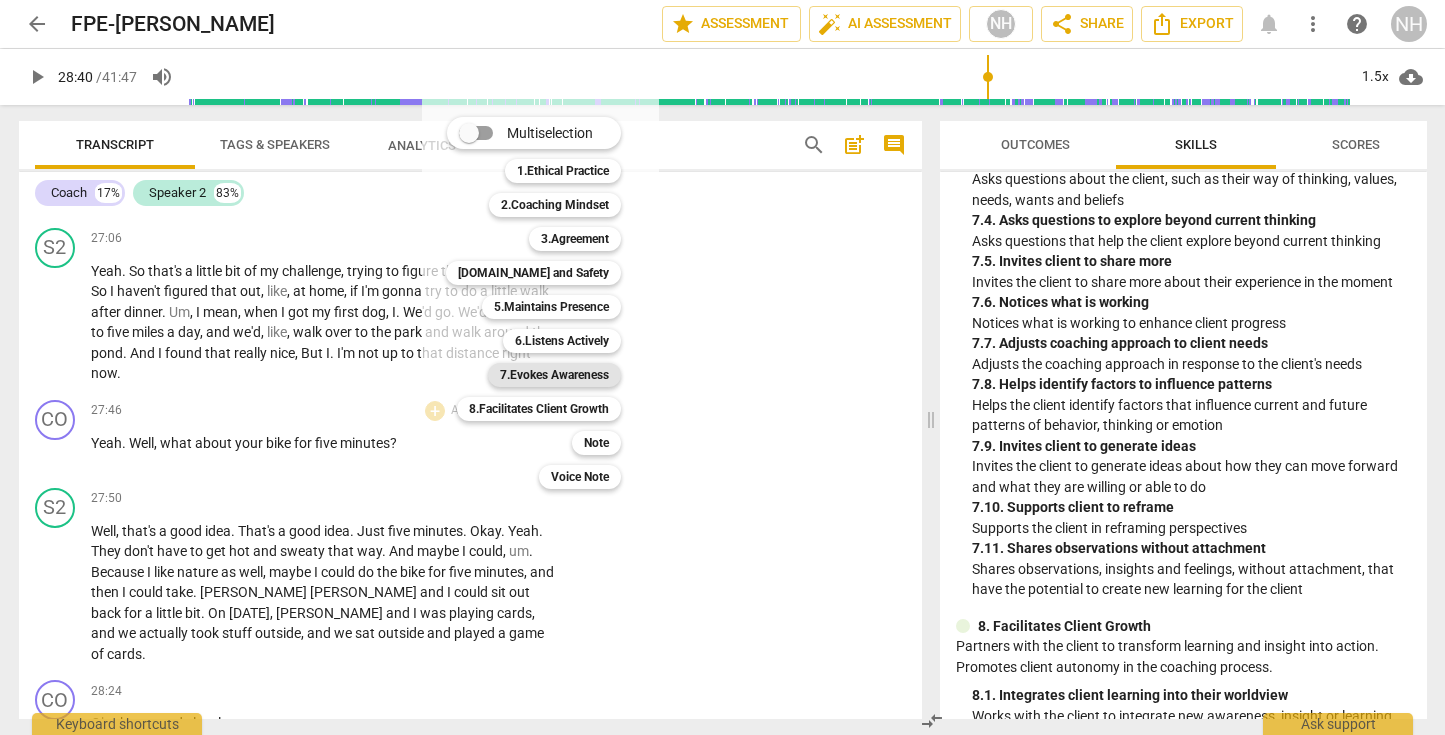 click on "7.Evokes Awareness" at bounding box center [554, 375] 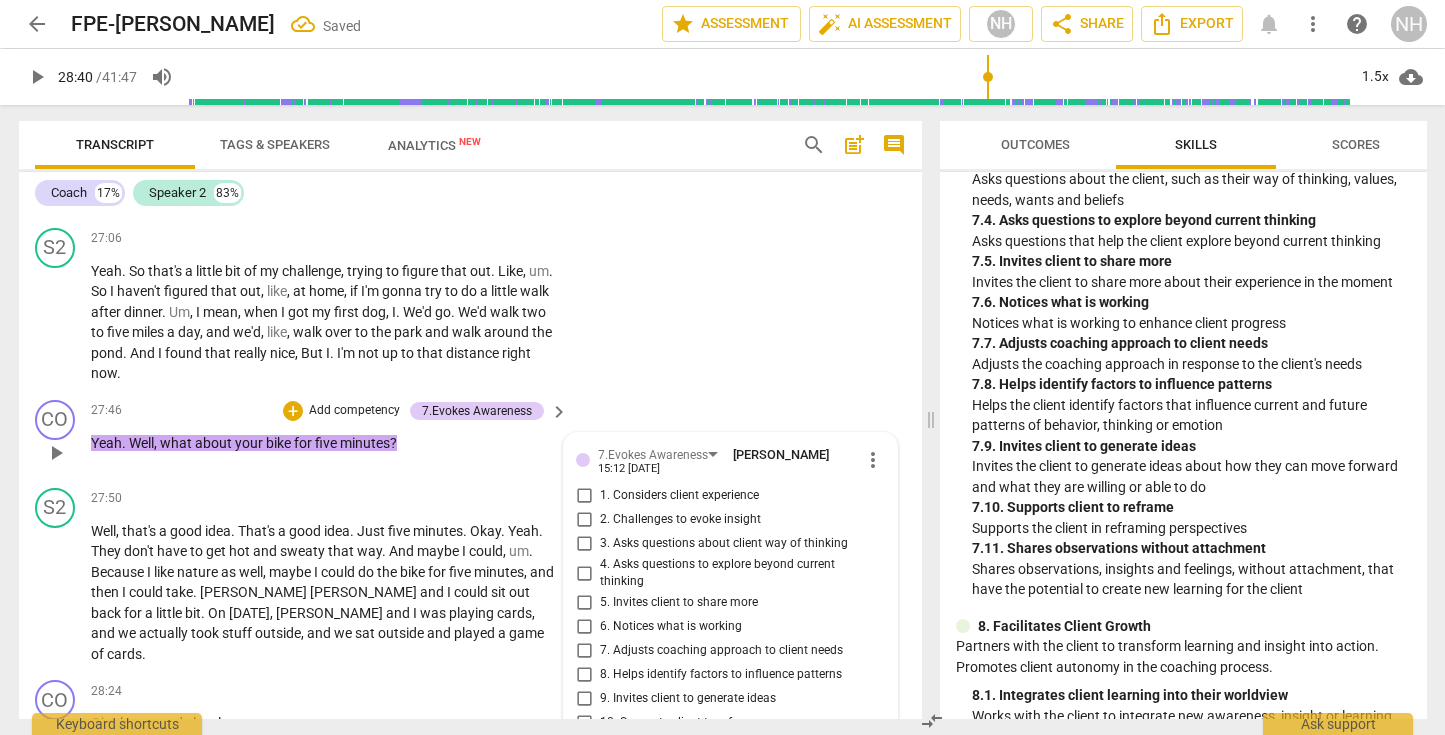 scroll, scrollTop: 14983, scrollLeft: 0, axis: vertical 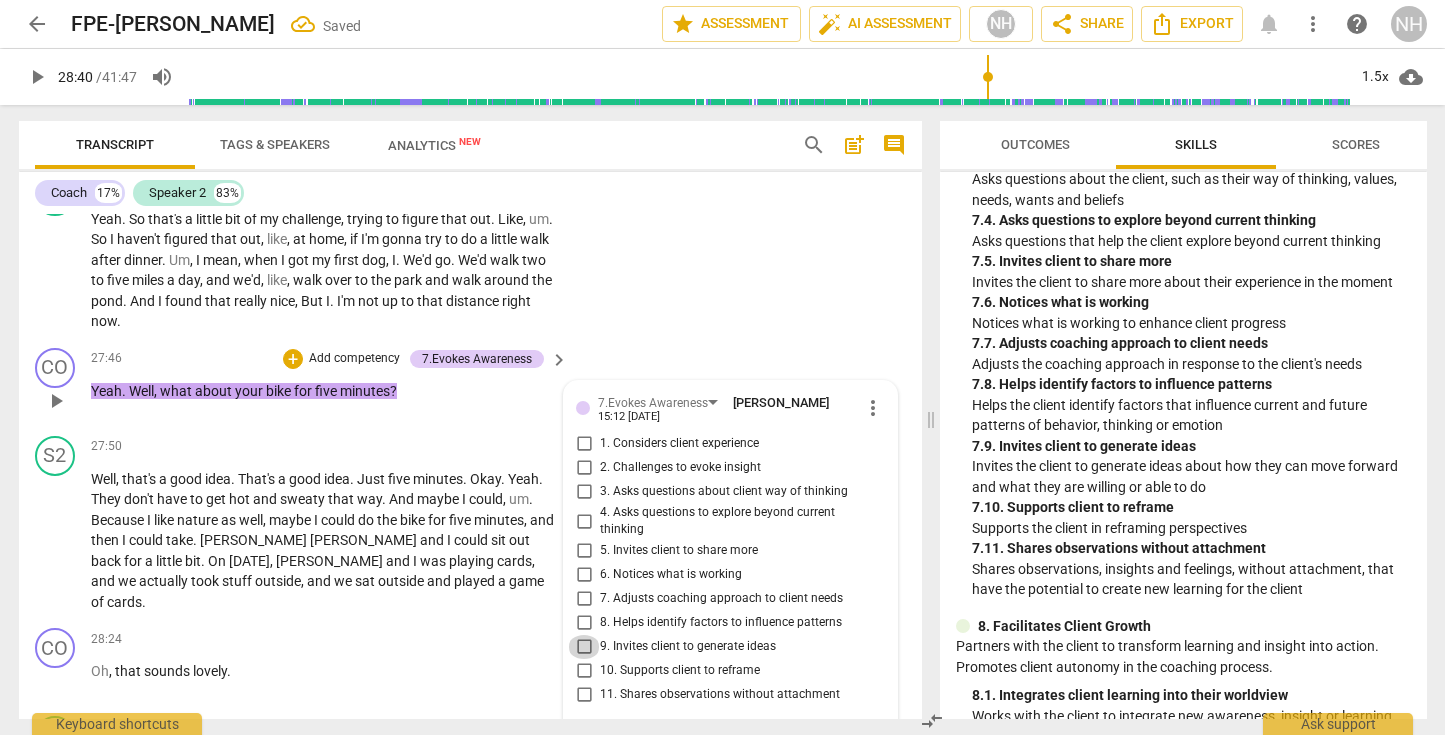 click on "9. Invites client to generate ideas" at bounding box center (584, 647) 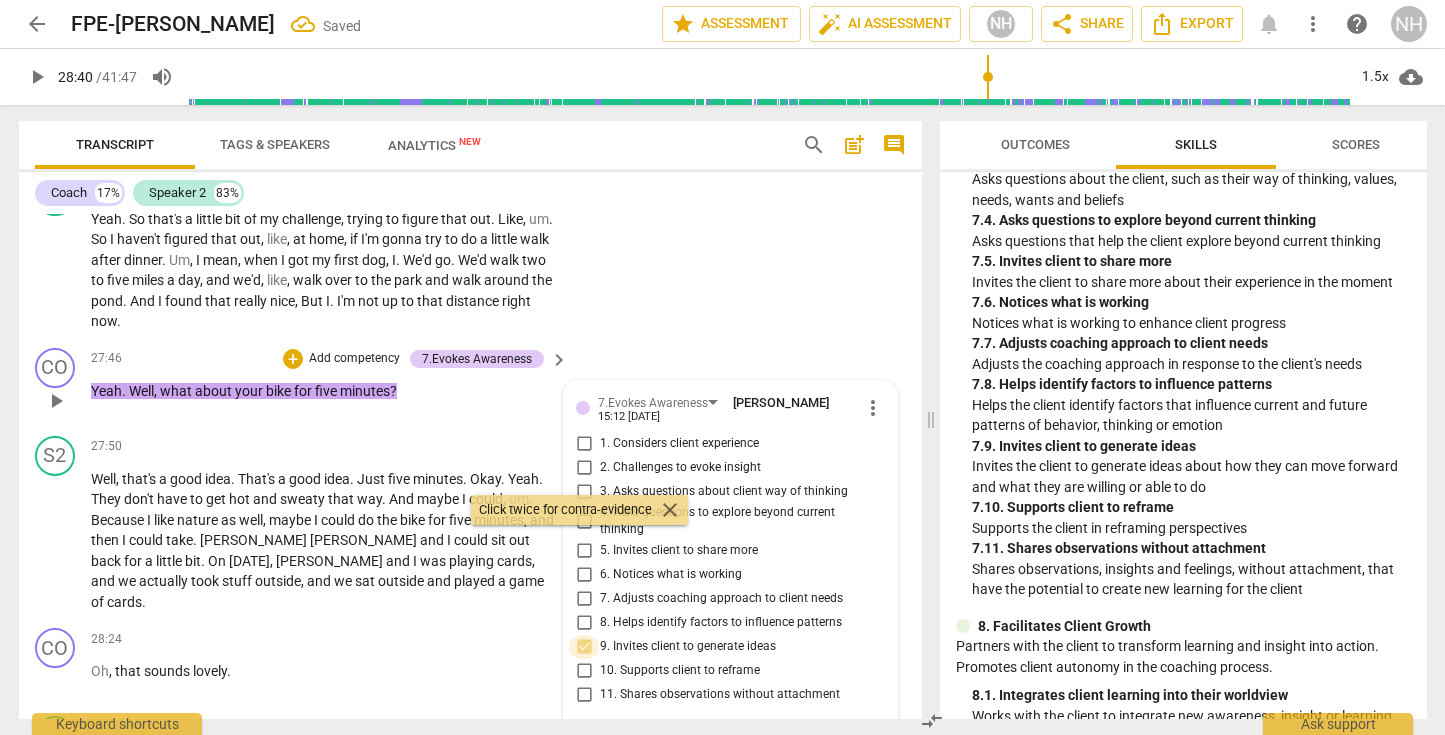 click on "9. Invites client to generate ideas" at bounding box center (584, 647) 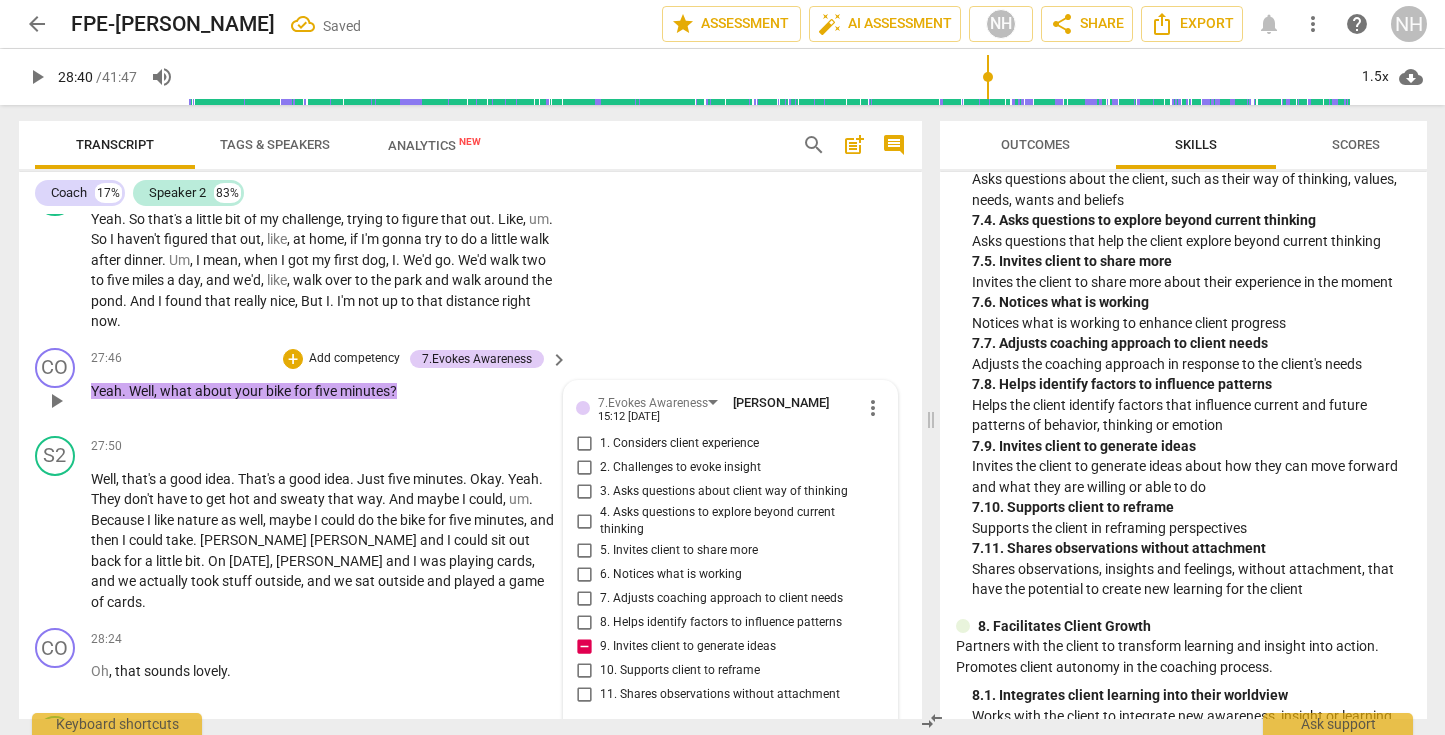 click on "CO play_arrow pause 27:46 + Add competency 7.Evokes Awareness keyboard_arrow_right Yeah .   Well ,   what   about   your   bike   for   five   minutes ? 7.Evokes Awareness [PERSON_NAME] 15:12 [DATE] more_vert 1. Considers client experience 2. Challenges to evoke insight 3. Asks questions about client way of thinking 4. Asks questions to explore beyond current thinking 5. Invites client to share more 6. Notices what is working 7. Adjusts coaching approach to client needs 8. Helps identify factors to influence patterns 9. Invites client to generate ideas 10. Supports client to reframe 11. Shares observations without attachment mic" at bounding box center [470, 384] 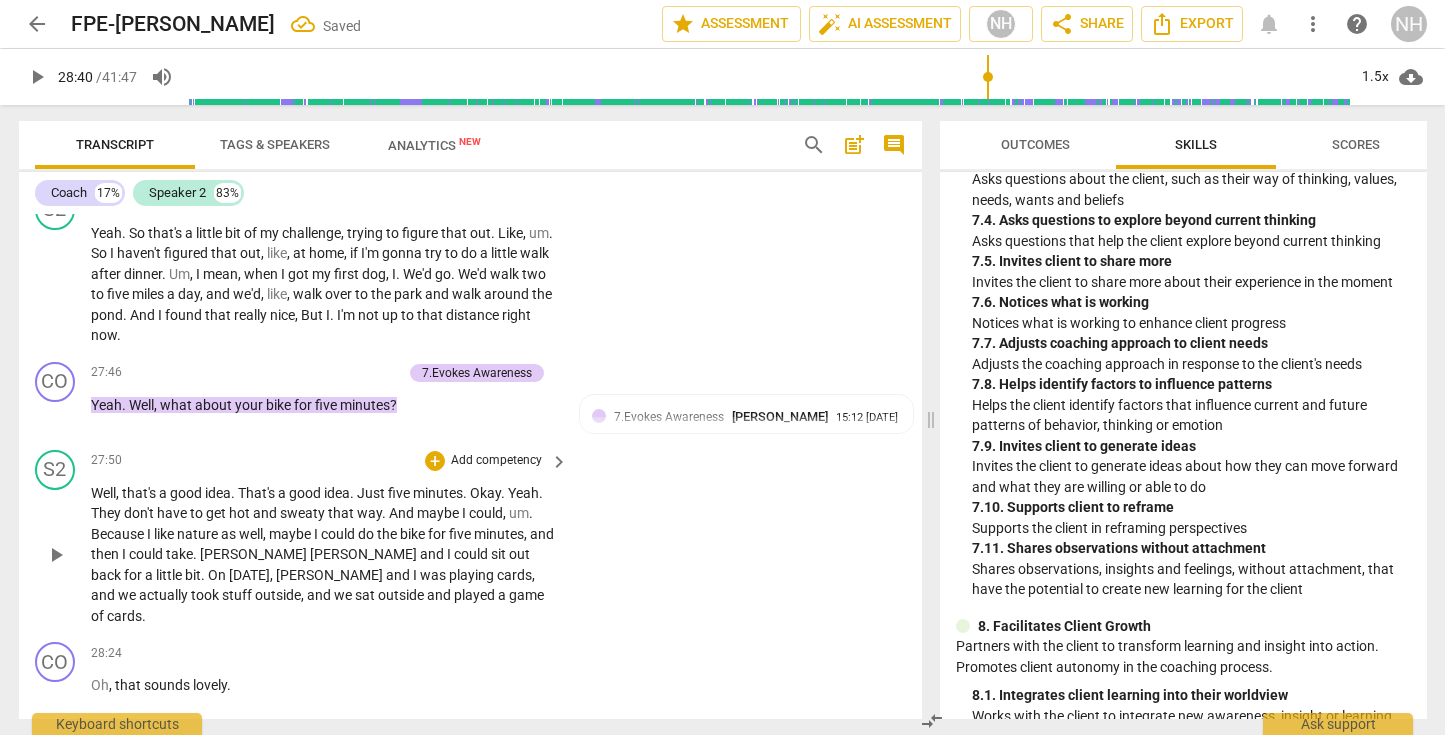 scroll, scrollTop: 14970, scrollLeft: 0, axis: vertical 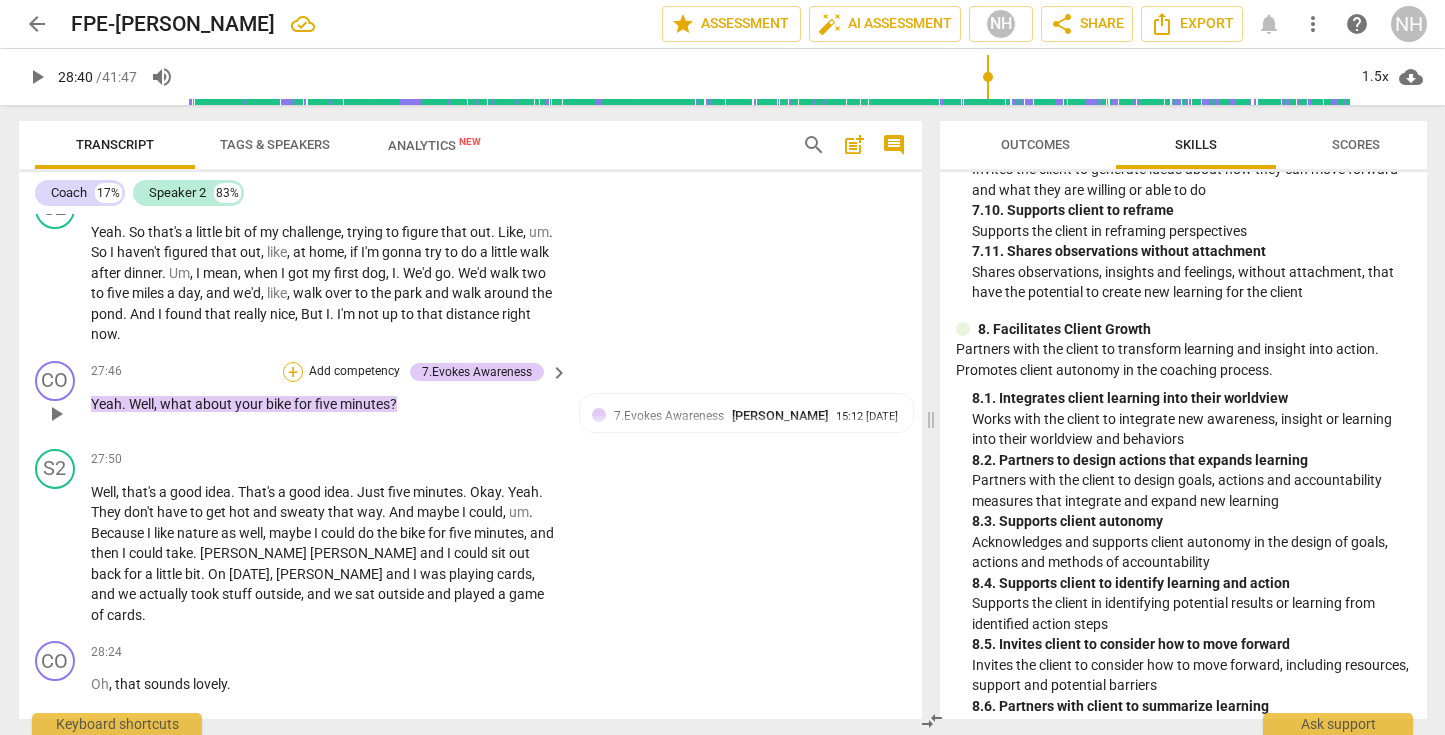 click on "+" at bounding box center [293, 372] 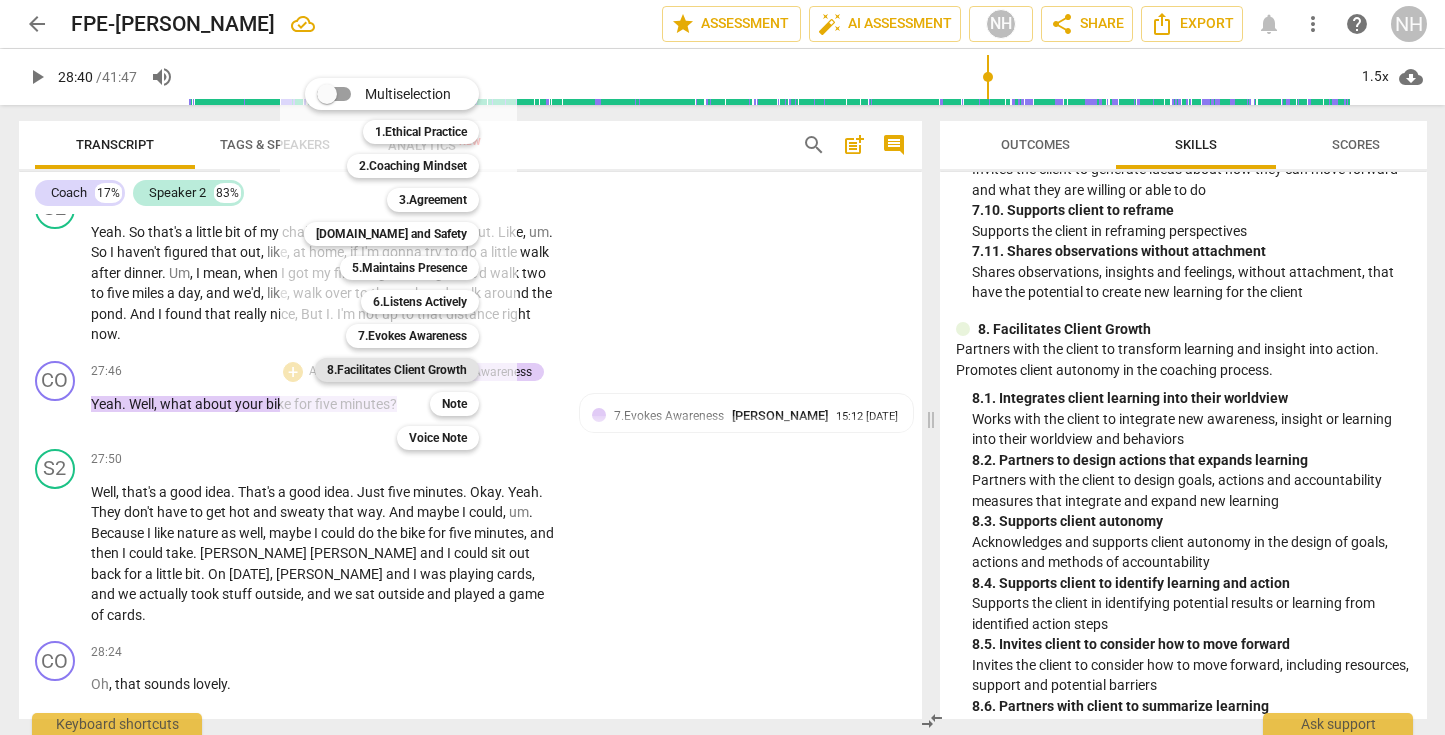 click on "8.Facilitates Client Growth" at bounding box center (397, 370) 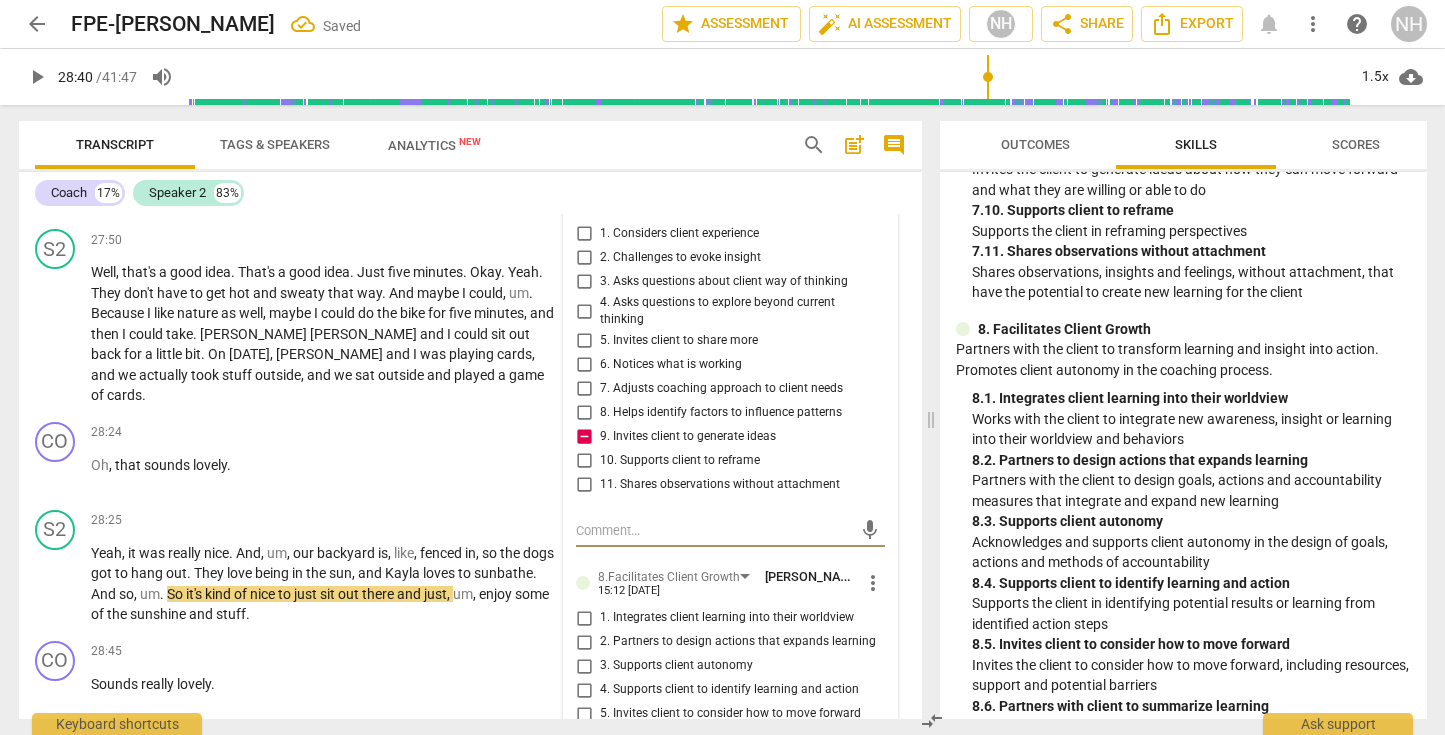 scroll, scrollTop: 15209, scrollLeft: 0, axis: vertical 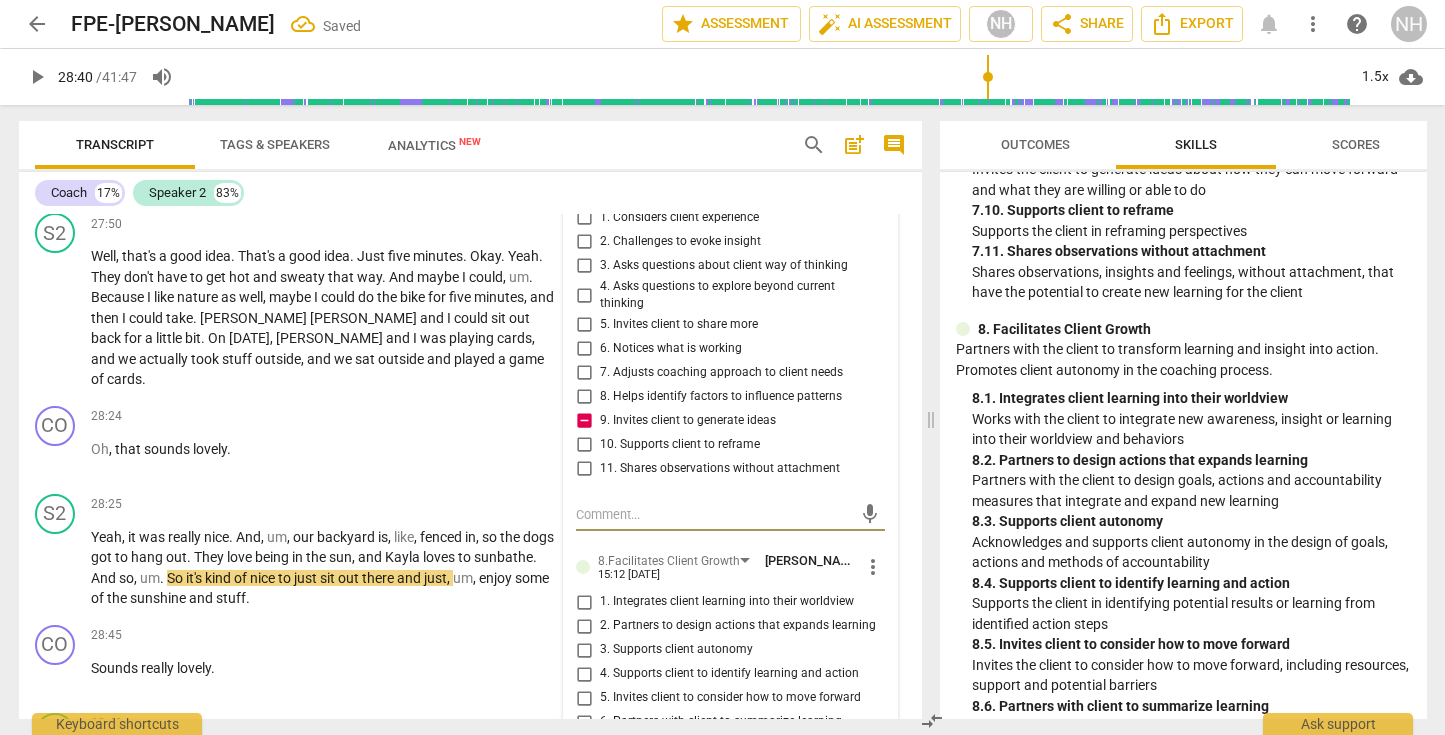 click on "3. Supports client autonomy" at bounding box center [584, 650] 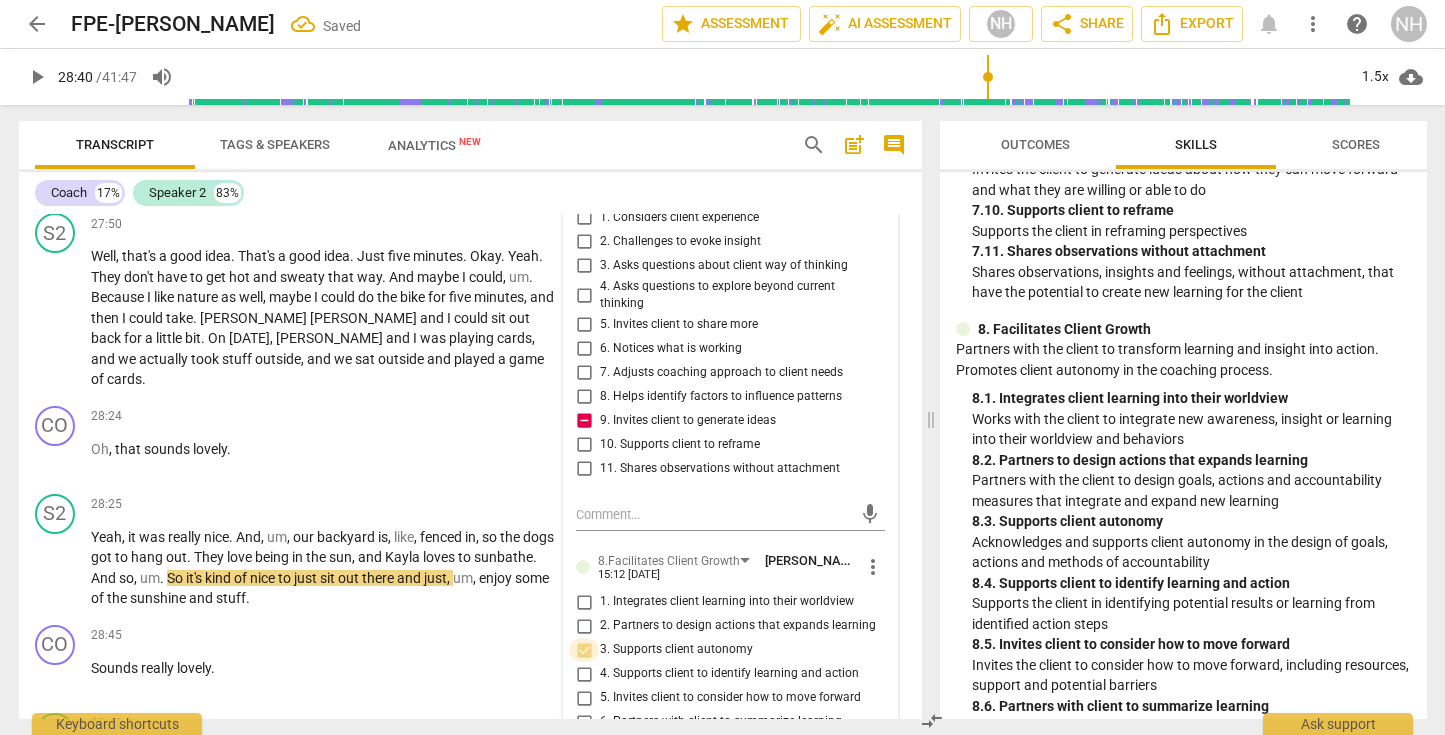 click on "3. Supports client autonomy" at bounding box center [584, 650] 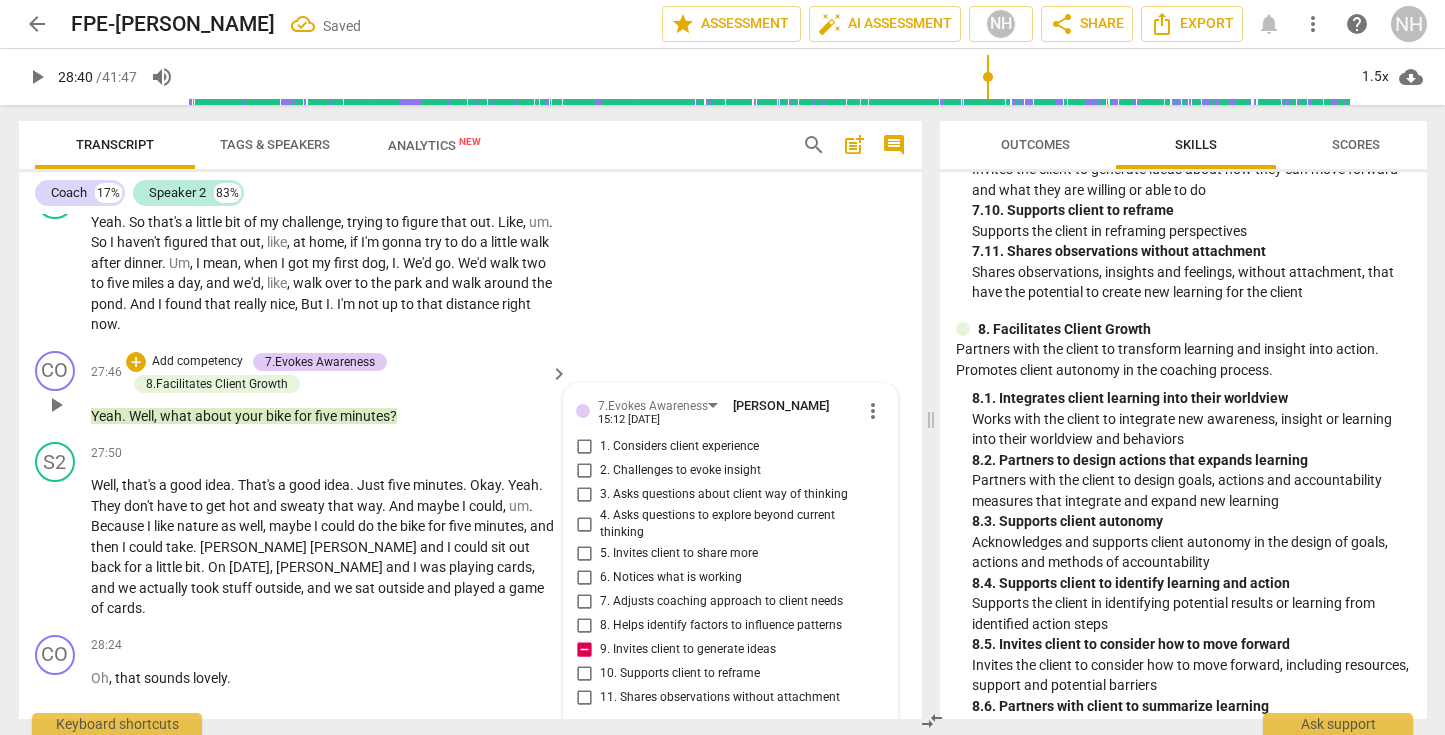scroll, scrollTop: 14962, scrollLeft: 0, axis: vertical 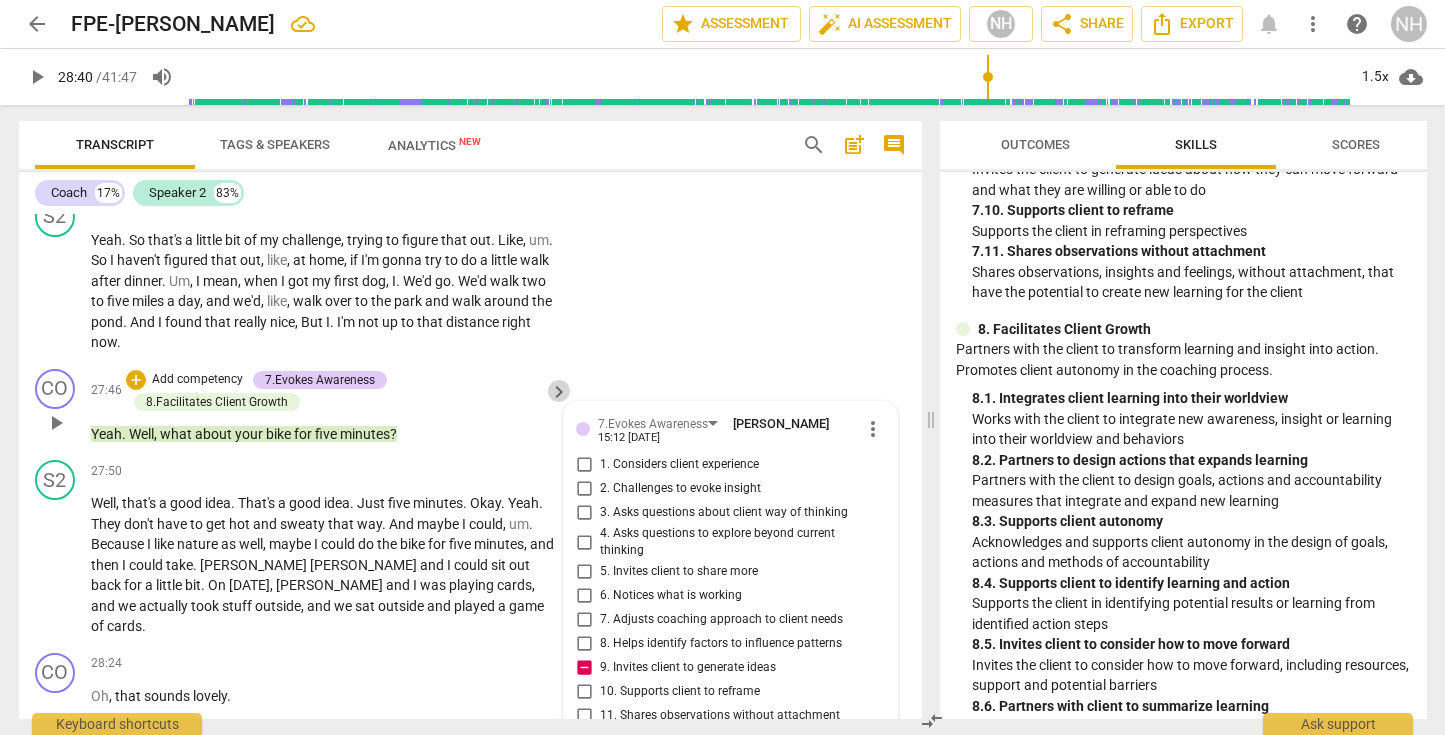 click on "keyboard_arrow_right" at bounding box center (559, 392) 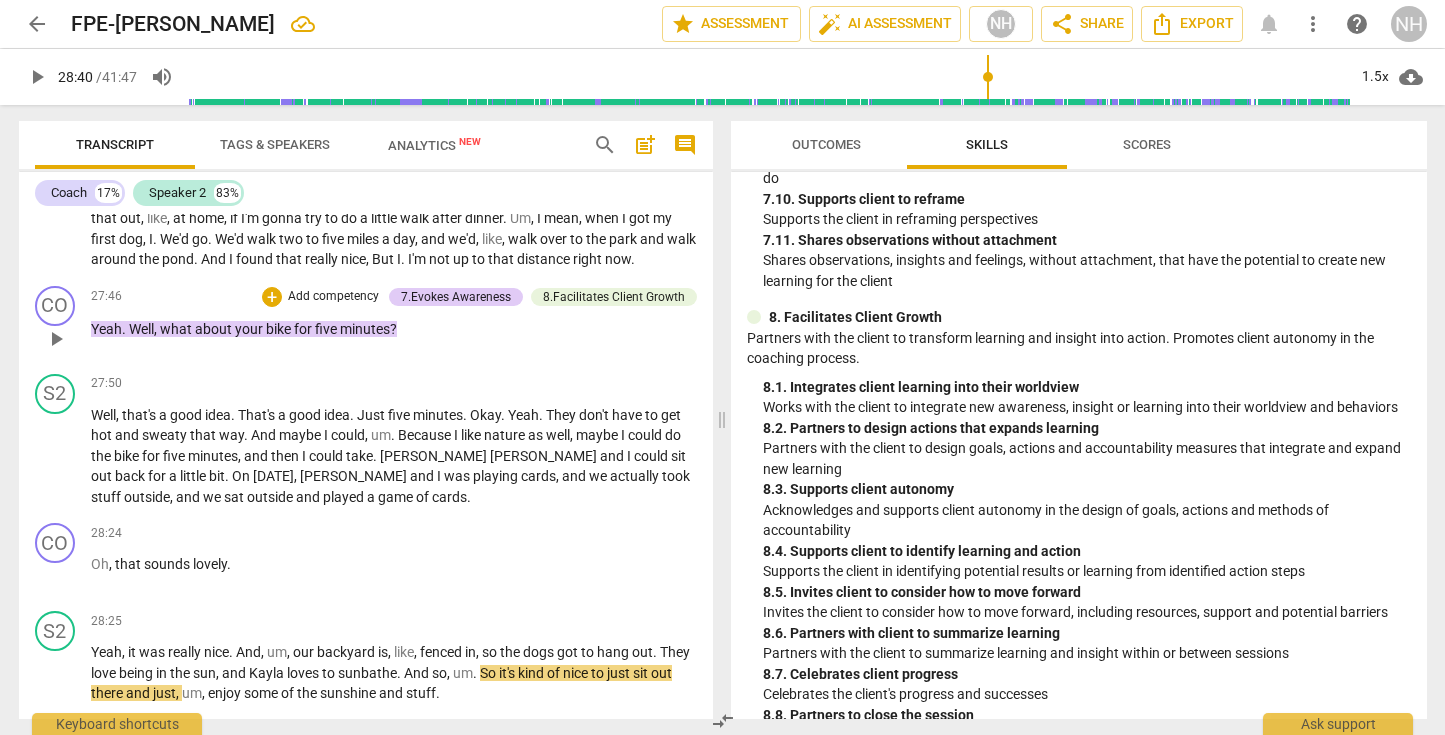 scroll, scrollTop: 13601, scrollLeft: 0, axis: vertical 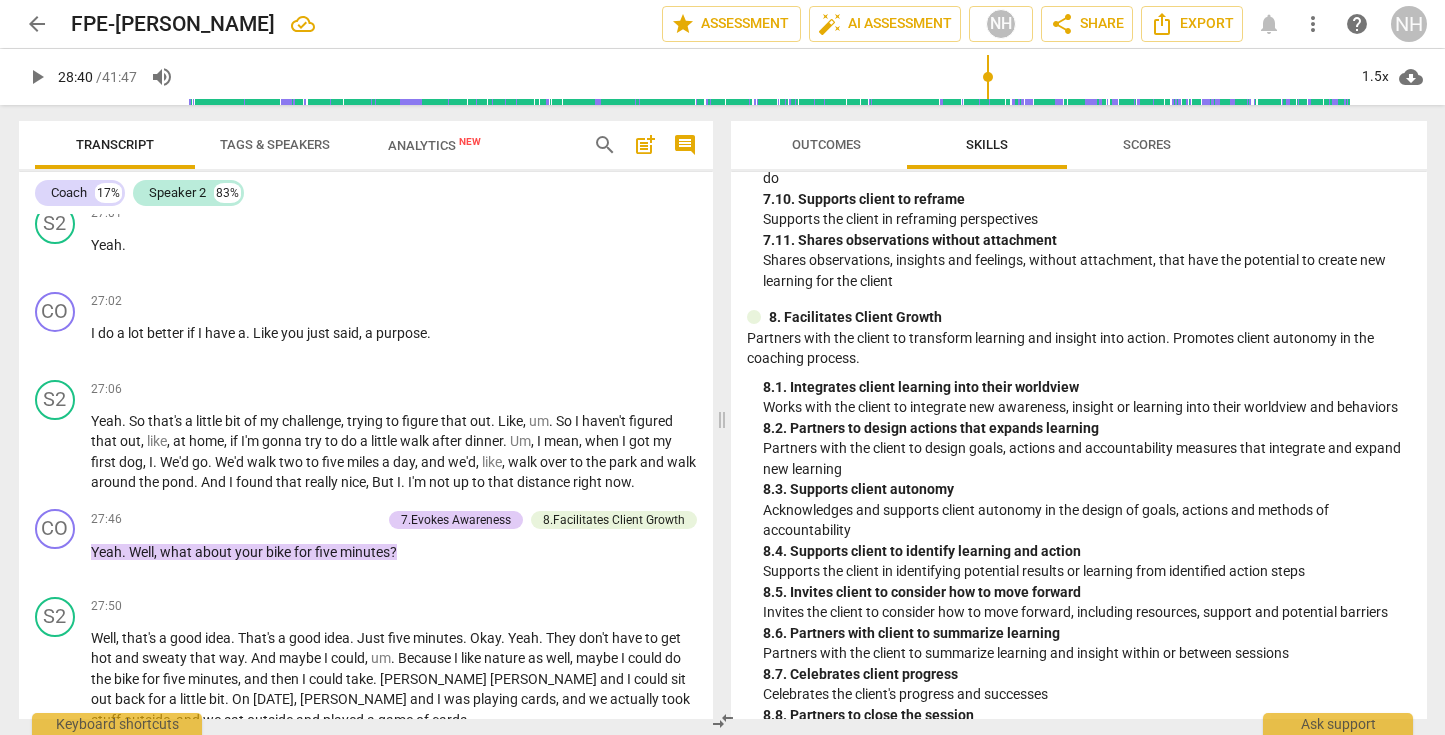 click on "comment" at bounding box center [685, 145] 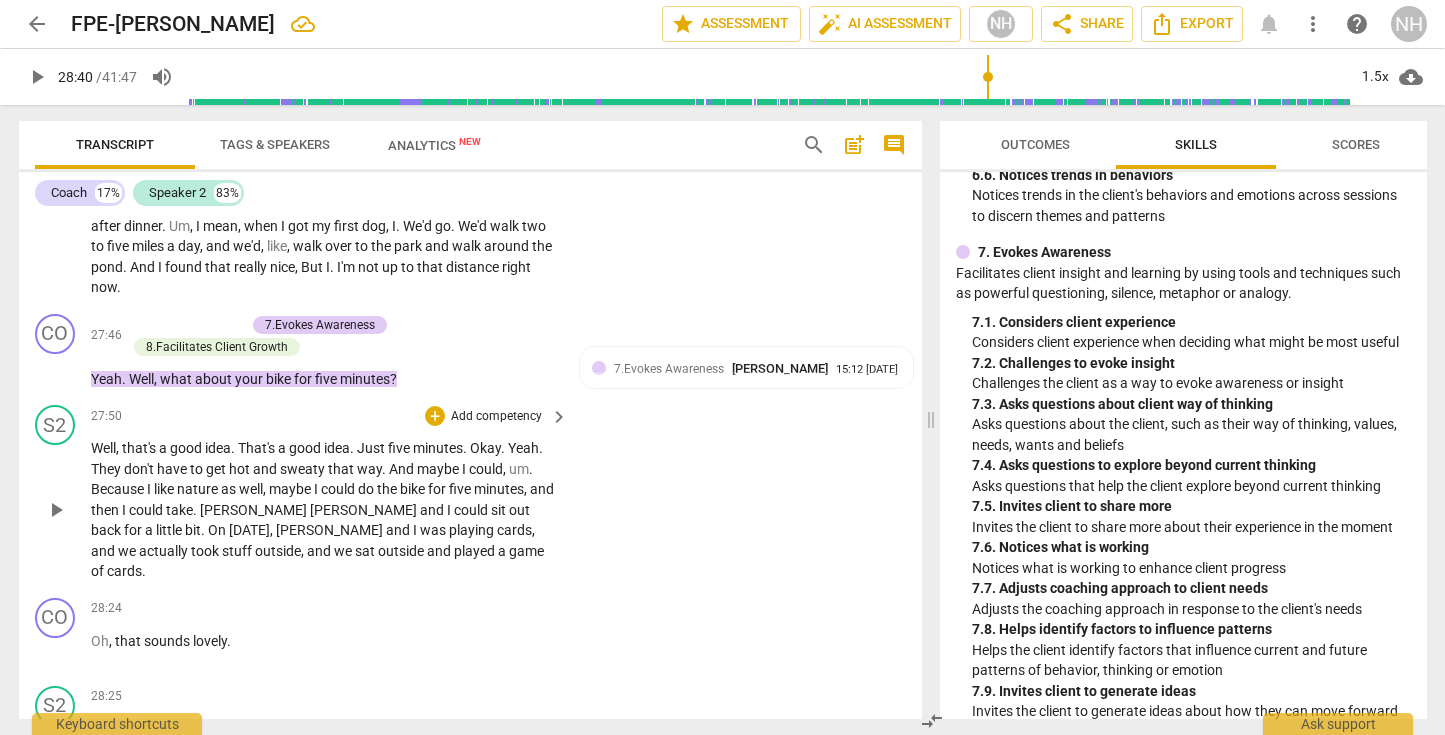 scroll, scrollTop: 14999, scrollLeft: 0, axis: vertical 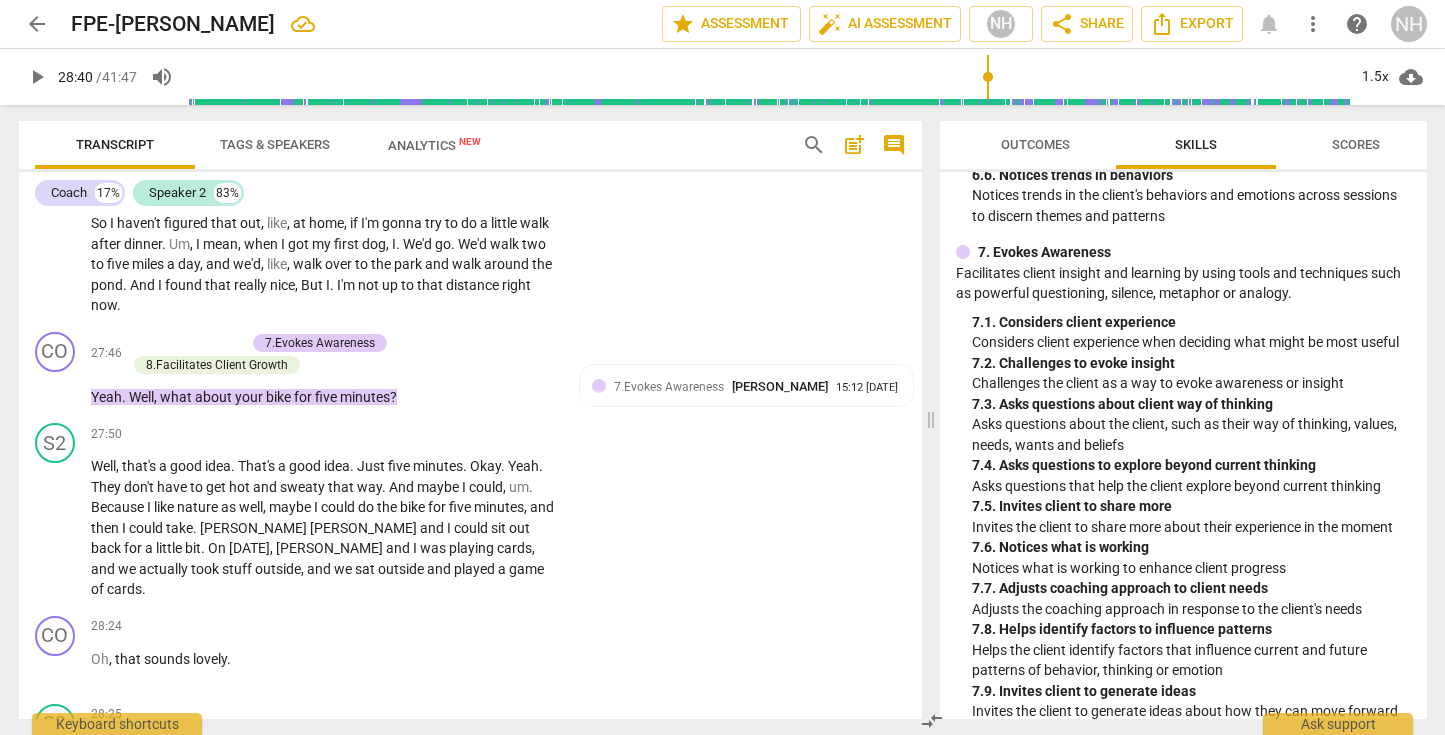 click on "play_arrow" at bounding box center (37, 77) 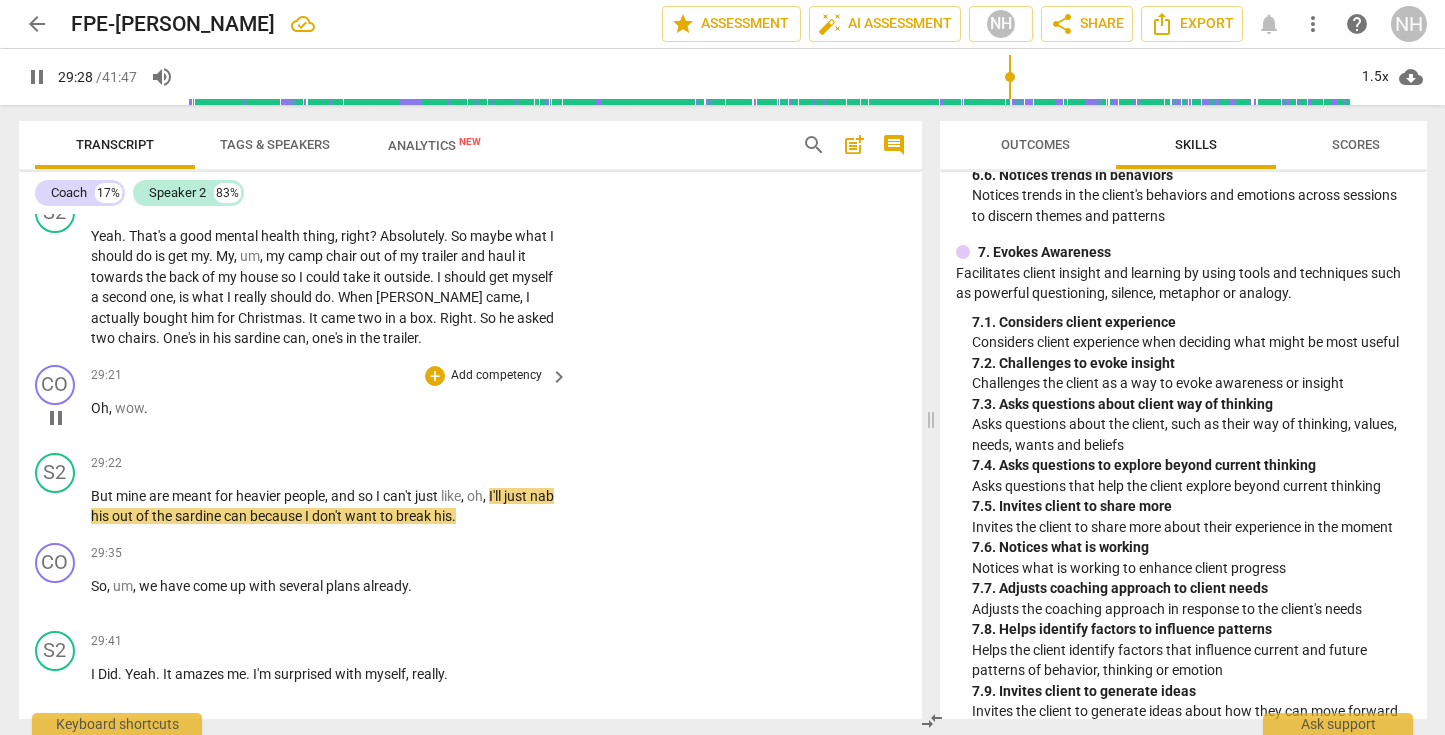 scroll, scrollTop: 15740, scrollLeft: 0, axis: vertical 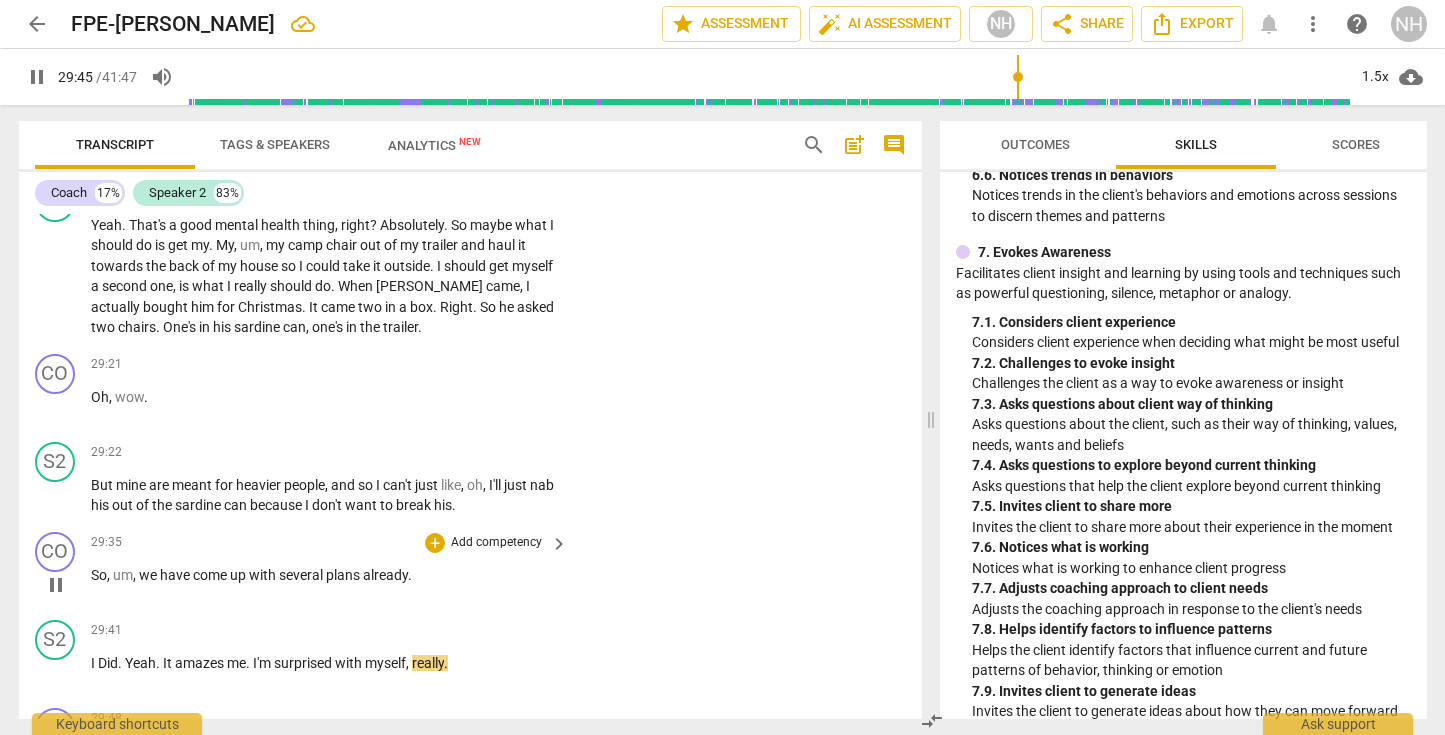 click on "pause" at bounding box center [56, 585] 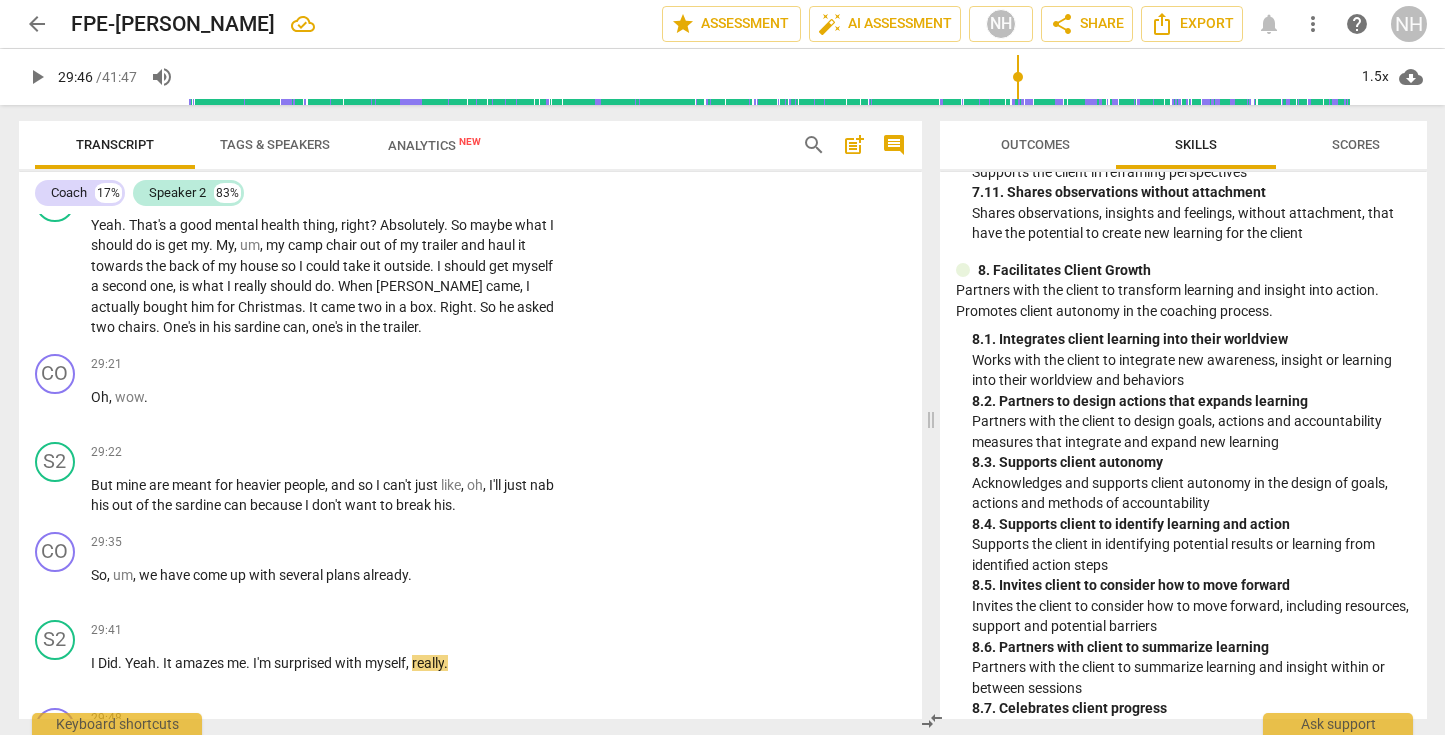 scroll, scrollTop: 3649, scrollLeft: 0, axis: vertical 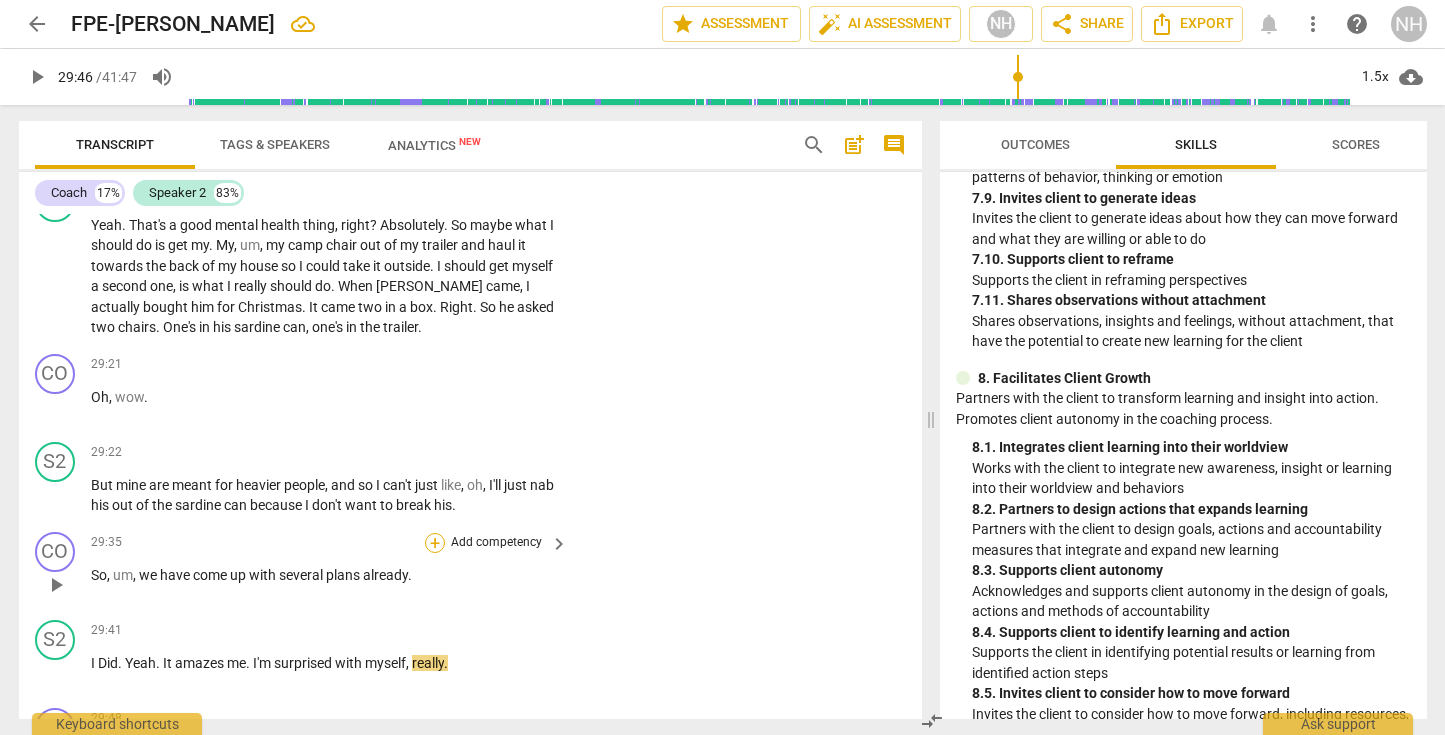 click on "+" at bounding box center (435, 543) 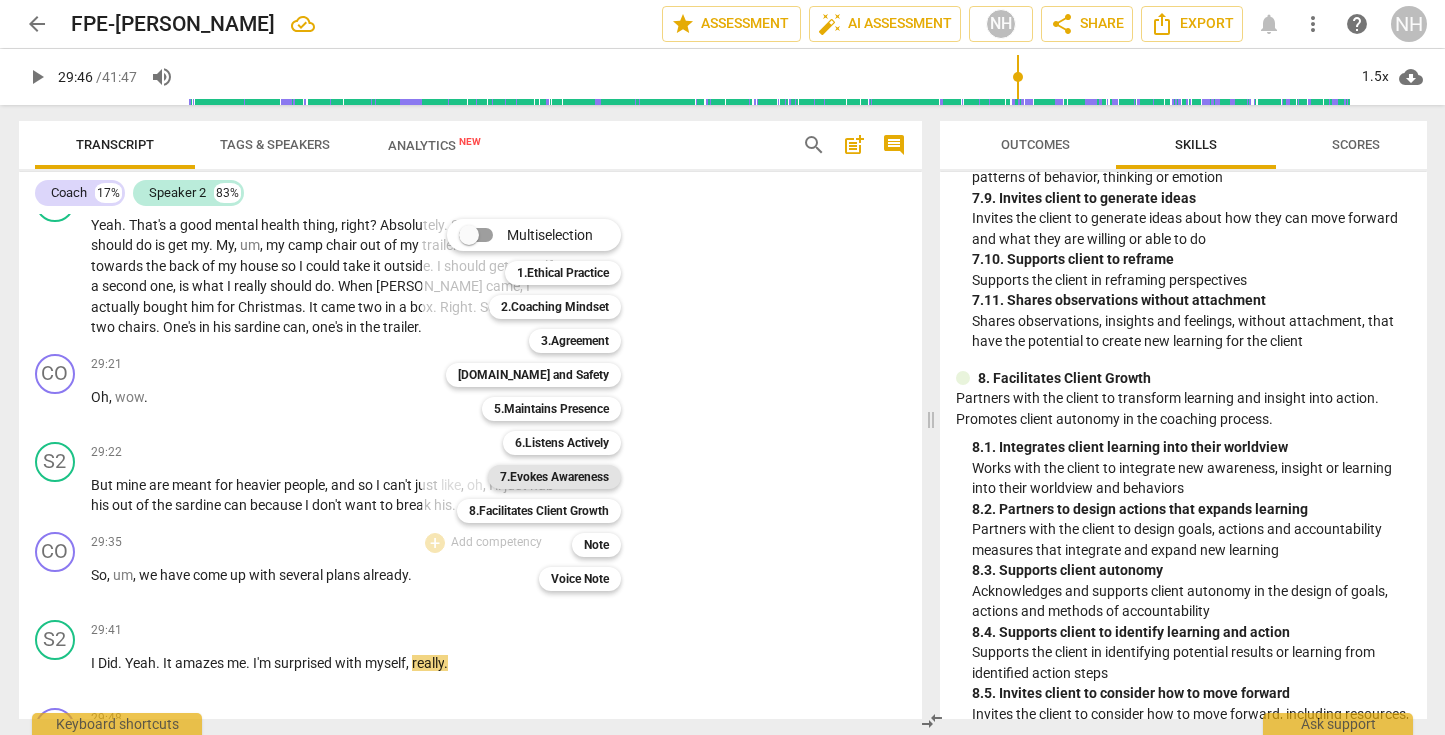 click on "7.Evokes Awareness" at bounding box center [554, 477] 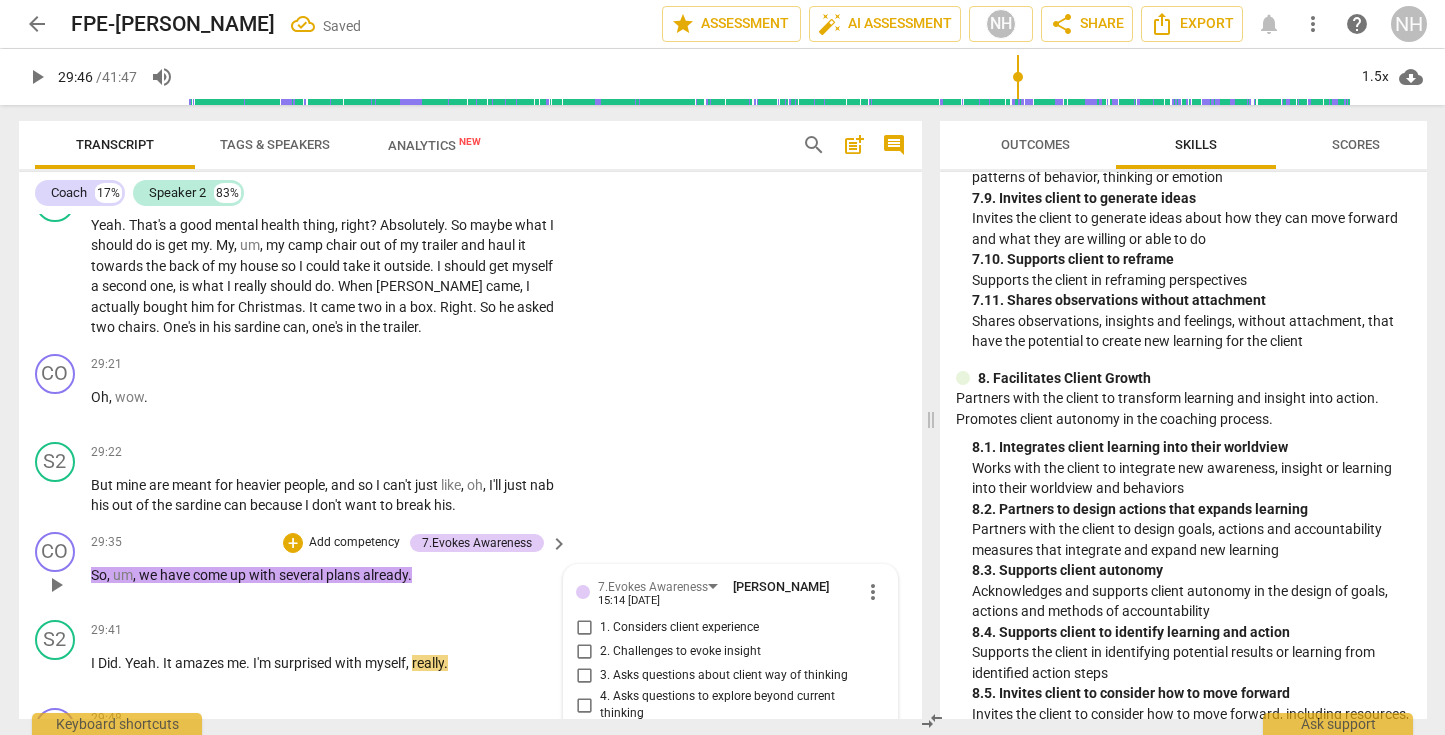 scroll, scrollTop: 16058, scrollLeft: 0, axis: vertical 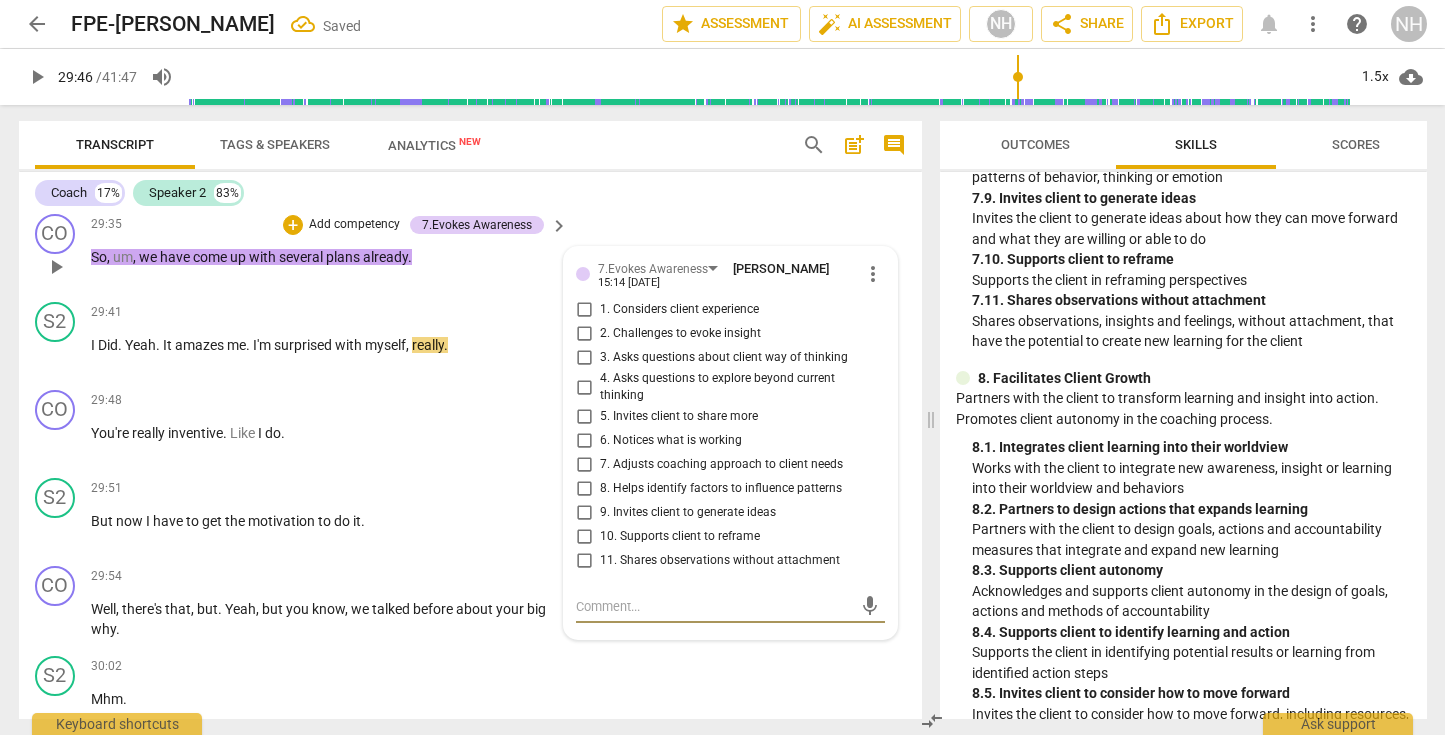 click on "11. Shares observations without attachment" at bounding box center (584, 561) 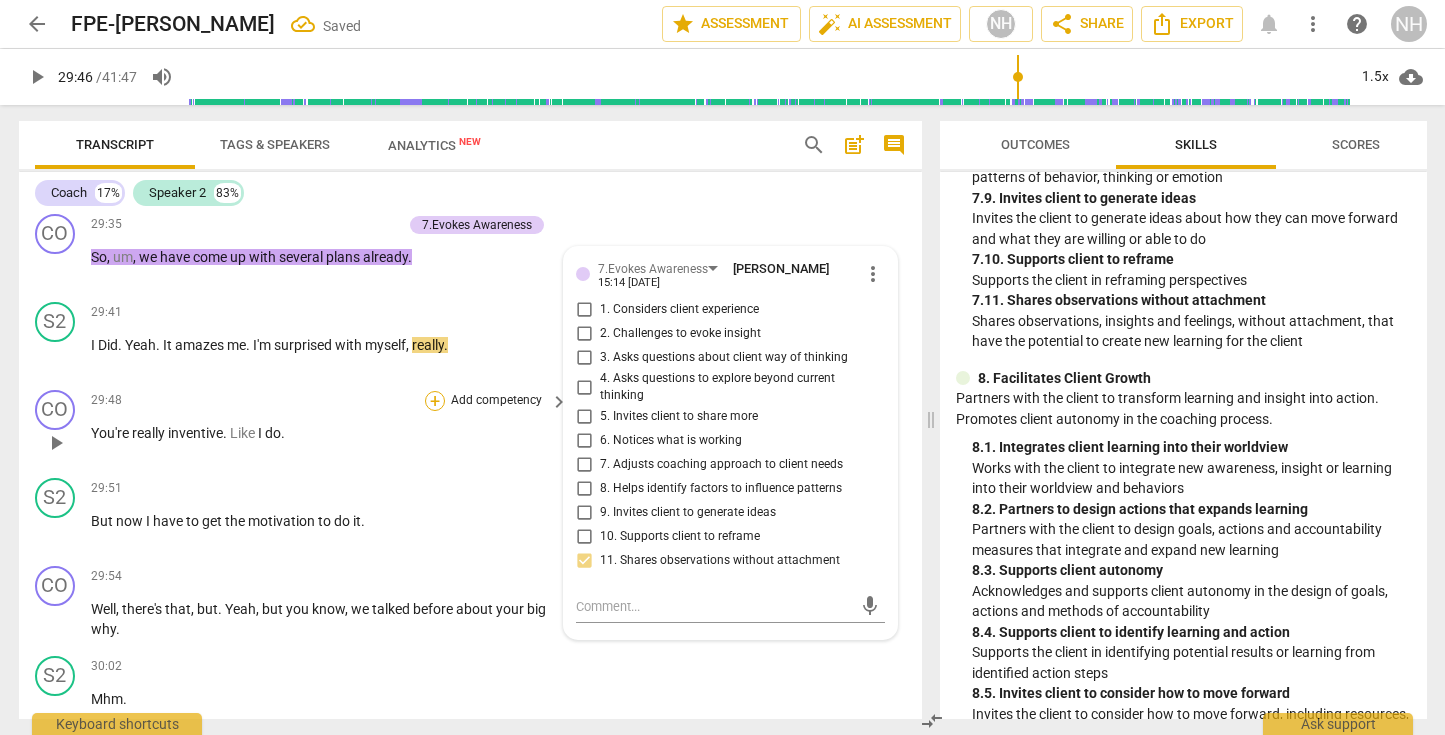 click on "+" at bounding box center [435, 401] 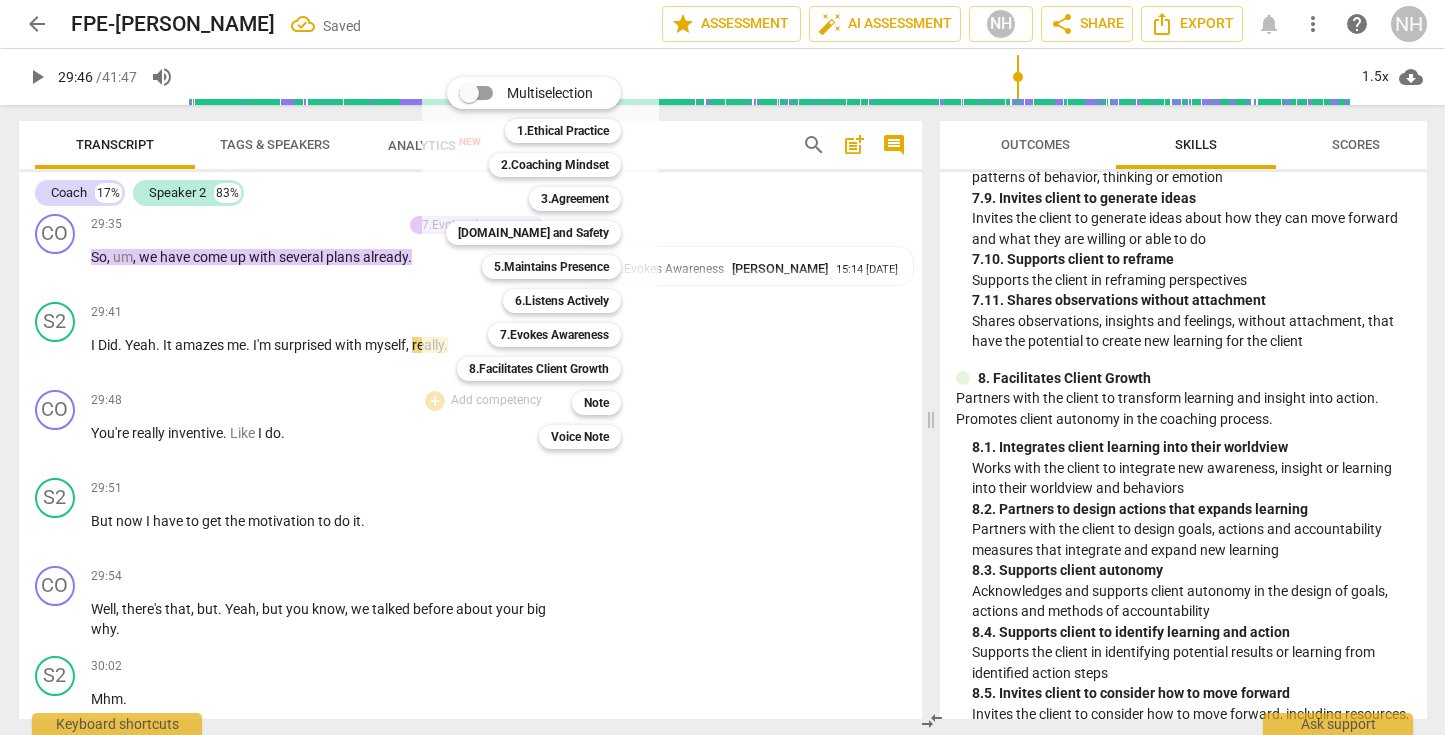 click at bounding box center [722, 367] 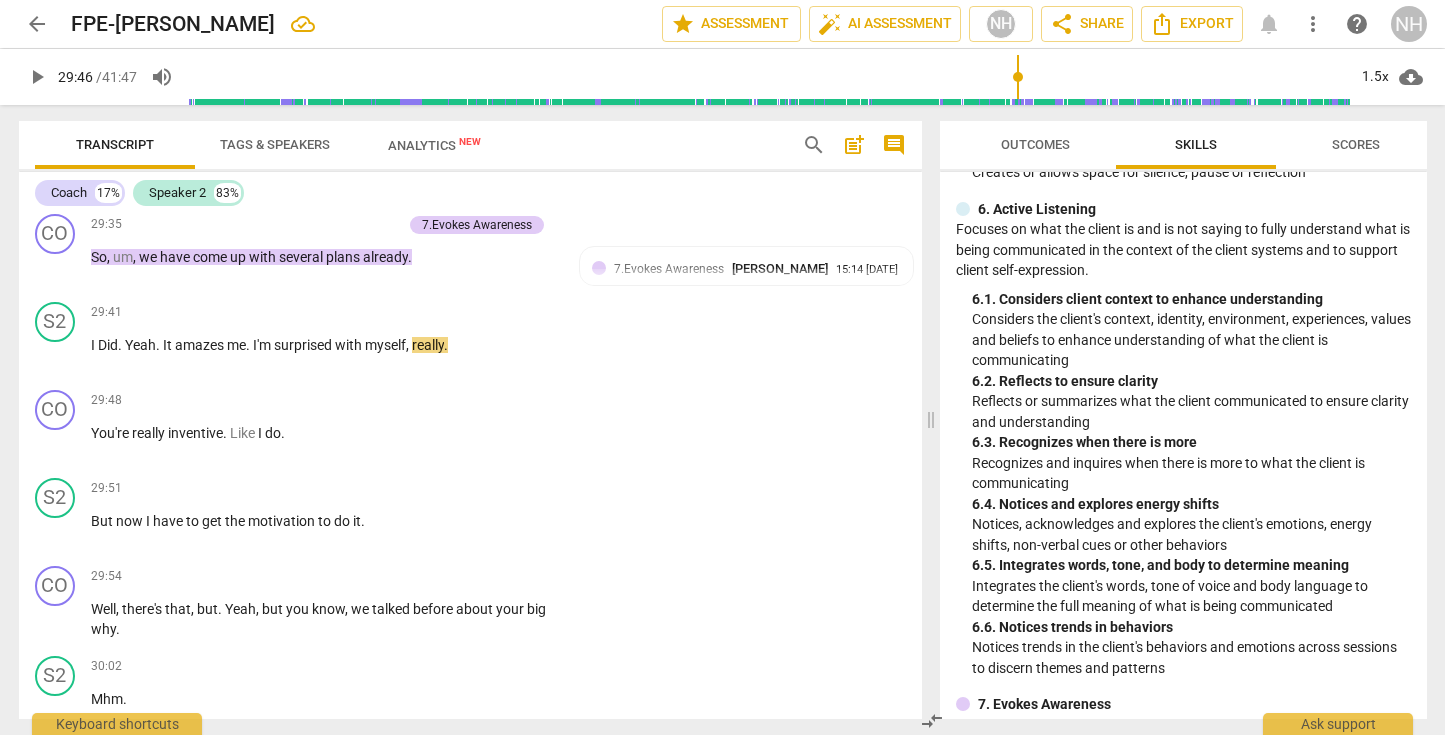 scroll, scrollTop: 2610, scrollLeft: 0, axis: vertical 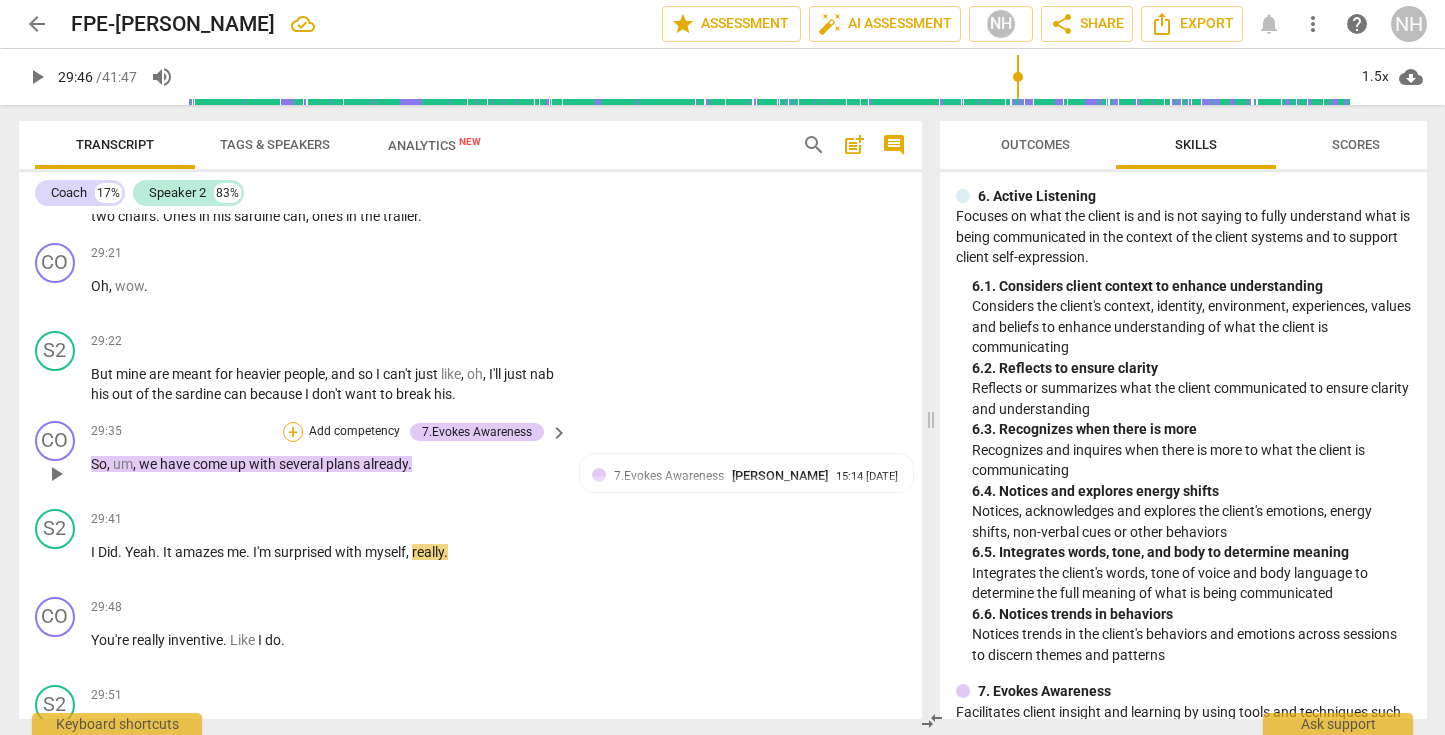 click on "+" at bounding box center (293, 432) 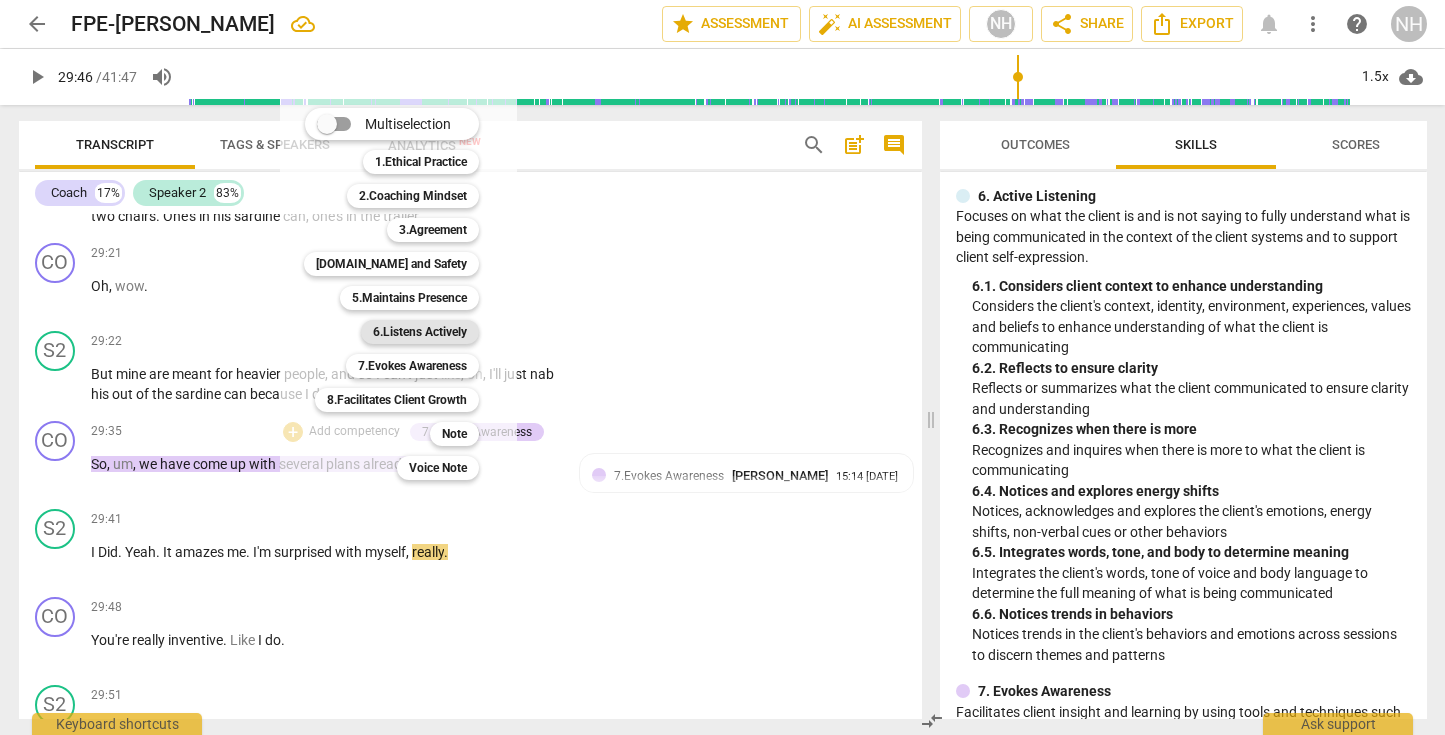 click on "6.Listens Actively" at bounding box center [420, 332] 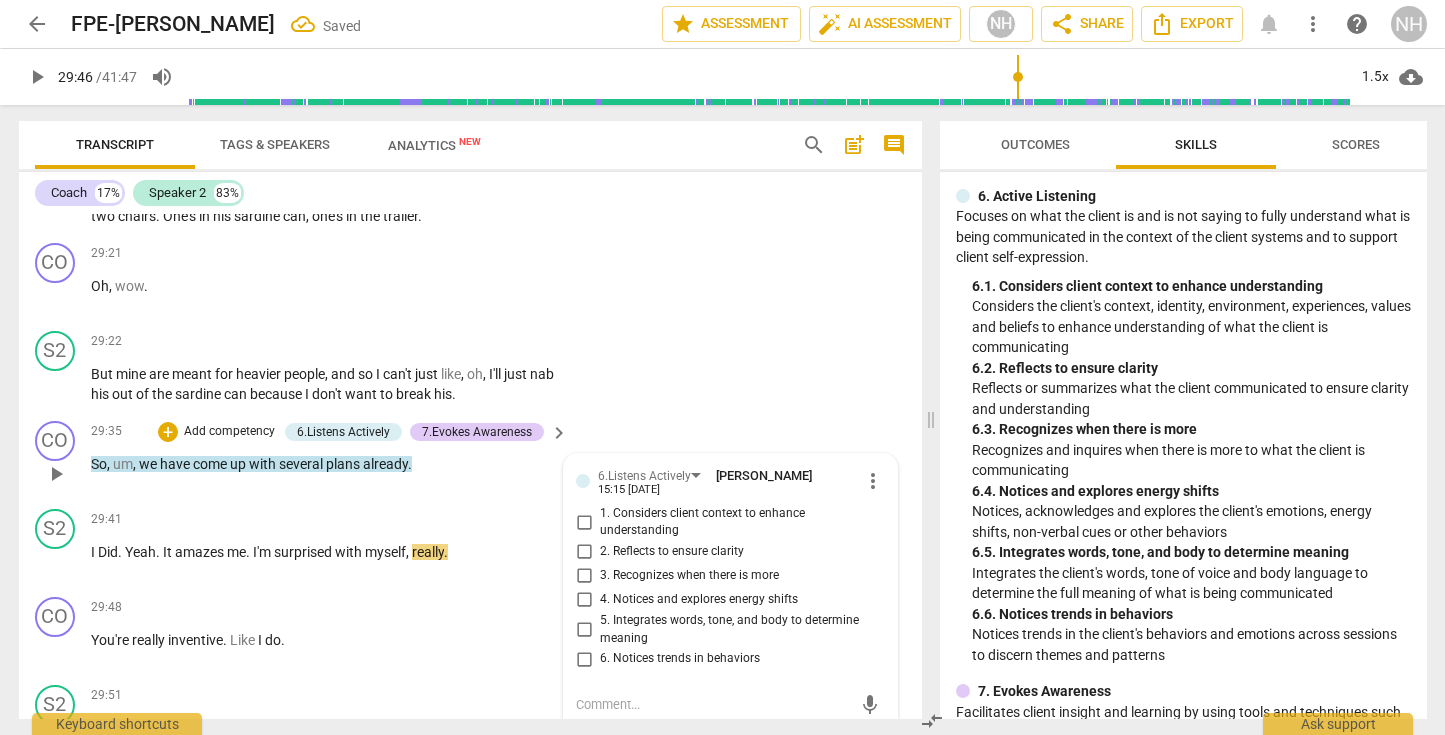 click on "3. Recognizes when there is more" at bounding box center [584, 576] 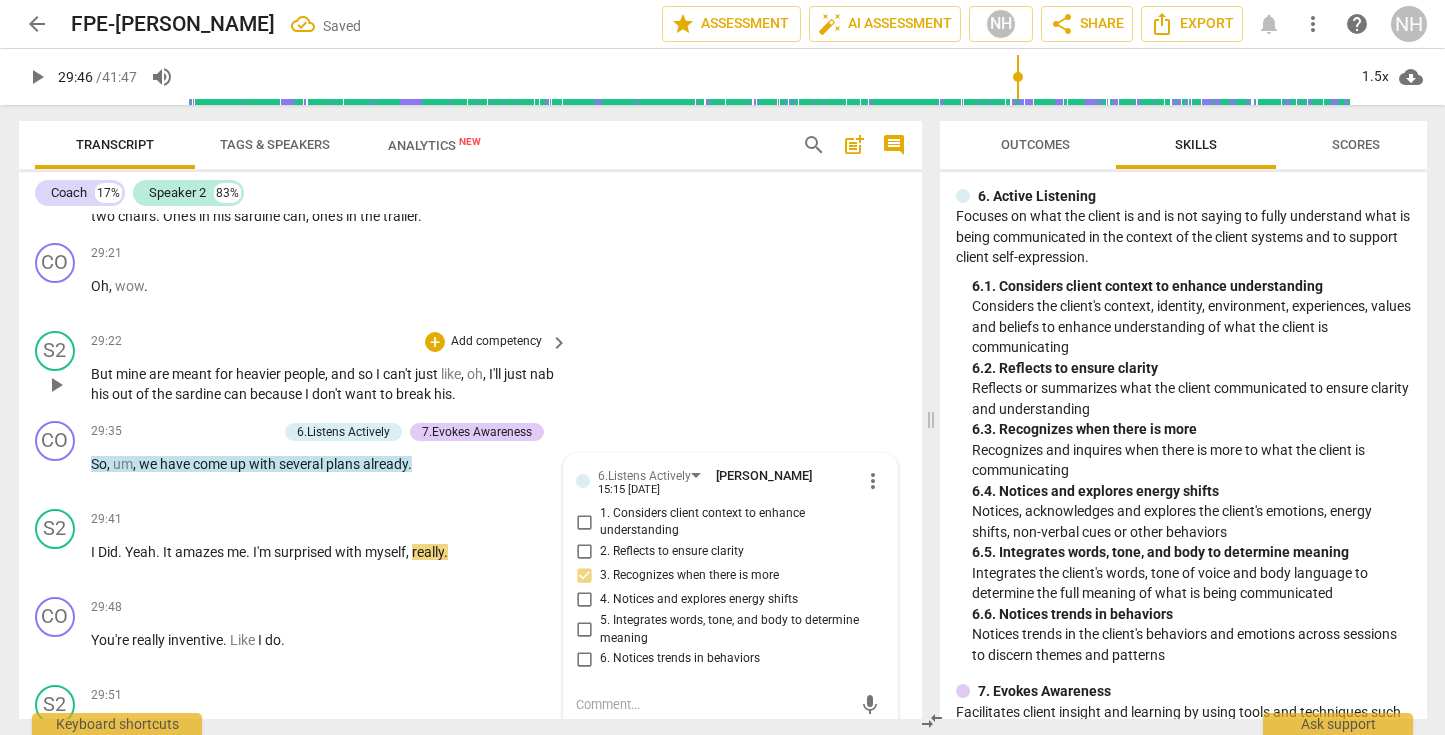 click on "S2 play_arrow pause 29:22 + Add competency keyboard_arrow_right But   mine   are   meant   for   heavier   people ,   and   so   I   can't   just   like ,   oh ,   I'll   just   nab   his   out   of   the   sardine   can   because   I   don't   want   to   break   his ." at bounding box center (470, 368) 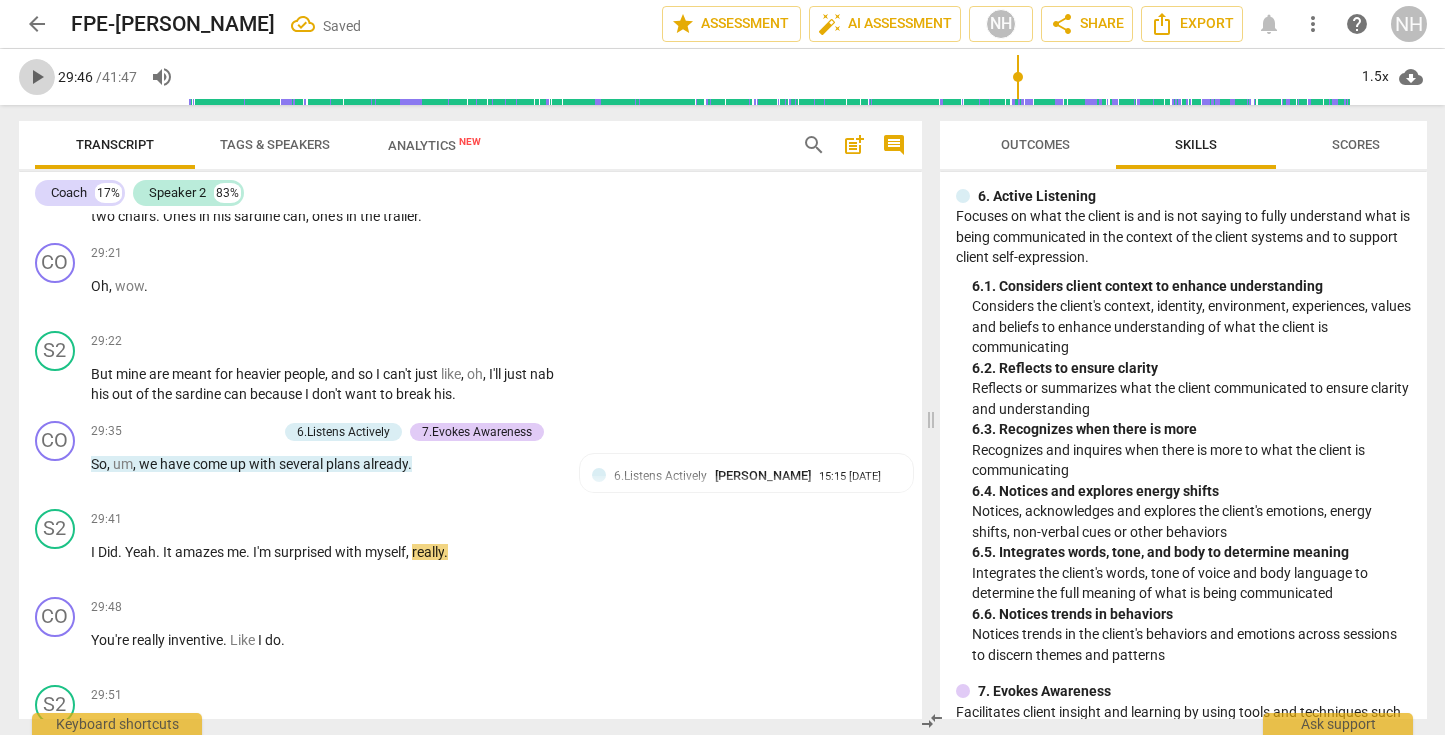 click on "play_arrow" at bounding box center [37, 77] 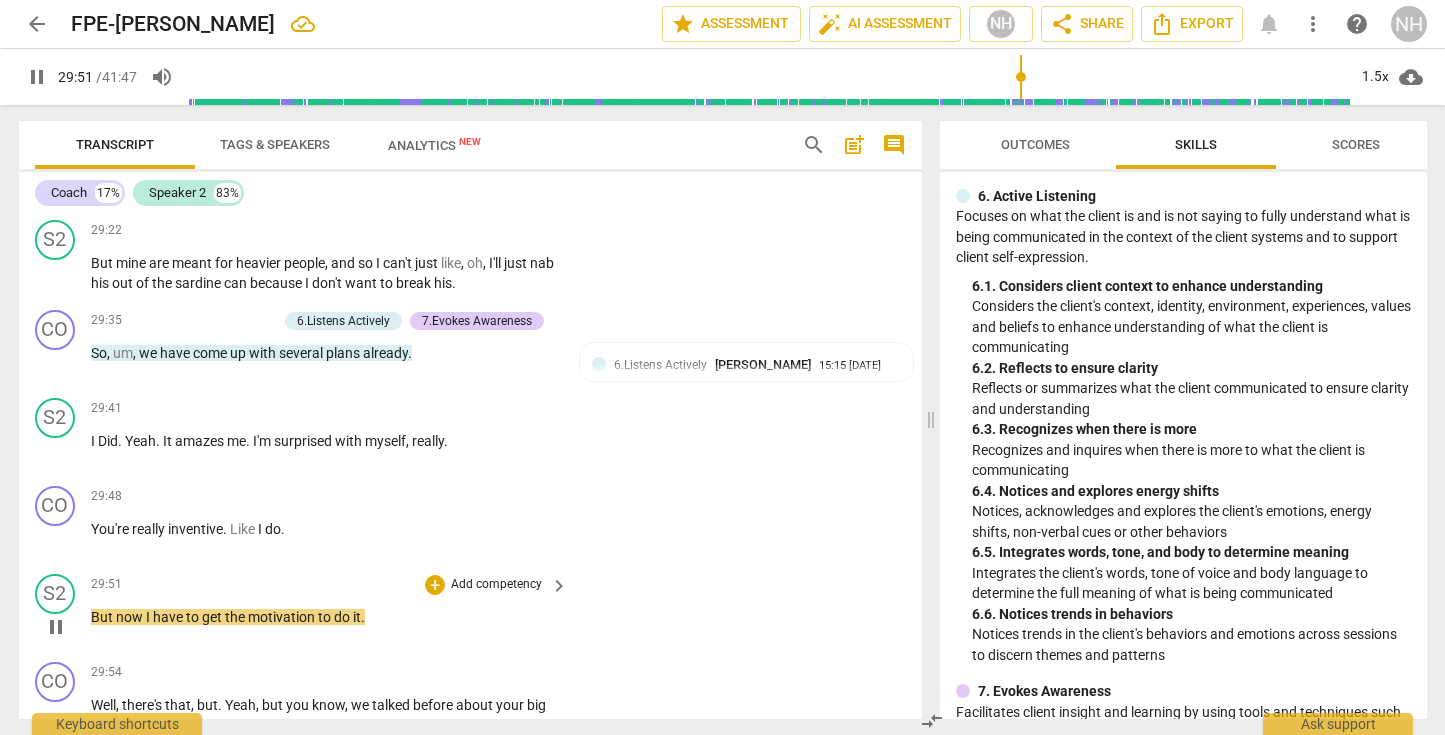 scroll, scrollTop: 15977, scrollLeft: 0, axis: vertical 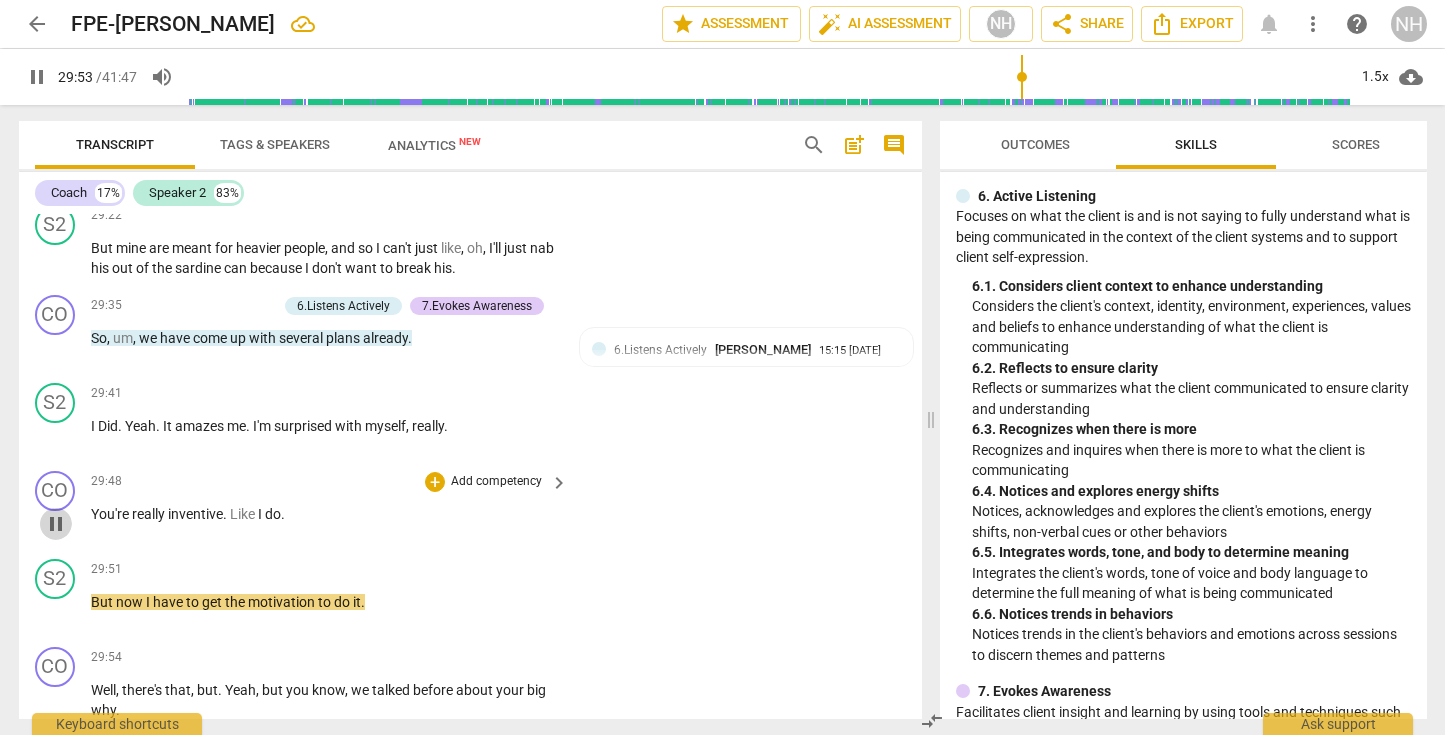 click on "pause" at bounding box center [56, 524] 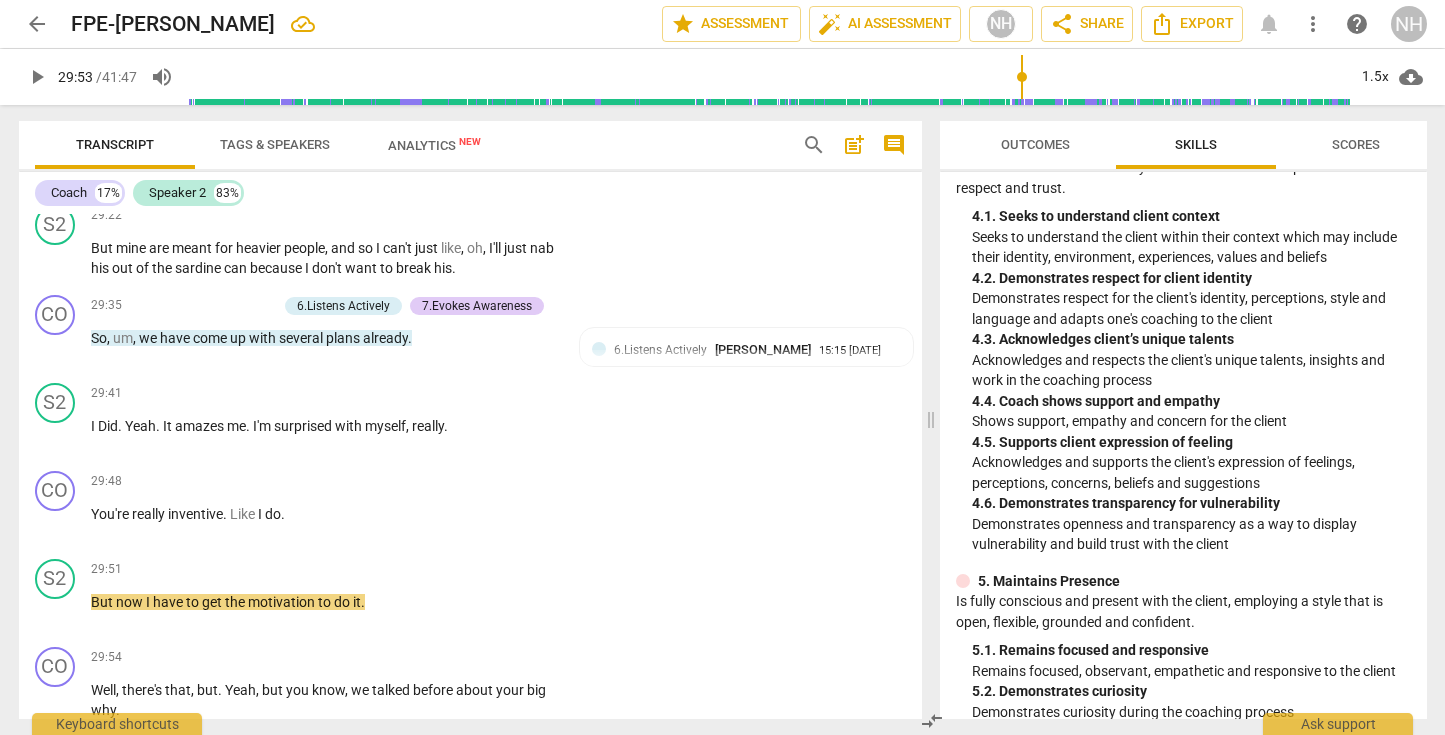 scroll, scrollTop: 1874, scrollLeft: 0, axis: vertical 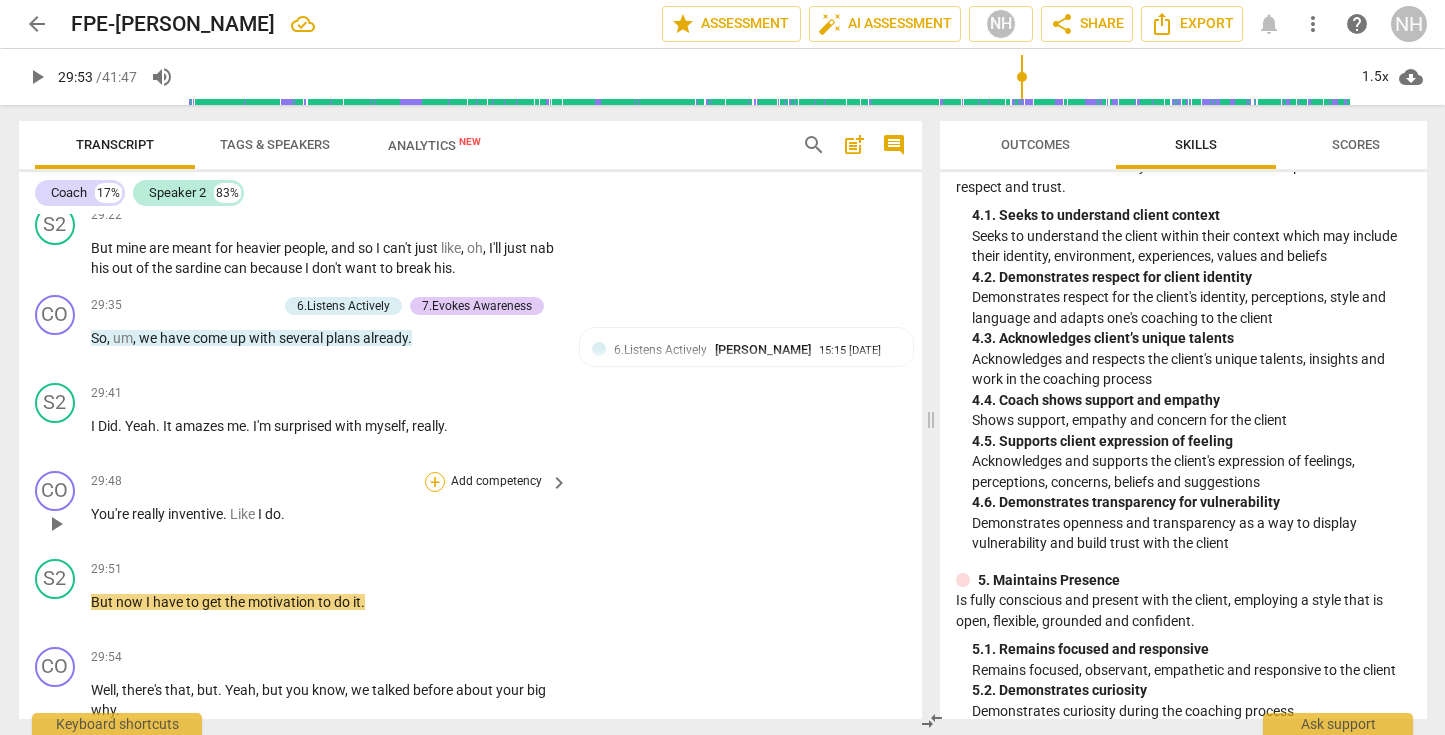 click on "+" at bounding box center [435, 482] 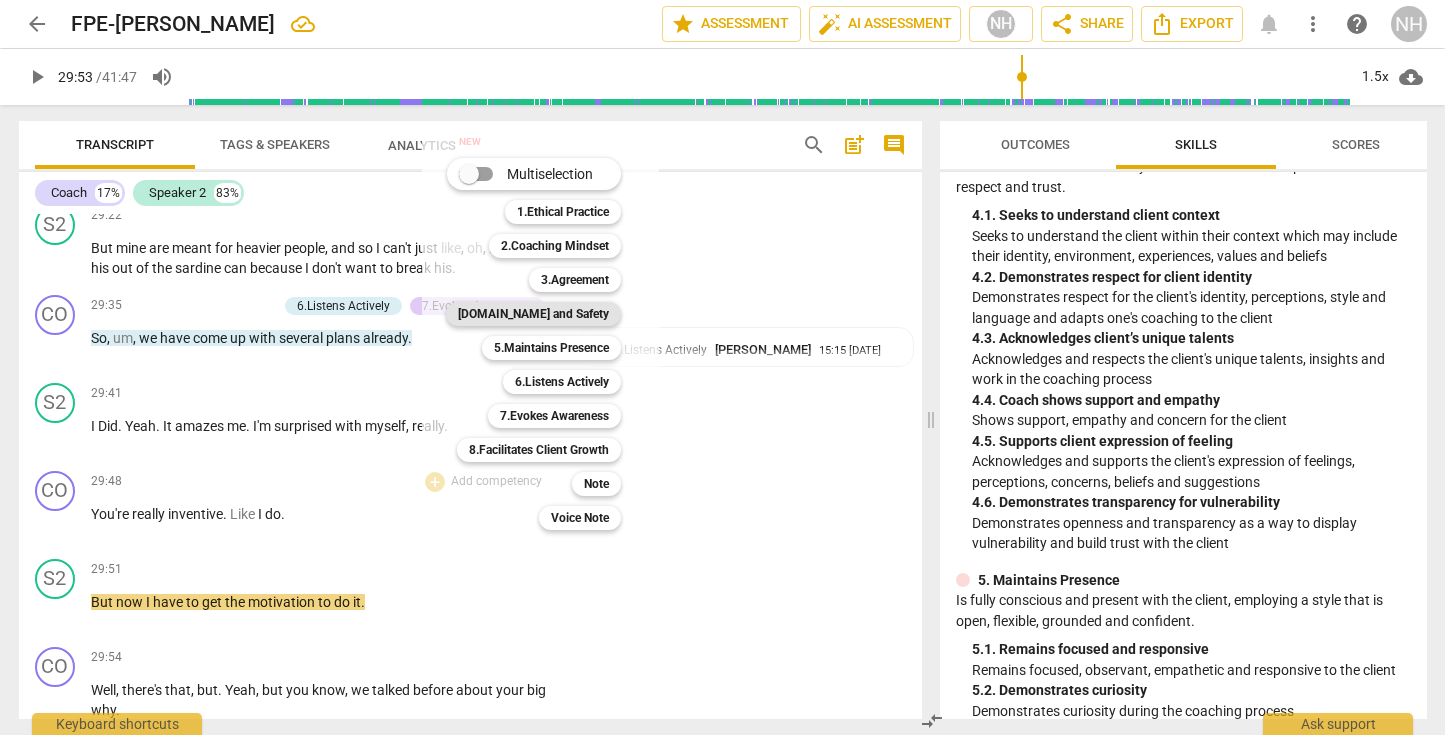 click on "[DOMAIN_NAME] and Safety" at bounding box center [533, 314] 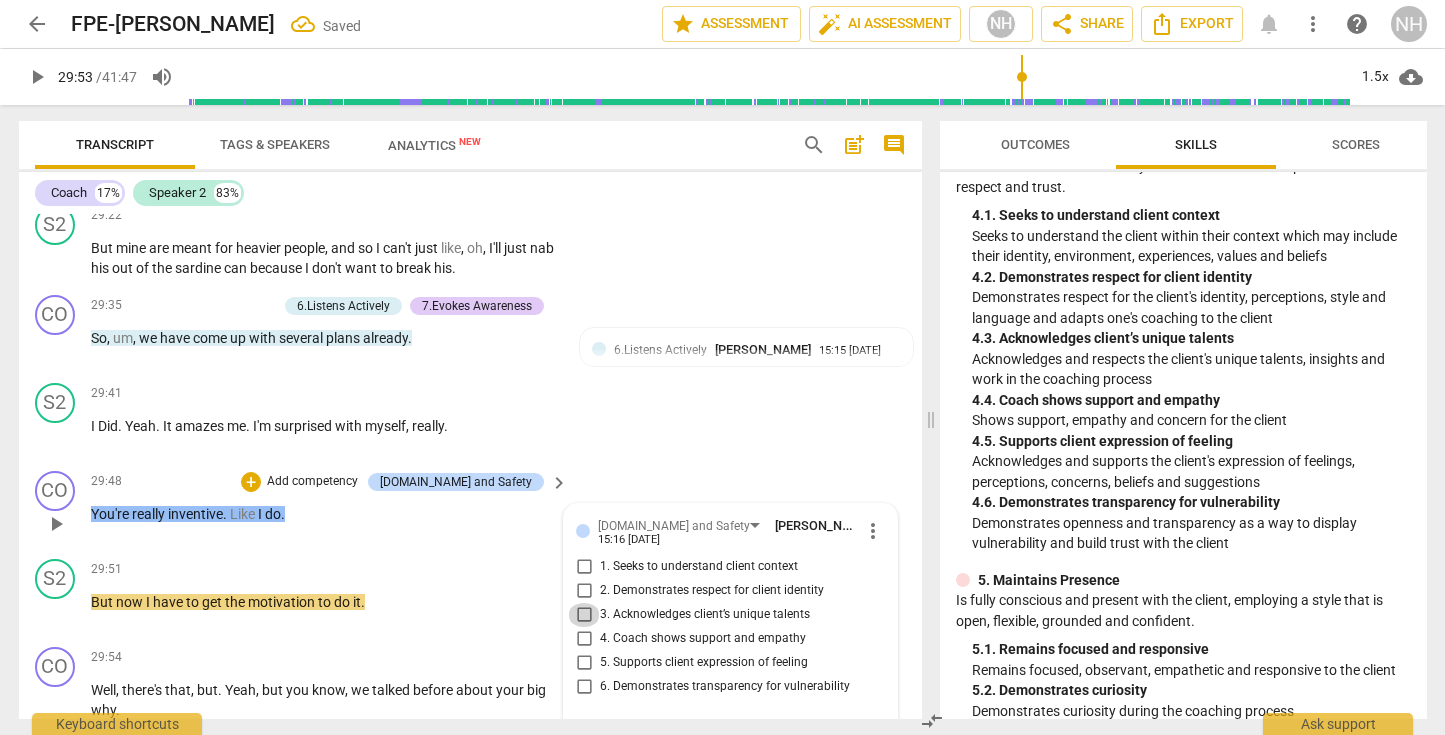 click on "3. Acknowledges client’s unique talents" at bounding box center [584, 615] 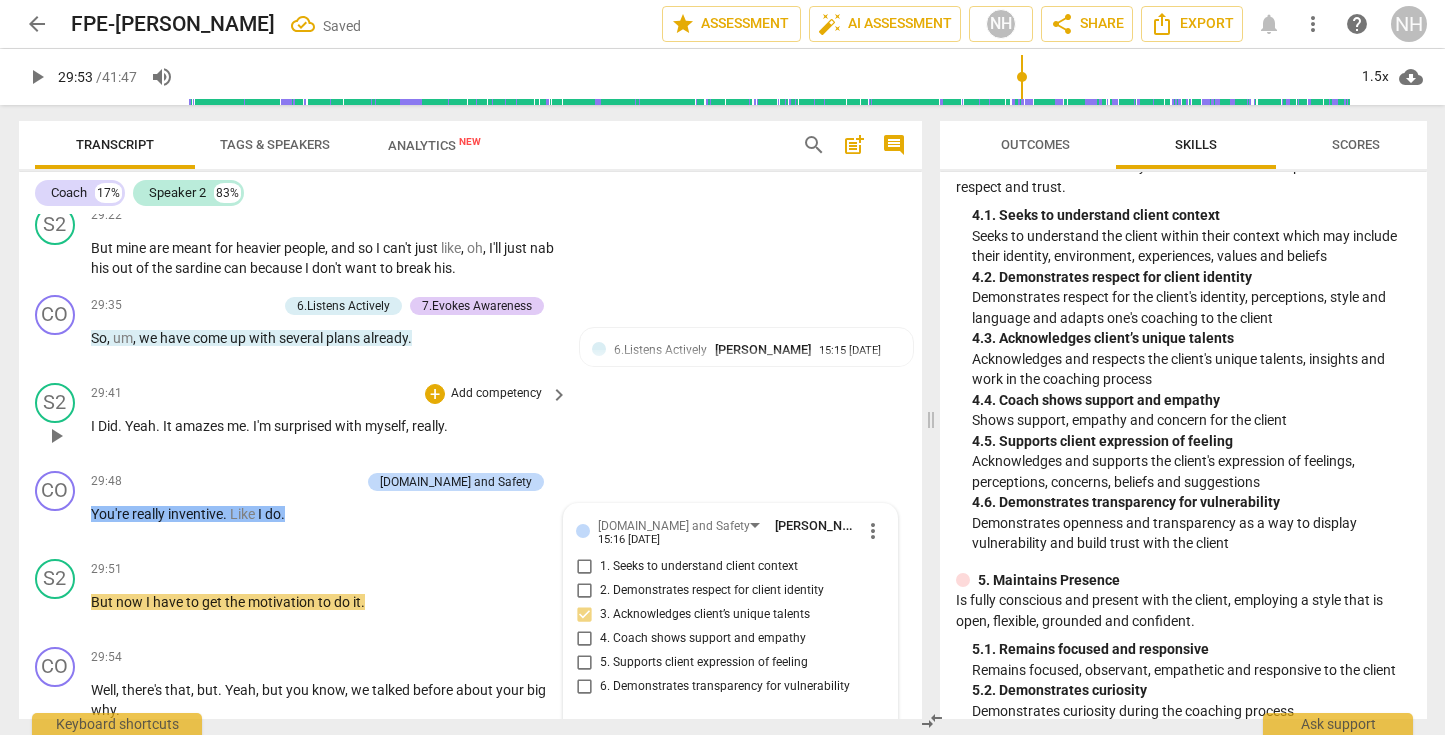 click on "S2 play_arrow pause 29:41 + Add competency keyboard_arrow_right I   Did .   Yeah .   It   amazes   me .   I'm   surprised   with   myself ,   really ." at bounding box center (470, 419) 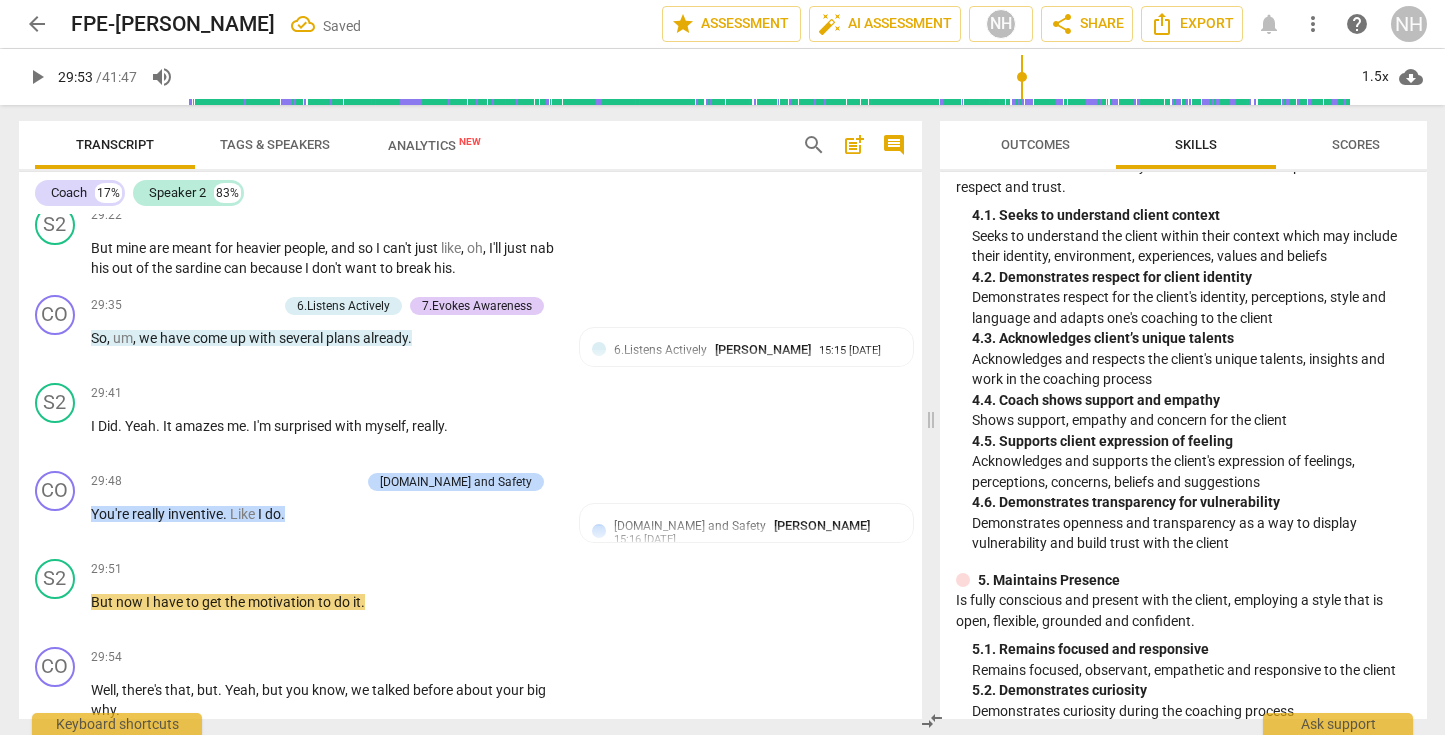 click on "play_arrow" at bounding box center [37, 77] 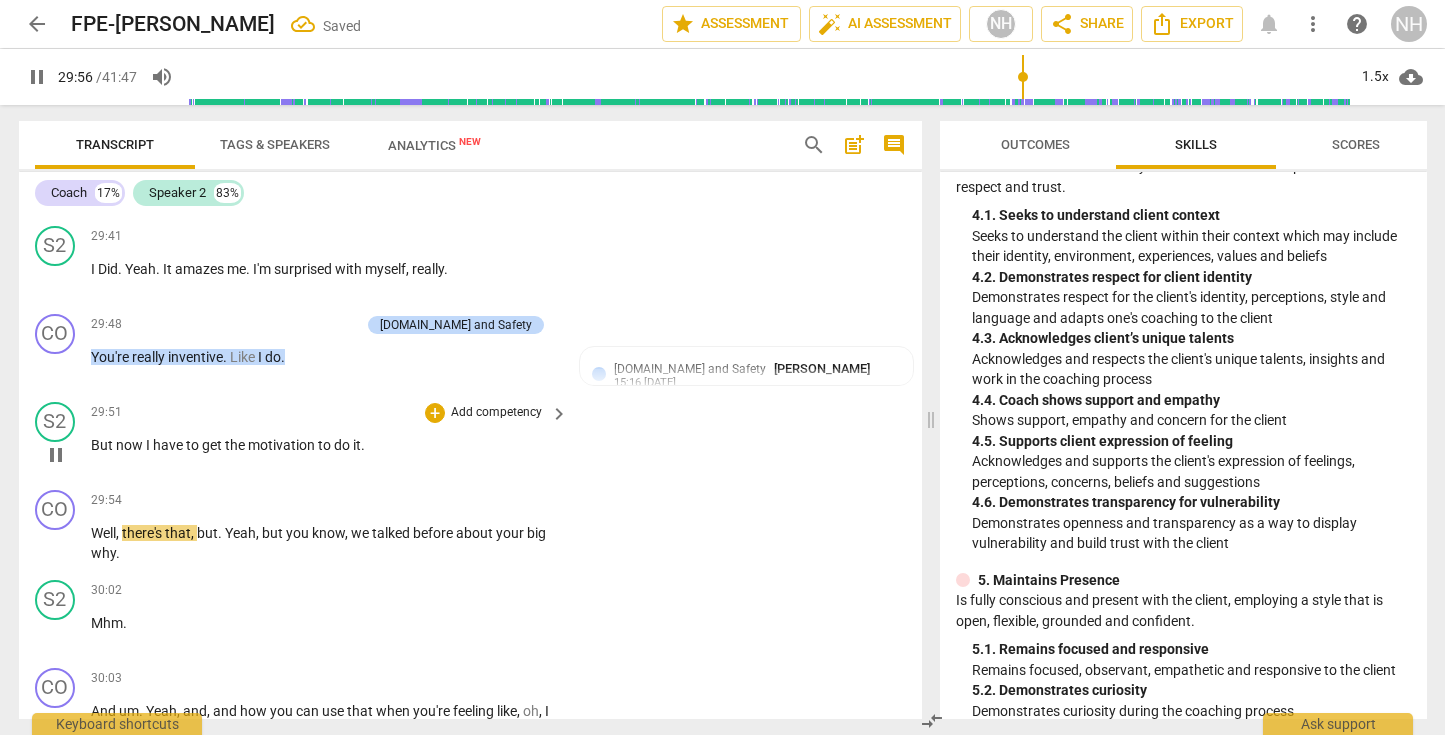 scroll, scrollTop: 16152, scrollLeft: 0, axis: vertical 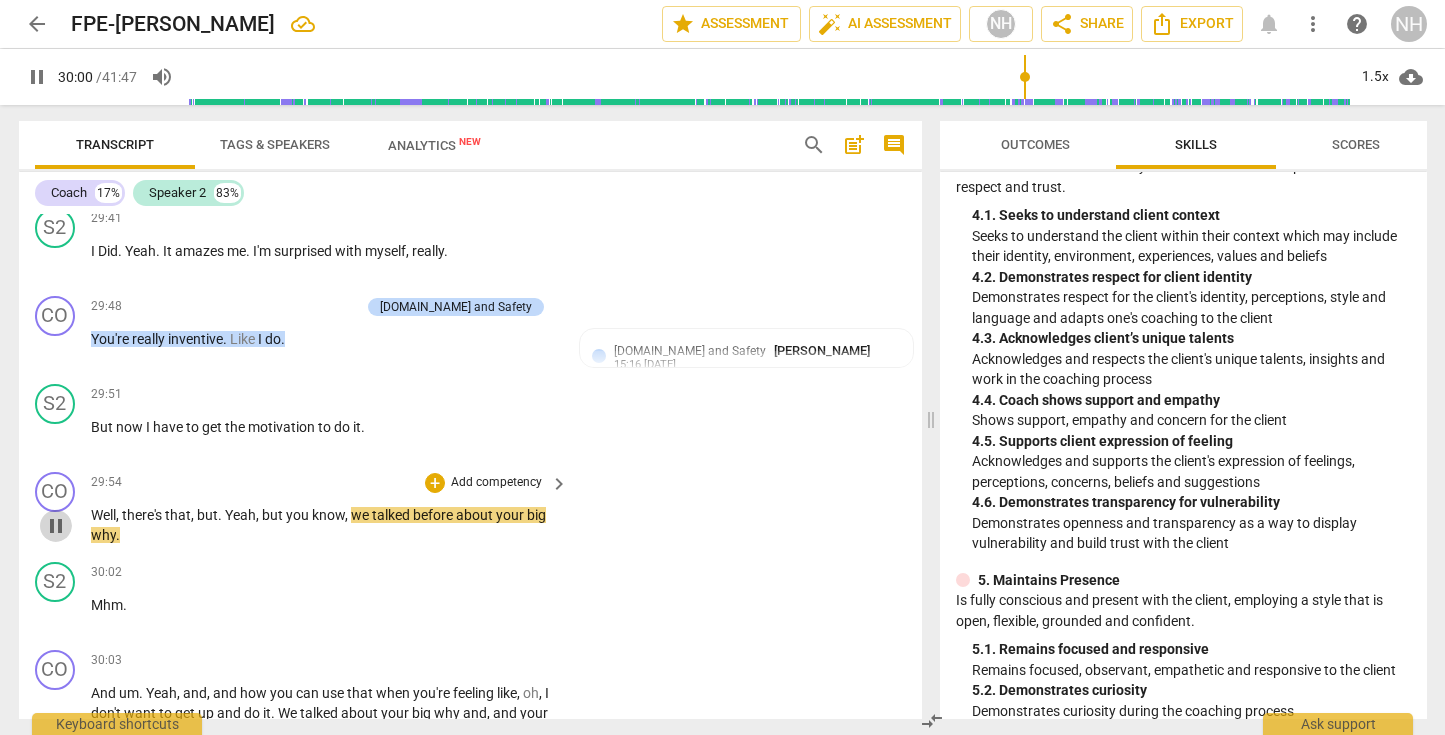 click on "pause" at bounding box center [56, 526] 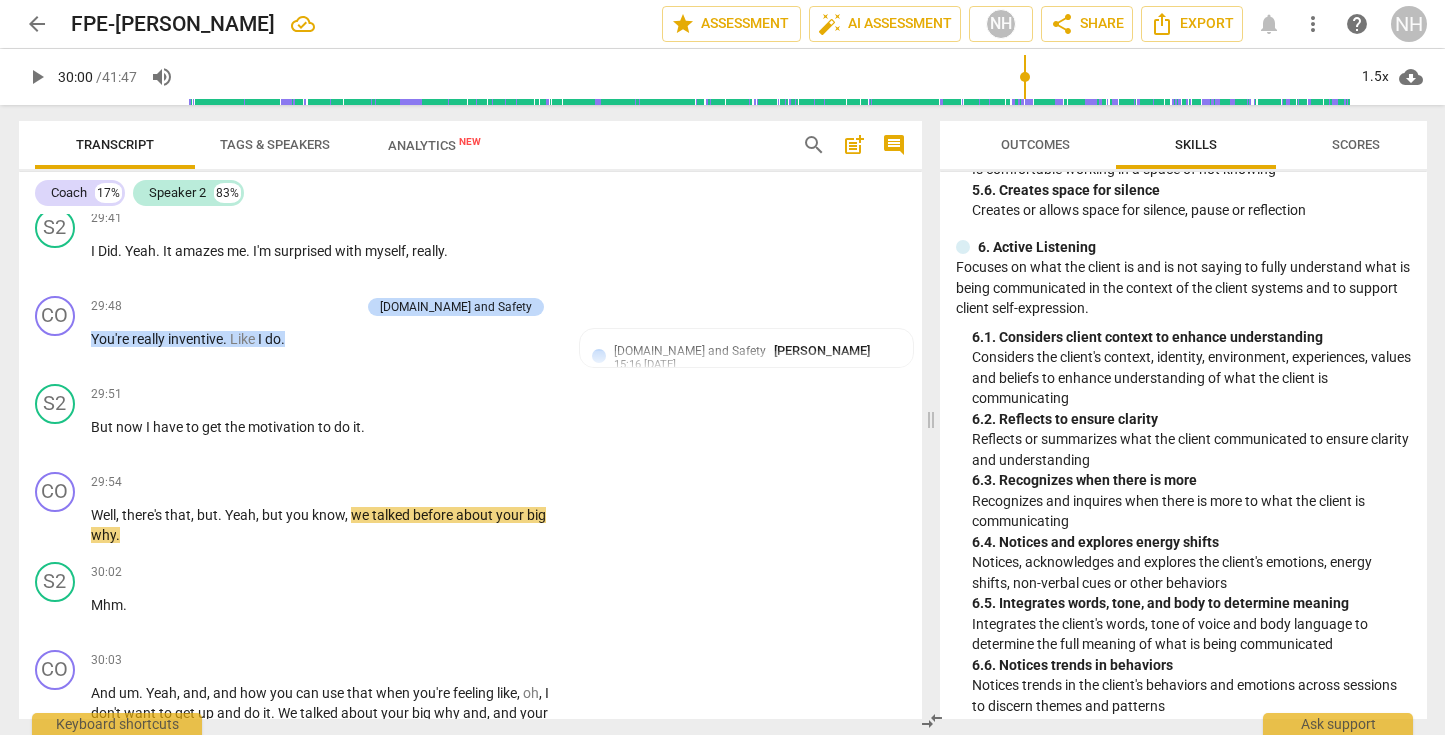 scroll, scrollTop: 2588, scrollLeft: 0, axis: vertical 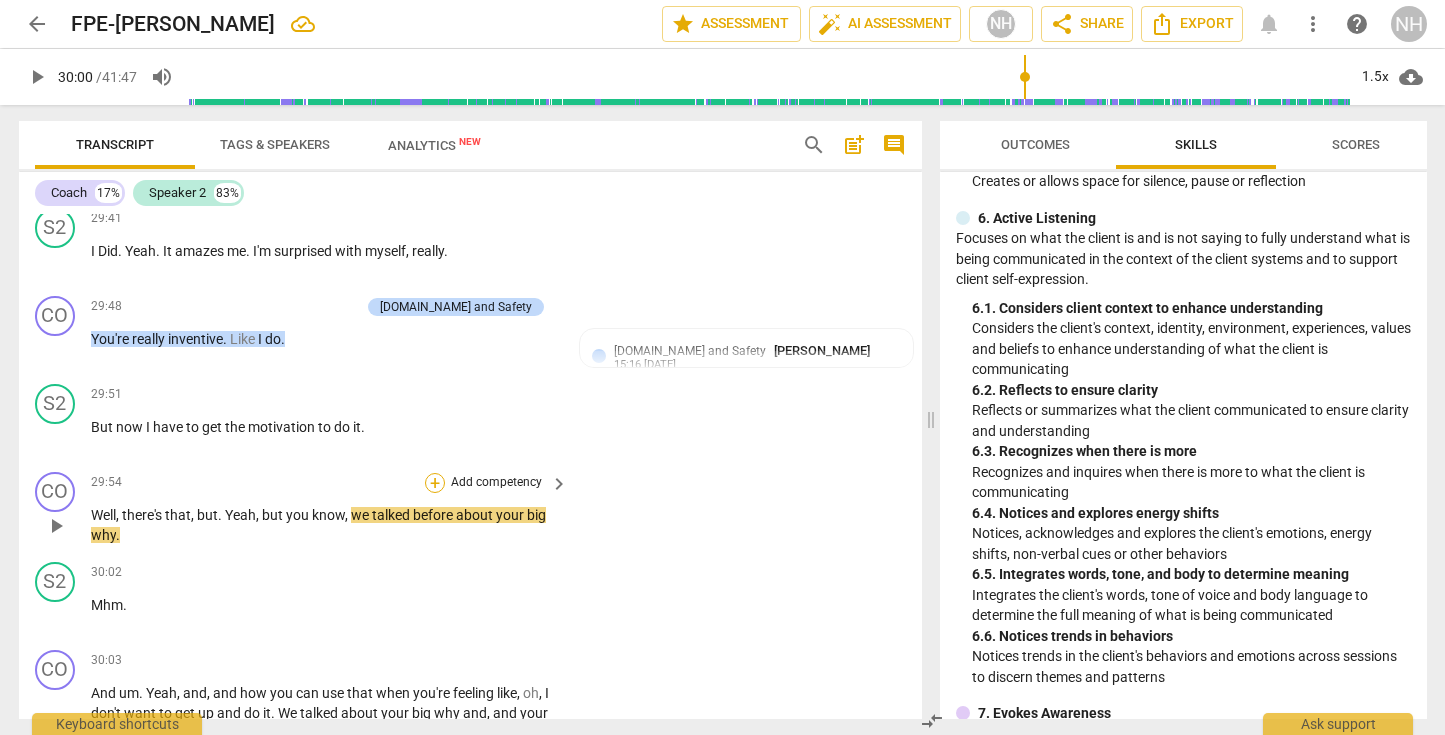 click on "+" at bounding box center [435, 483] 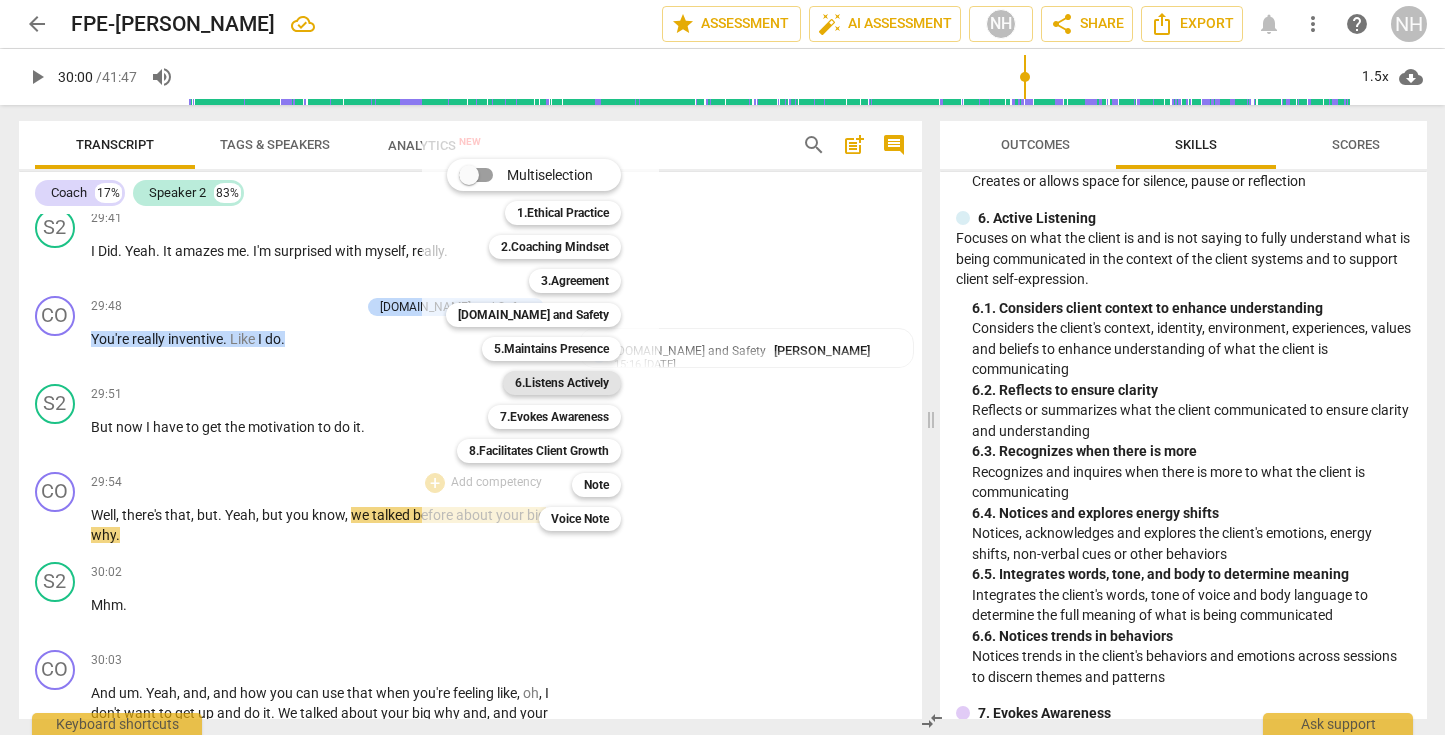 click on "6.Listens Actively" at bounding box center [562, 383] 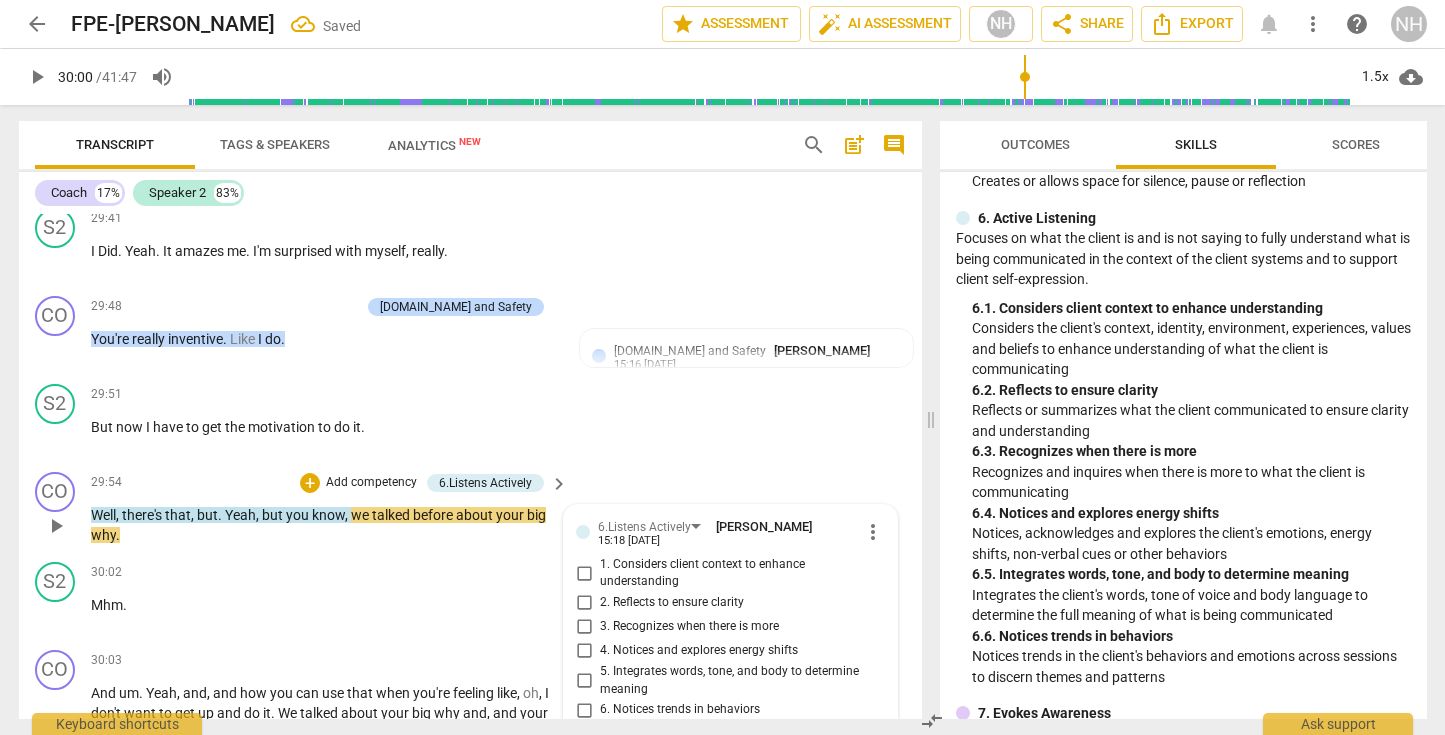 click on "6. Notices trends in behaviors" at bounding box center (584, 710) 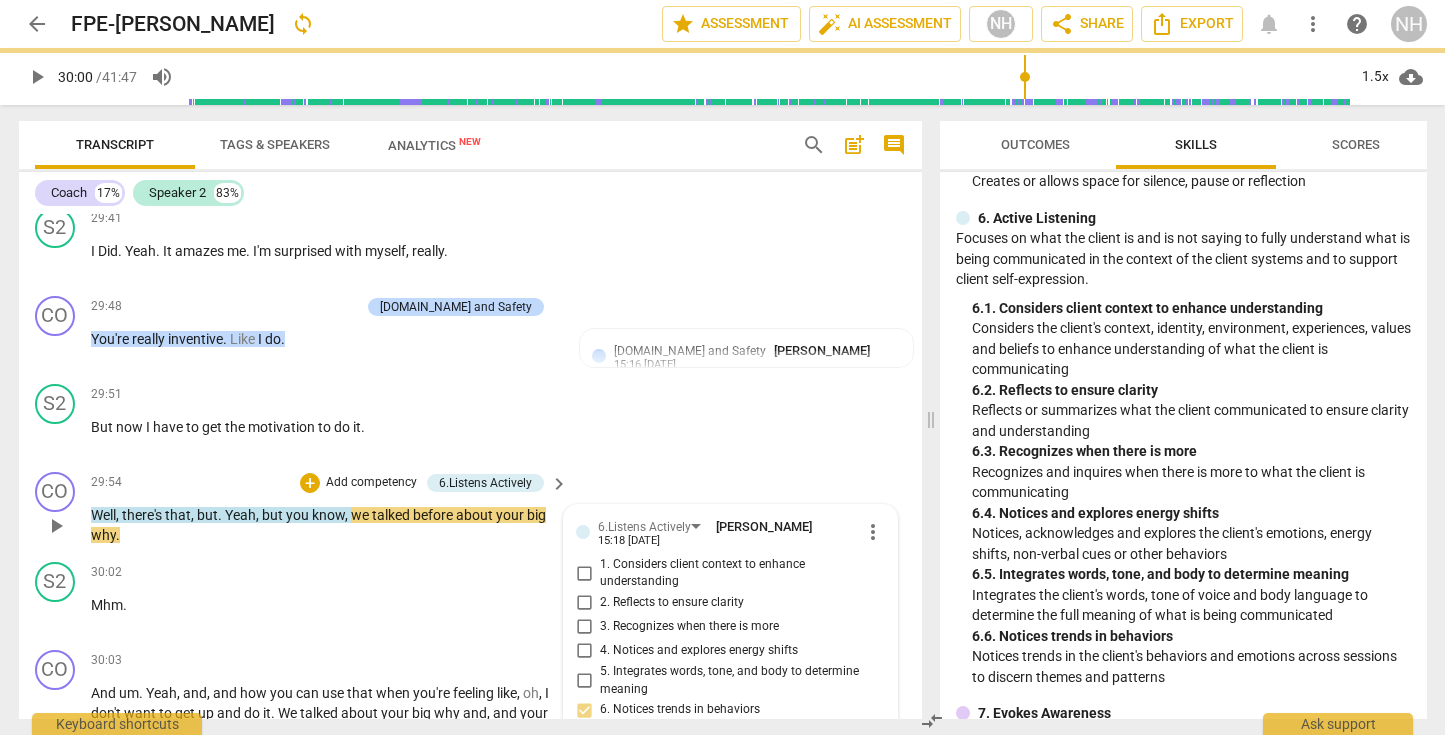 click on "CO play_arrow pause 29:54 + Add competency 6.Listens Actively keyboard_arrow_right Well ,   there's   that ,   but .   Yeah ,   but   you   know ,   we   talked   before   about   your   big   why . 6.Listens Actively [PERSON_NAME] 15:18 [DATE] more_vert 1. Considers client context to enhance understanding 2. Reflects to ensure clarity 3. Recognizes when there is more 4. Notices and explores energy shifts 5. Integrates words, tone, and body to determine meaning 6. Notices trends in behaviors mic" at bounding box center (470, 509) 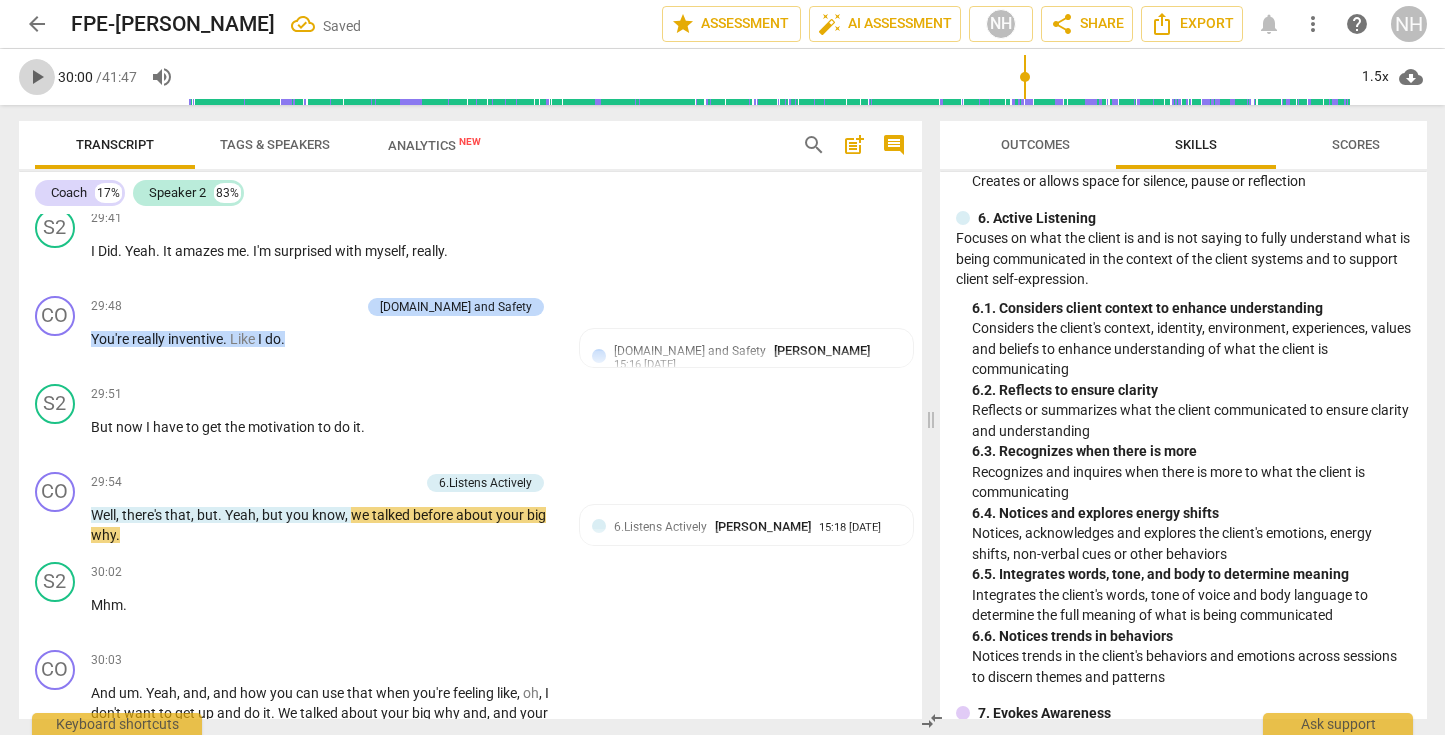 click on "play_arrow" at bounding box center [37, 77] 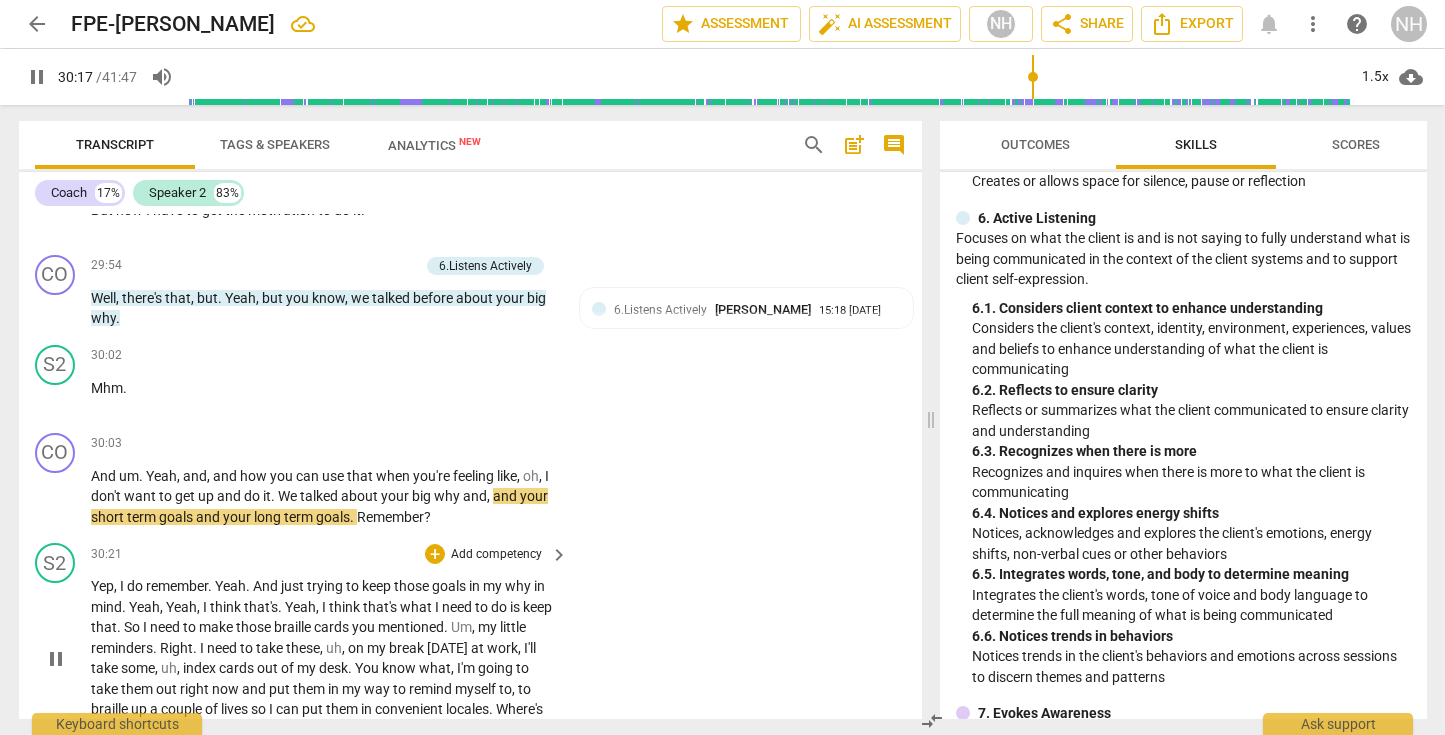 scroll, scrollTop: 16367, scrollLeft: 0, axis: vertical 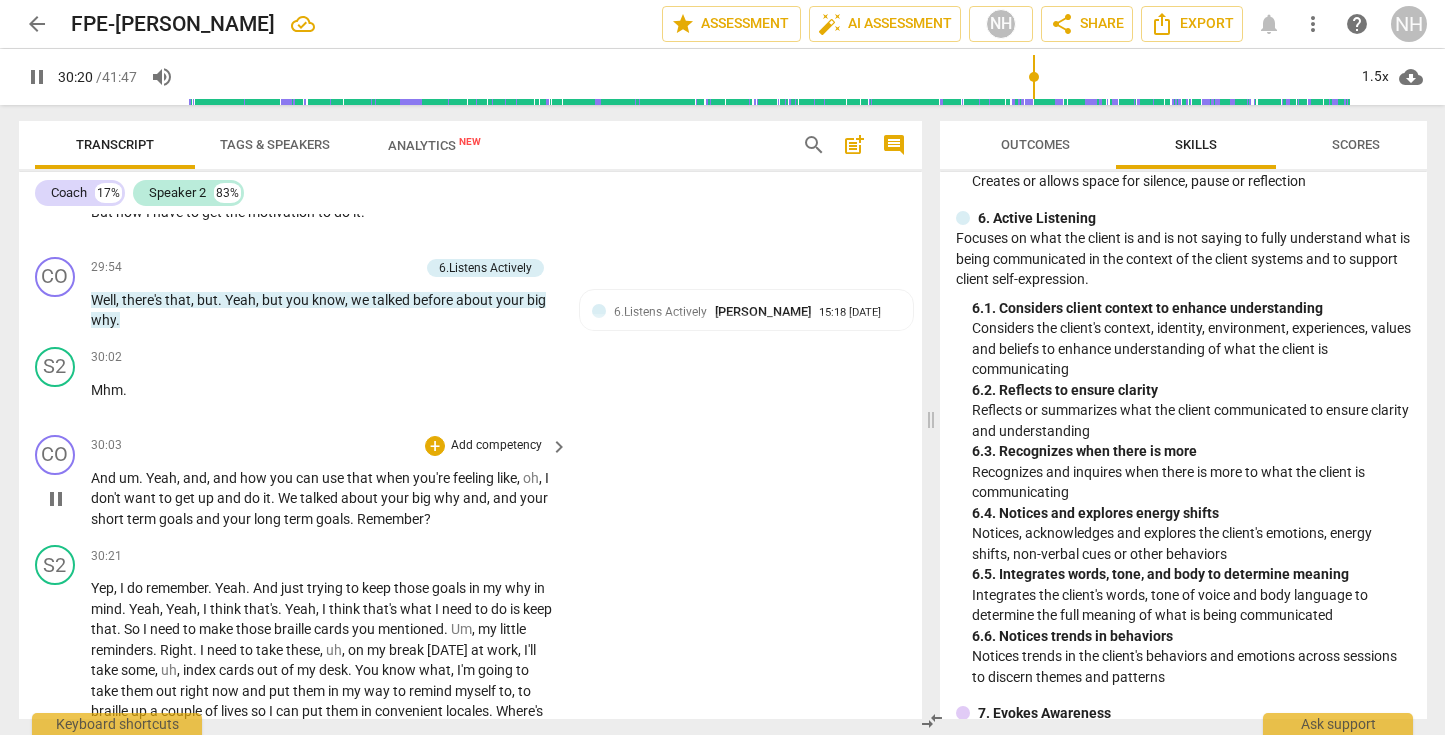 click on "pause" at bounding box center [56, 499] 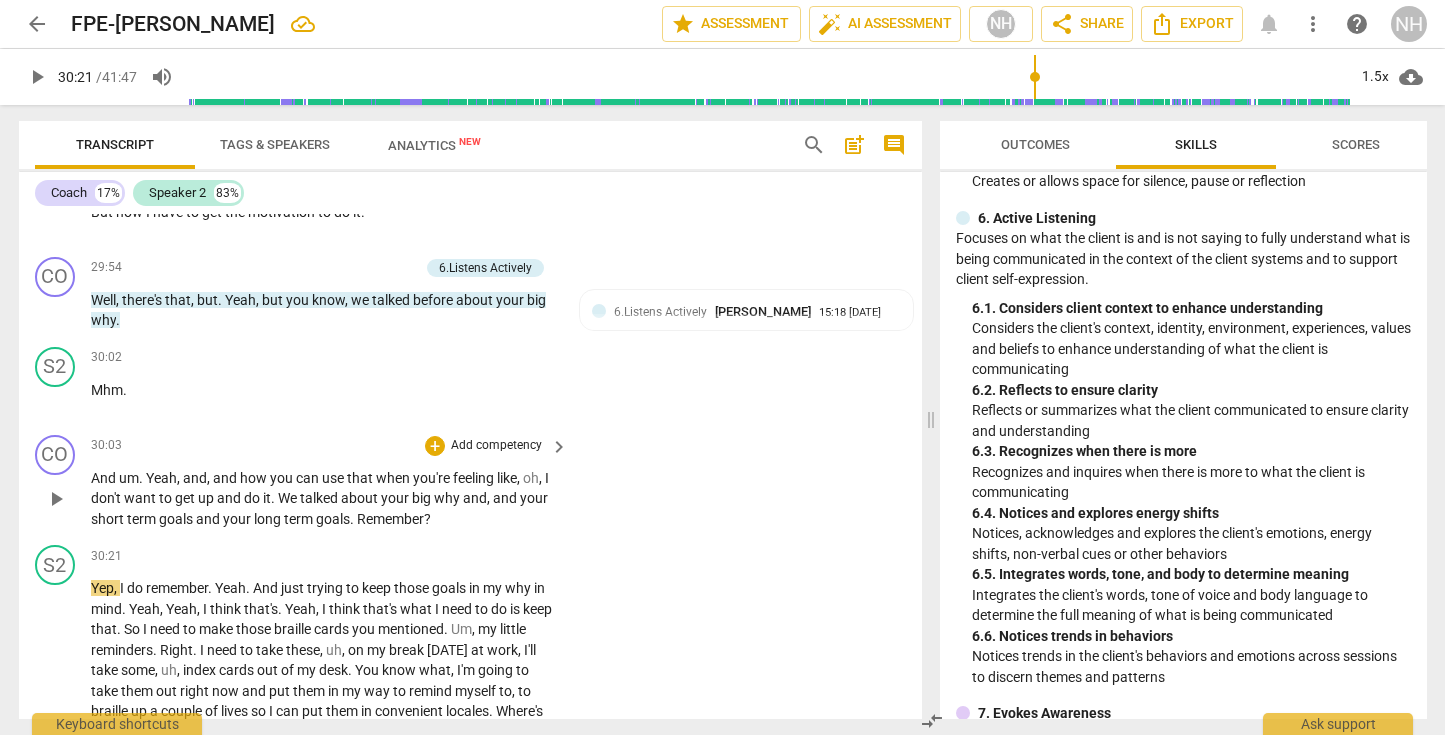 type on "1822" 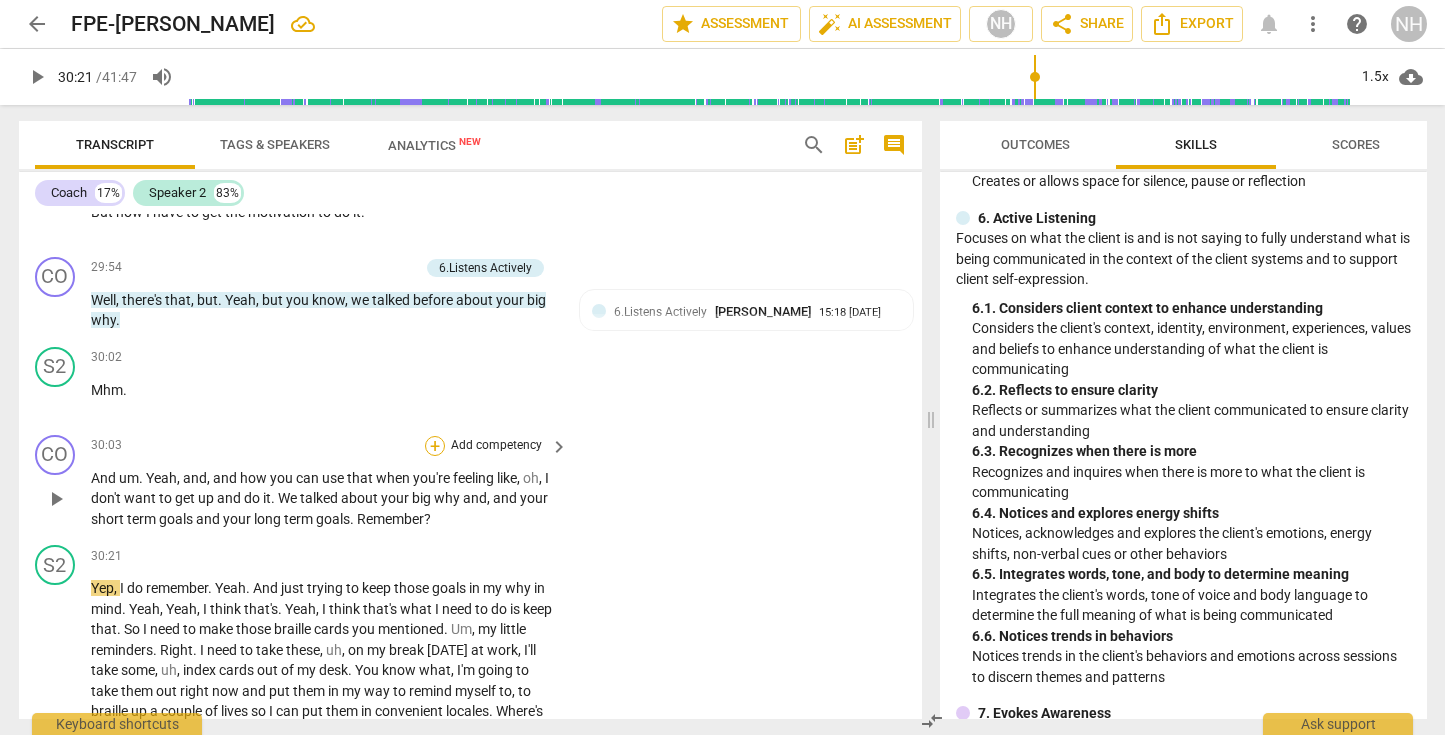 click on "+" at bounding box center [435, 446] 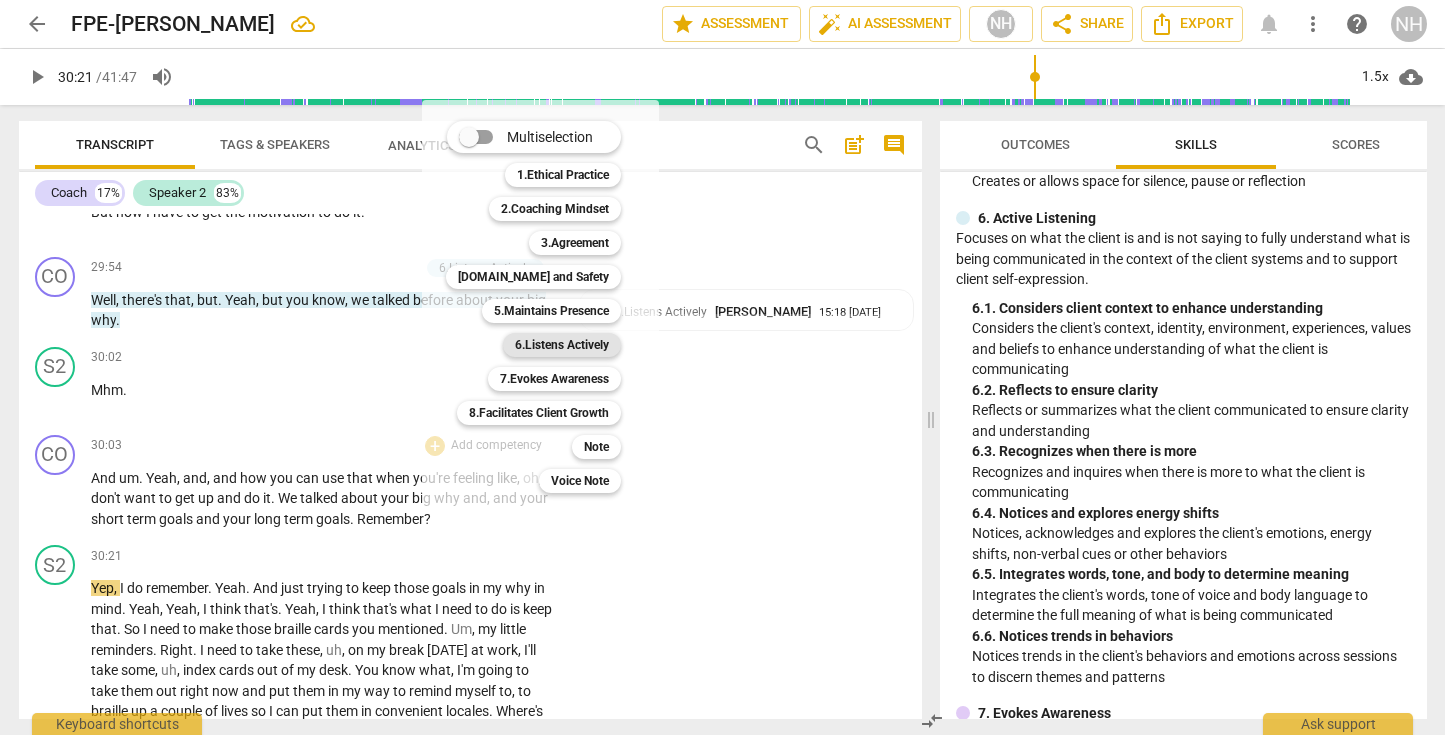 click on "6.Listens Actively" at bounding box center (562, 345) 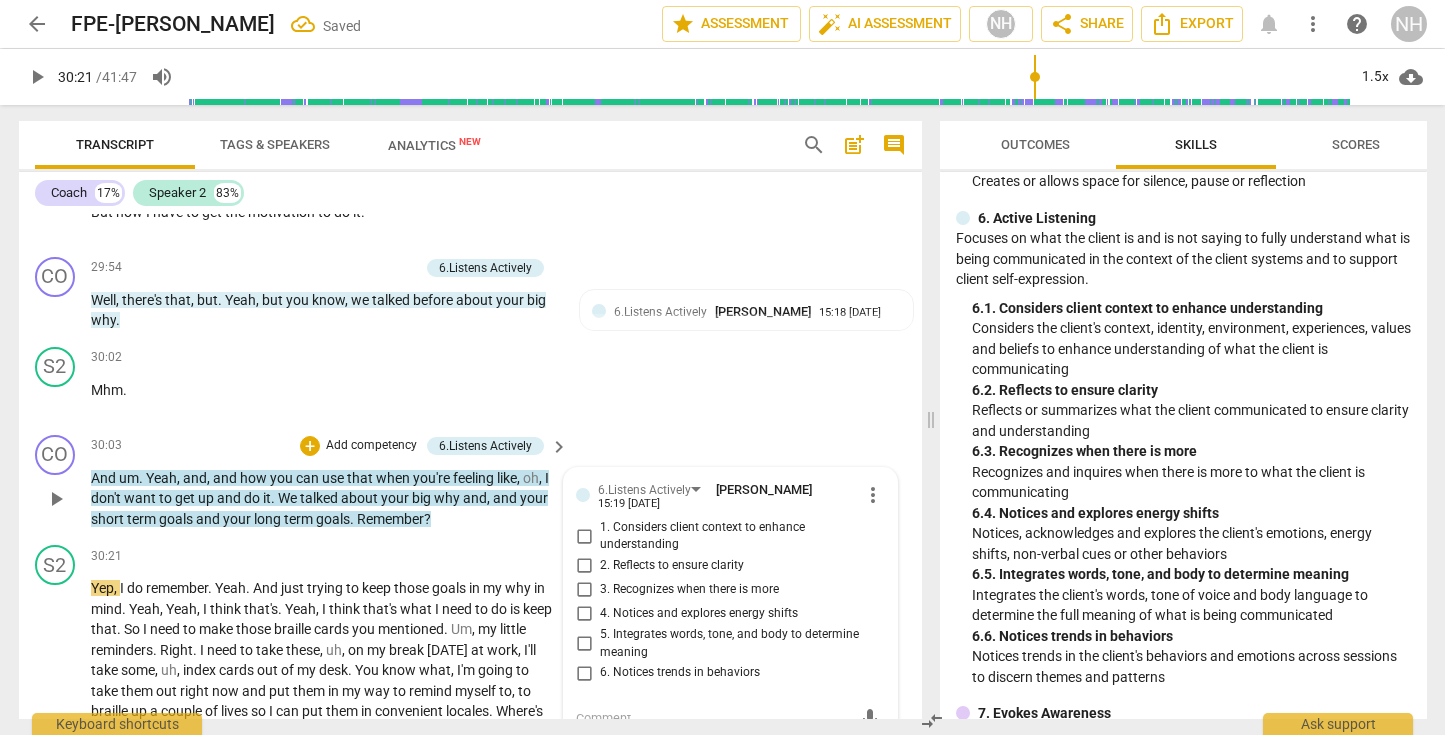 click on "1. Considers client context to enhance understanding" at bounding box center [584, 536] 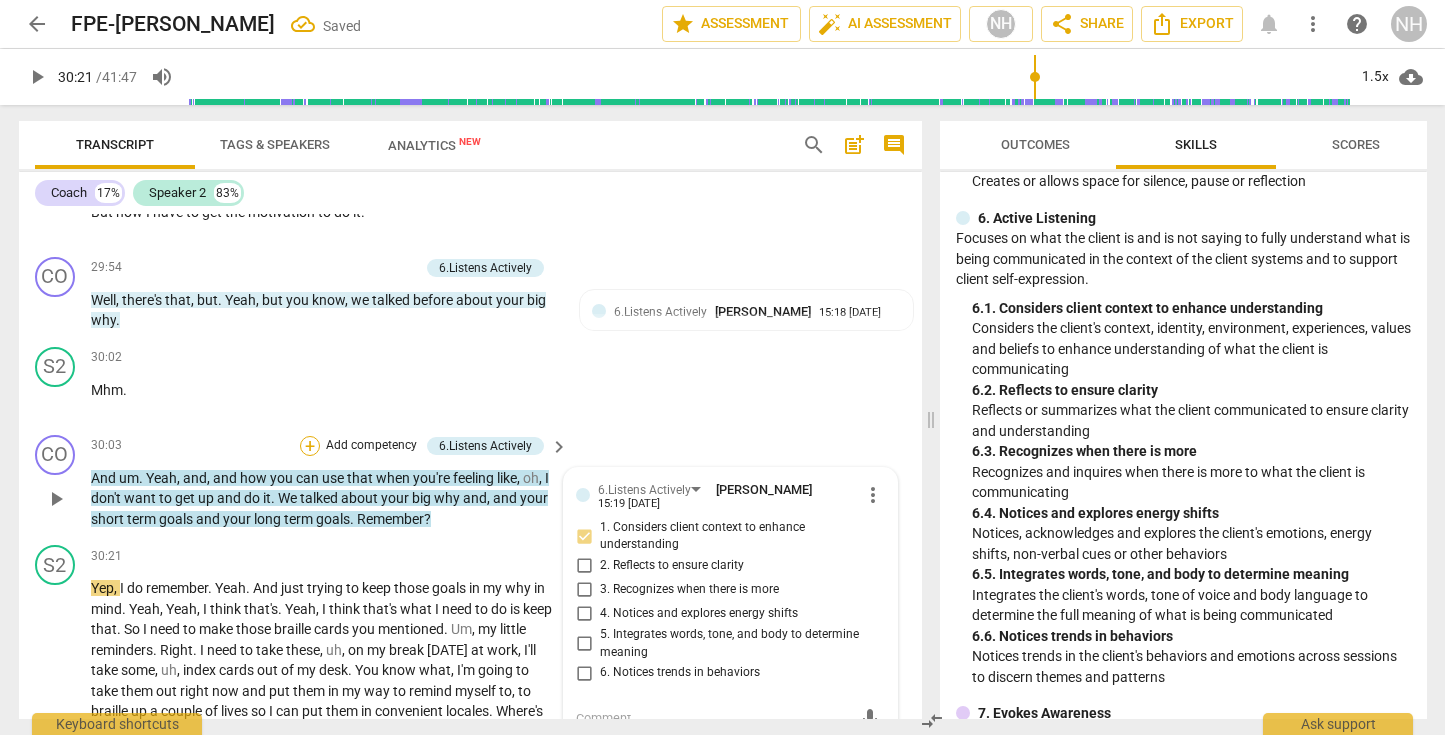 click on "+" at bounding box center [310, 446] 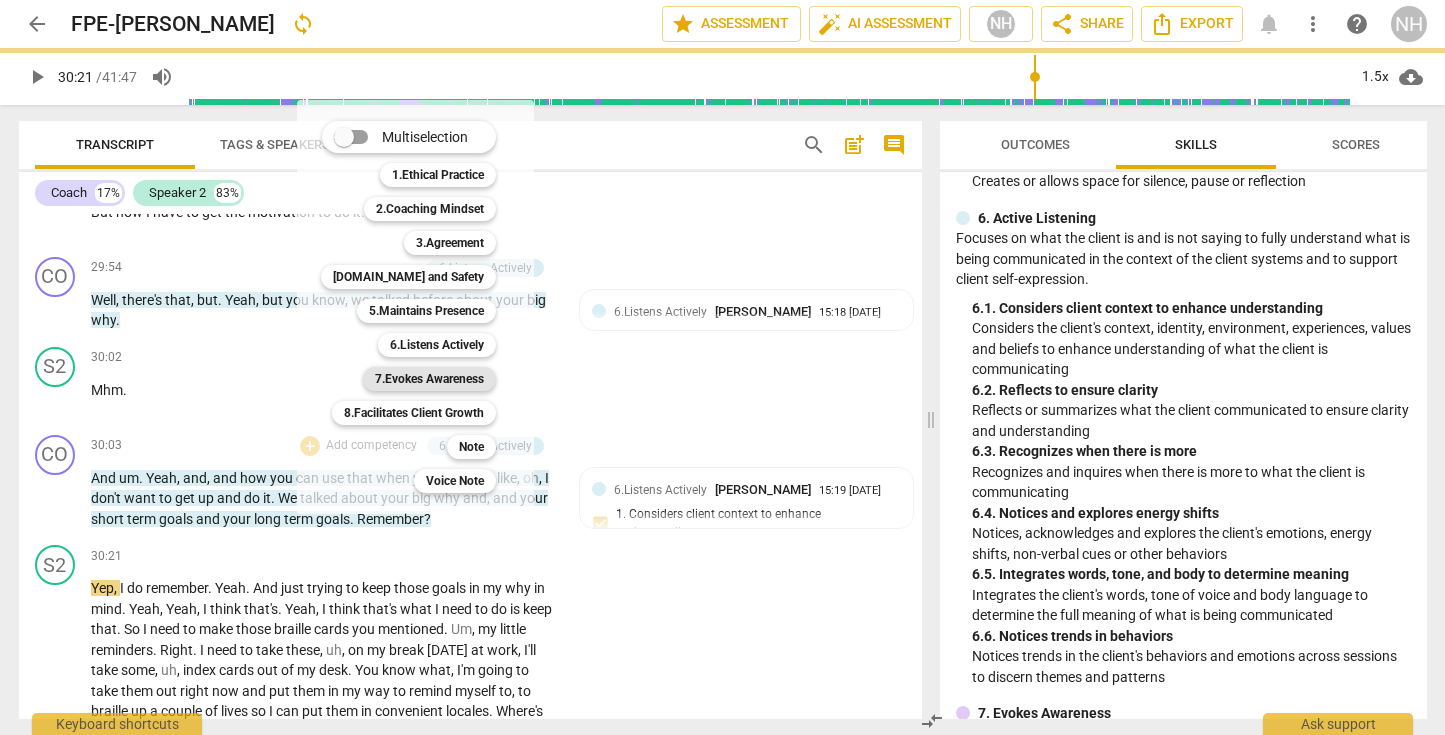 click on "7.Evokes Awareness" at bounding box center (429, 379) 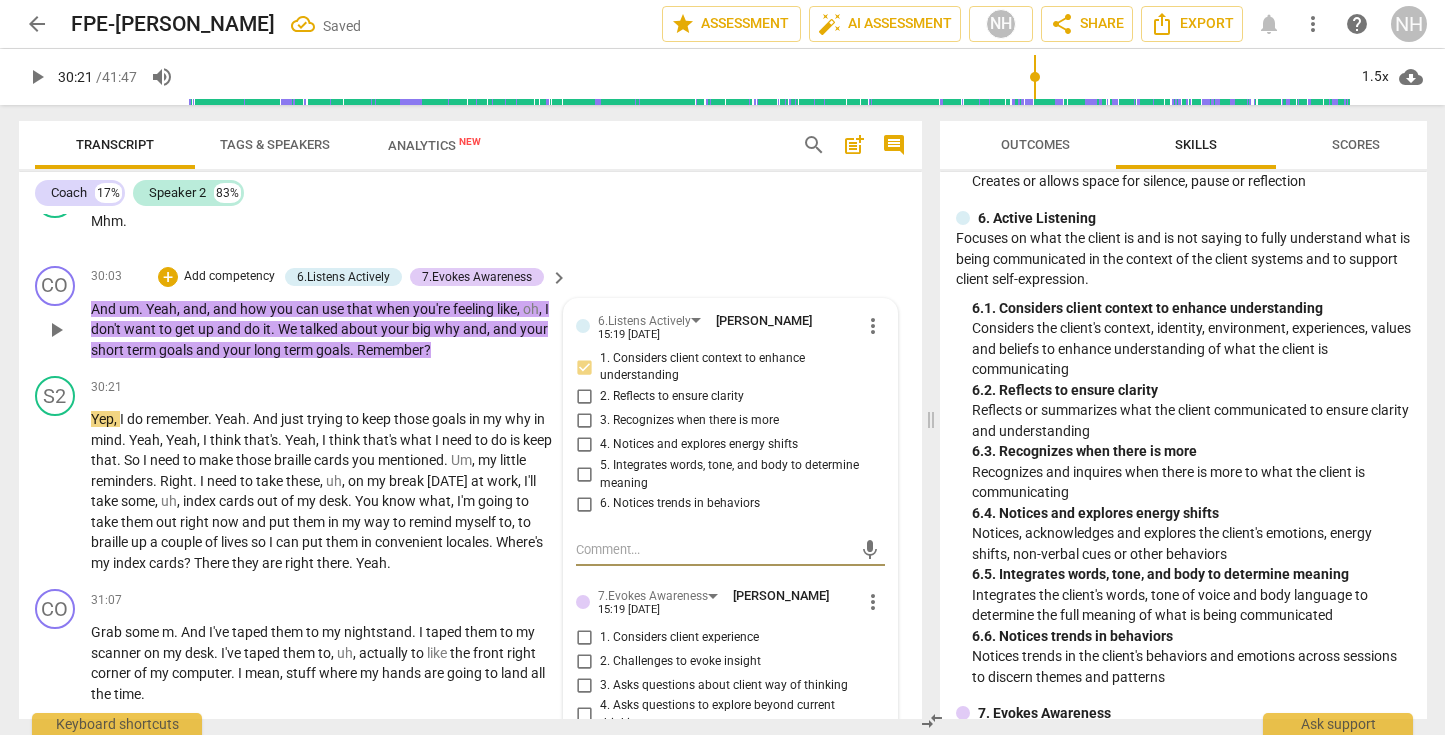 scroll, scrollTop: 16534, scrollLeft: 0, axis: vertical 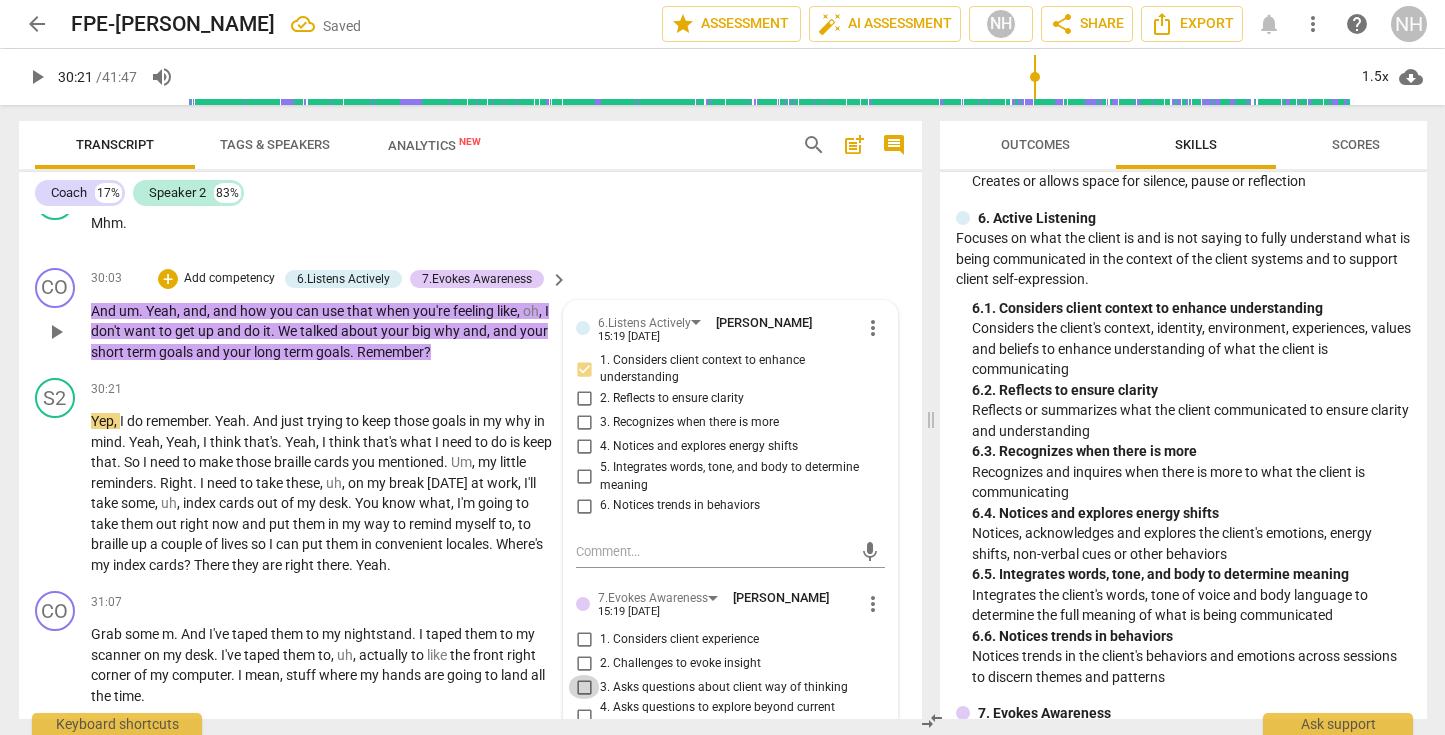 click on "3. Asks questions about client way of thinking" at bounding box center (584, 687) 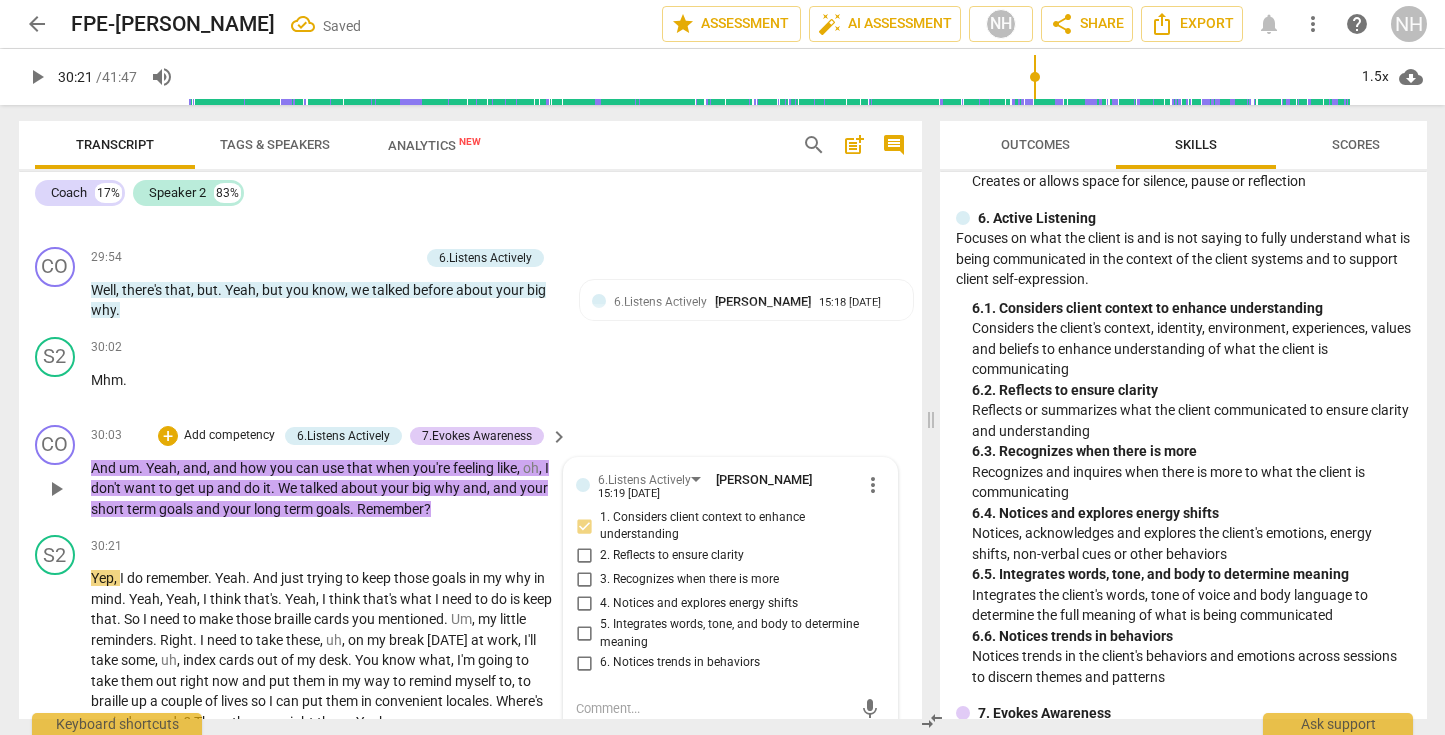 scroll, scrollTop: 16341, scrollLeft: 0, axis: vertical 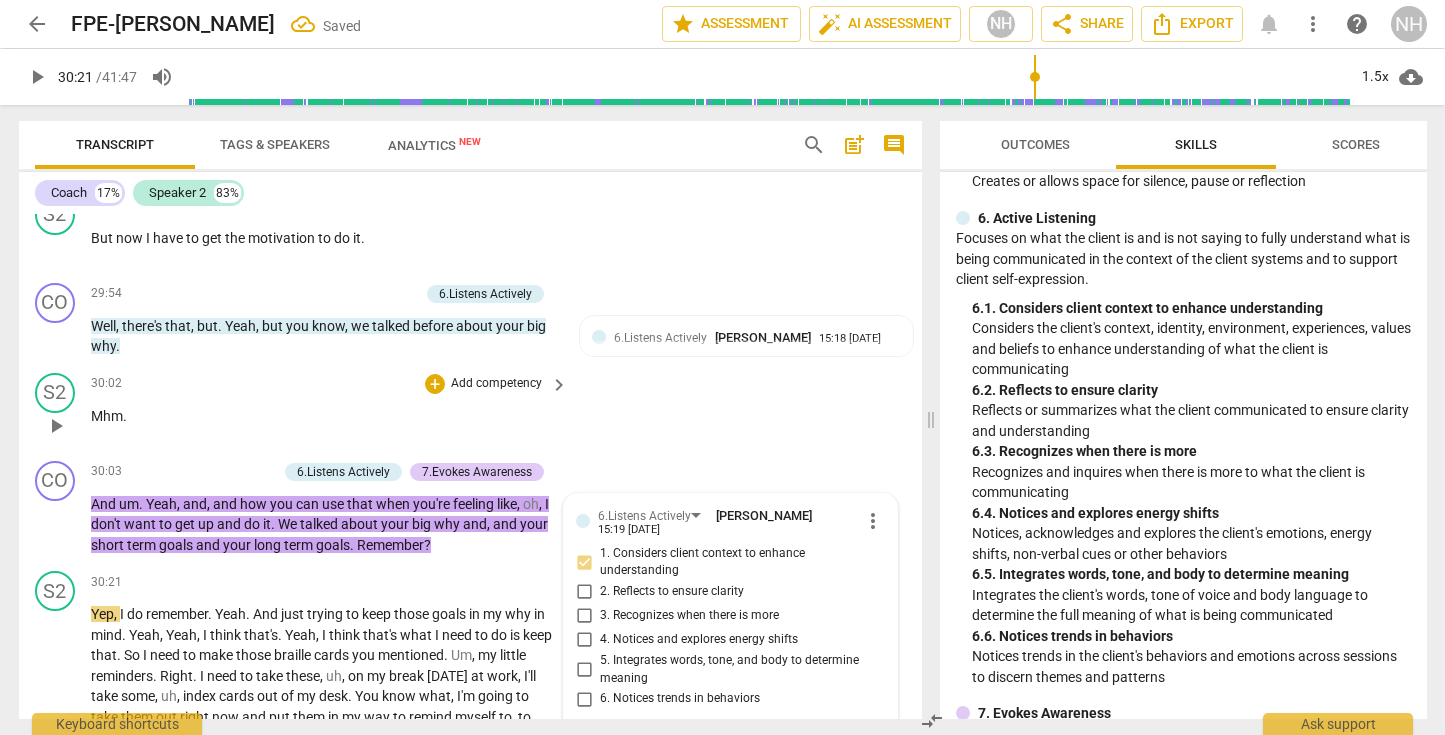 click on "S2 play_arrow pause 30:02 + Add competency keyboard_arrow_right Mhm ." at bounding box center (470, 409) 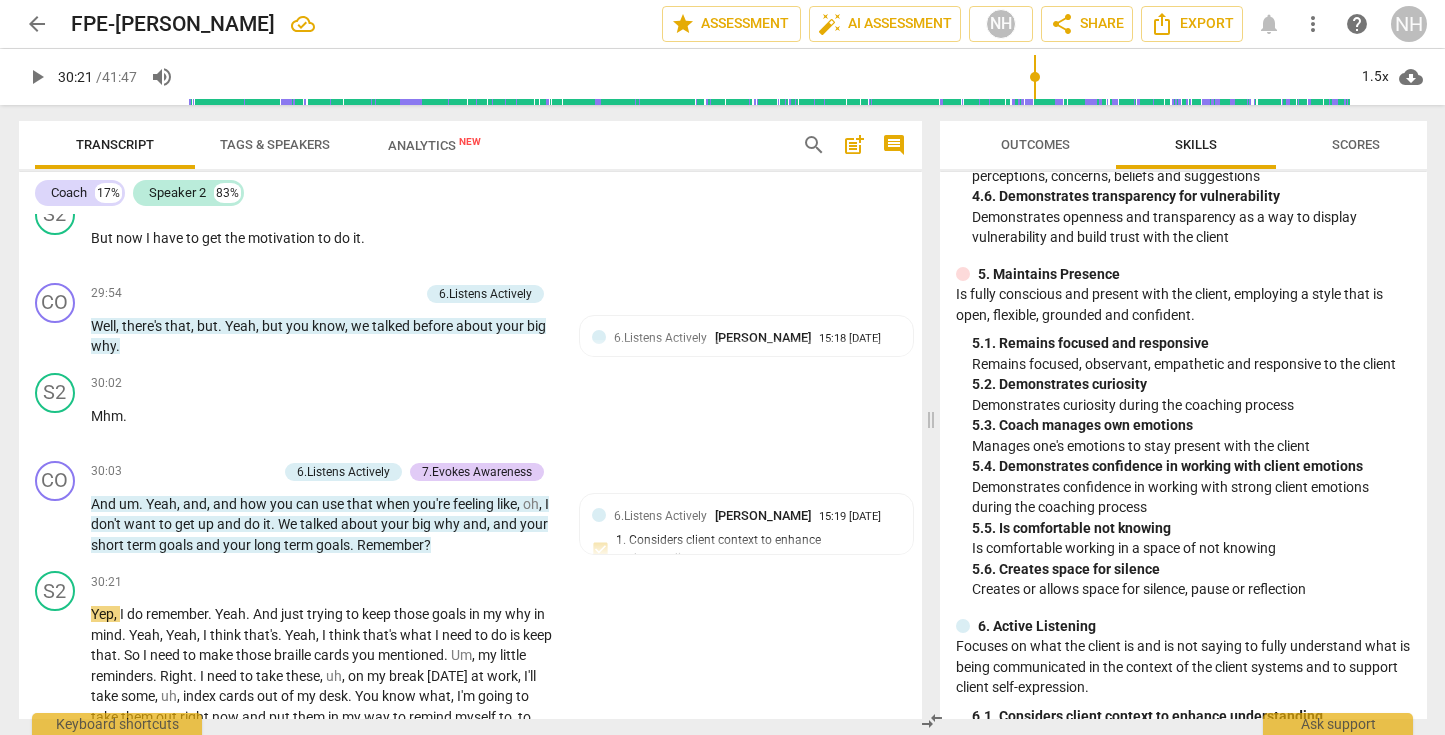 scroll, scrollTop: 2193, scrollLeft: 0, axis: vertical 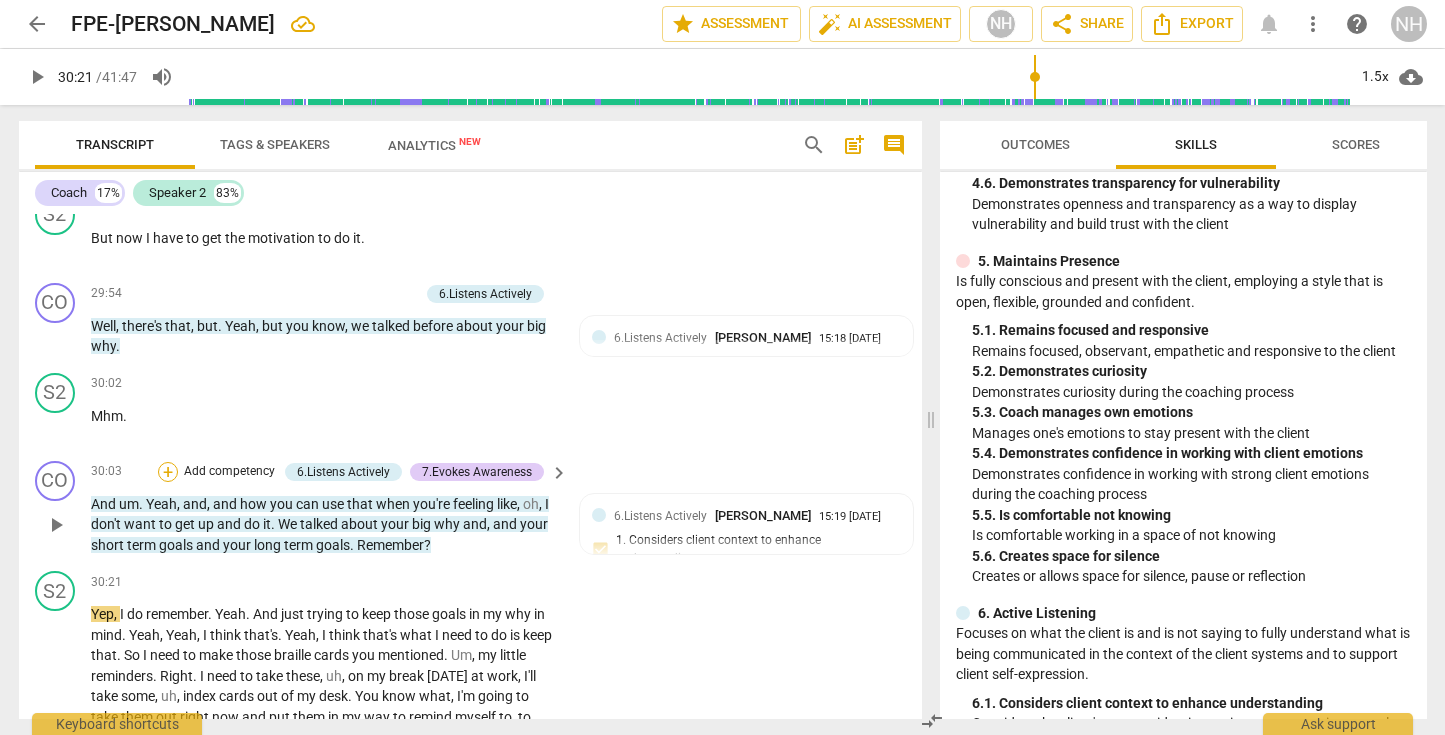 click on "+" at bounding box center (168, 472) 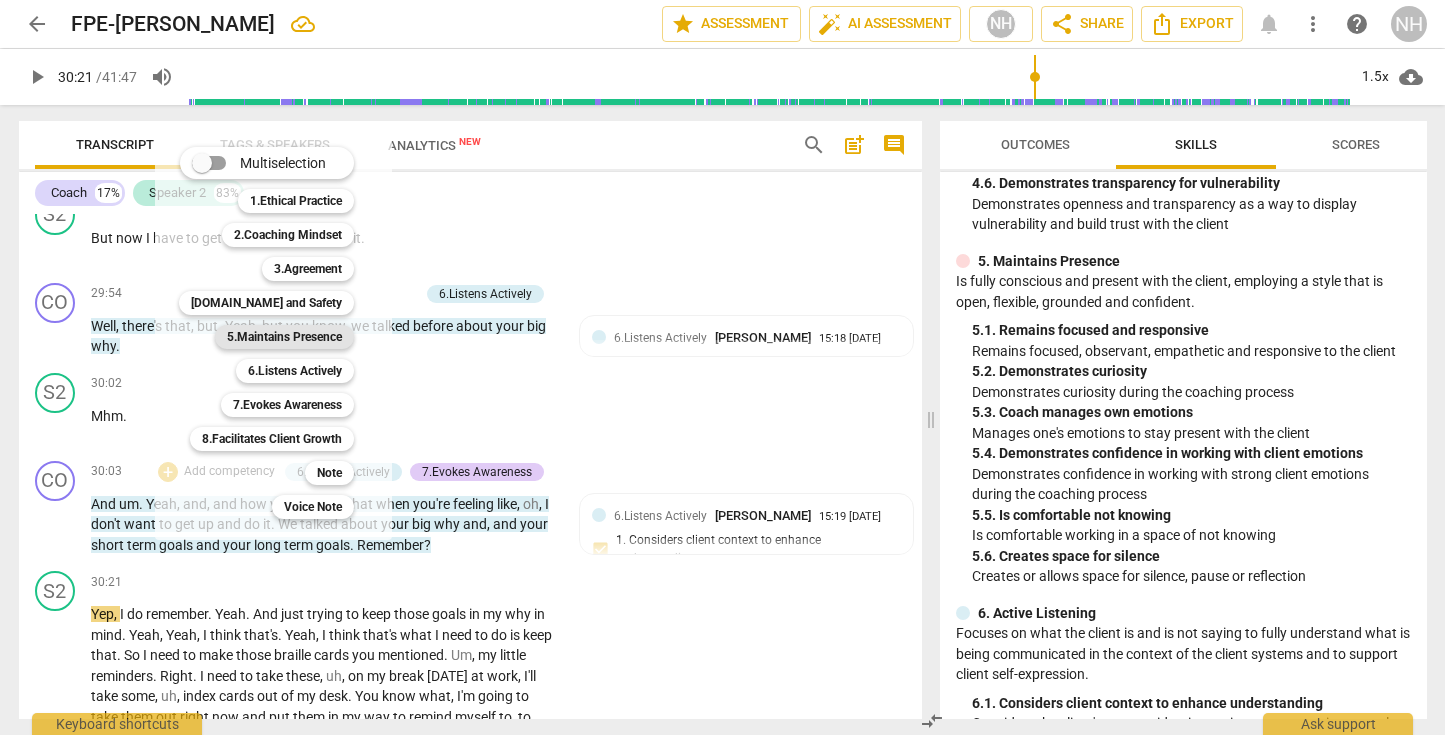 click on "5.Maintains Presence" at bounding box center [284, 337] 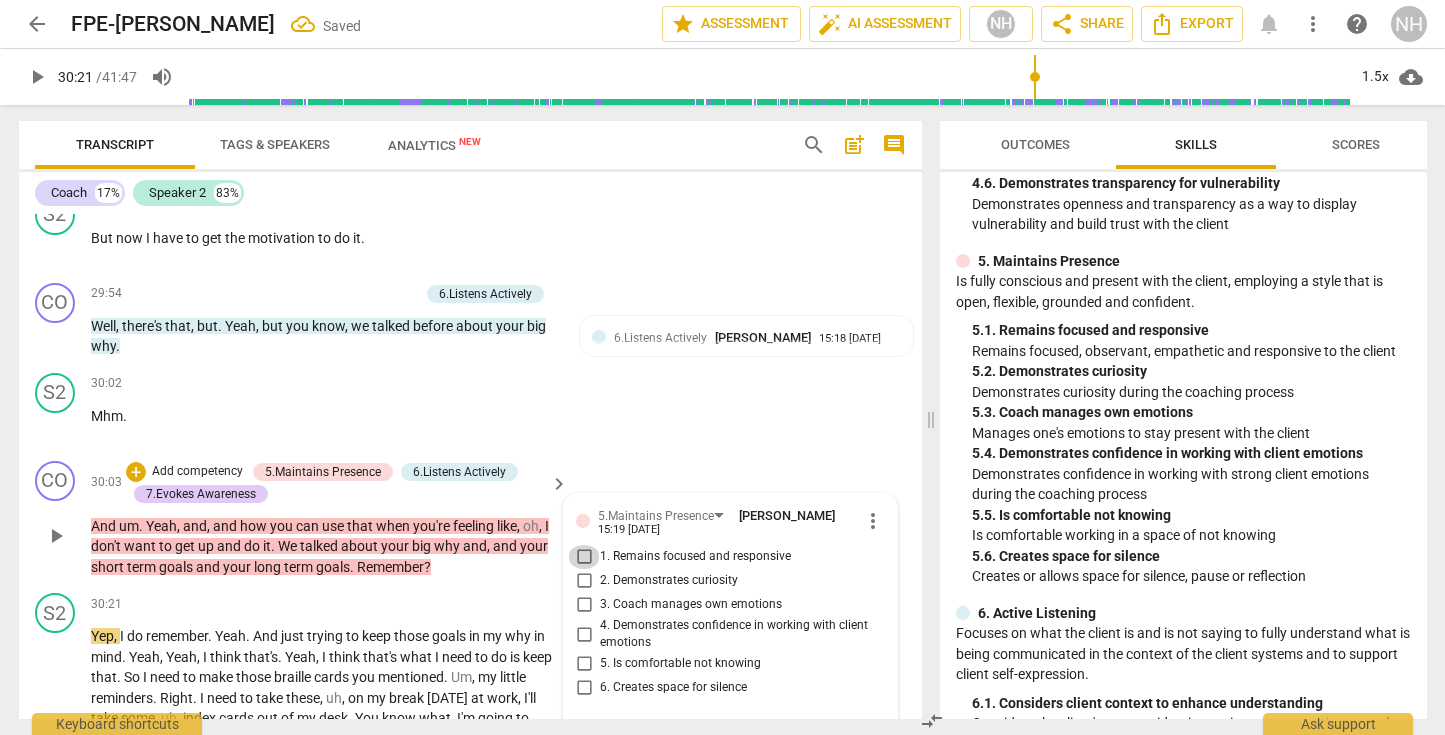click on "1. Remains focused and responsive" at bounding box center [584, 557] 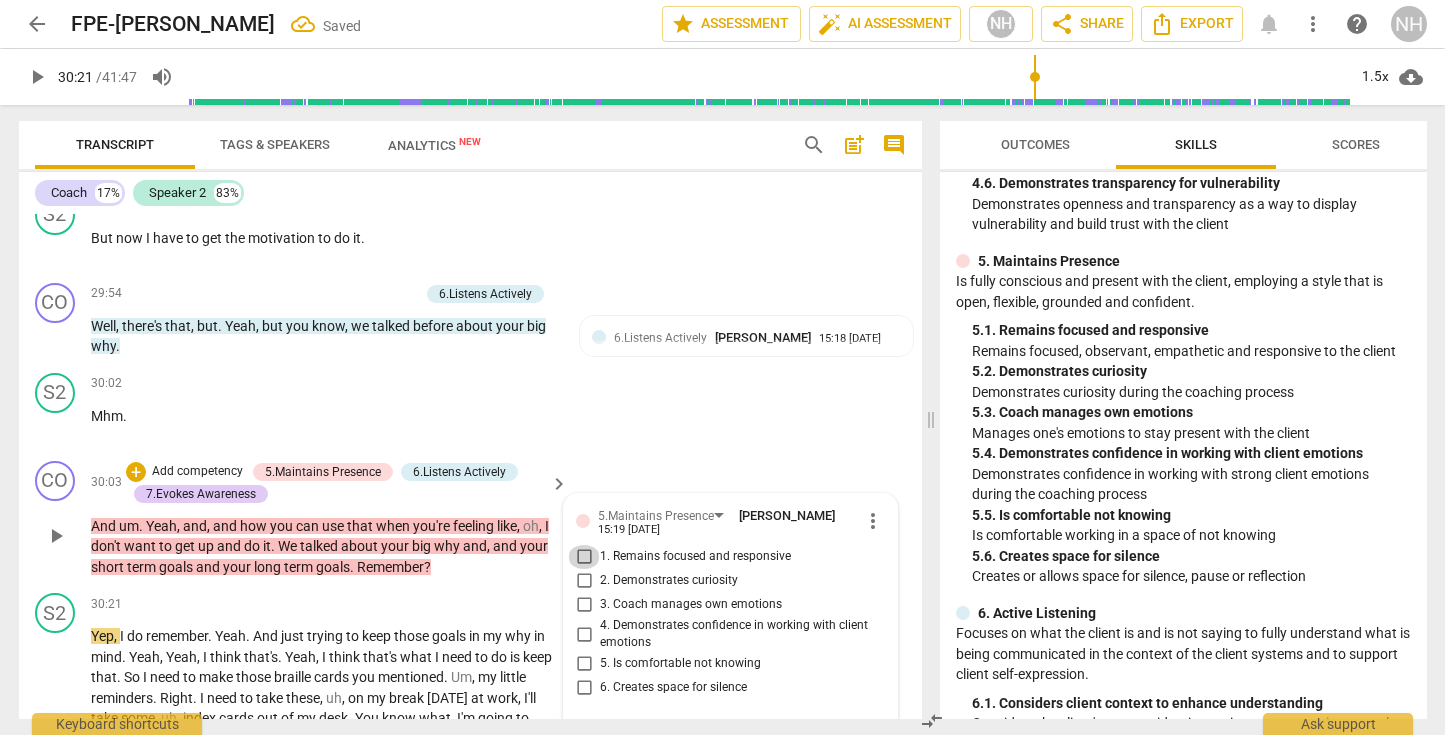 checkbox on "true" 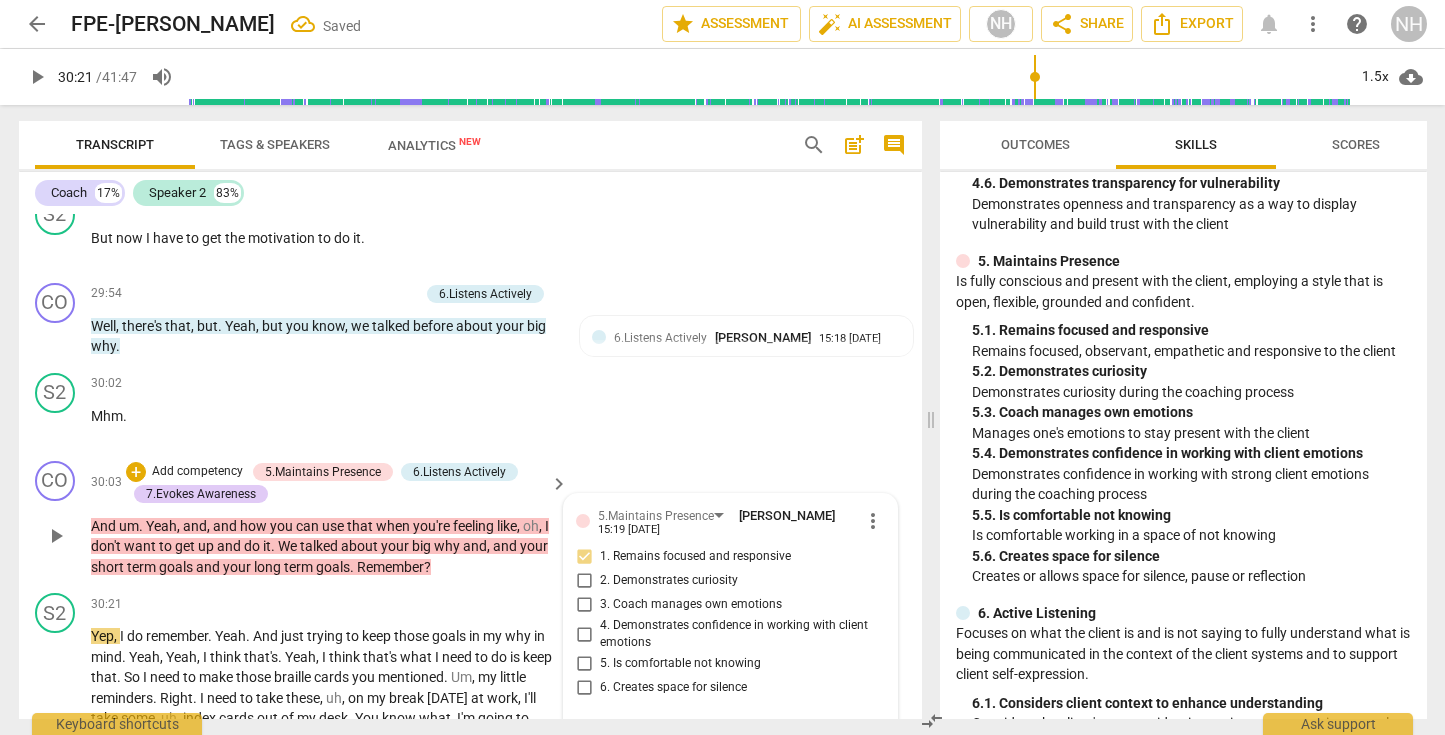 click on "CO play_arrow pause 30:03 + Add competency 5.Maintains Presence 6.Listens Actively 7.Evokes Awareness keyboard_arrow_right And   um .   Yeah ,   and ,   and   how   you   can   use   that   when   you're   feeling   like ,   oh ,   I   don't   want   to   get   up   and   do   it .   We   talked   about   your   big   why   and ,   and   your   short   term   goals   and   your   long   term   goals .   Remember ? 5.Maintains Presence [PERSON_NAME] 15:19 [DATE] more_vert 1. Remains focused and responsive 2. Demonstrates curiosity 3. Coach manages own emotions 4. Demonstrates confidence in working with client emotions 5. Is comfortable not knowing 6. Creates space for silence mic 6.Listens Actively [PERSON_NAME] 15:19 [DATE] more_vert 1. Considers client context to enhance understanding 2. Reflects to ensure clarity 3. Recognizes when there is more 4. Notices and explores energy shifts 5. Integrates words, tone, and body to determine meaning 6. Notices trends in behaviors mic 7.Evokes Awareness" at bounding box center [470, 519] 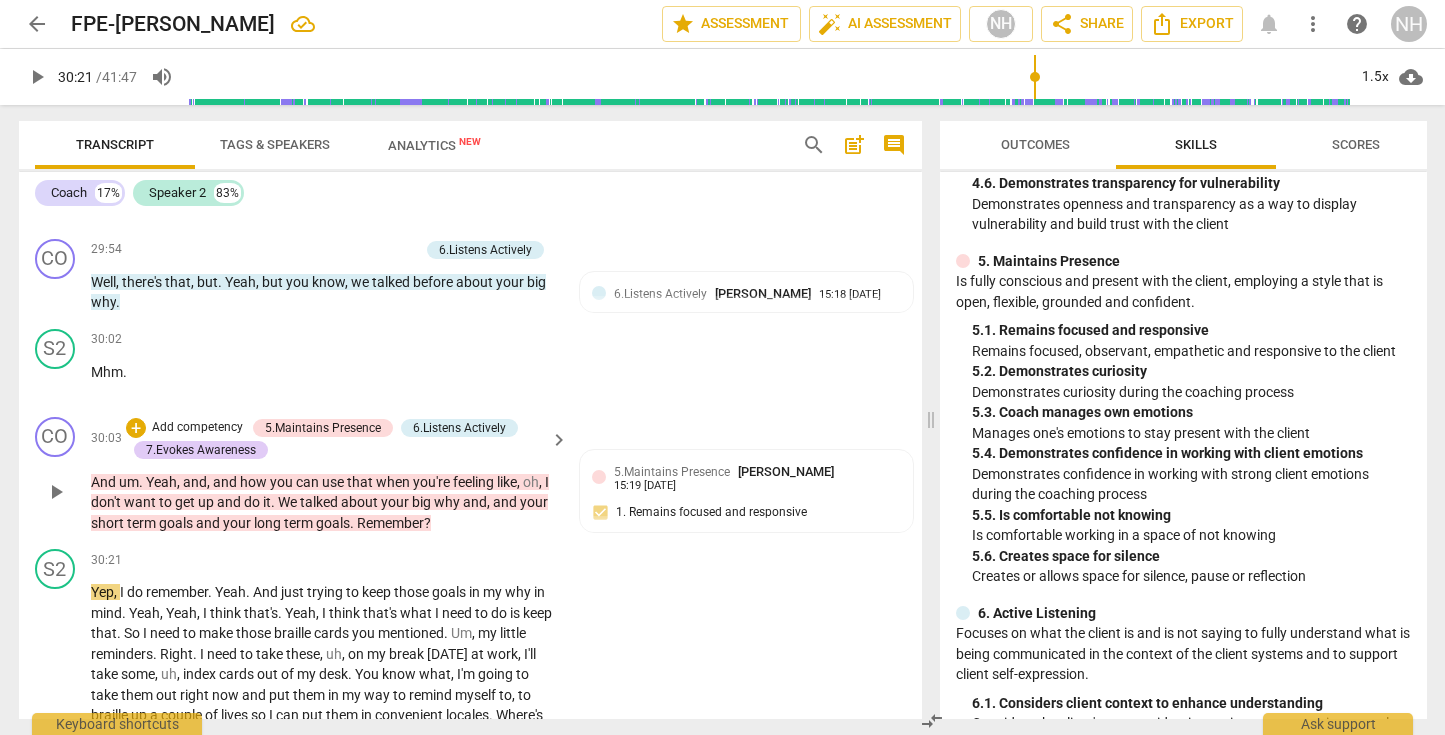 scroll, scrollTop: 16410, scrollLeft: 0, axis: vertical 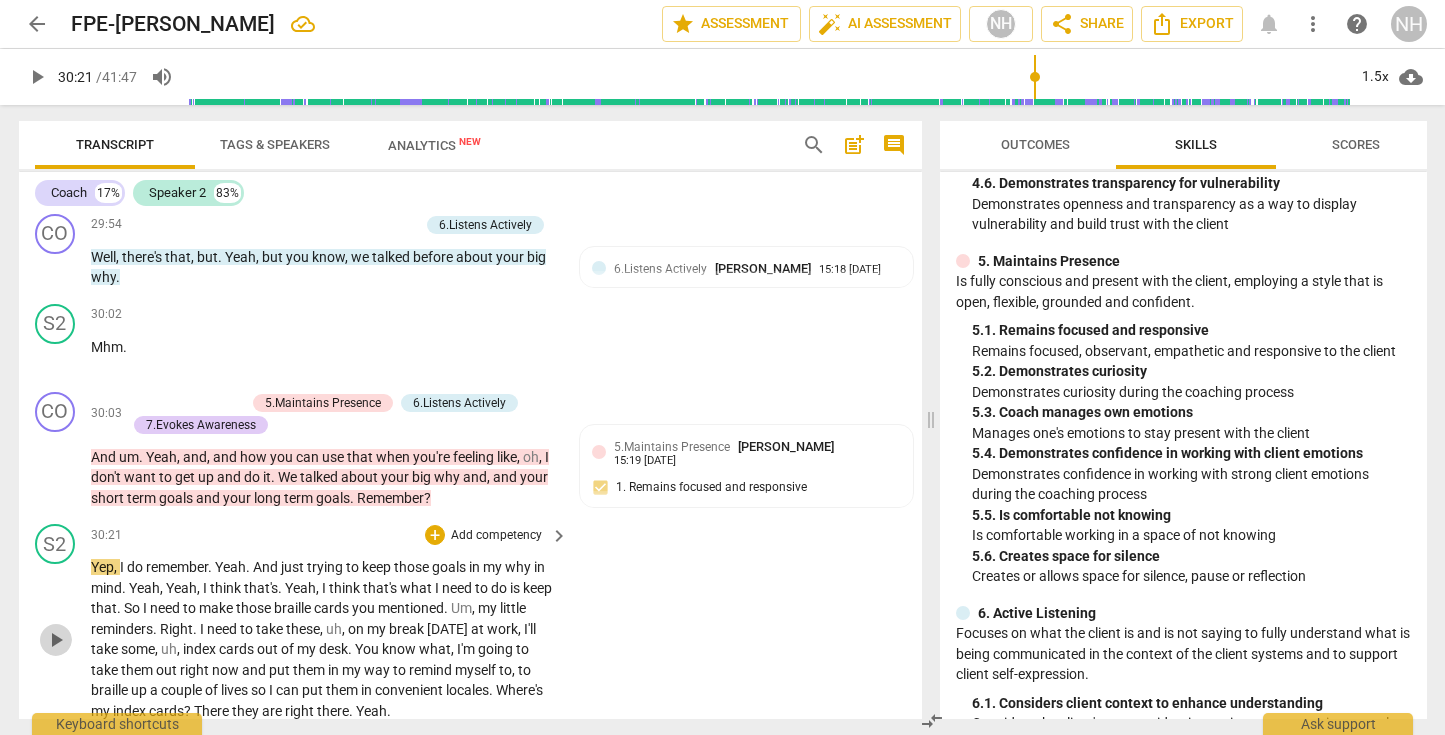 click on "play_arrow" at bounding box center (56, 640) 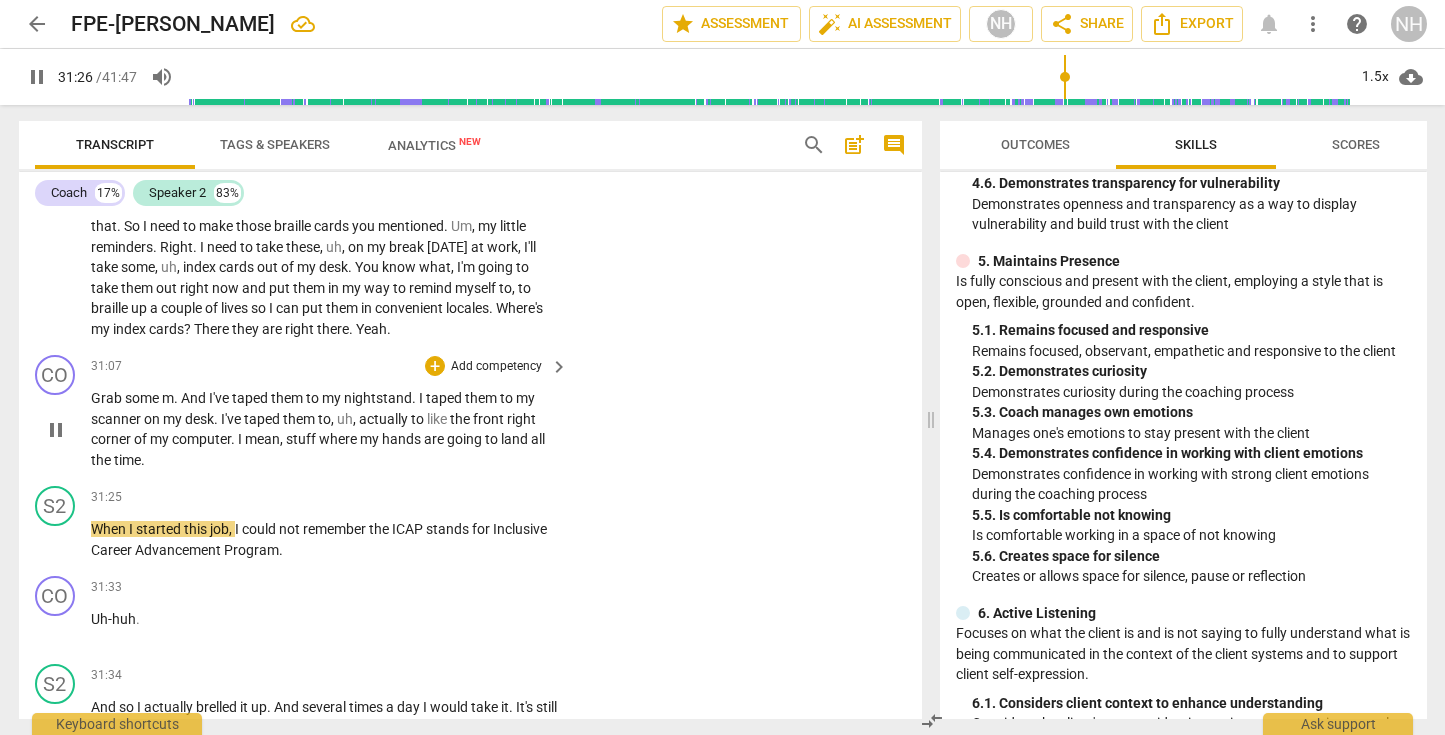 scroll, scrollTop: 16800, scrollLeft: 0, axis: vertical 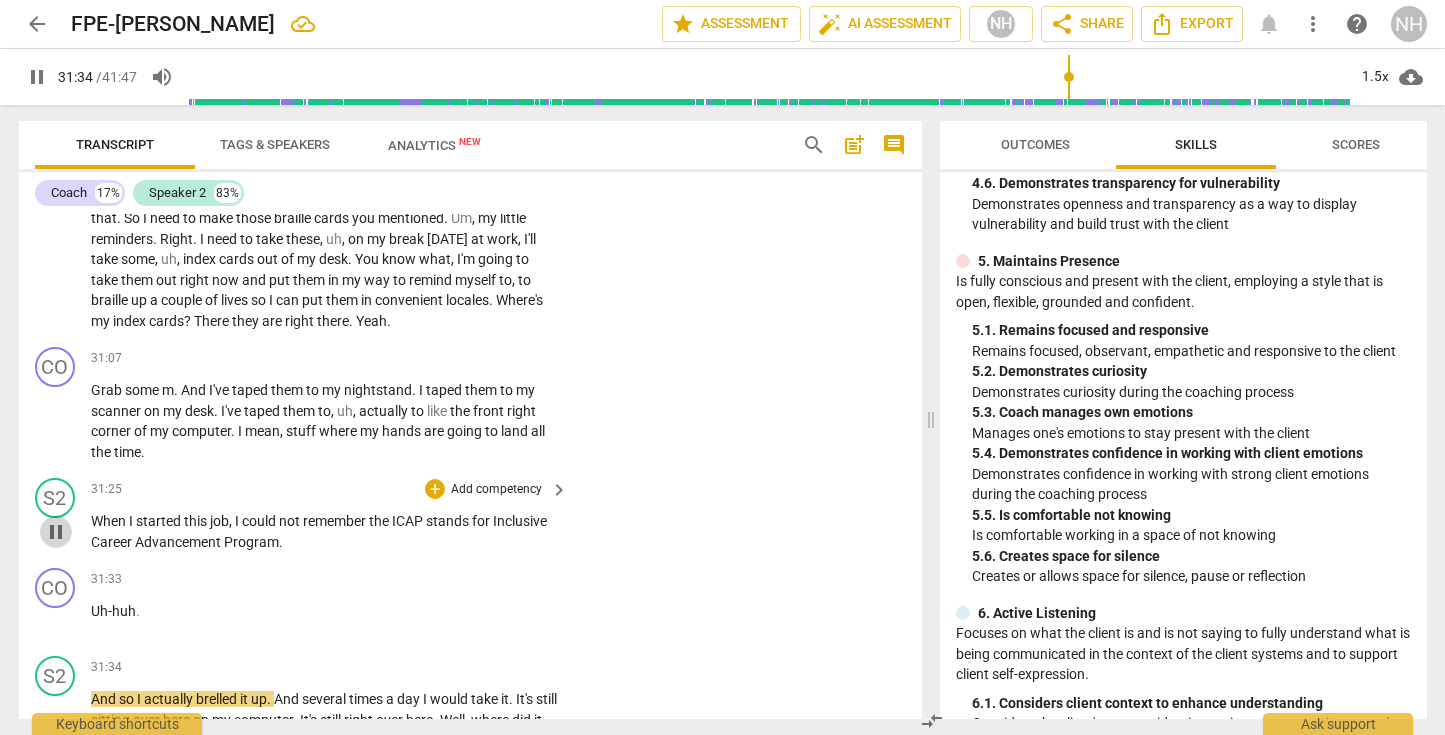 click on "pause" at bounding box center (56, 532) 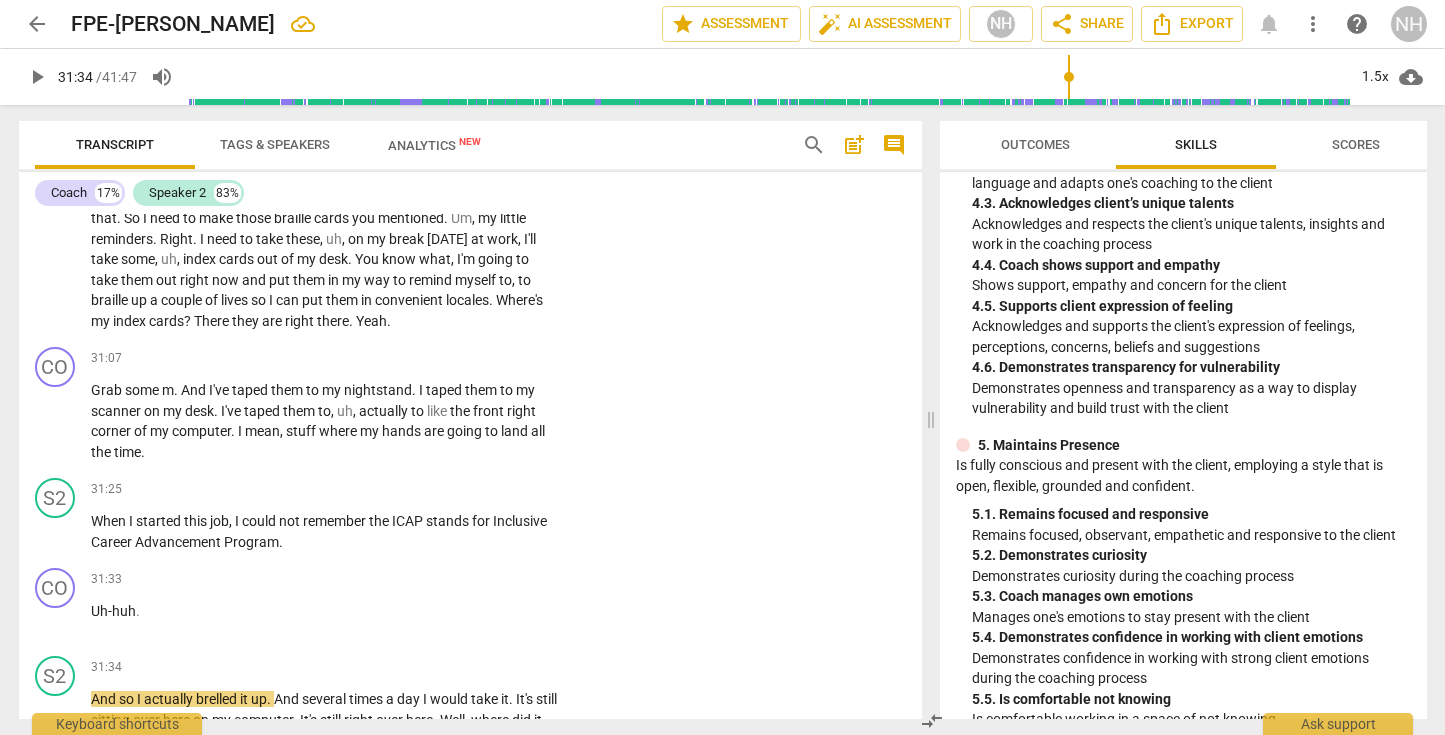 scroll, scrollTop: 2011, scrollLeft: 0, axis: vertical 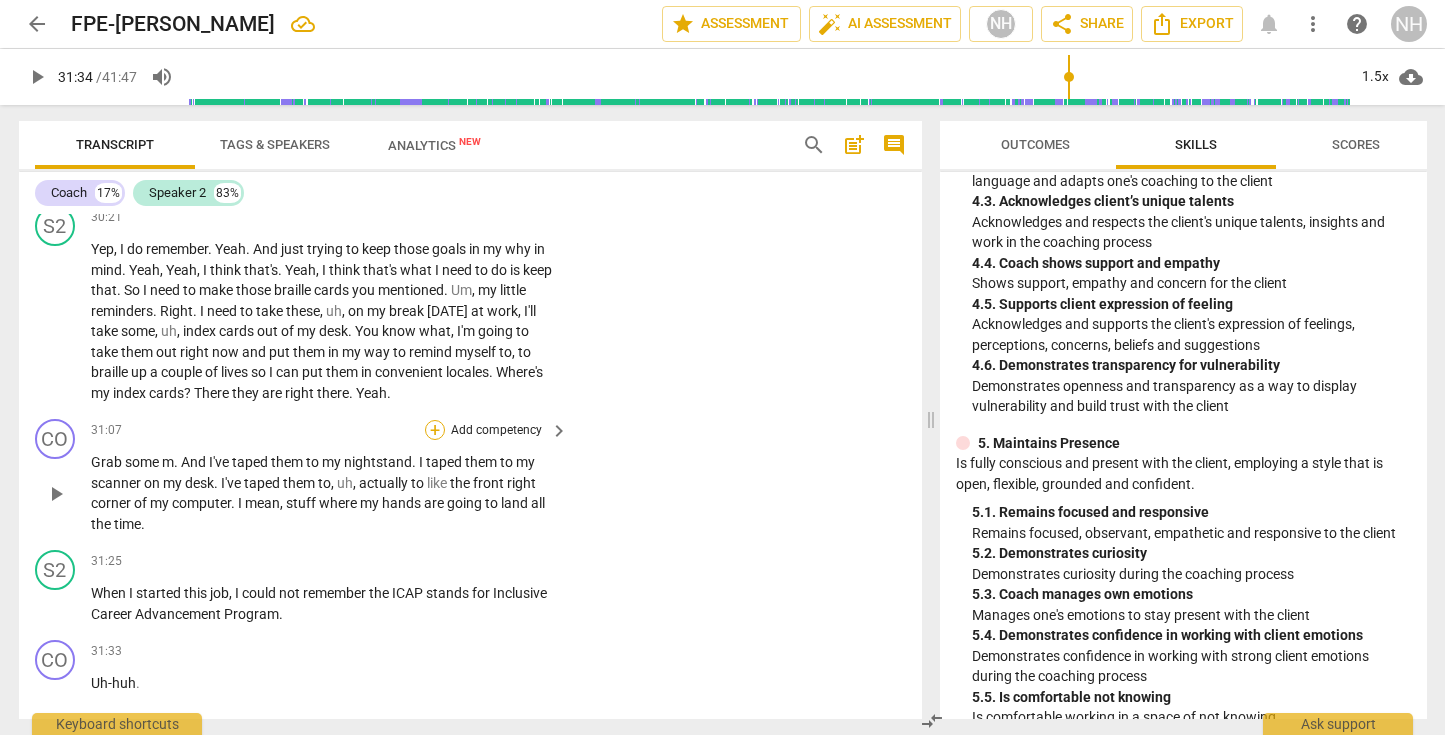 click on "+" at bounding box center [435, 430] 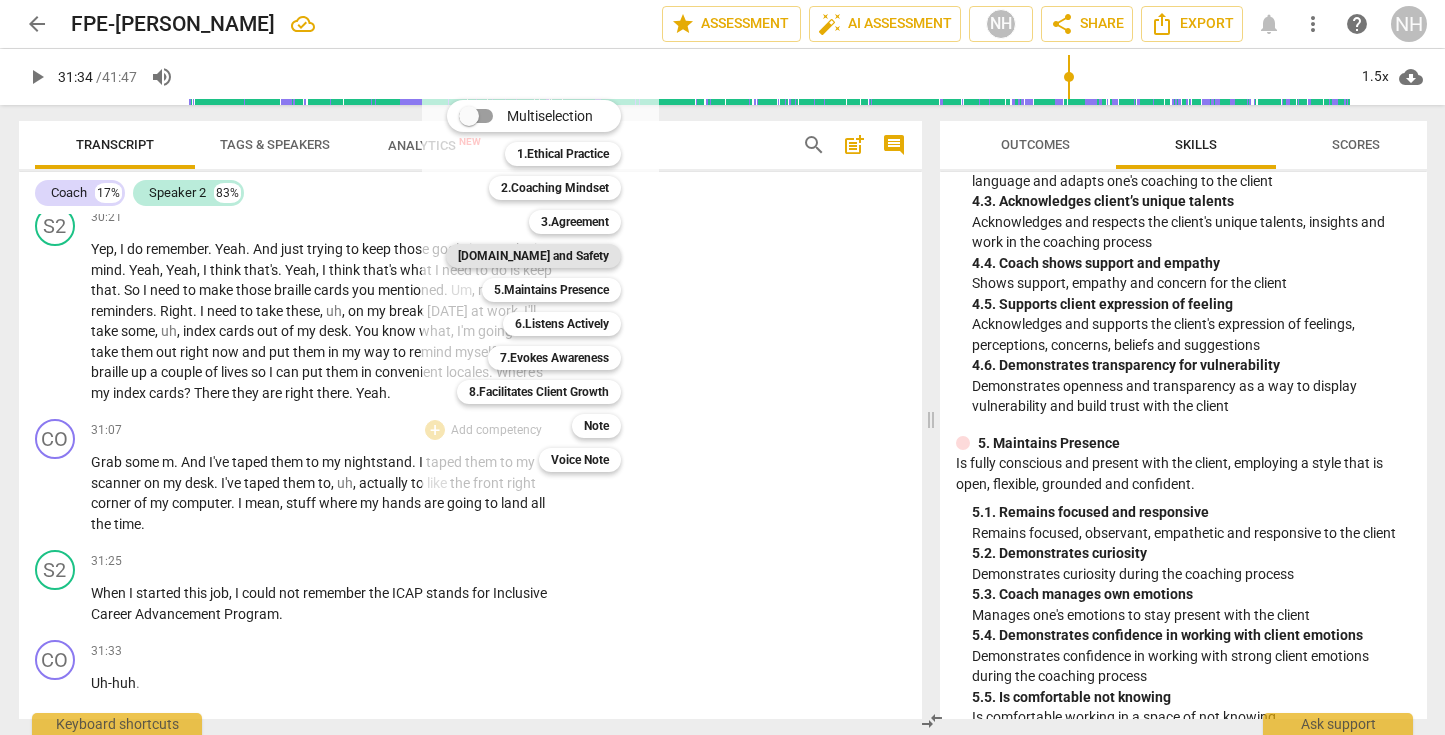 click on "[DOMAIN_NAME] and Safety" at bounding box center [533, 256] 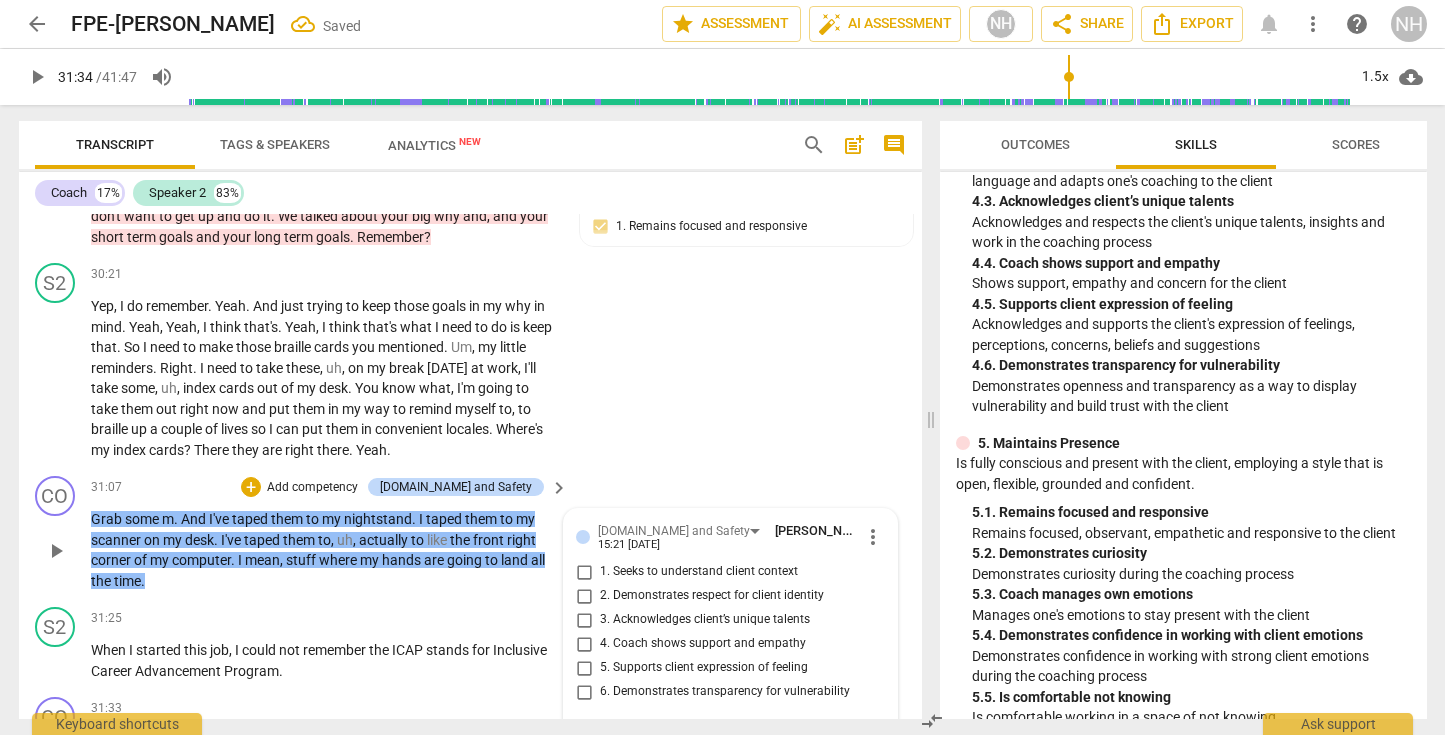 scroll, scrollTop: 16685, scrollLeft: 0, axis: vertical 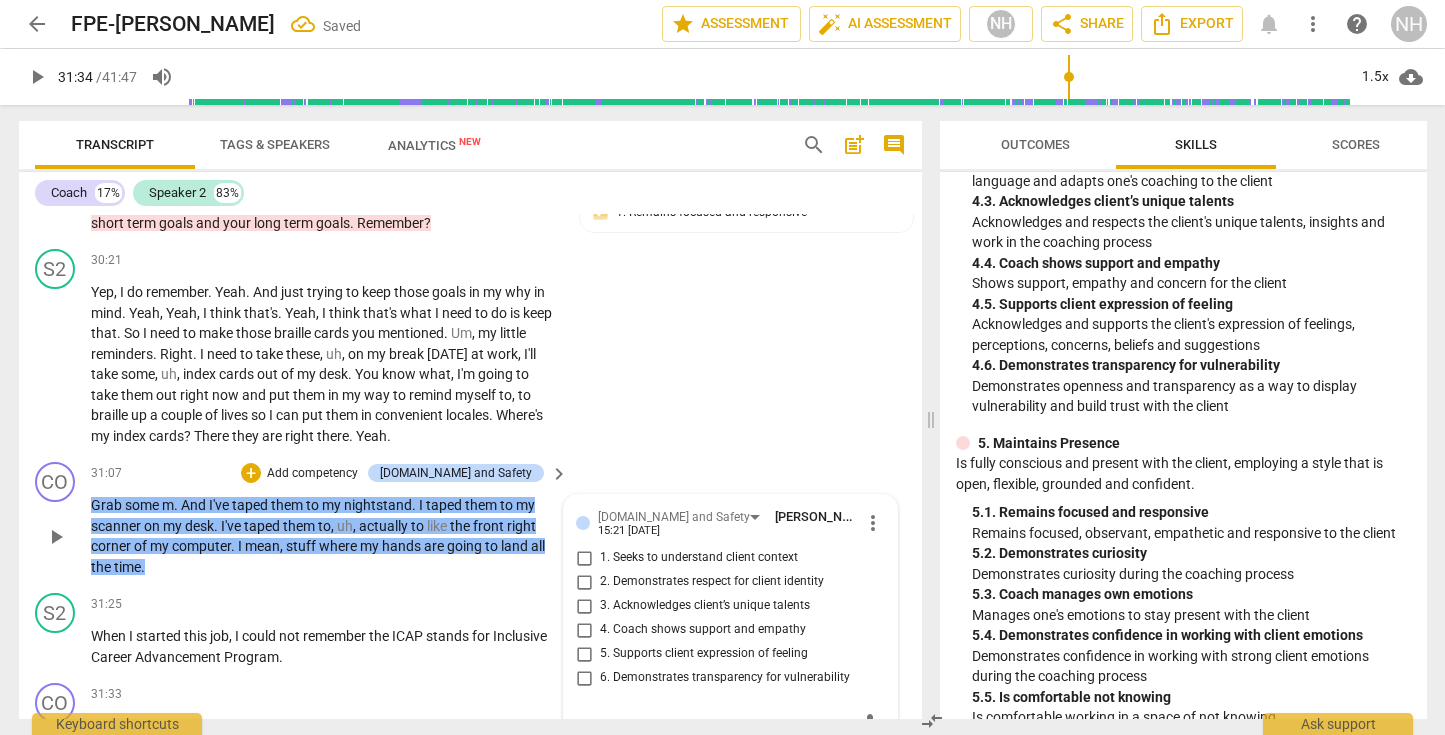 click on "6. Demonstrates transparency for vulnerability" at bounding box center (584, 678) 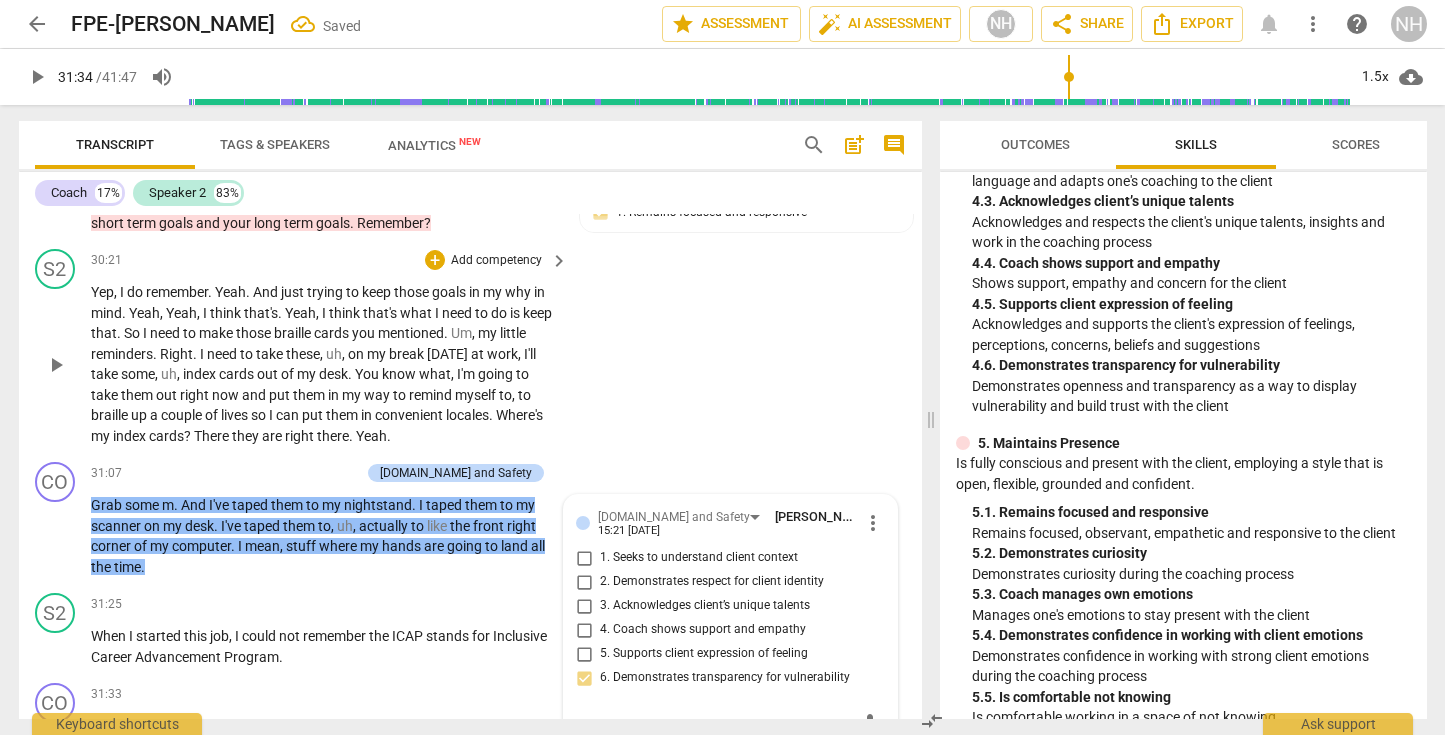 click on "S2 play_arrow pause 30:21 + Add competency keyboard_arrow_right Yep ,   I   do   remember .   Yeah .   And   just   trying   to   keep   those   goals   in   my   why   in   mind .   [PERSON_NAME] ,   Yeah ,   I   think   that's .   Yeah ,   I   think   that's   what   I   need   to   do   is   keep   that .   So   I   need   to   make   those   braille   cards   you   mentioned .   Um ,   my   little   reminders .   Right .   I   need   to   take   these ,   uh ,   on   my   break   [DATE]   at   work ,   I'll   take   some ,   uh ,   index   cards   out   of   my   desk .   You   know   what ,   I'm   going   to   take   them   out   right   now   and   put   them   in   my   way   to   remind   myself   to ,   to   braille   up   a   couple   of   lives   so   I   can   put   them   in   convenient   locales .   Where's   my   index   cards ?   There   they   are   right   there .   Yeah ." at bounding box center (470, 347) 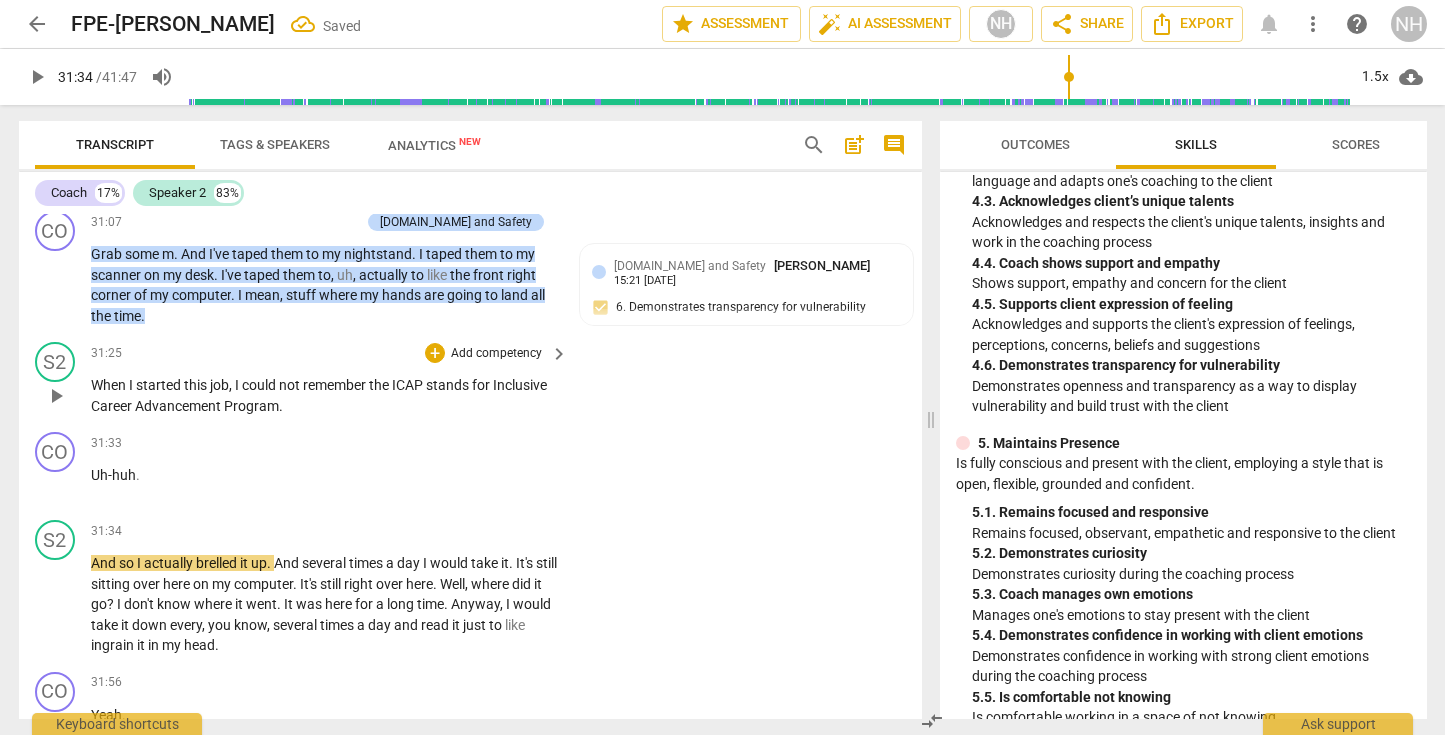 scroll, scrollTop: 16953, scrollLeft: 0, axis: vertical 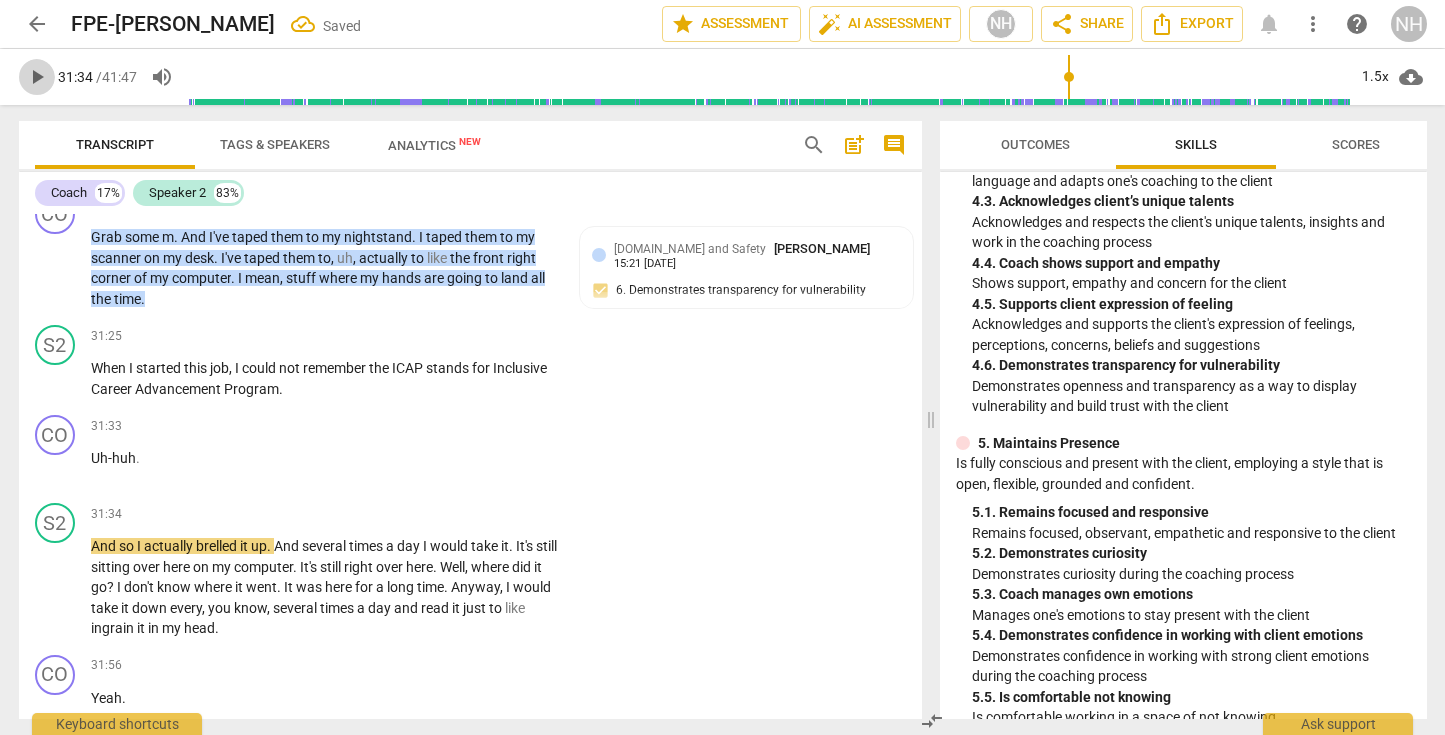 click on "play_arrow" at bounding box center (37, 77) 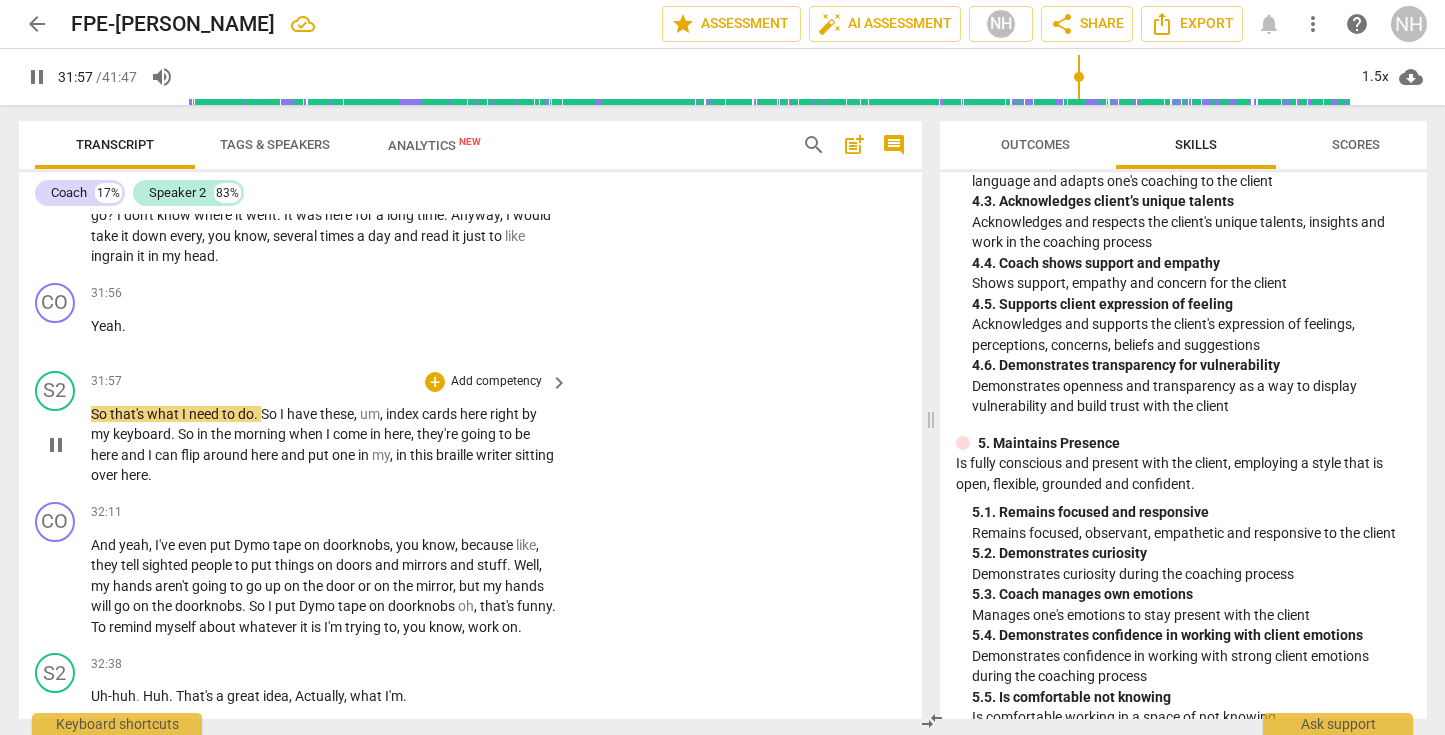 scroll, scrollTop: 17328, scrollLeft: 0, axis: vertical 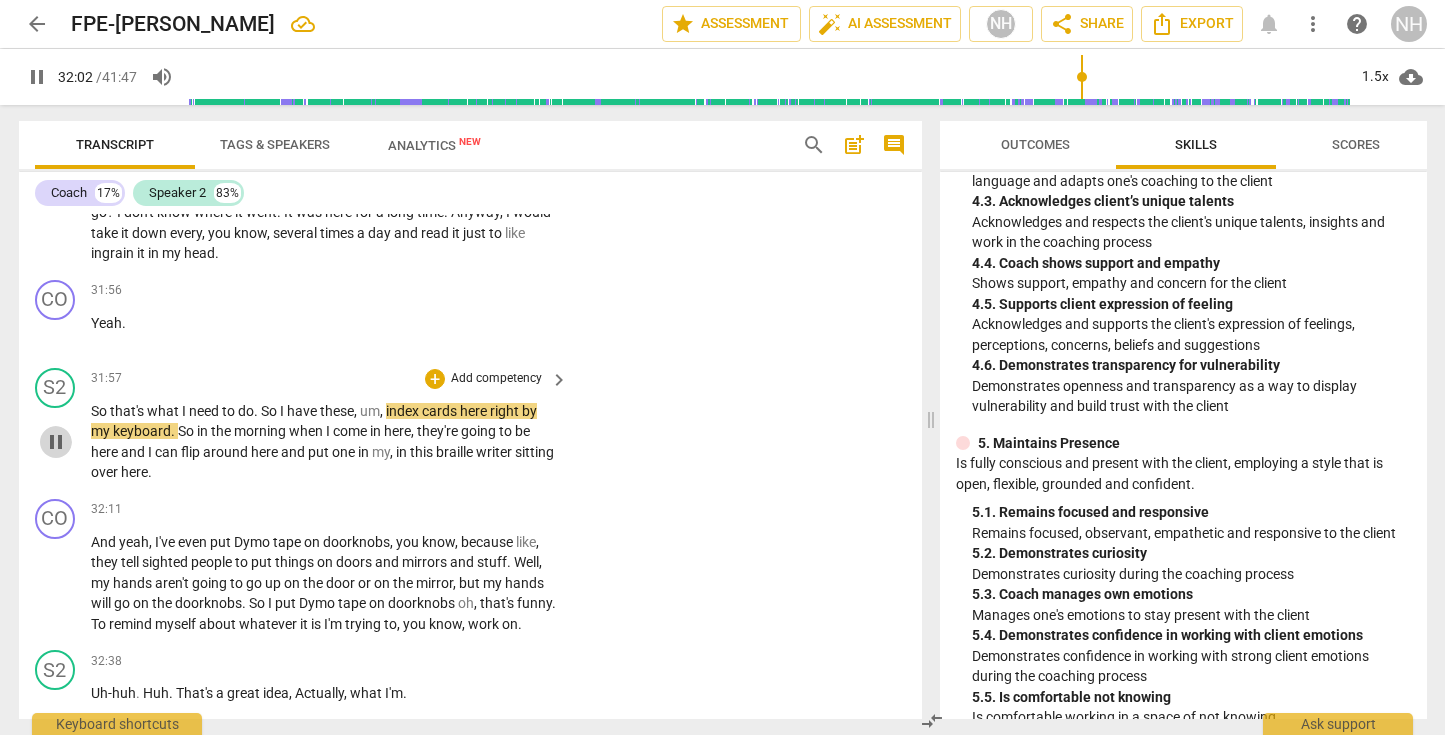 click on "pause" at bounding box center (56, 442) 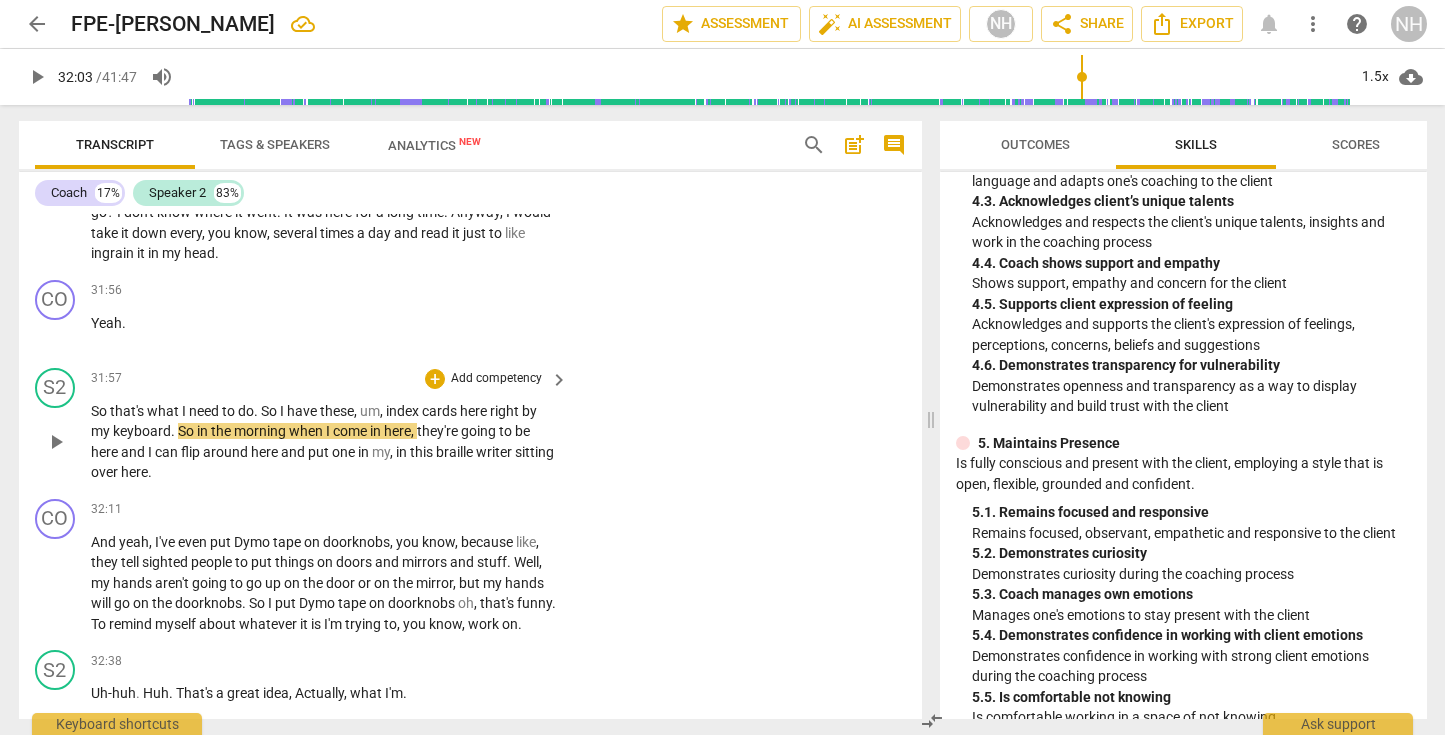 click on "play_arrow" at bounding box center [56, 442] 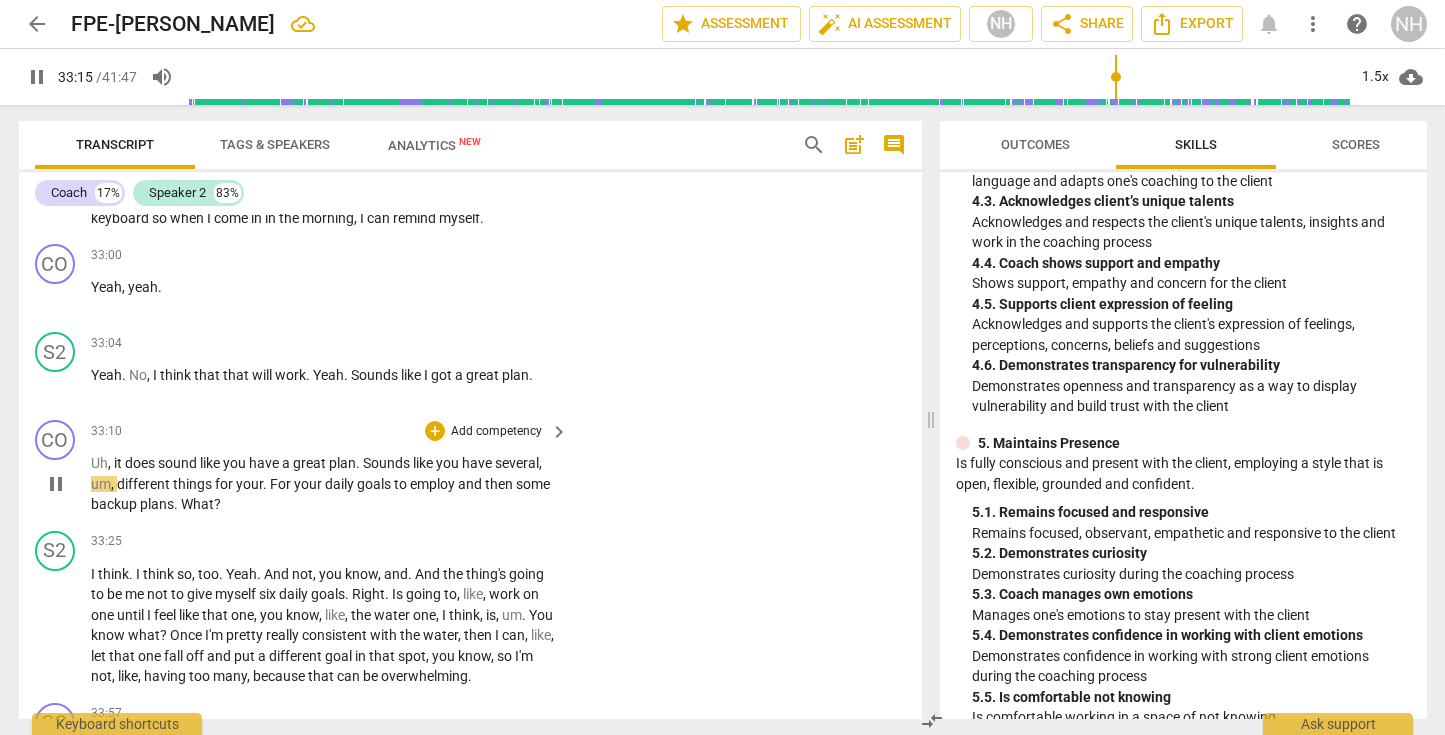 scroll, scrollTop: 18010, scrollLeft: 0, axis: vertical 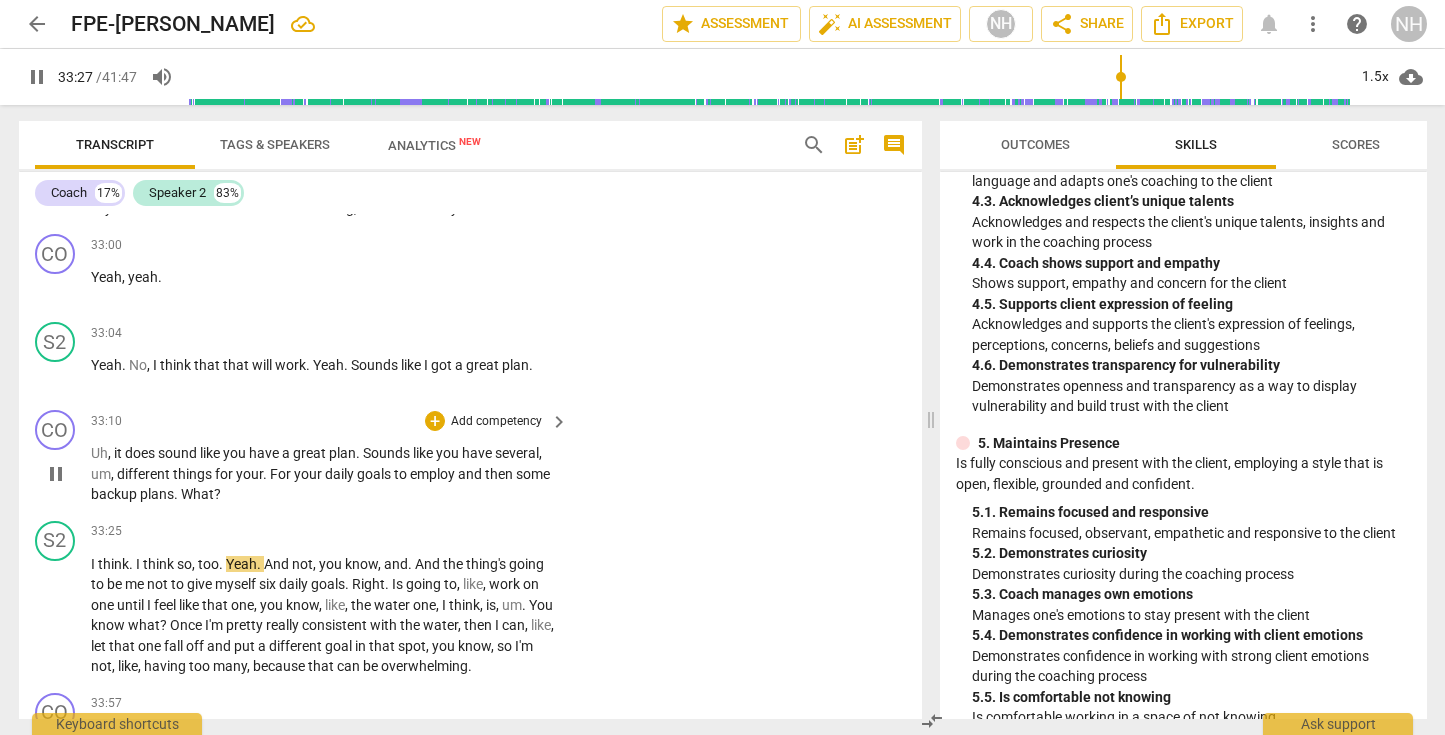 click on "pause" at bounding box center (56, 474) 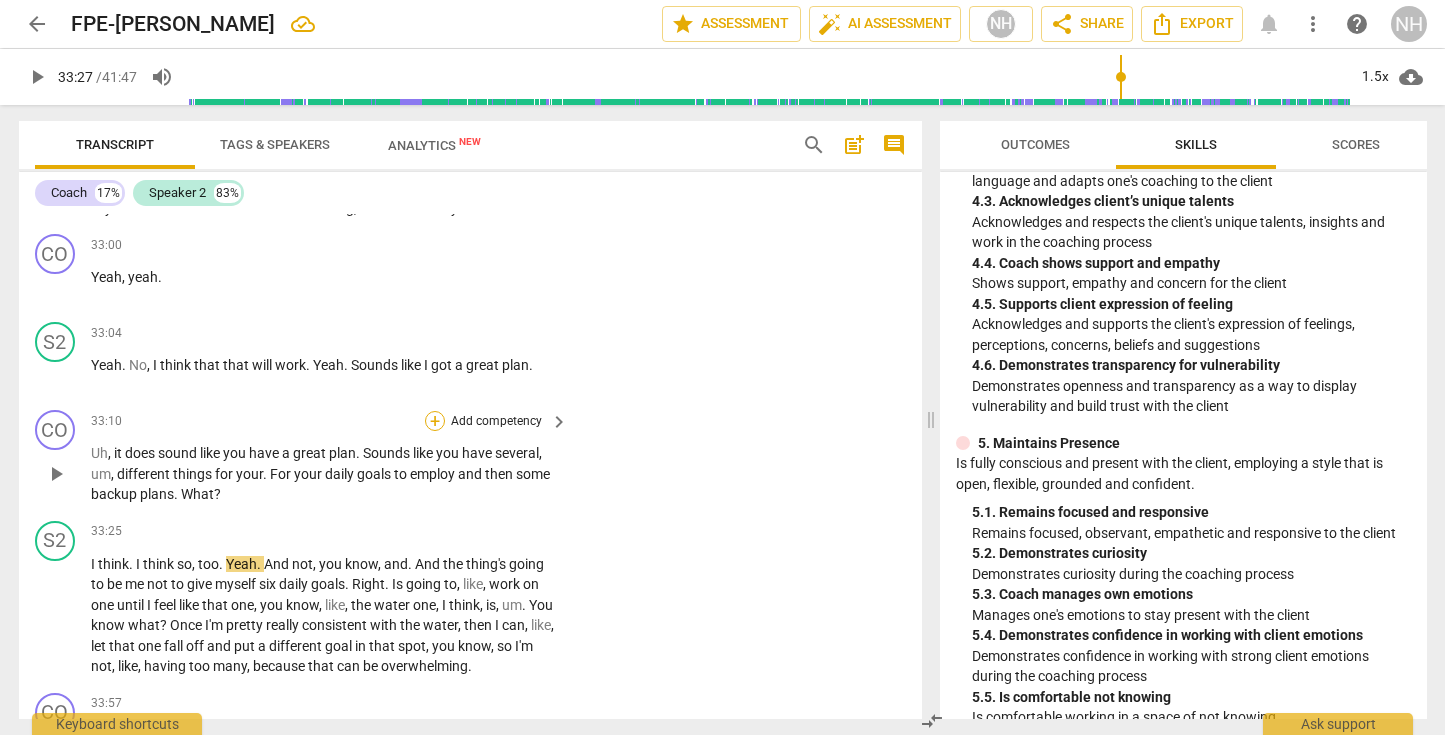 click on "+" at bounding box center (435, 421) 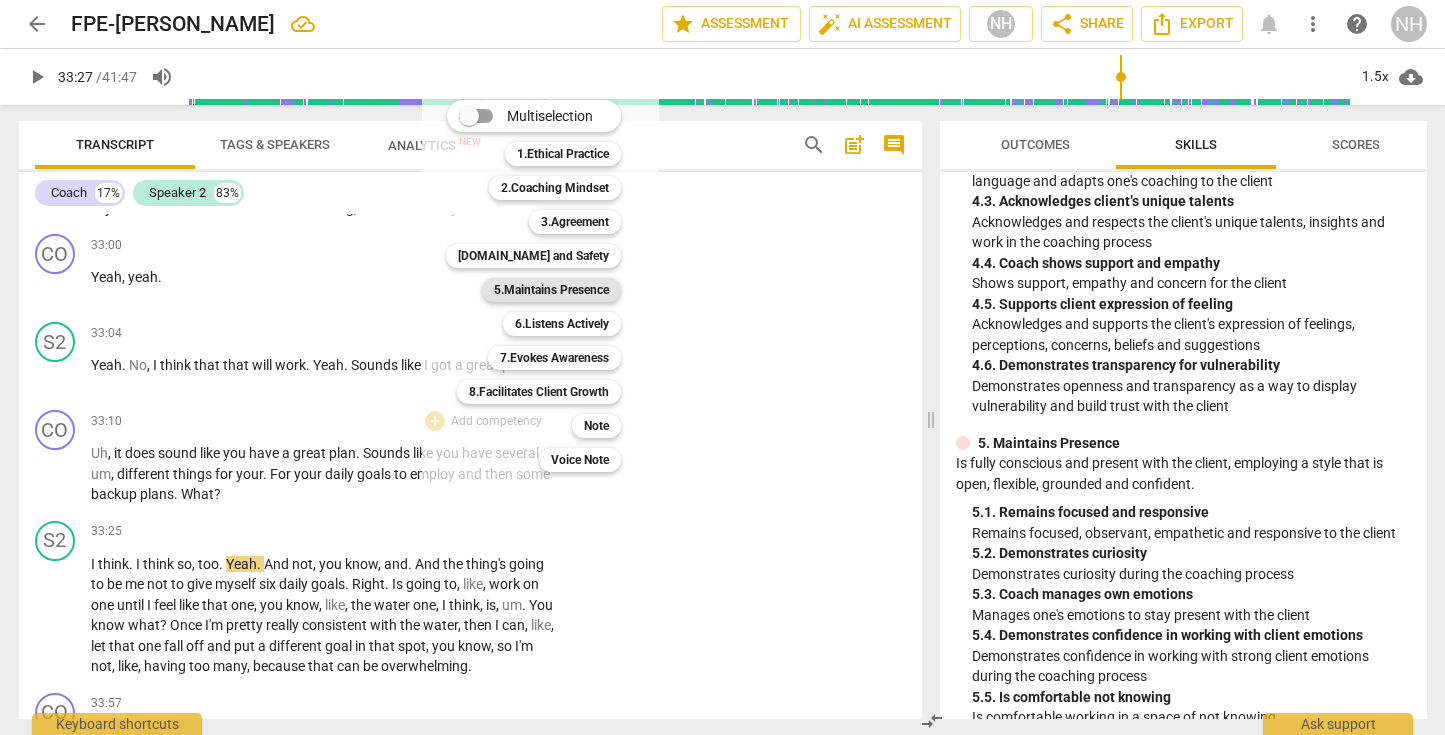 click on "5.Maintains Presence" at bounding box center [551, 290] 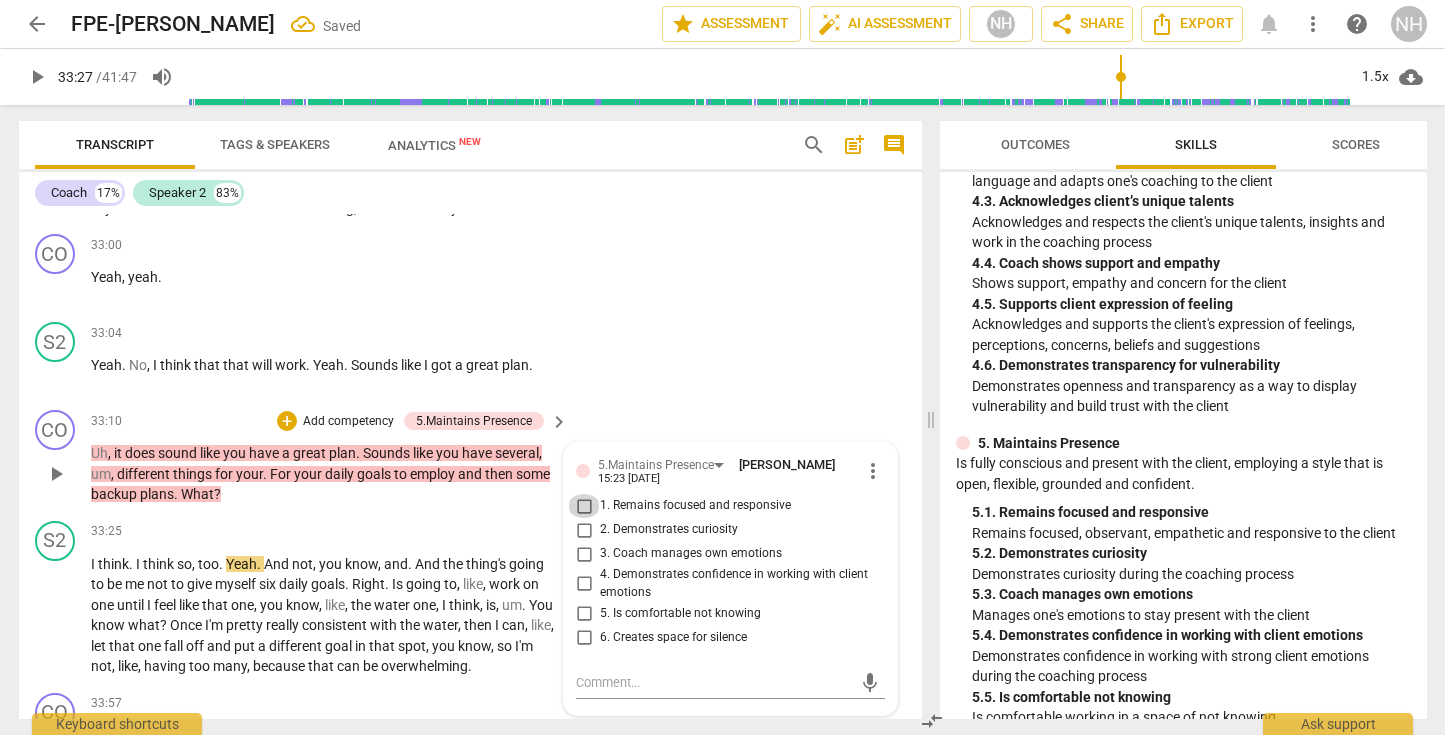 click on "1. Remains focused and responsive" at bounding box center [584, 506] 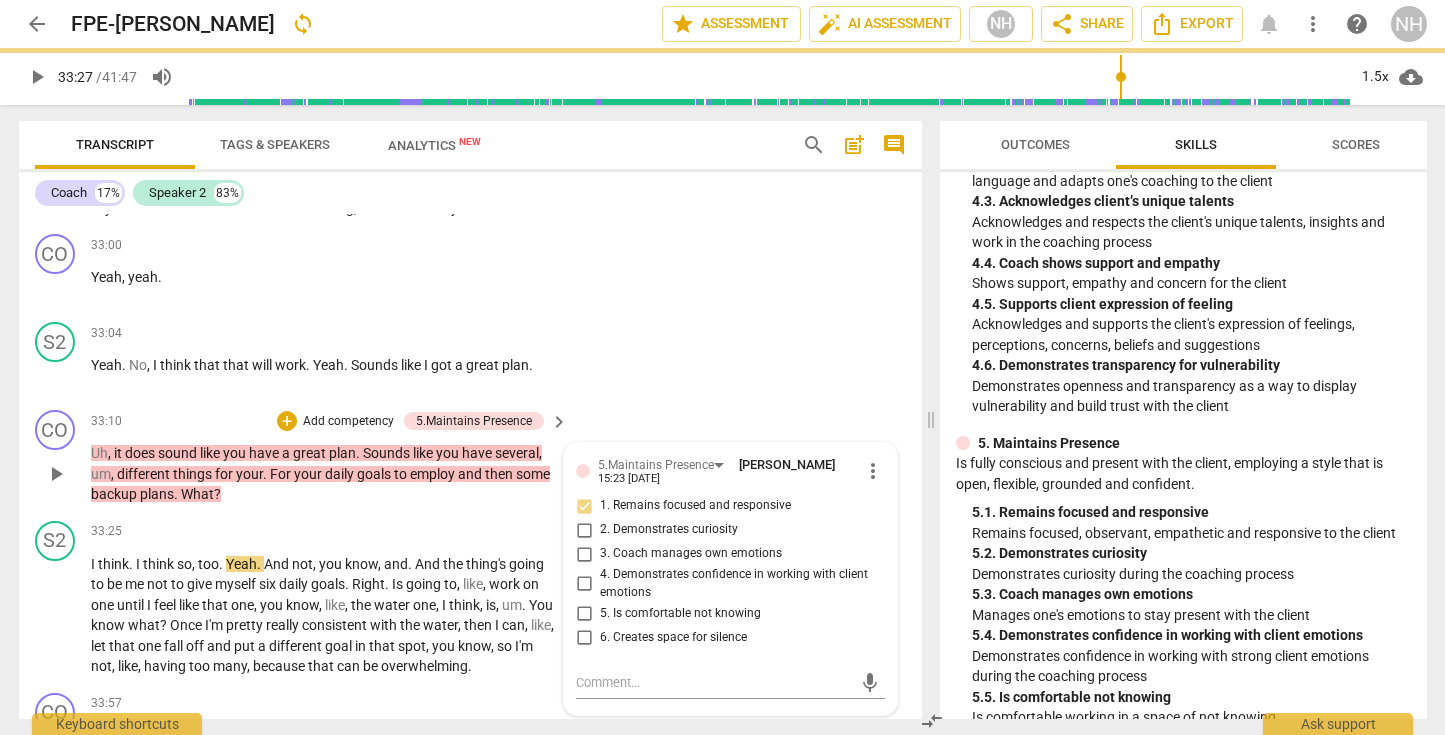 click on "CO play_arrow pause 33:10 + Add competency 5.Maintains Presence keyboard_arrow_right Uh ,   it   does   sound   like   you   have   a   great   plan .   Sounds   like   you   have   several ,   um ,   different   things   for   your .   For   your   daily   goals   to   employ   and   then   some   backup   plans .   What ? 5.Maintains Presence [PERSON_NAME] 15:23 [DATE] more_vert 1. Remains focused and responsive 2. Demonstrates curiosity 3. Coach manages own emotions 4. Demonstrates confidence in working with client emotions 5. Is comfortable not knowing 6. Creates space for silence mic" at bounding box center (470, 457) 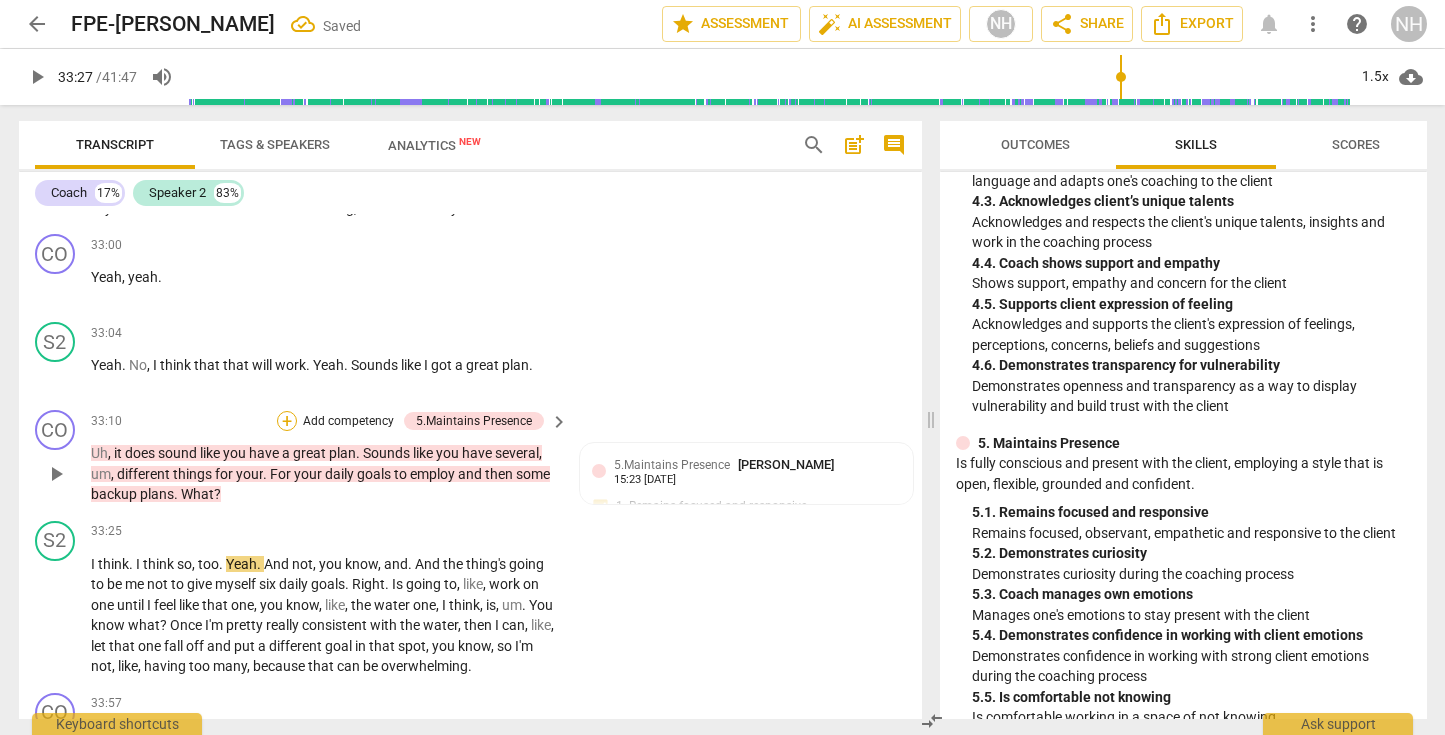 click on "+" at bounding box center [287, 421] 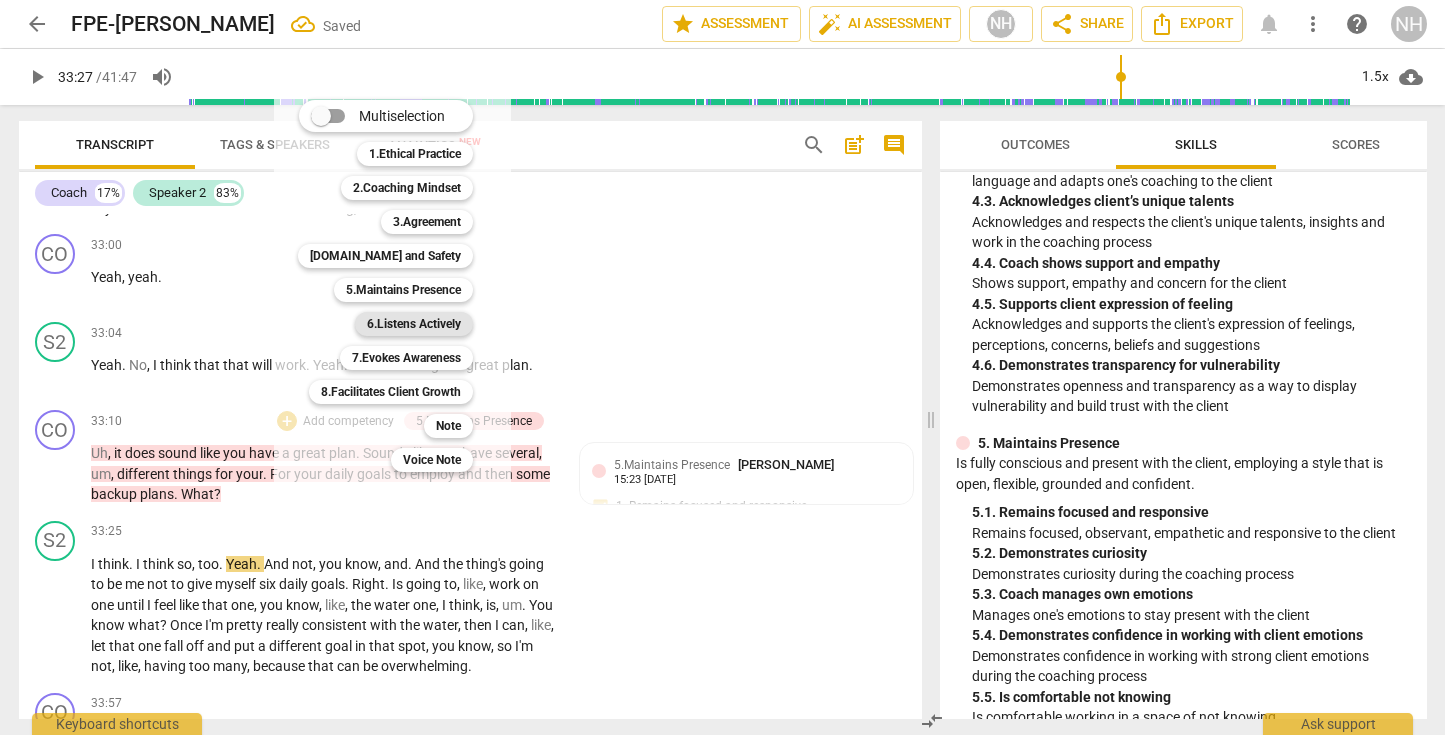 click on "6.Listens Actively" at bounding box center [414, 324] 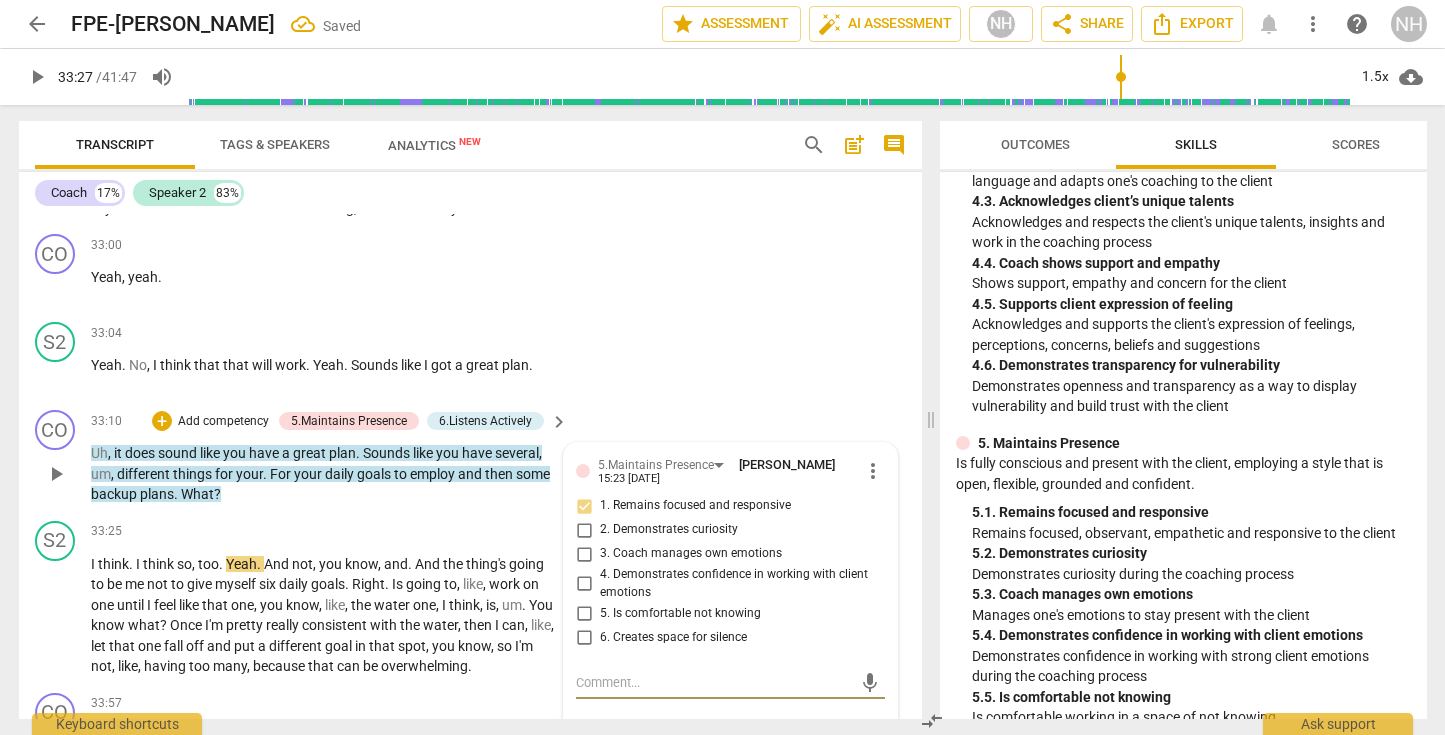 click on "2. Reflects to ensure clarity" at bounding box center [584, 806] 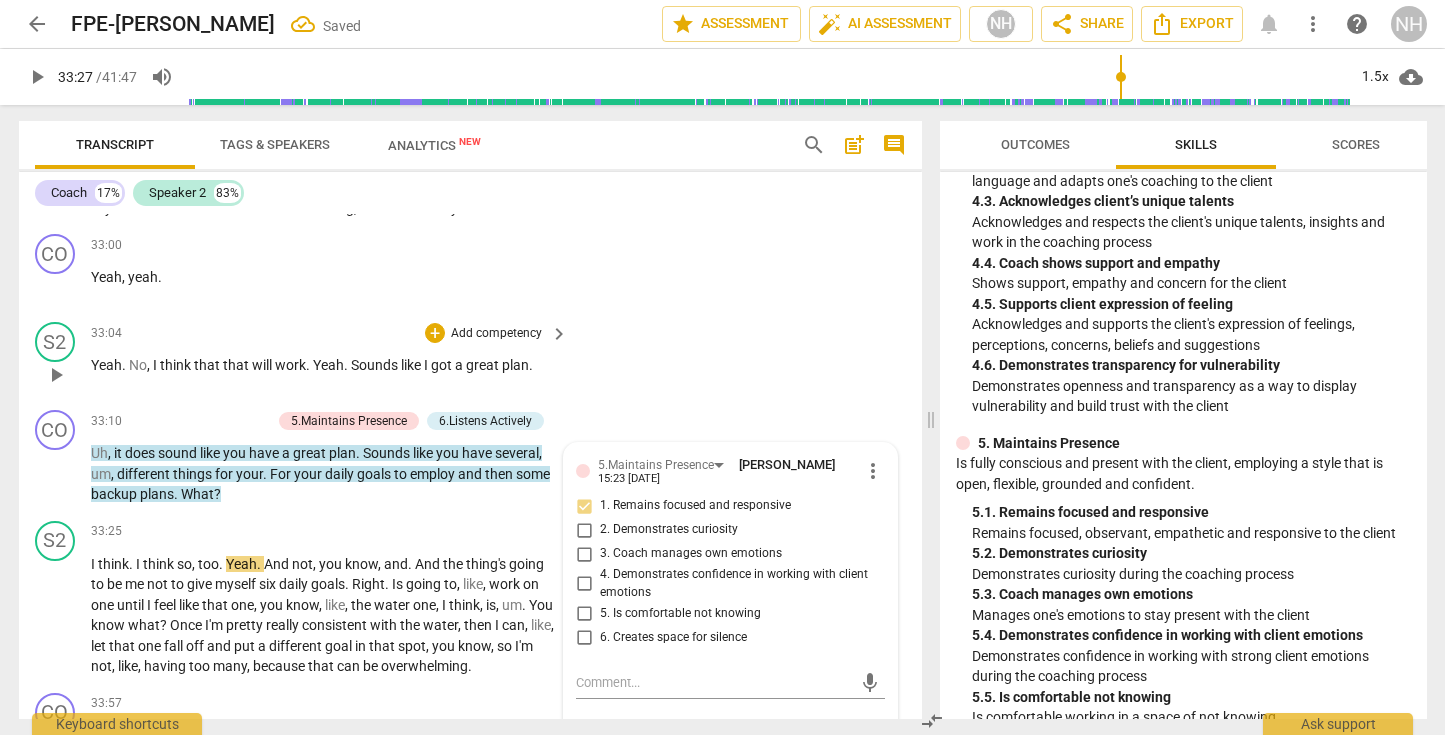 click on "S2 play_arrow pause 33:04 + Add competency keyboard_arrow_right Yeah .   No ,   I   think   that   that   will   work .   Yeah .   Sounds   like   I   got   a   great   plan ." at bounding box center (470, 358) 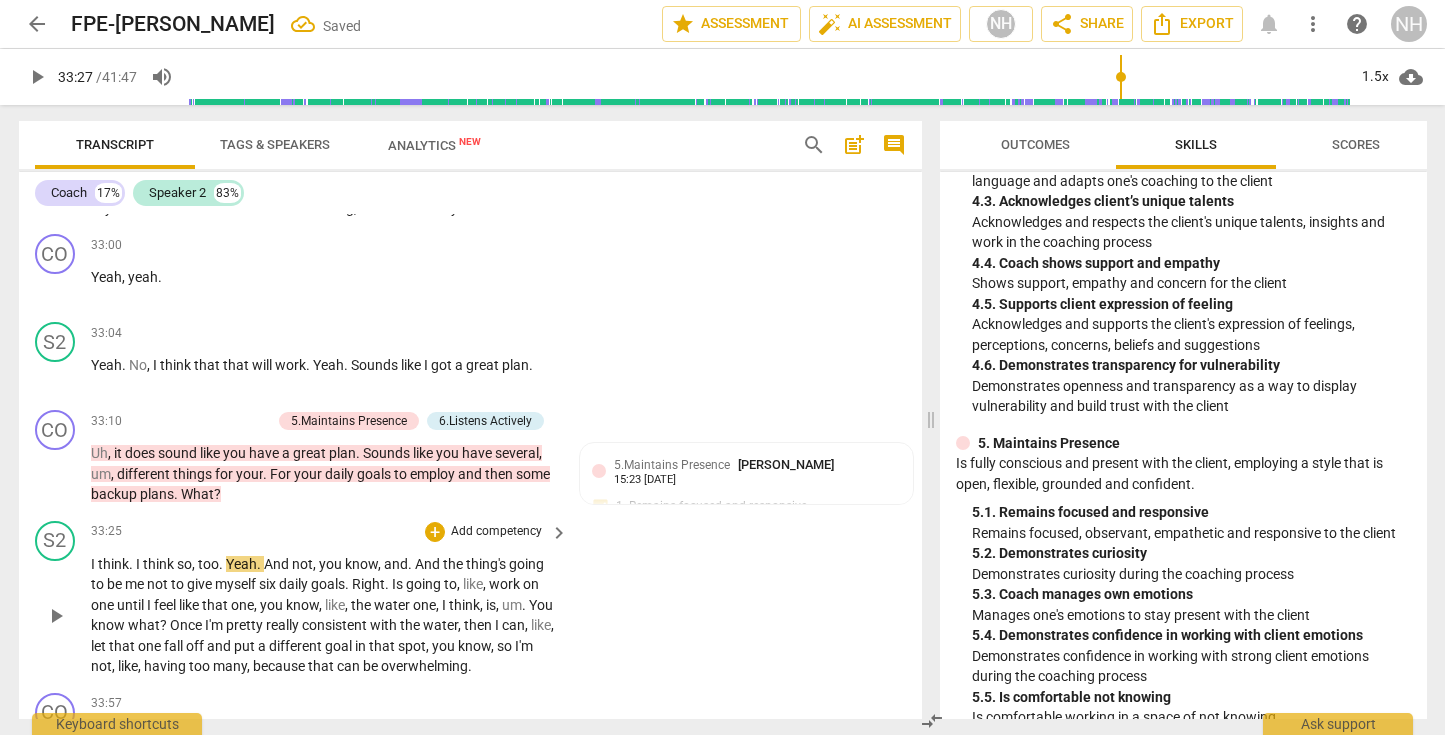click on "play_arrow" at bounding box center (56, 616) 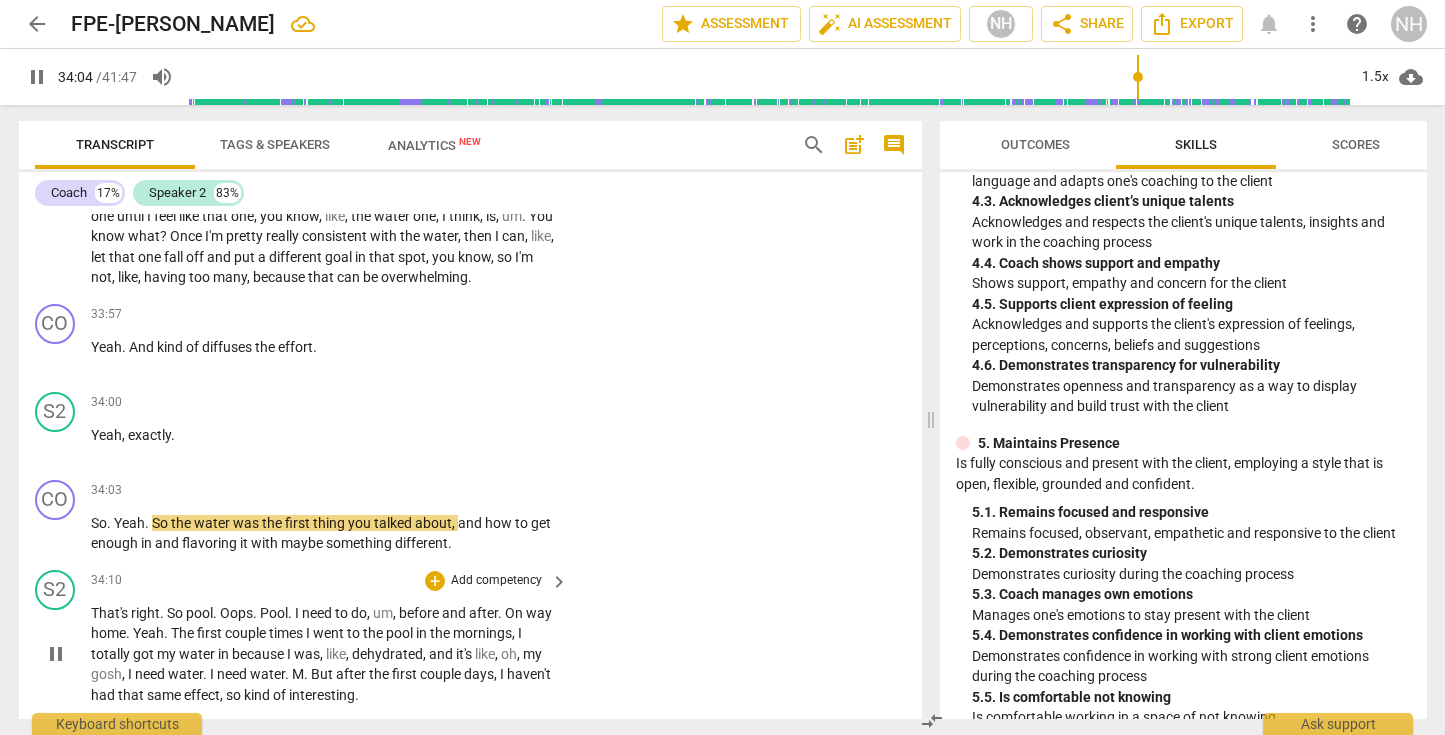 scroll, scrollTop: 18407, scrollLeft: 0, axis: vertical 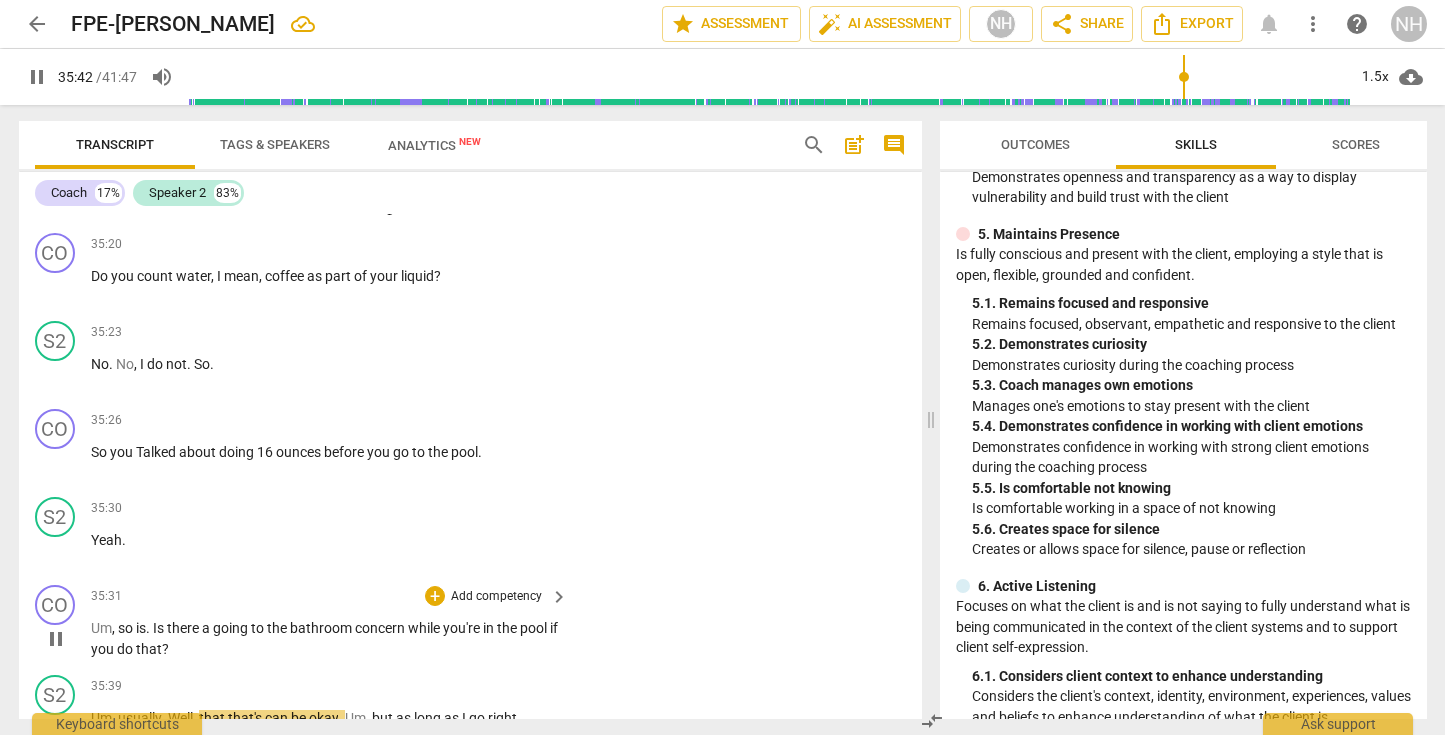 click on "pause" at bounding box center (56, 639) 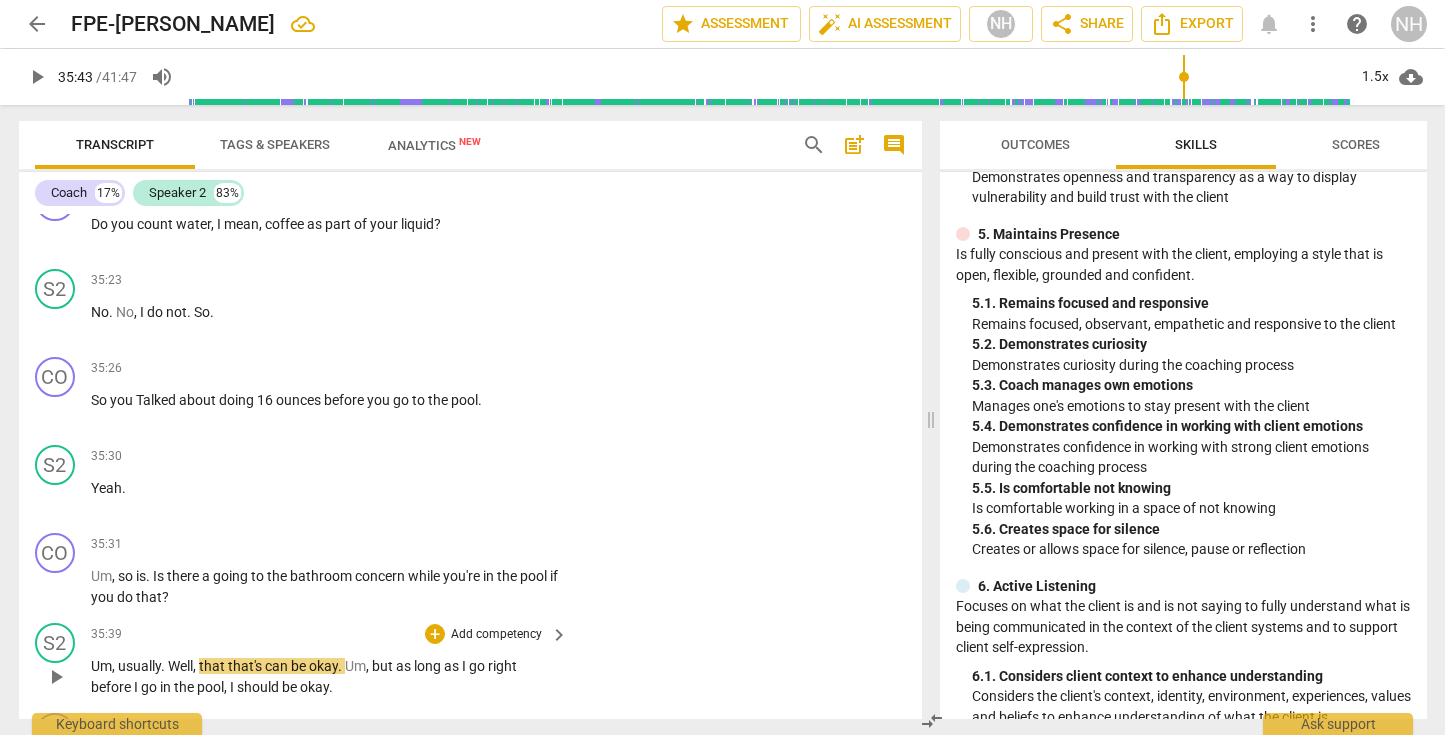scroll, scrollTop: 19320, scrollLeft: 0, axis: vertical 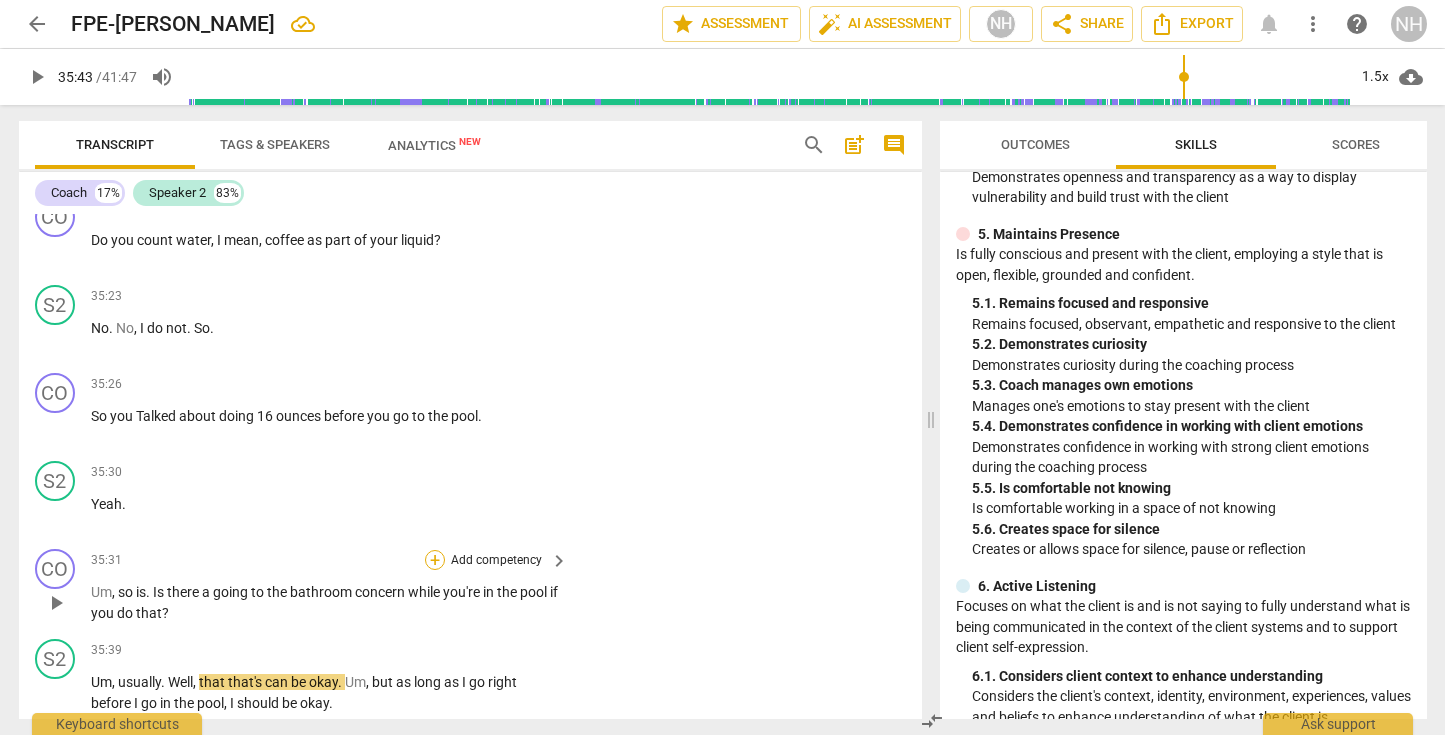 click on "+" at bounding box center (435, 560) 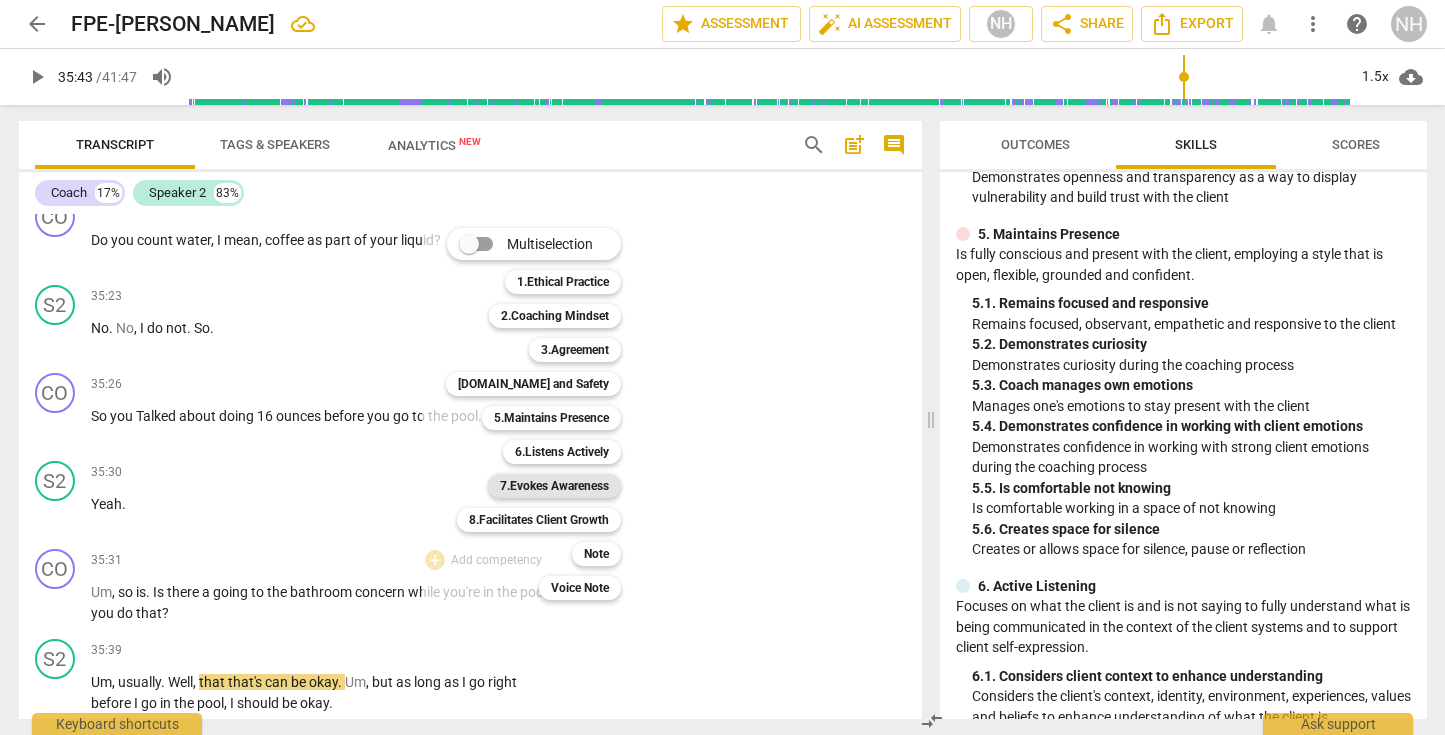 click on "7.Evokes Awareness" at bounding box center (554, 486) 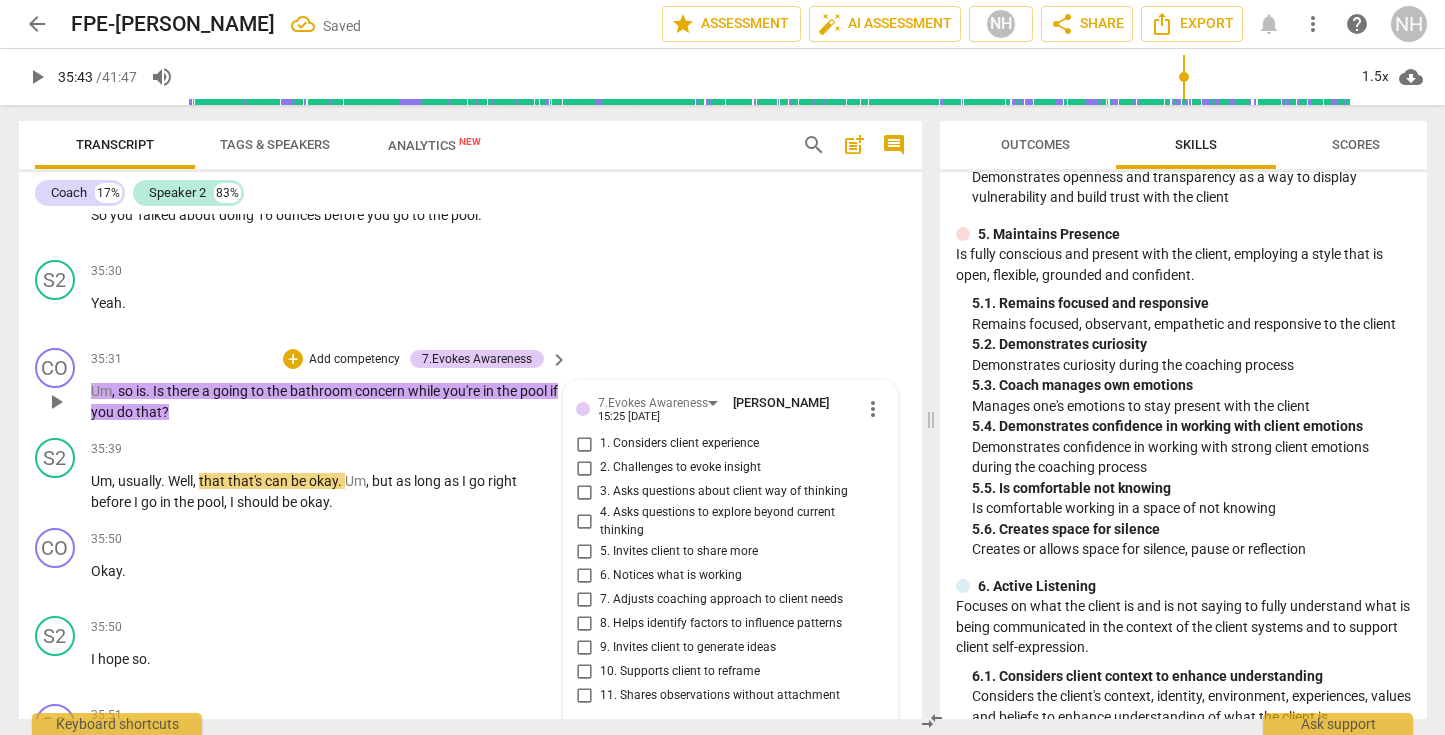 scroll, scrollTop: 19498, scrollLeft: 0, axis: vertical 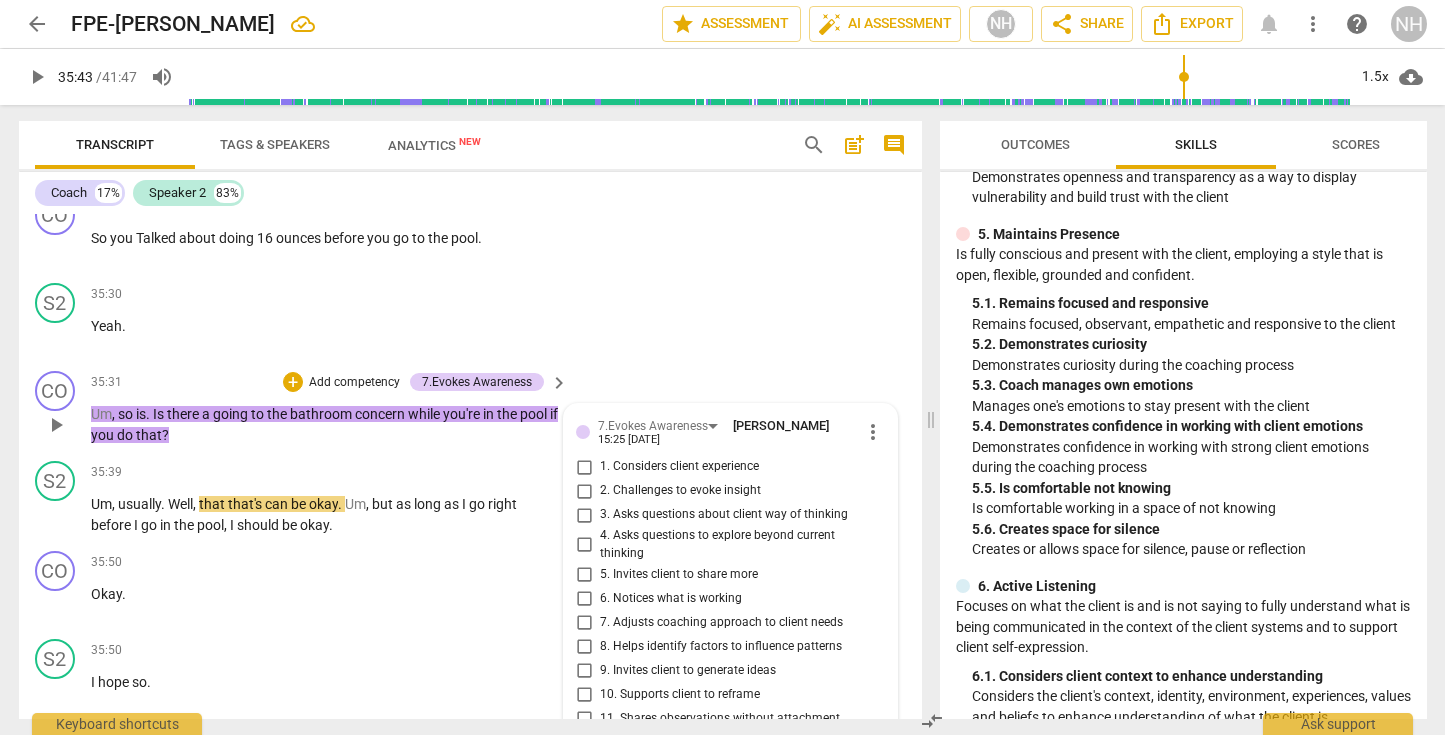 click on "3. Asks questions about client way of thinking" at bounding box center (584, 515) 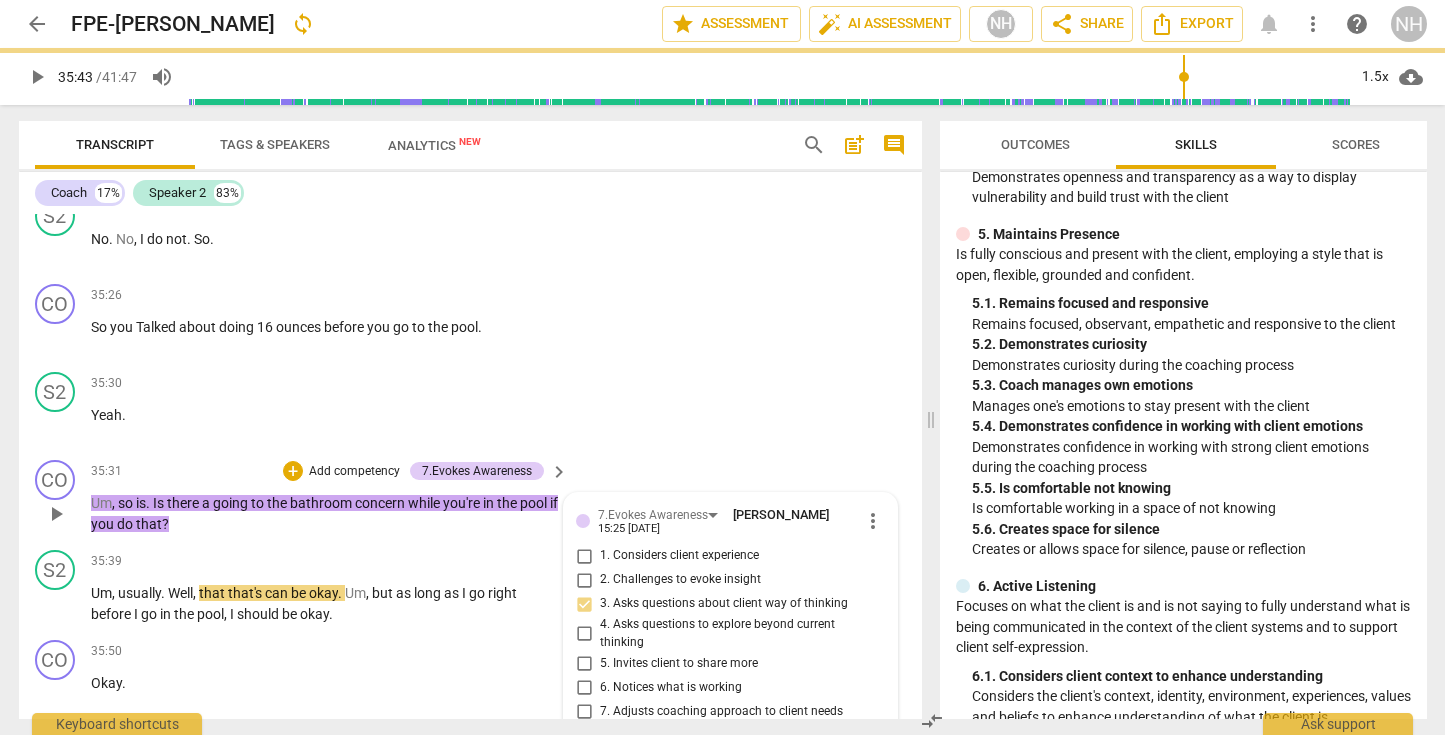 scroll, scrollTop: 19405, scrollLeft: 0, axis: vertical 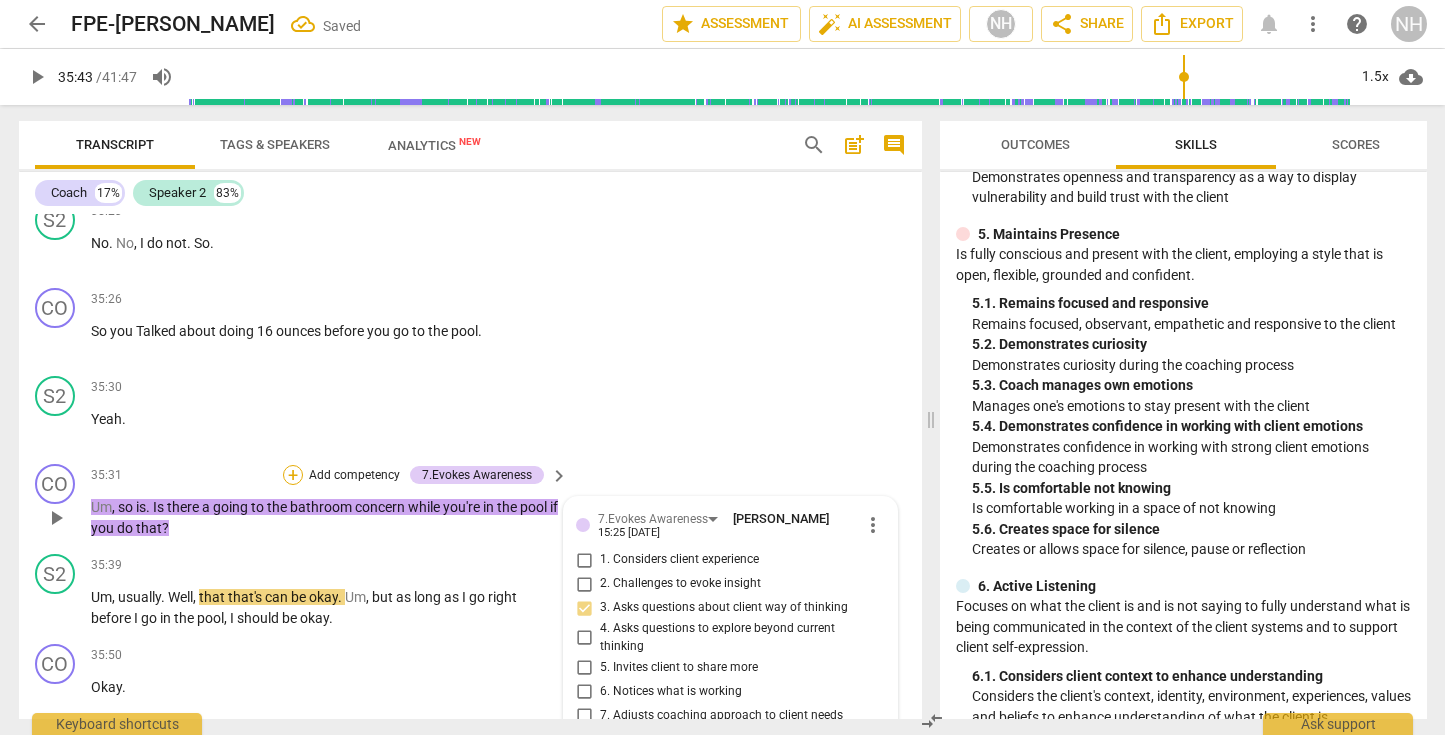 click on "+" at bounding box center [293, 475] 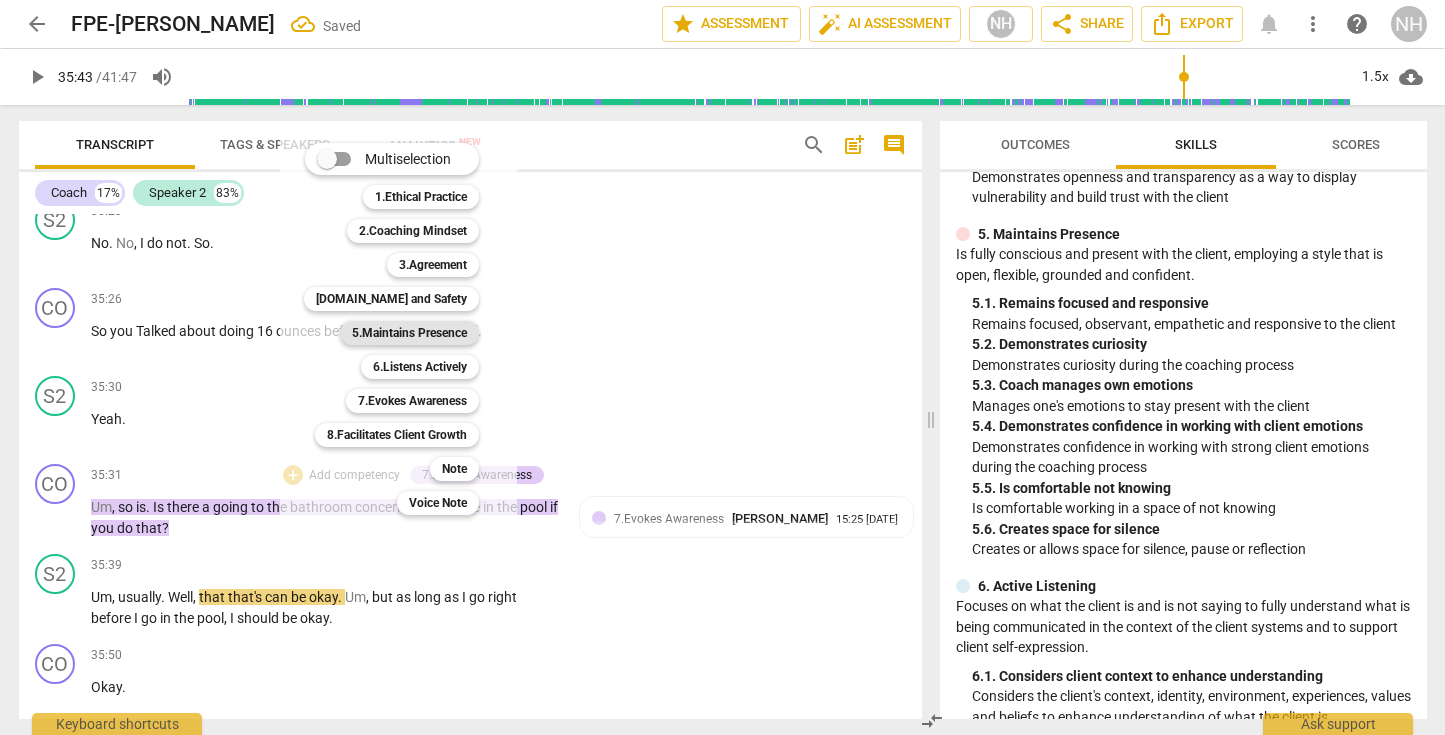 click on "5.Maintains Presence" at bounding box center [409, 333] 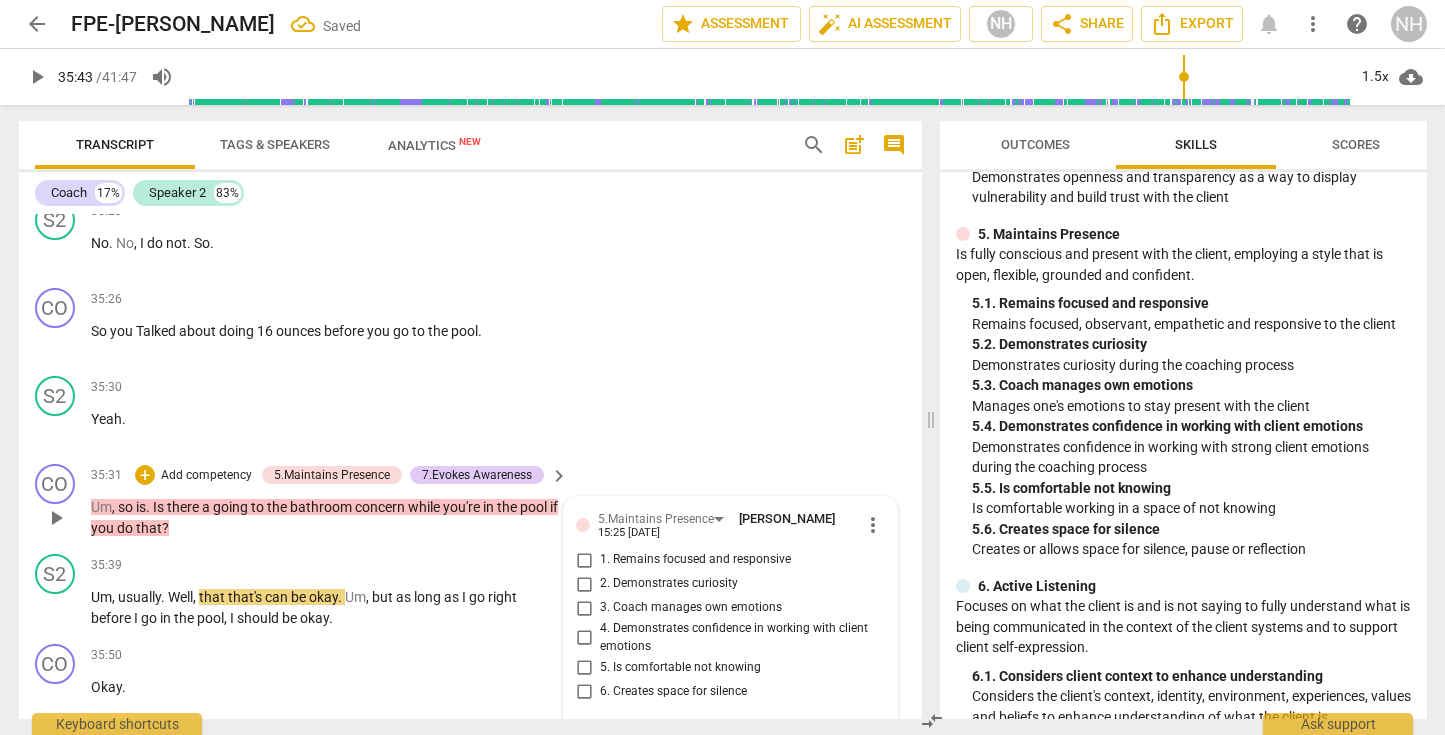 click on "1. Remains focused and responsive" at bounding box center [584, 560] 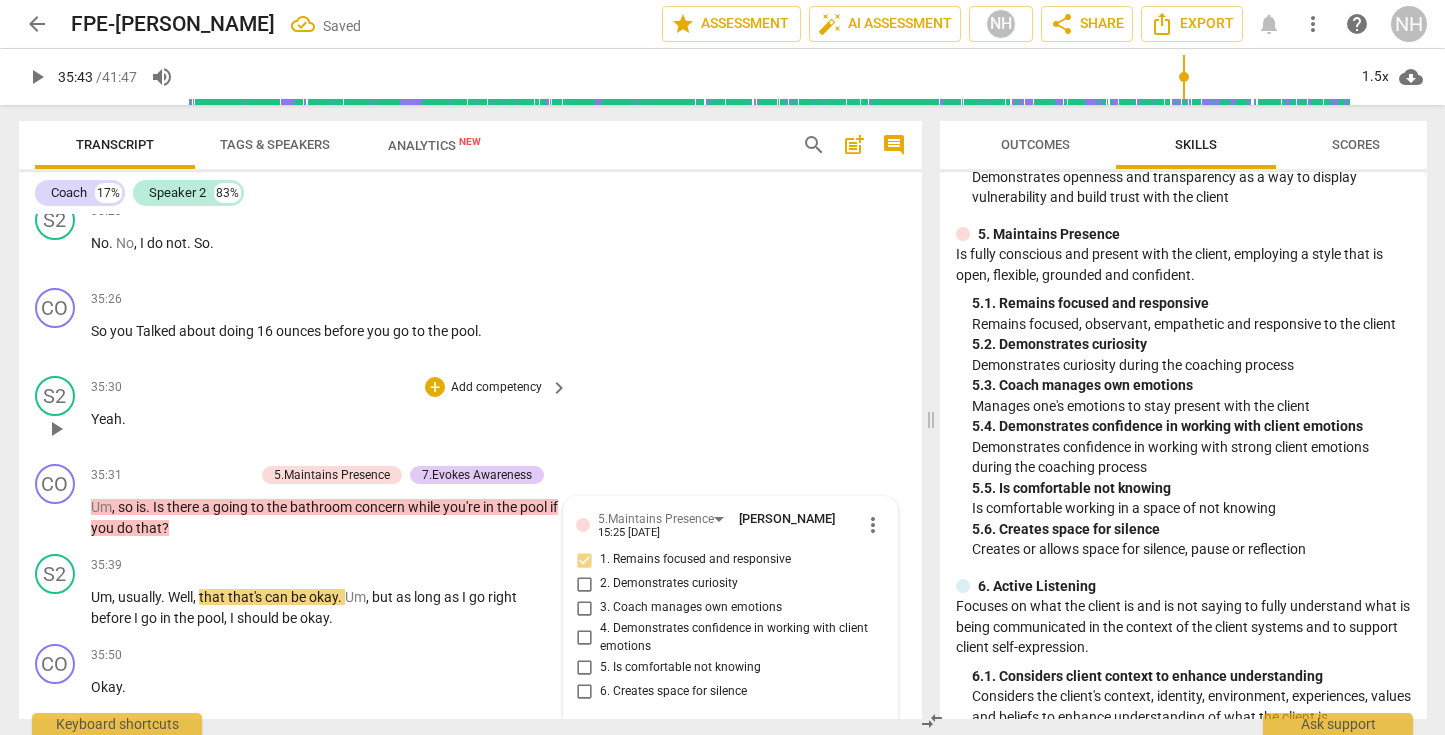 click on "S2 play_arrow pause 35:30 + Add competency keyboard_arrow_right Yeah ." at bounding box center (470, 412) 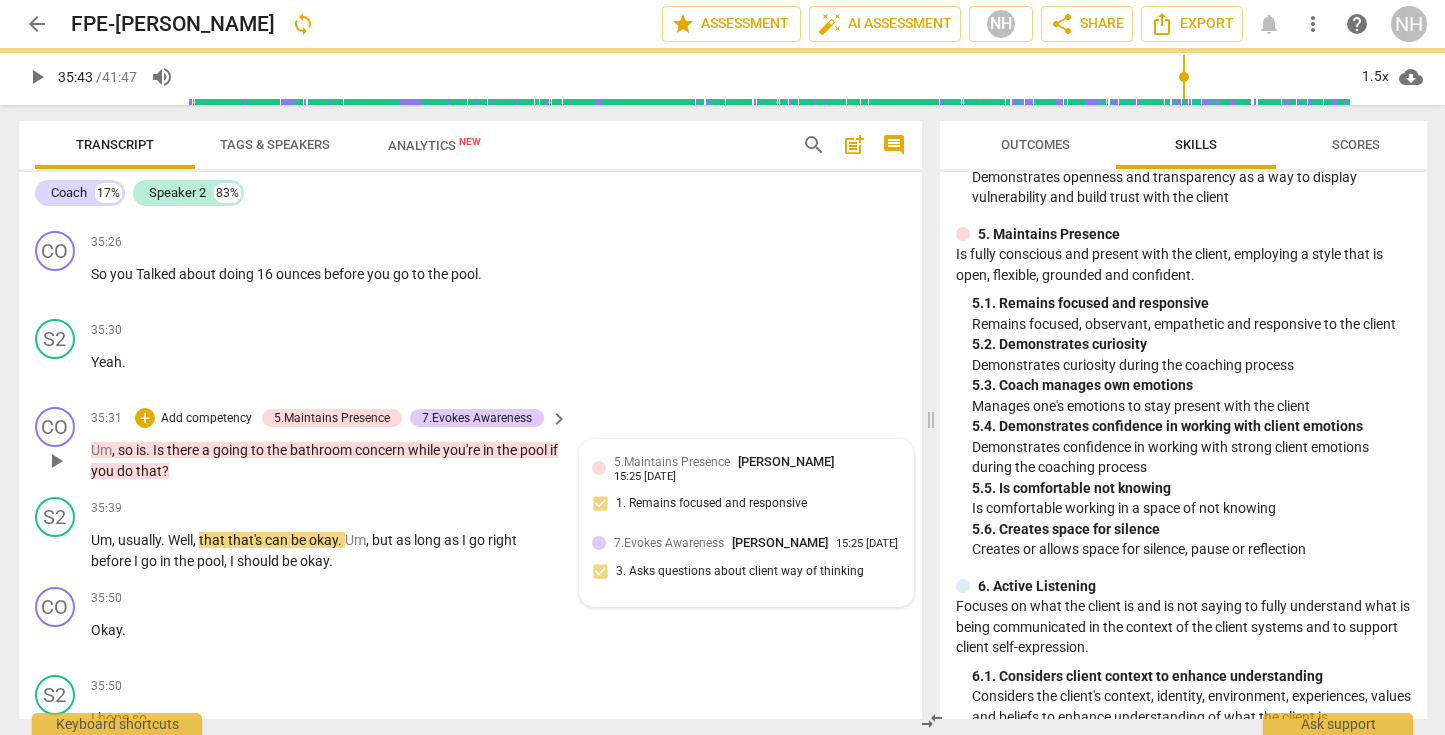 scroll, scrollTop: 19474, scrollLeft: 0, axis: vertical 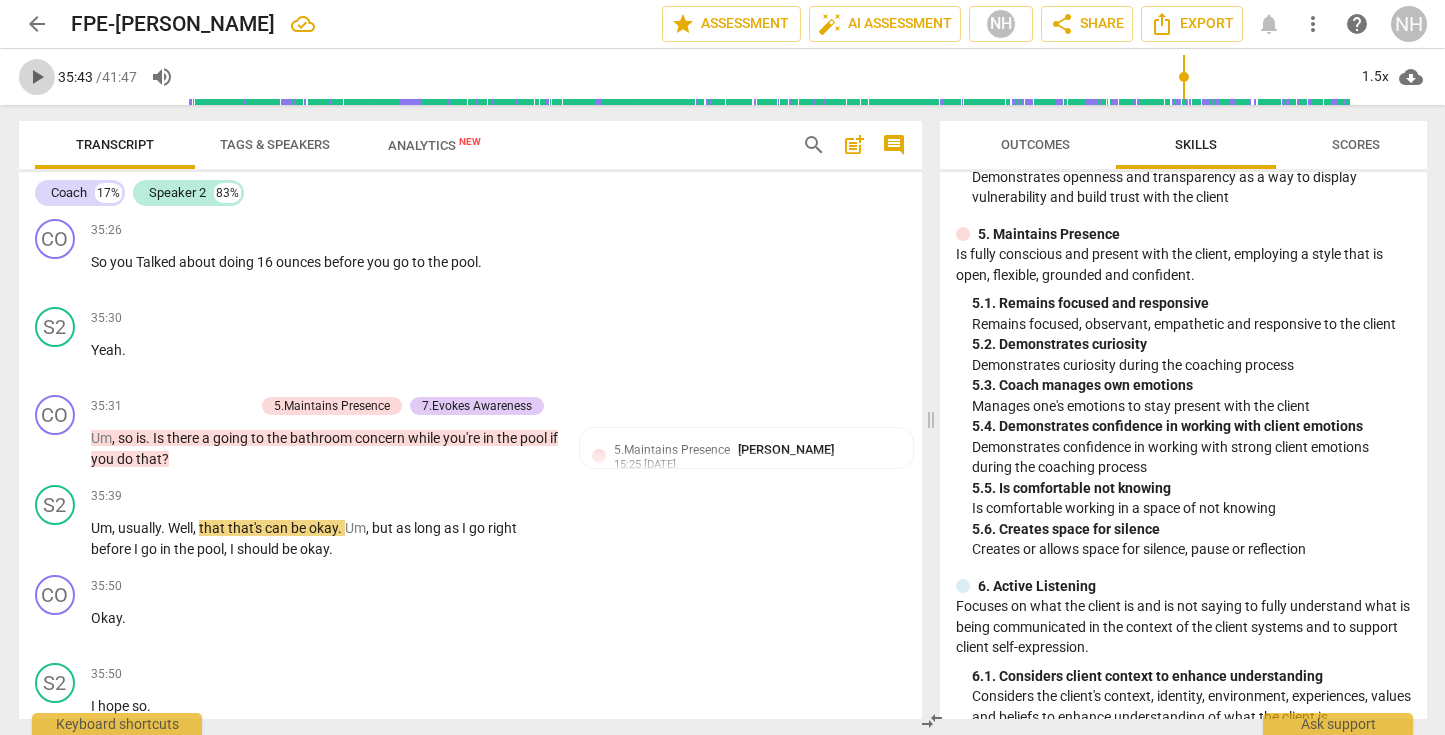click on "play_arrow" at bounding box center [37, 77] 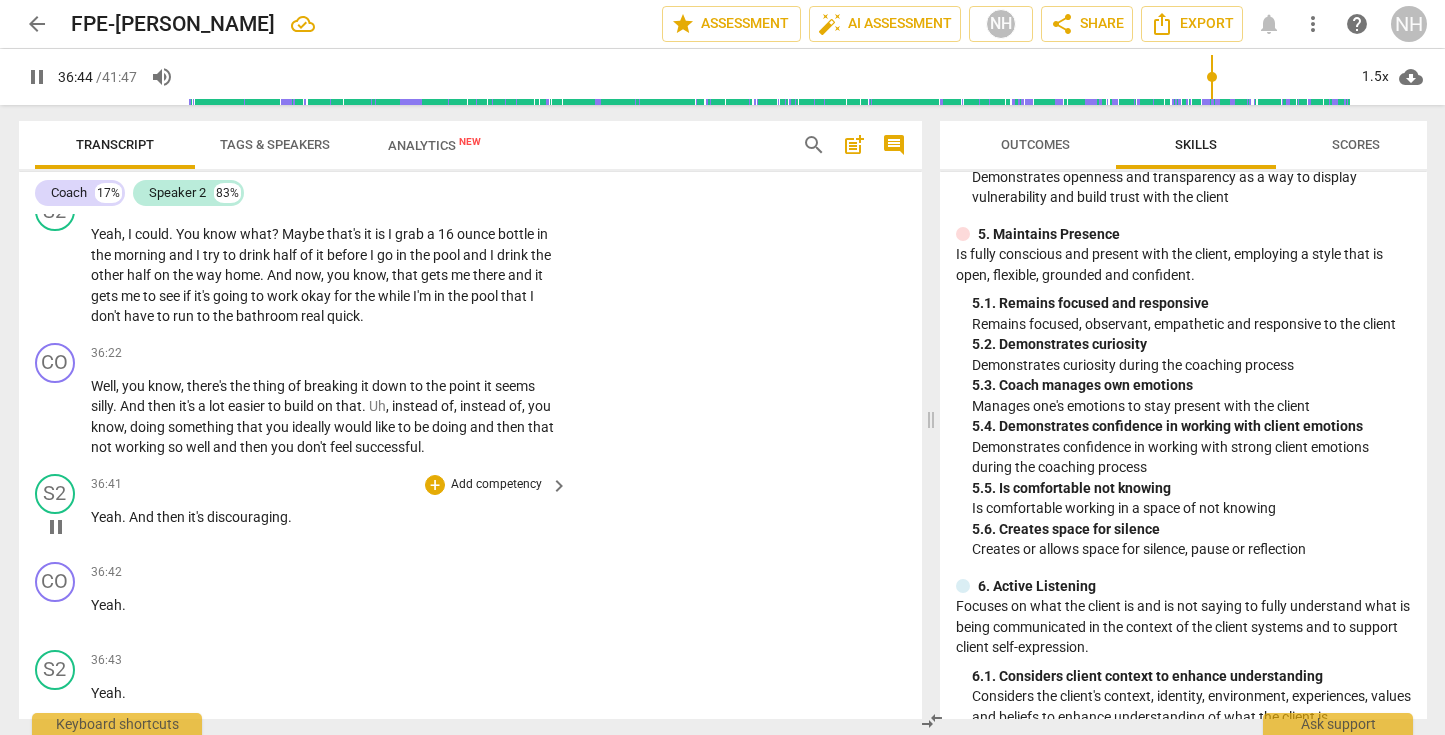 scroll, scrollTop: 20252, scrollLeft: 0, axis: vertical 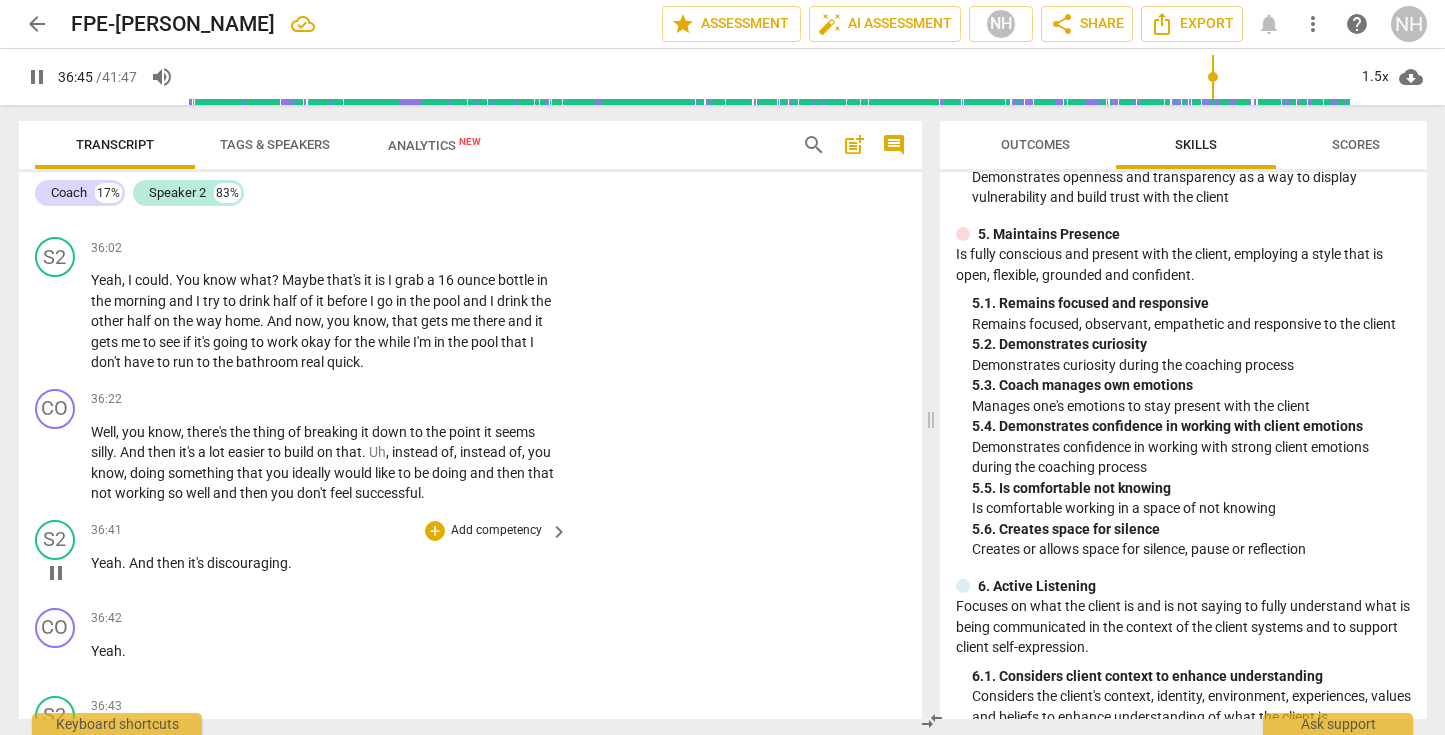 click on "pause" at bounding box center [56, 573] 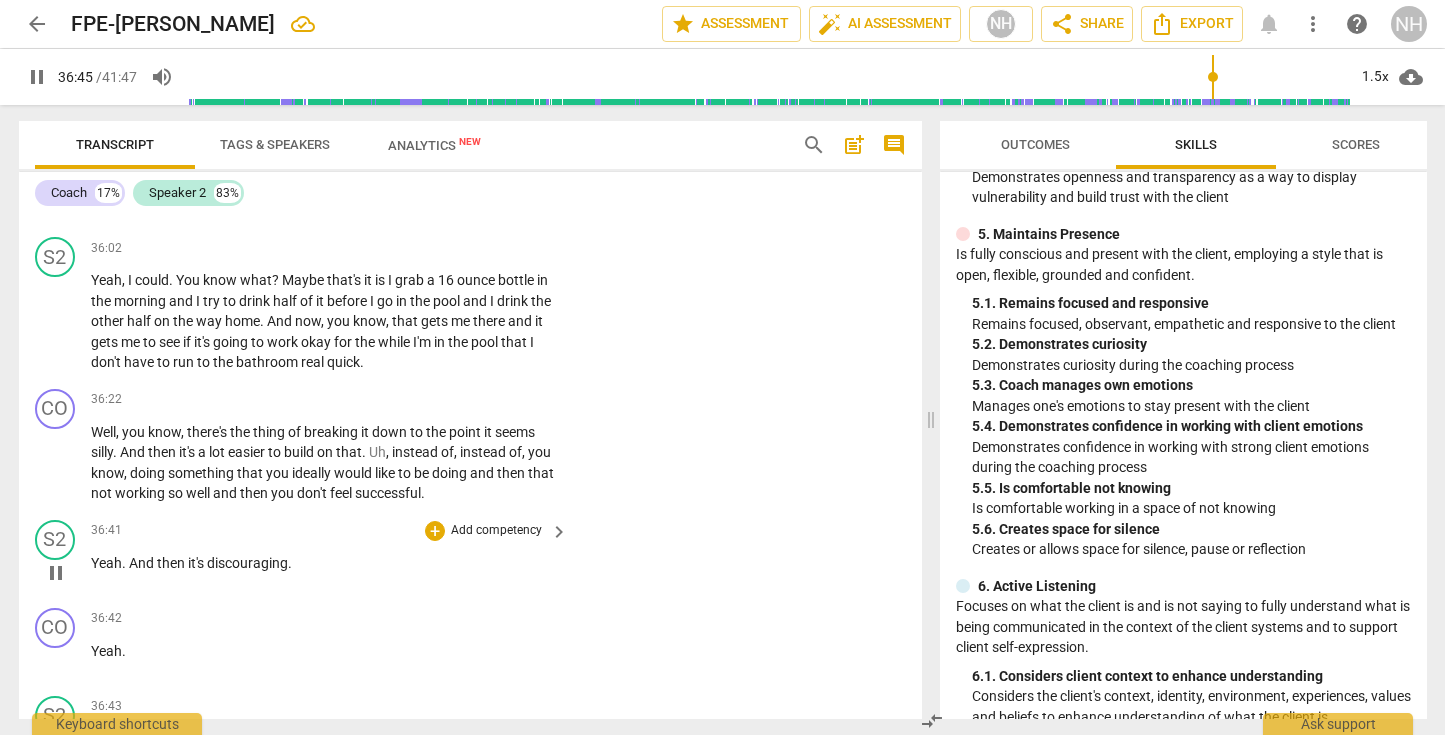 type on "2206" 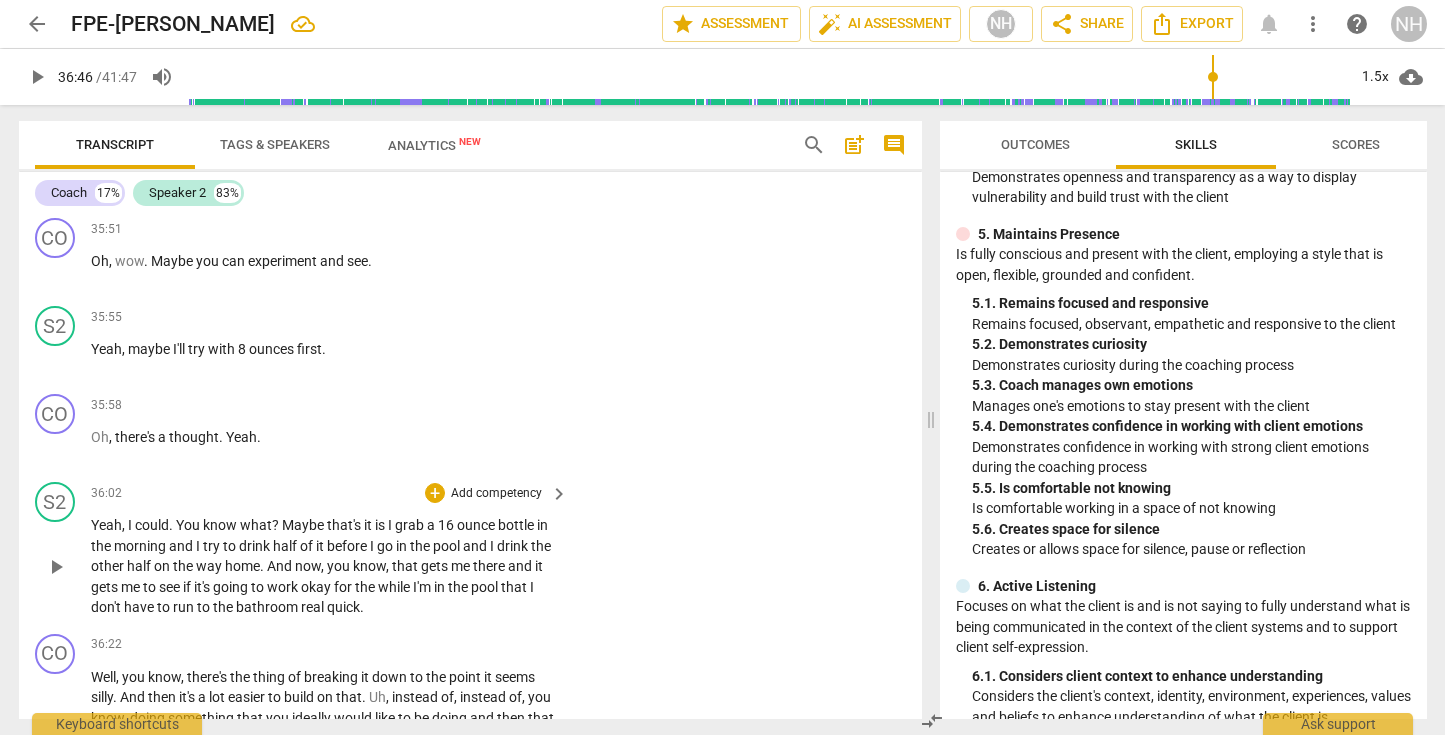 scroll, scrollTop: 20005, scrollLeft: 0, axis: vertical 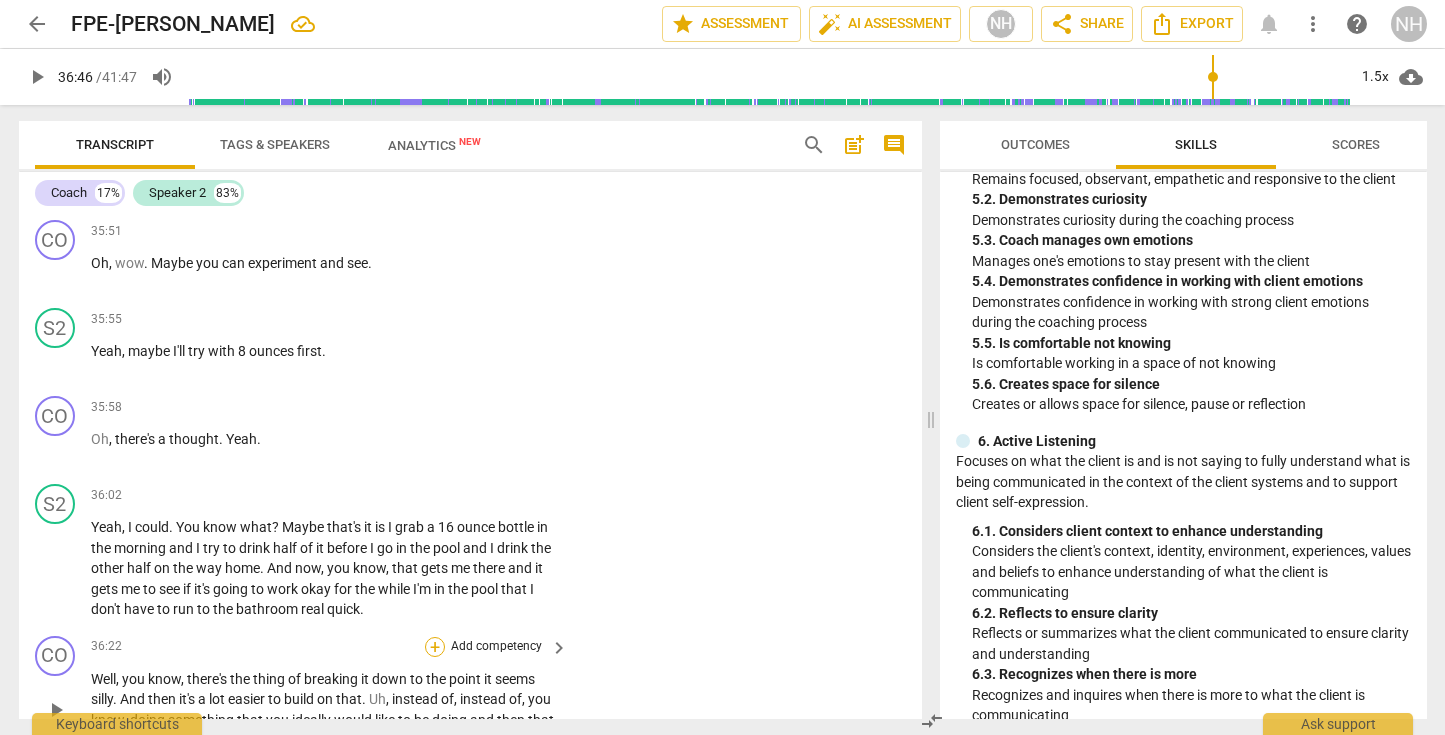 click on "+" at bounding box center [435, 647] 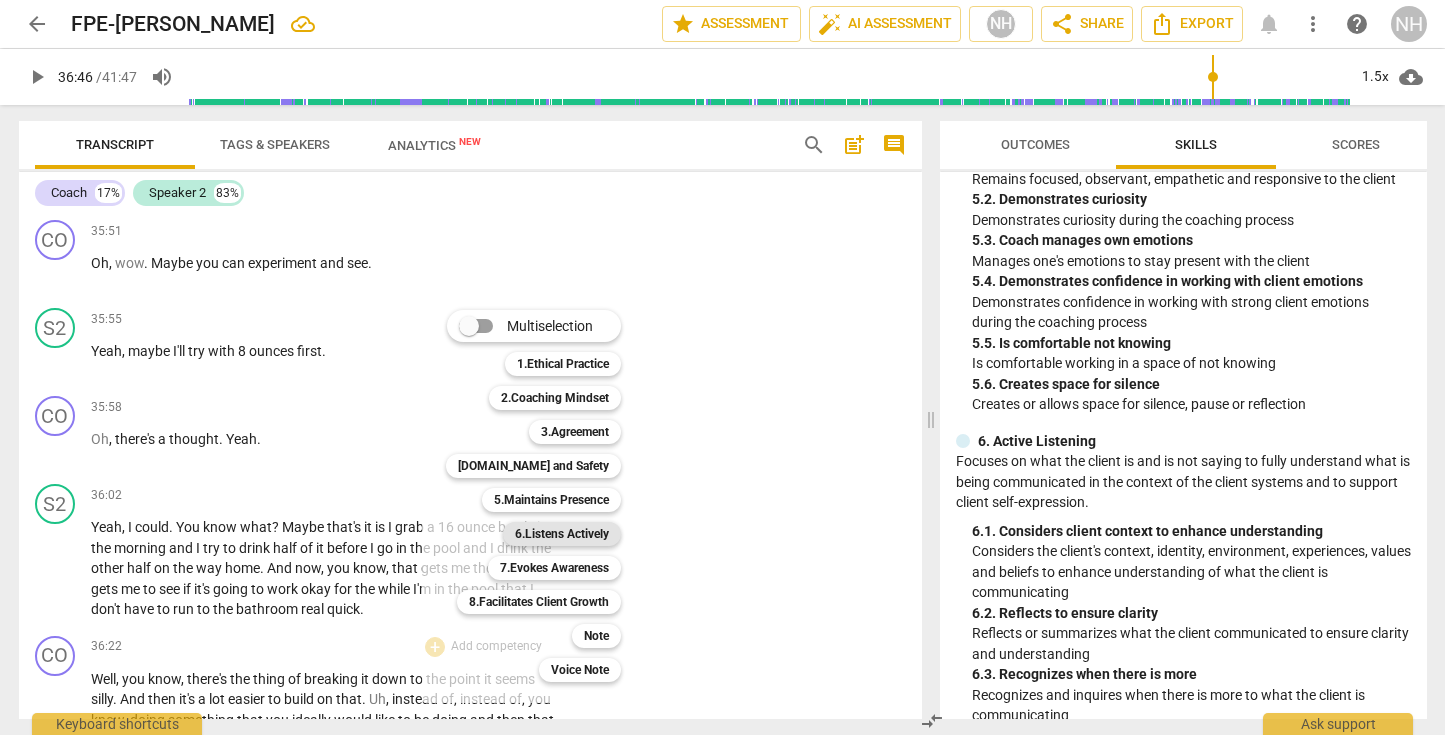 click on "6.Listens Actively" at bounding box center (562, 534) 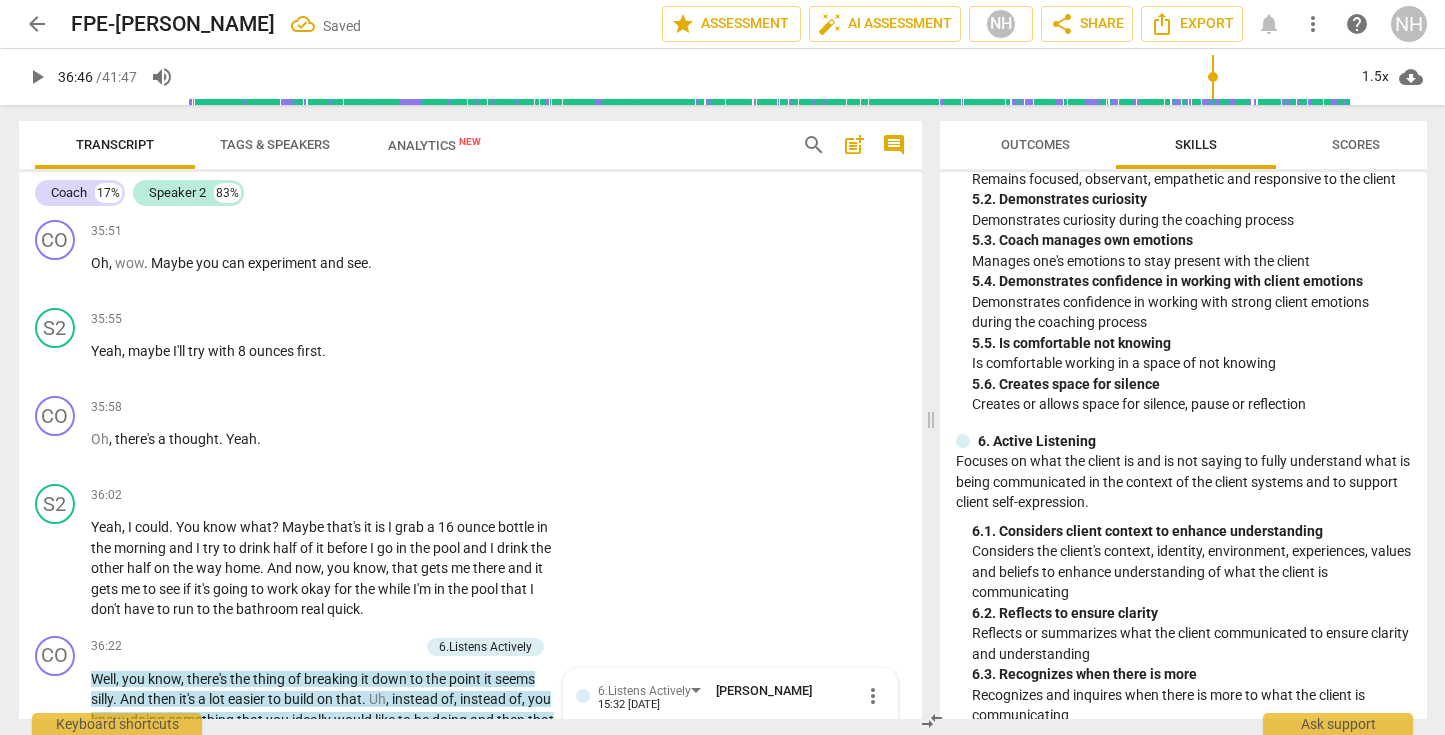 scroll, scrollTop: 20304, scrollLeft: 0, axis: vertical 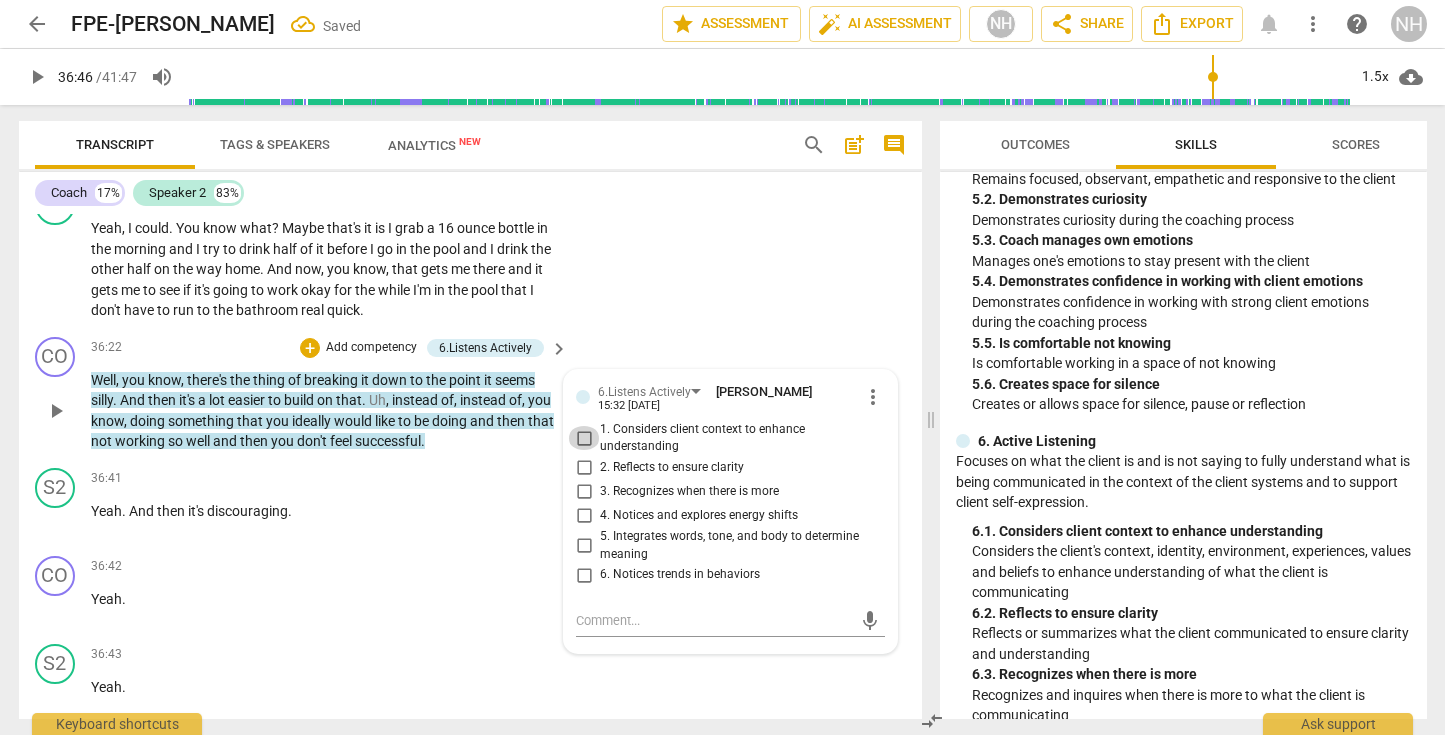 click on "1. Considers client context to enhance understanding" at bounding box center [584, 438] 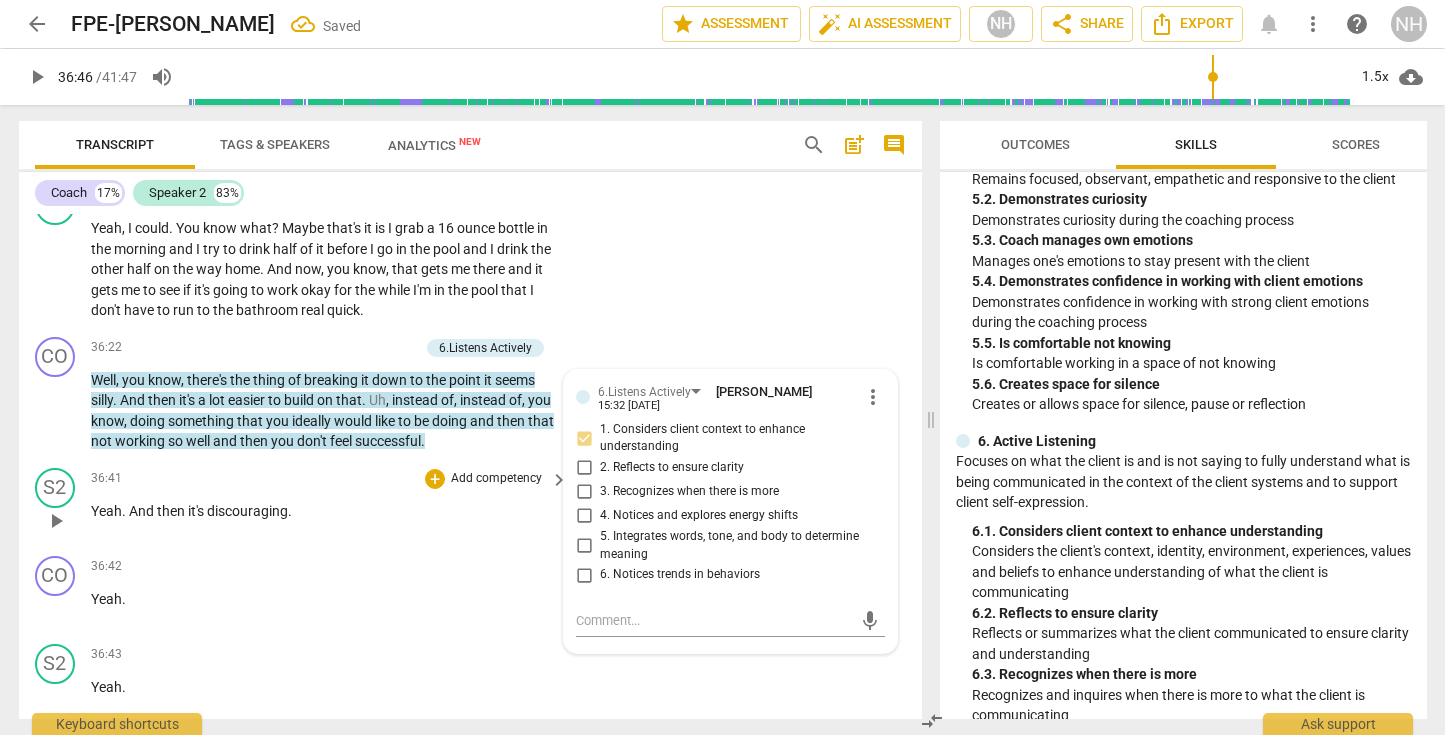 click on "Yeah .   And   then   it's   discouraging ." at bounding box center [324, 511] 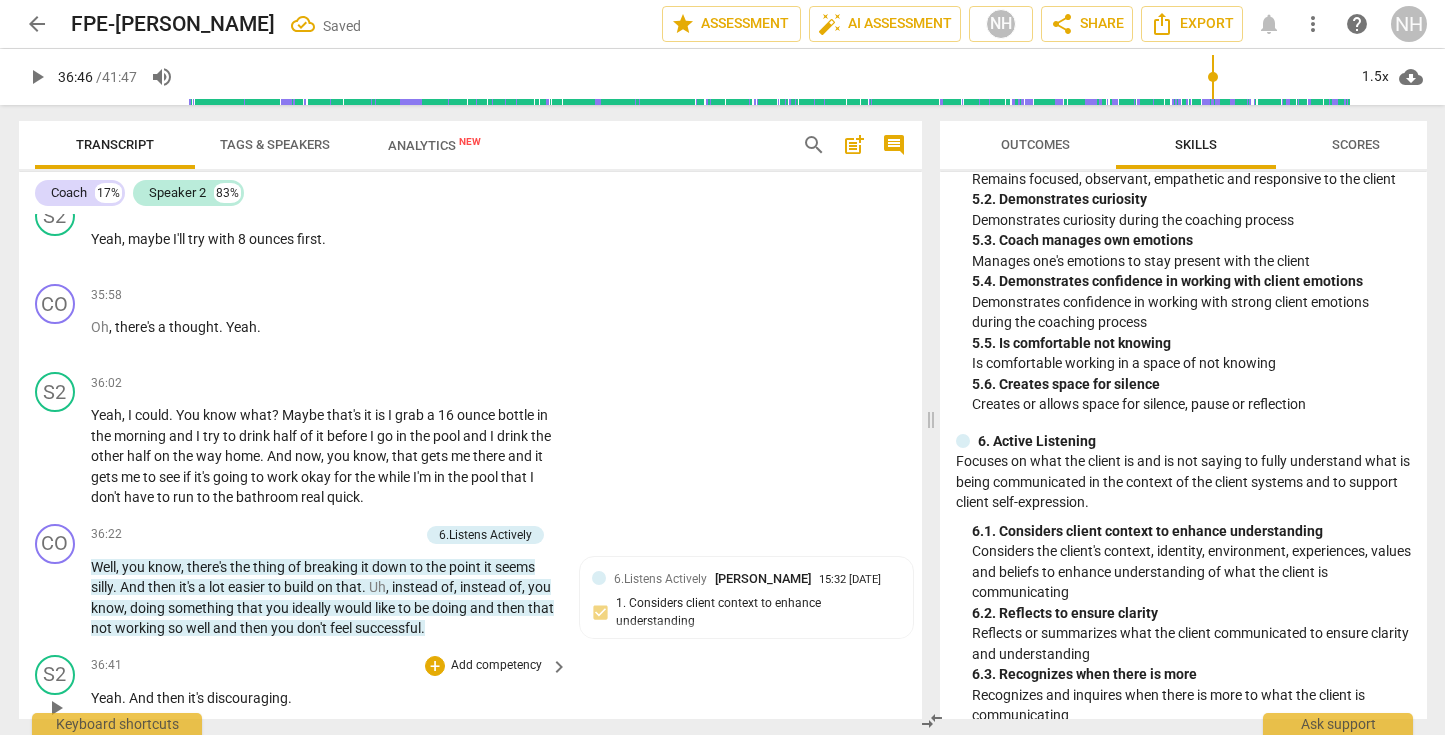 scroll, scrollTop: 20081, scrollLeft: 0, axis: vertical 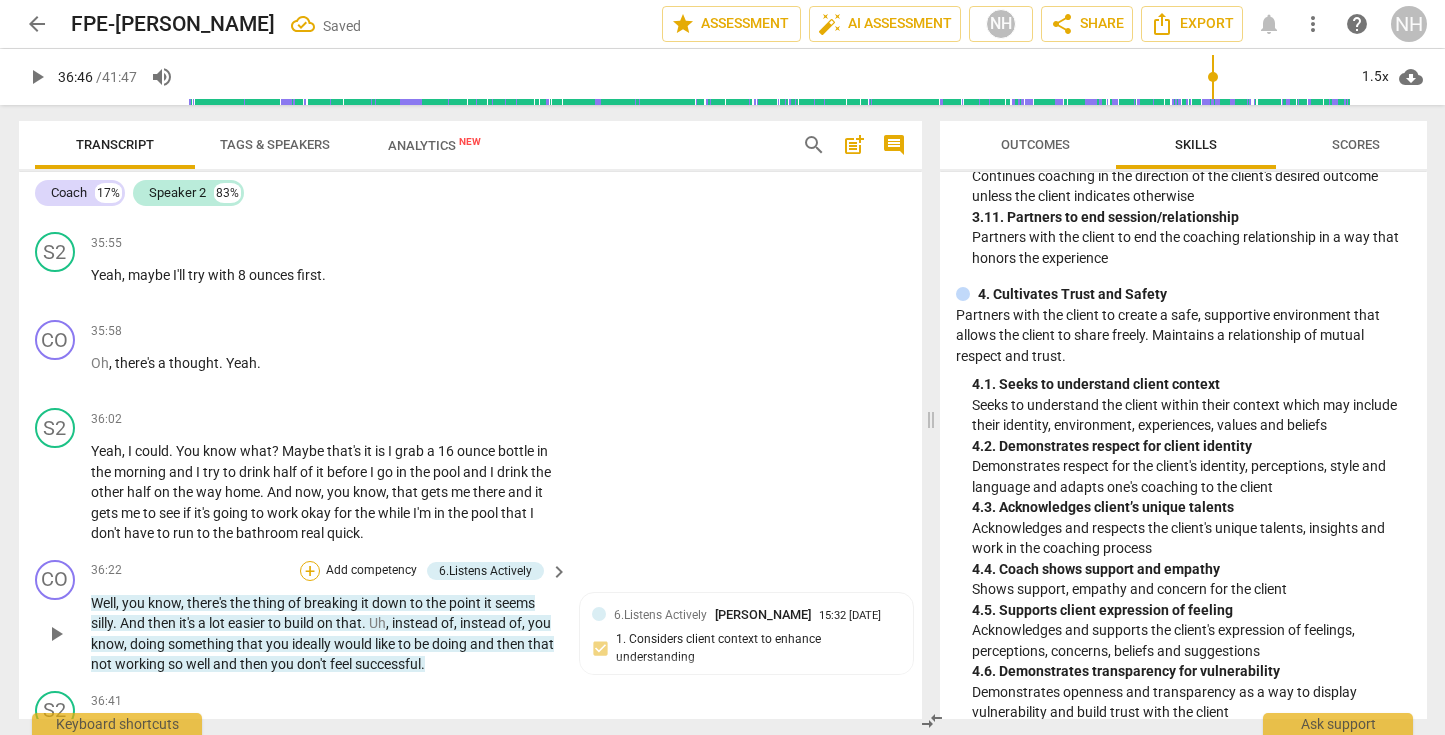 click on "+" at bounding box center [310, 571] 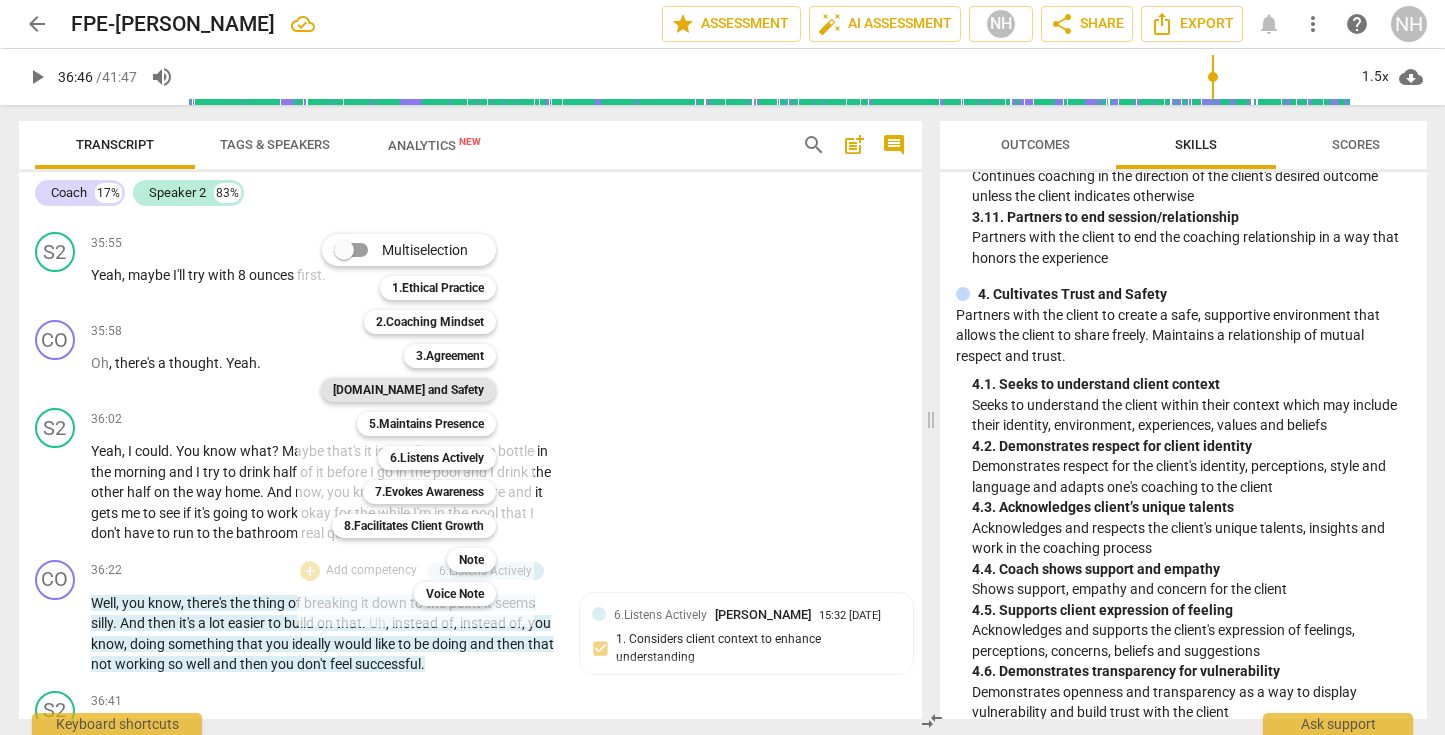 click on "[DOMAIN_NAME] and Safety" at bounding box center (408, 390) 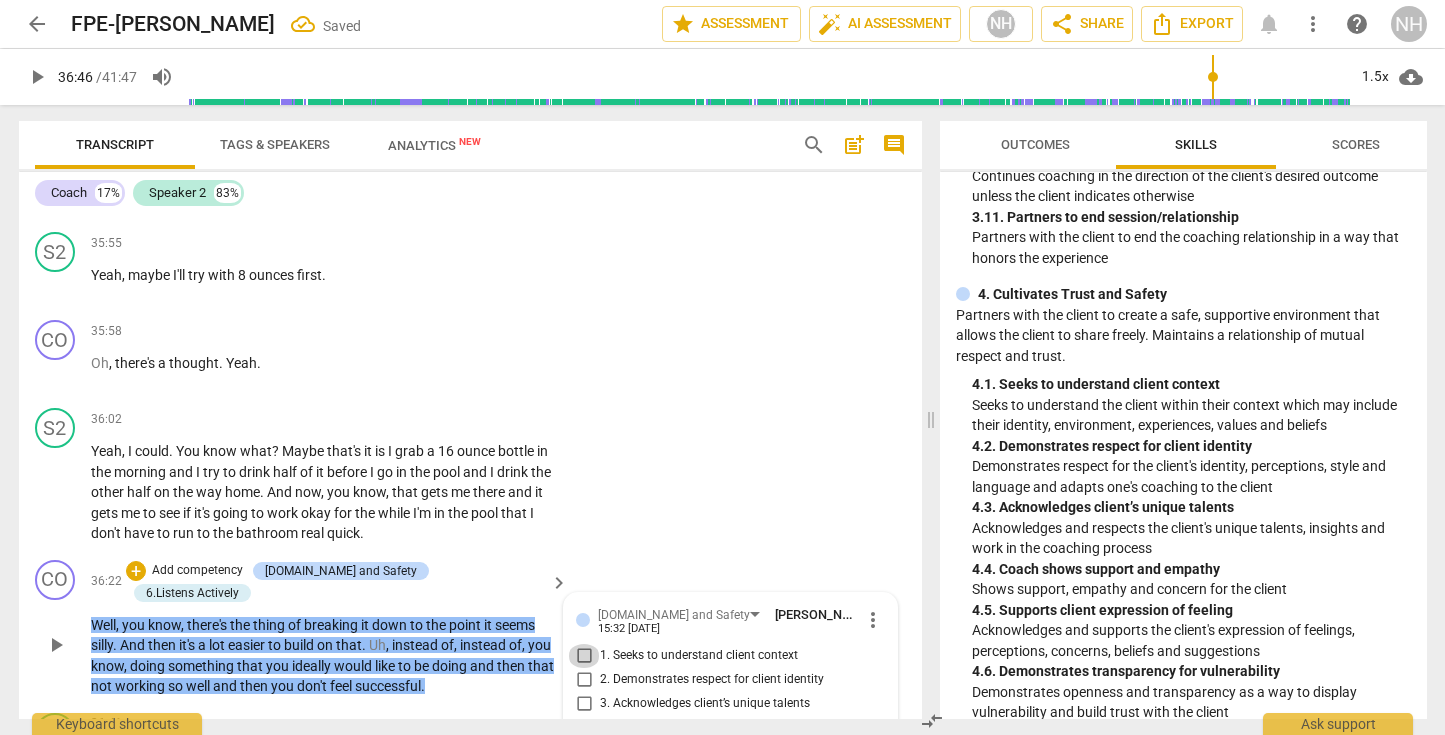 click on "1. Seeks to understand client context" at bounding box center [584, 656] 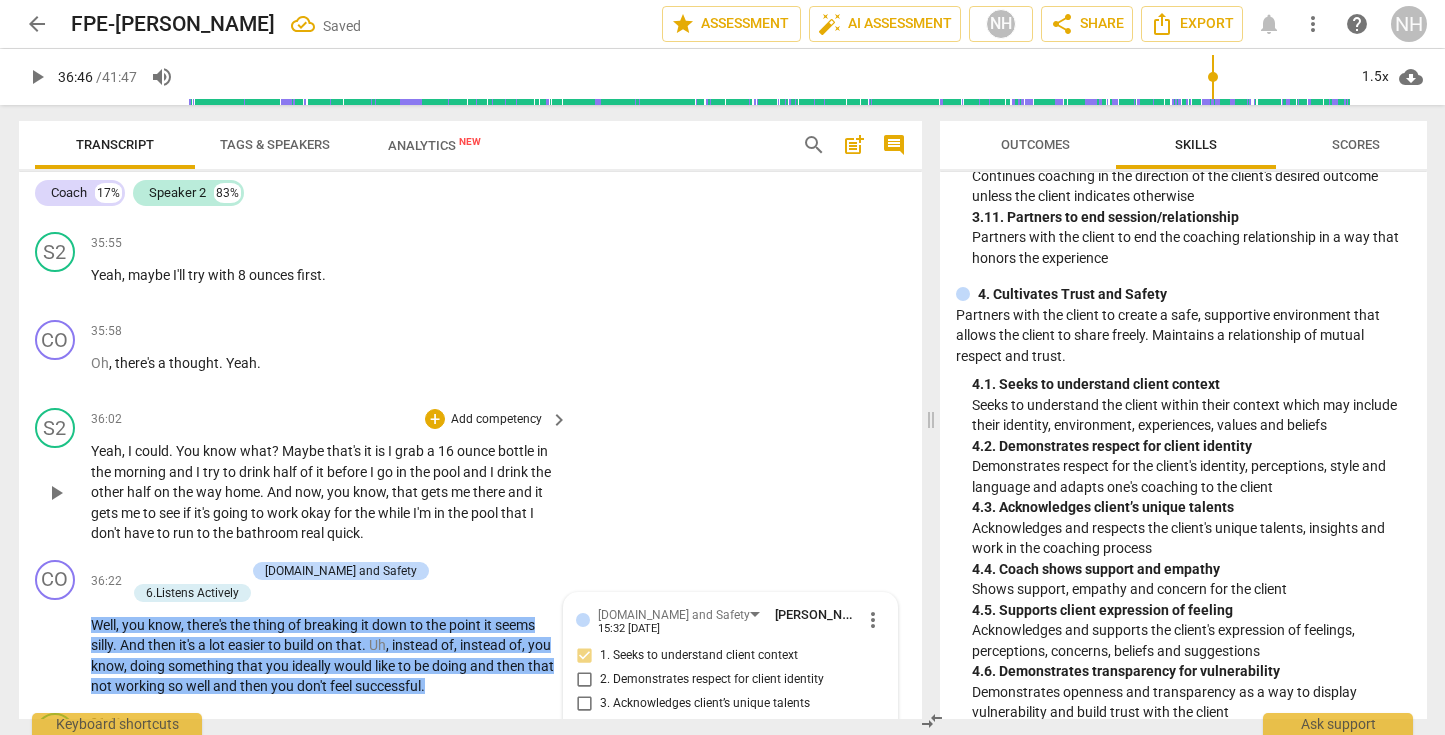 click on "S2 play_arrow pause 36:02 + Add competency keyboard_arrow_right Yeah ,   I   could .   You   know   what ?   Maybe   that's   it   is   I   grab   a   16   ounce   bottle   in   the   morning   and   I   try   to   drink   half   of   it   before   I   go   in   the   pool   and   I   drink   the   other   half   on   the   way   home .   And   now ,   you   know ,   that   gets   me   there   and   it   gets   me   to   see   if   it's   going   to   work   okay   for   the   while   I'm   in   the   pool   that   I   don't   have   to   run   to   the   bathroom   real   quick ." at bounding box center [470, 476] 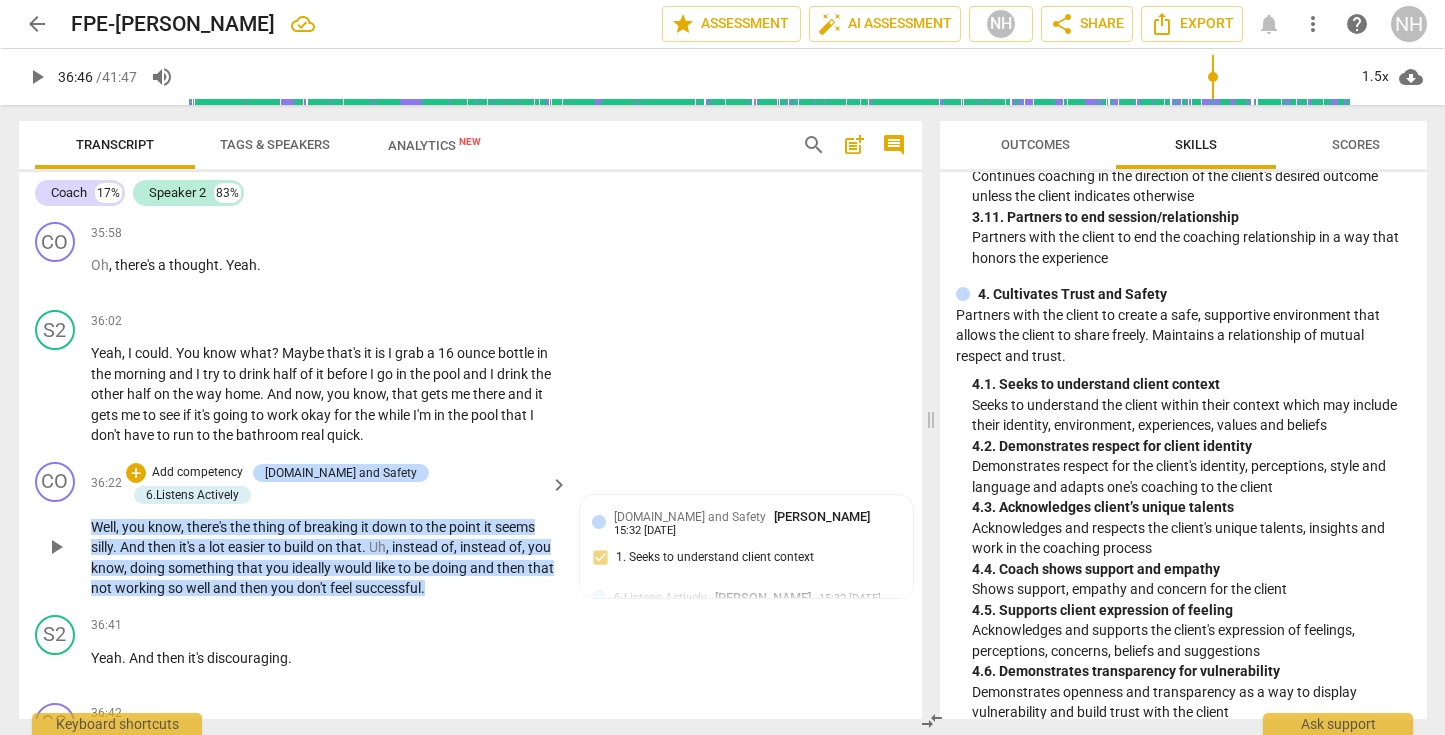 scroll, scrollTop: 20181, scrollLeft: 0, axis: vertical 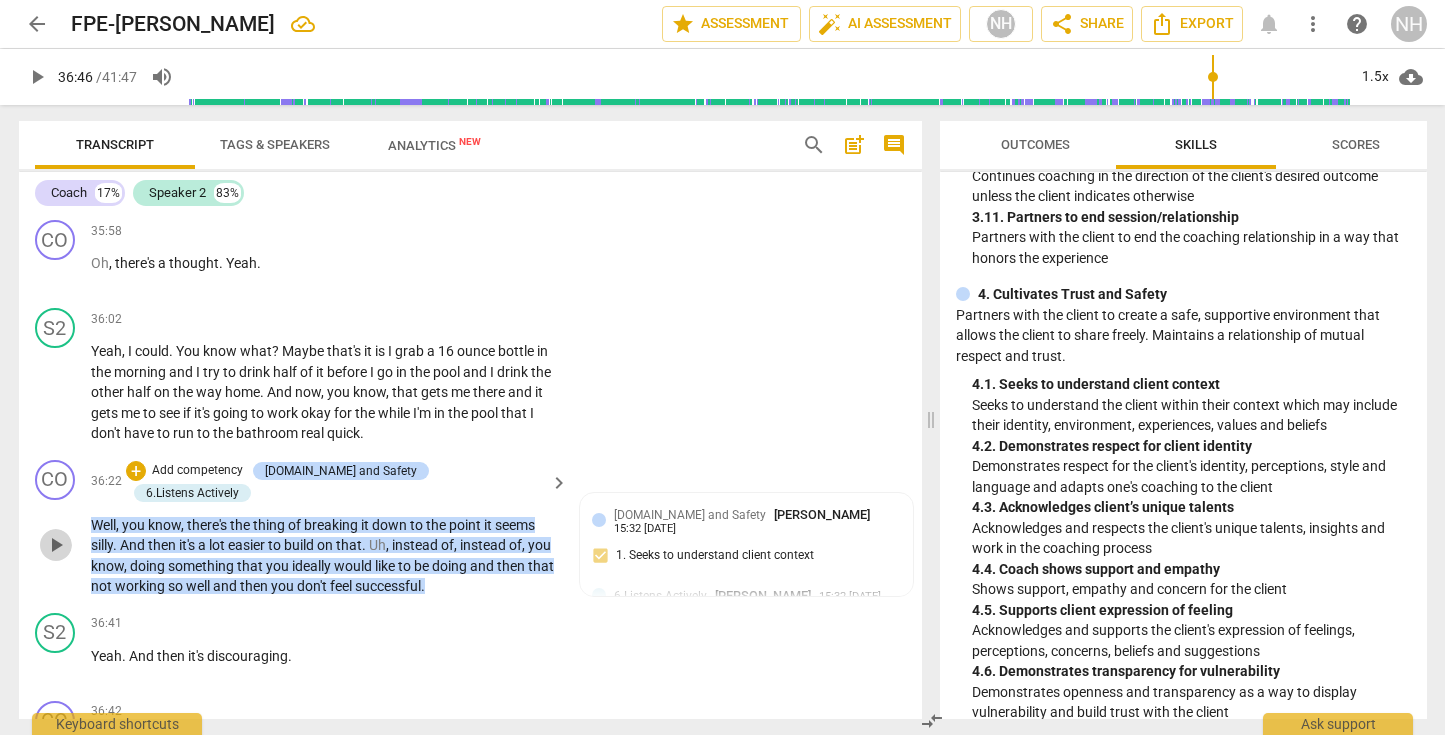 click on "play_arrow" at bounding box center (56, 545) 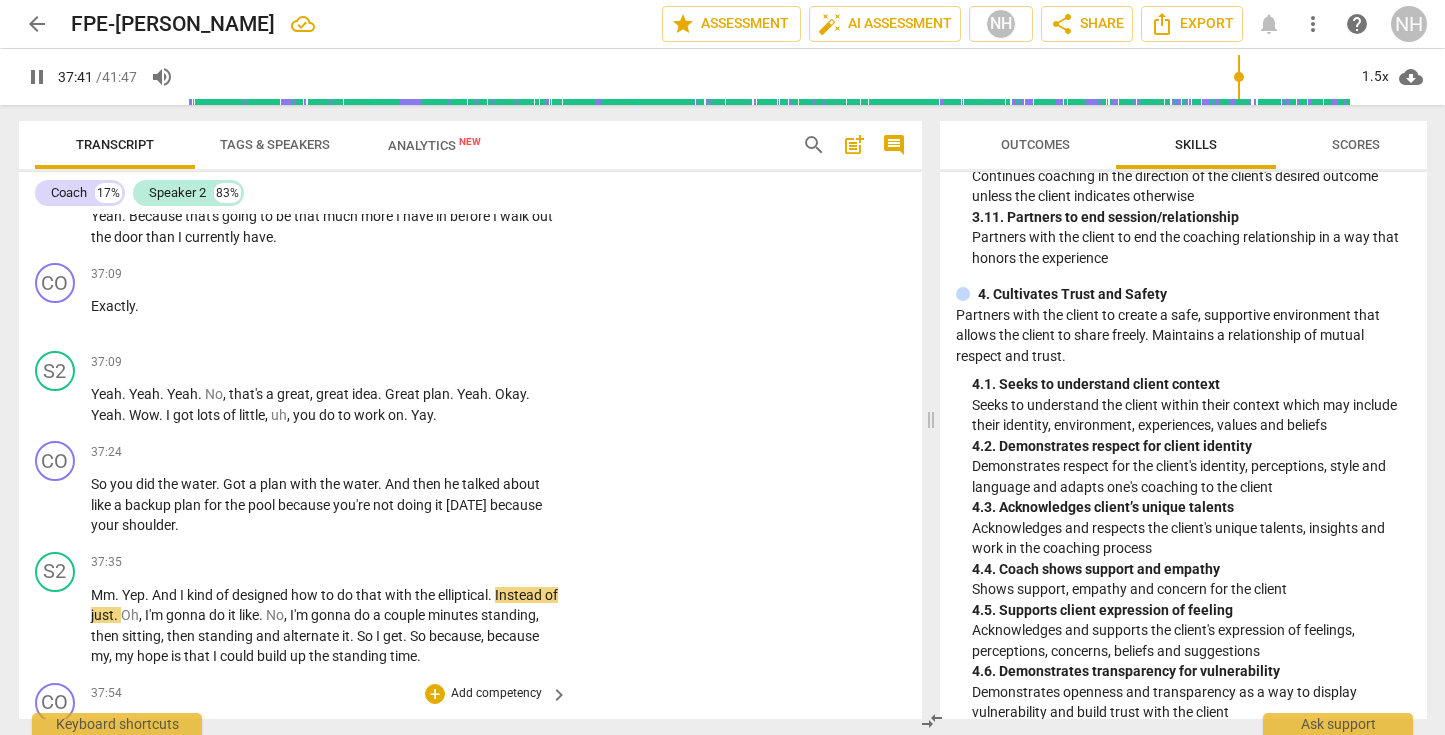 scroll, scrollTop: 21171, scrollLeft: 0, axis: vertical 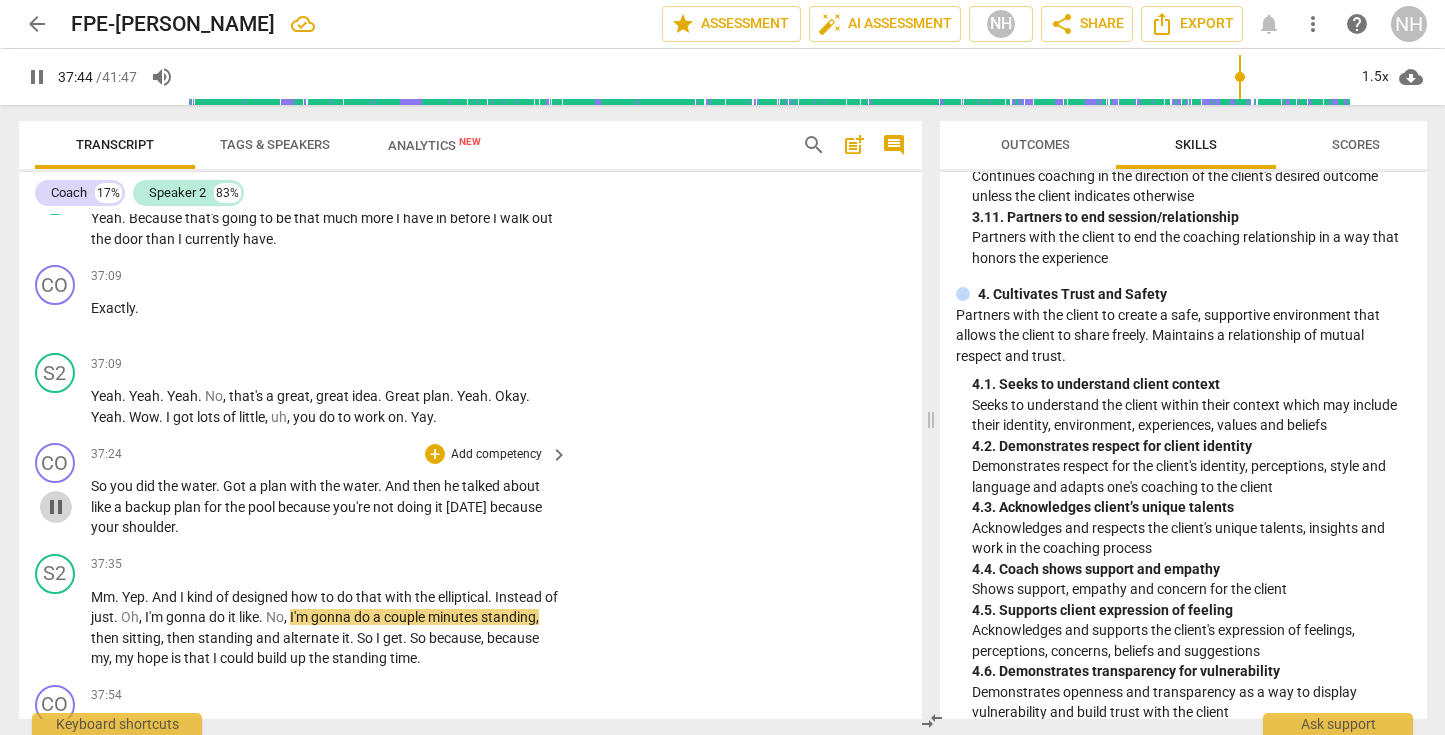 click on "pause" at bounding box center (56, 507) 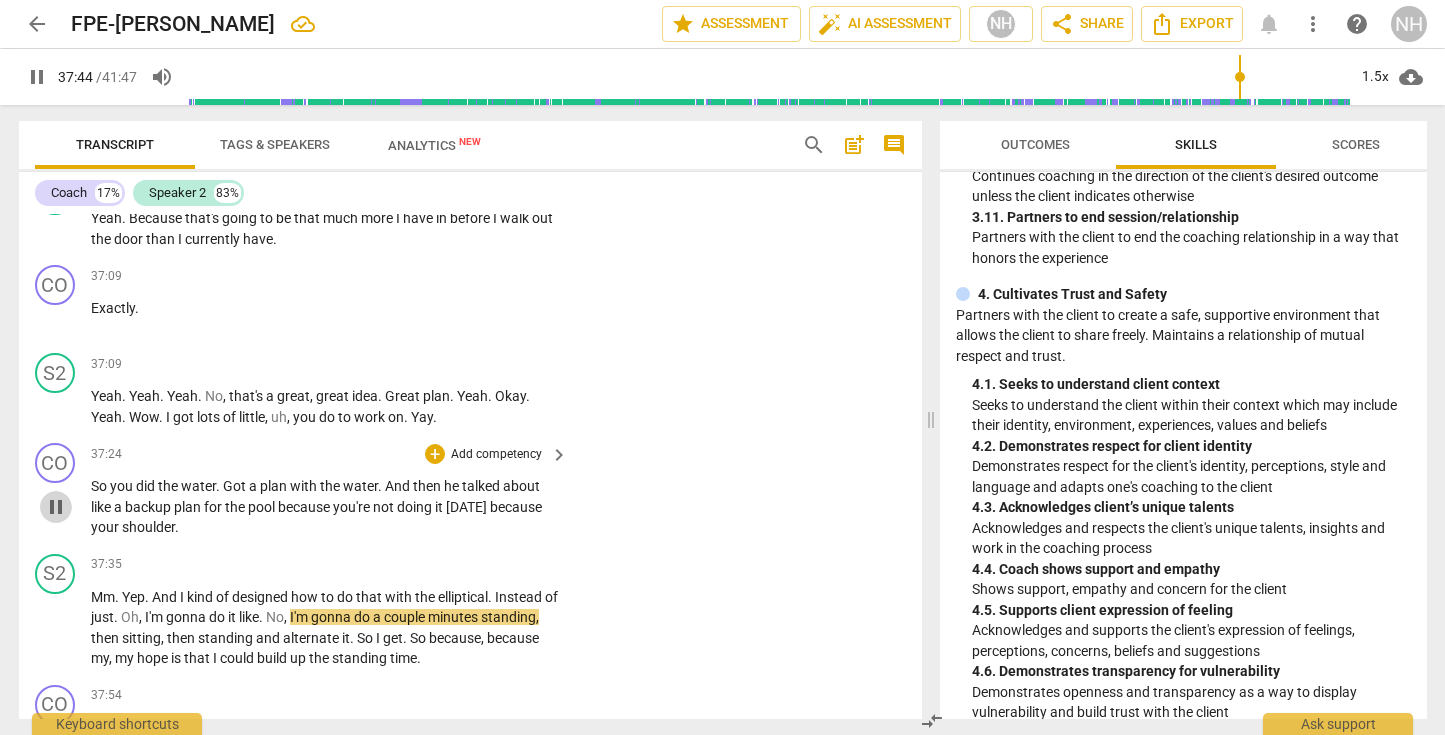 type on "2265" 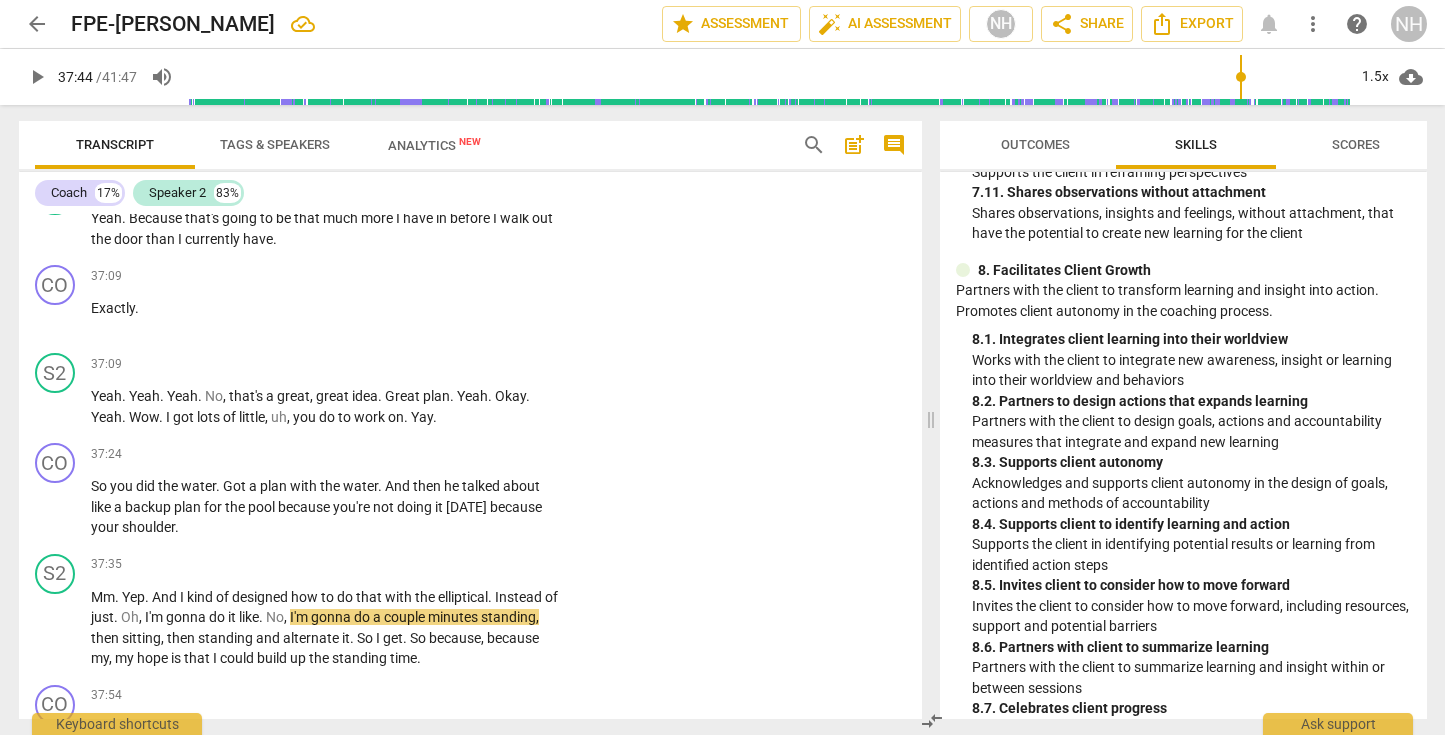 scroll, scrollTop: 3649, scrollLeft: 0, axis: vertical 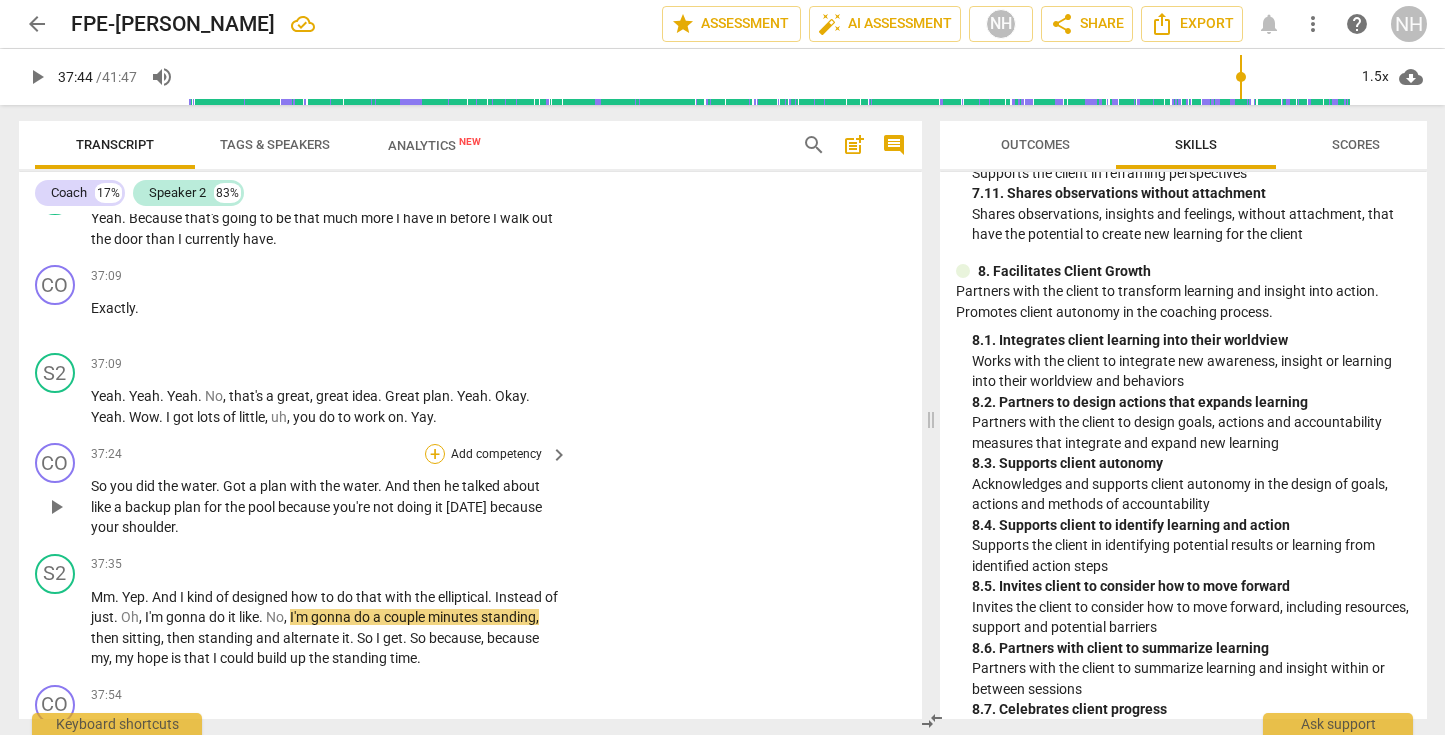 click on "+" at bounding box center (435, 454) 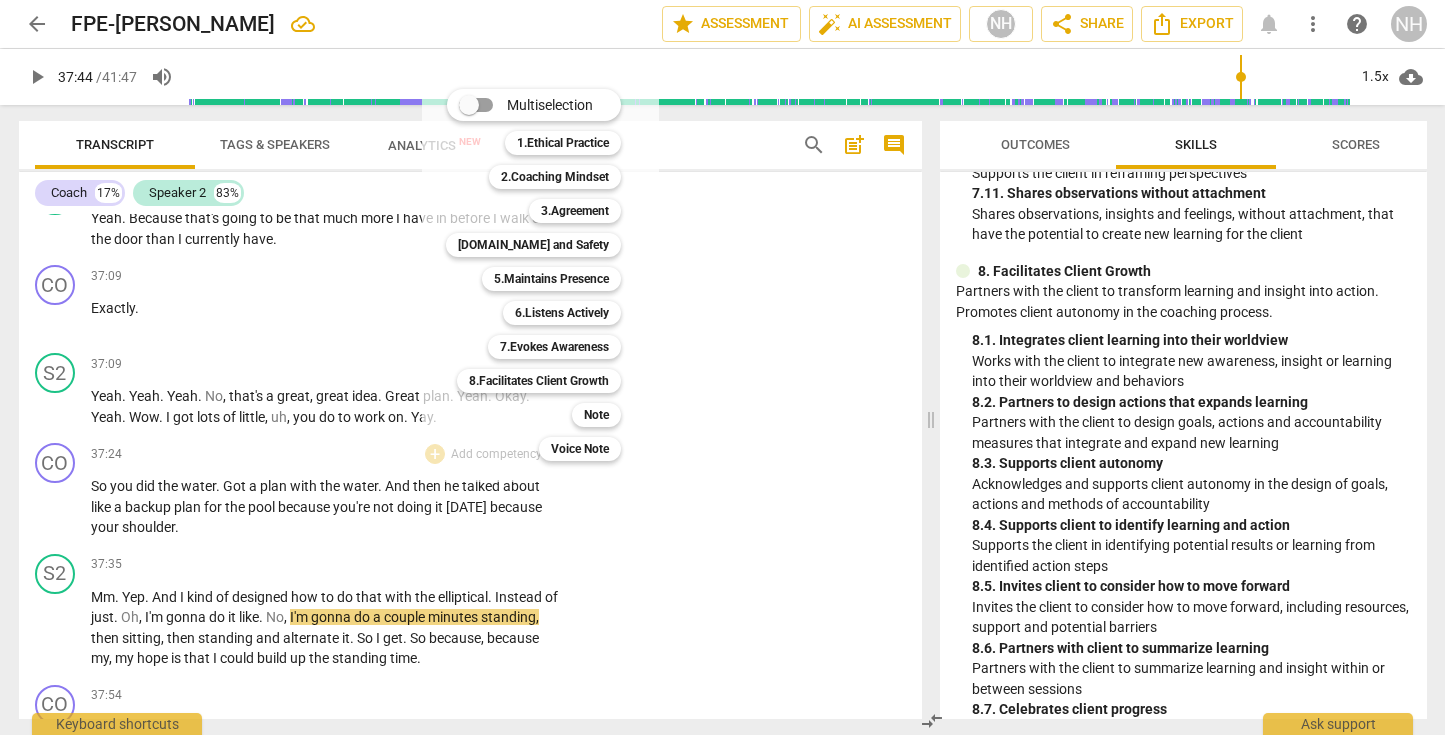 click at bounding box center (722, 367) 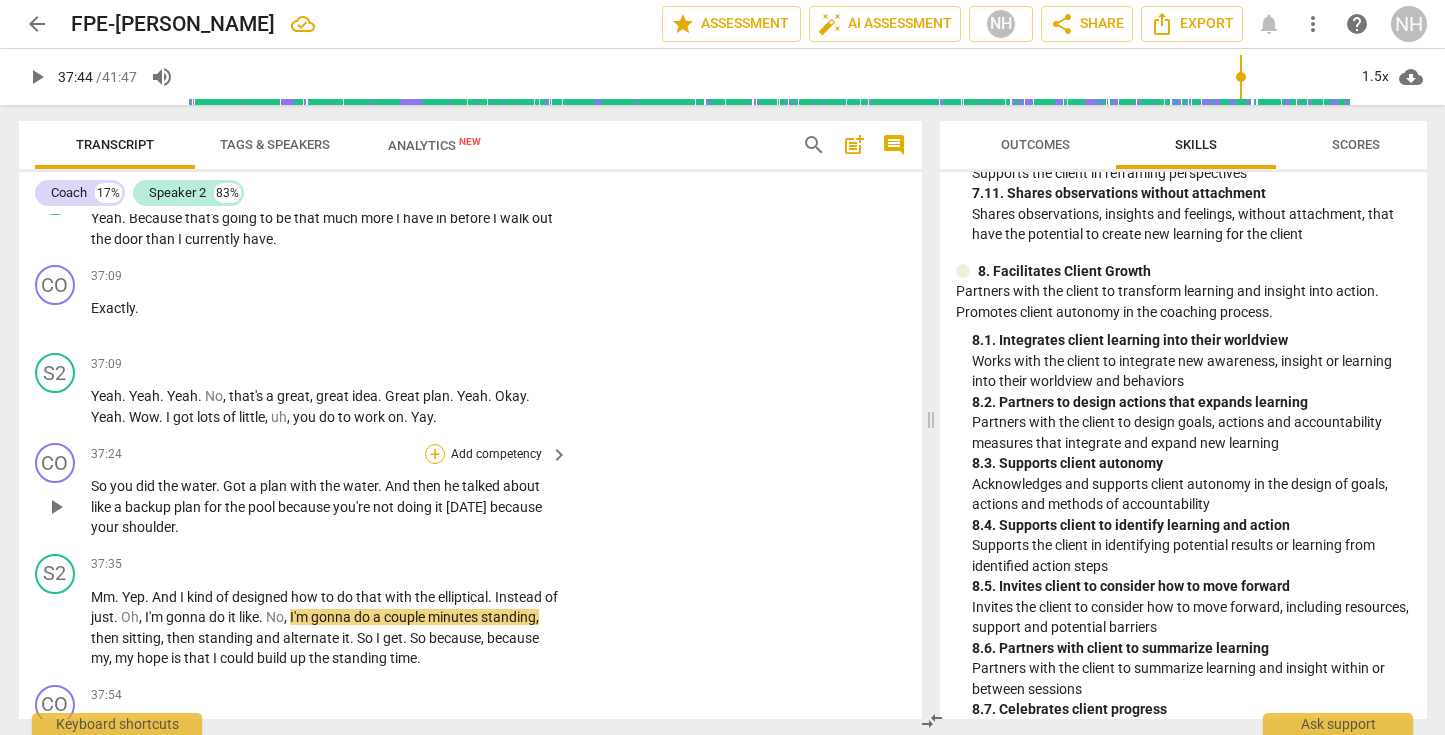 click on "+" at bounding box center (435, 454) 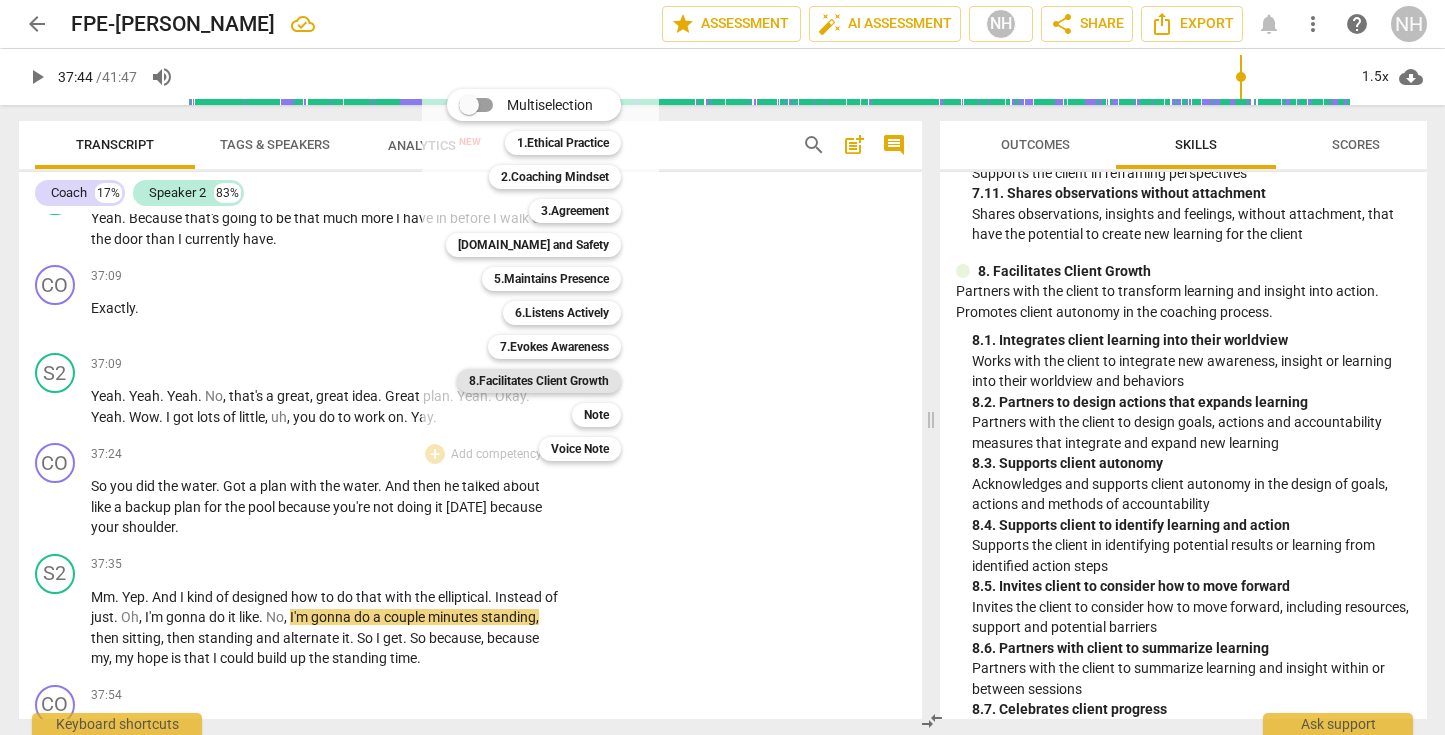 click on "8.Facilitates Client Growth" at bounding box center [539, 381] 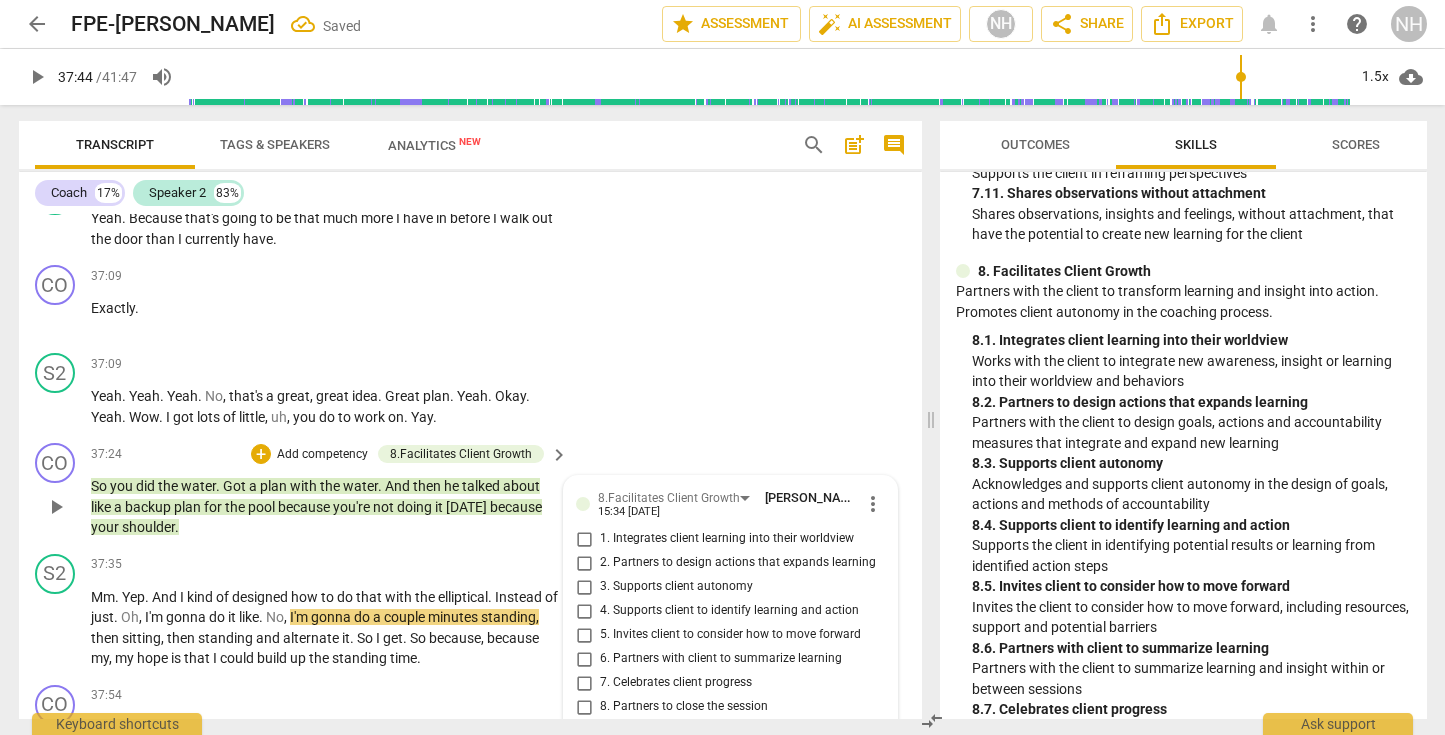 click on "2. Partners to design actions that expands learning" at bounding box center (584, 563) 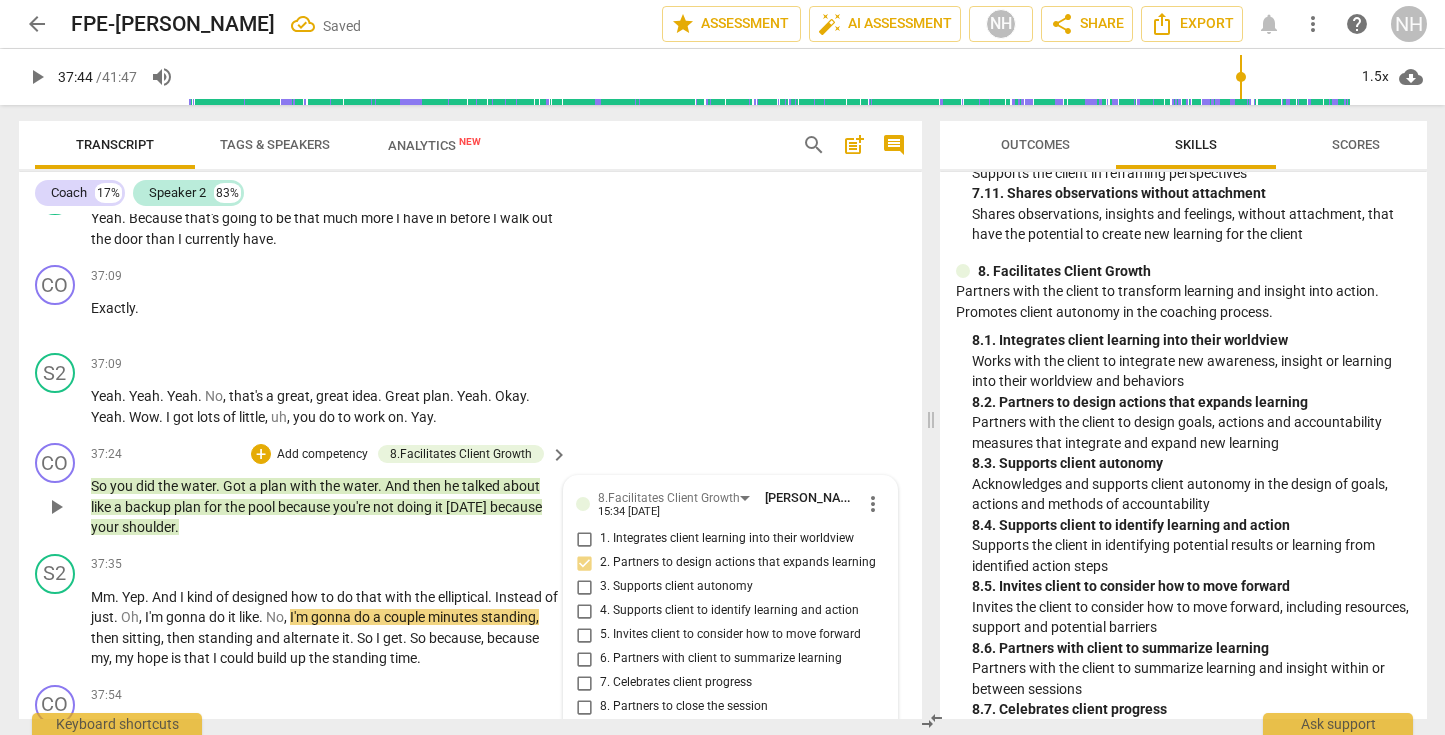click on "CO play_arrow pause 37:24 + Add competency 8.Facilitates Client Growth keyboard_arrow_right So   you   did   the   water .   Got   a   plan   with   the   water .   And   then   he   talked   about   like   a   backup   plan   for   the   pool   because   you're   not   doing   it   [DATE]   because   your   shoulder . 8.Facilitates Client Growth [PERSON_NAME] 15:34 [DATE] more_vert 1. Integrates client learning into their worldview 2. Partners to design actions that expands learning 3. Supports client autonomy 4. Supports client to identify learning and action 5. Invites client to consider how to move forward 6. Partners with client to summarize learning 7. Celebrates client progress 8. Partners to close the session mic" at bounding box center [470, 490] 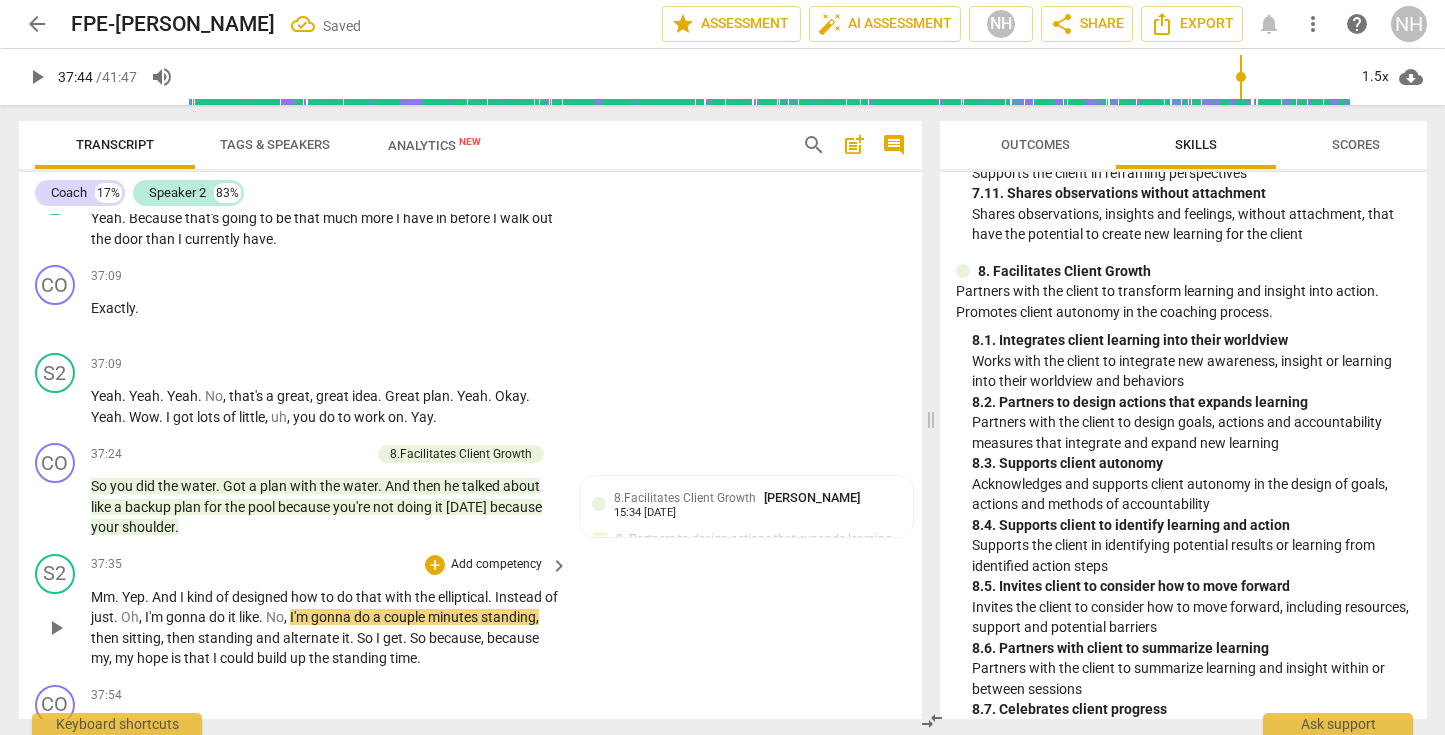 click on "play_arrow" at bounding box center [56, 628] 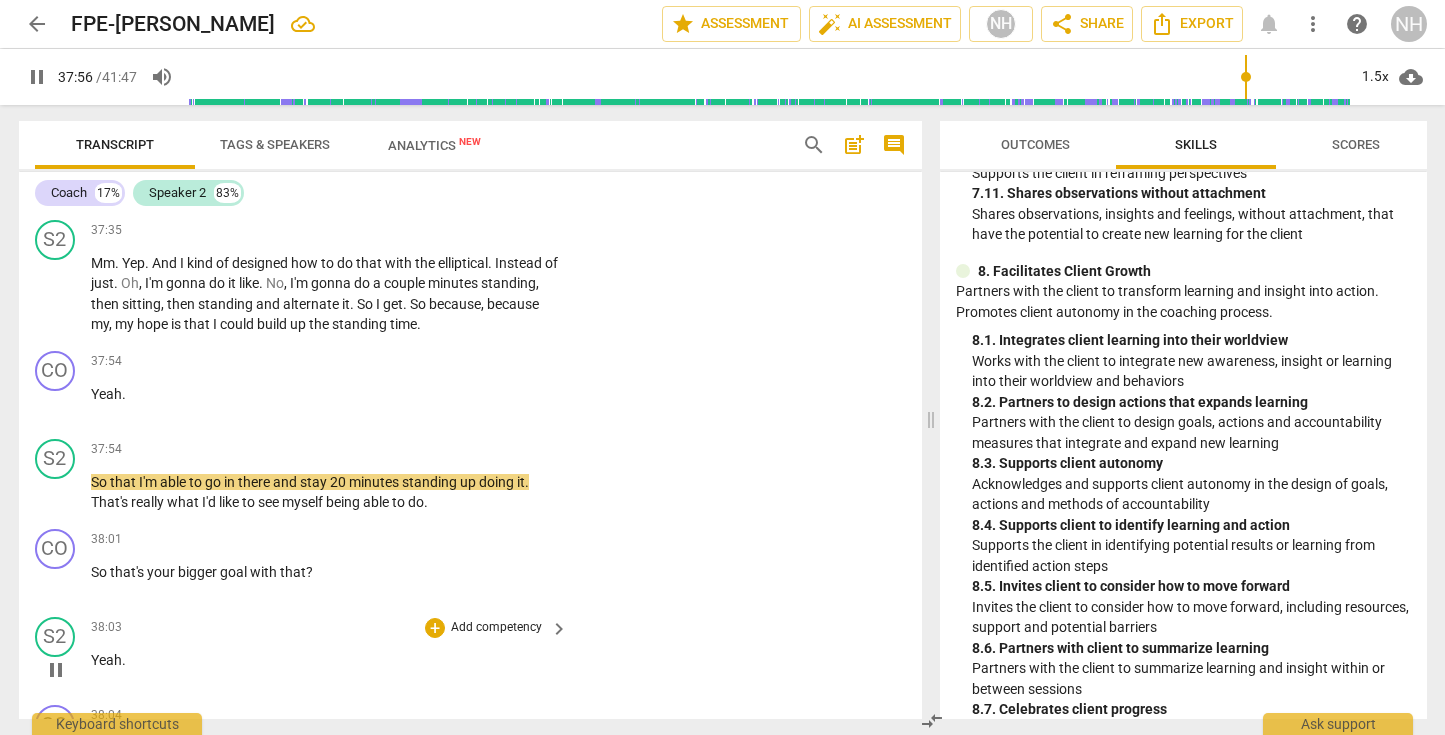 scroll, scrollTop: 21506, scrollLeft: 0, axis: vertical 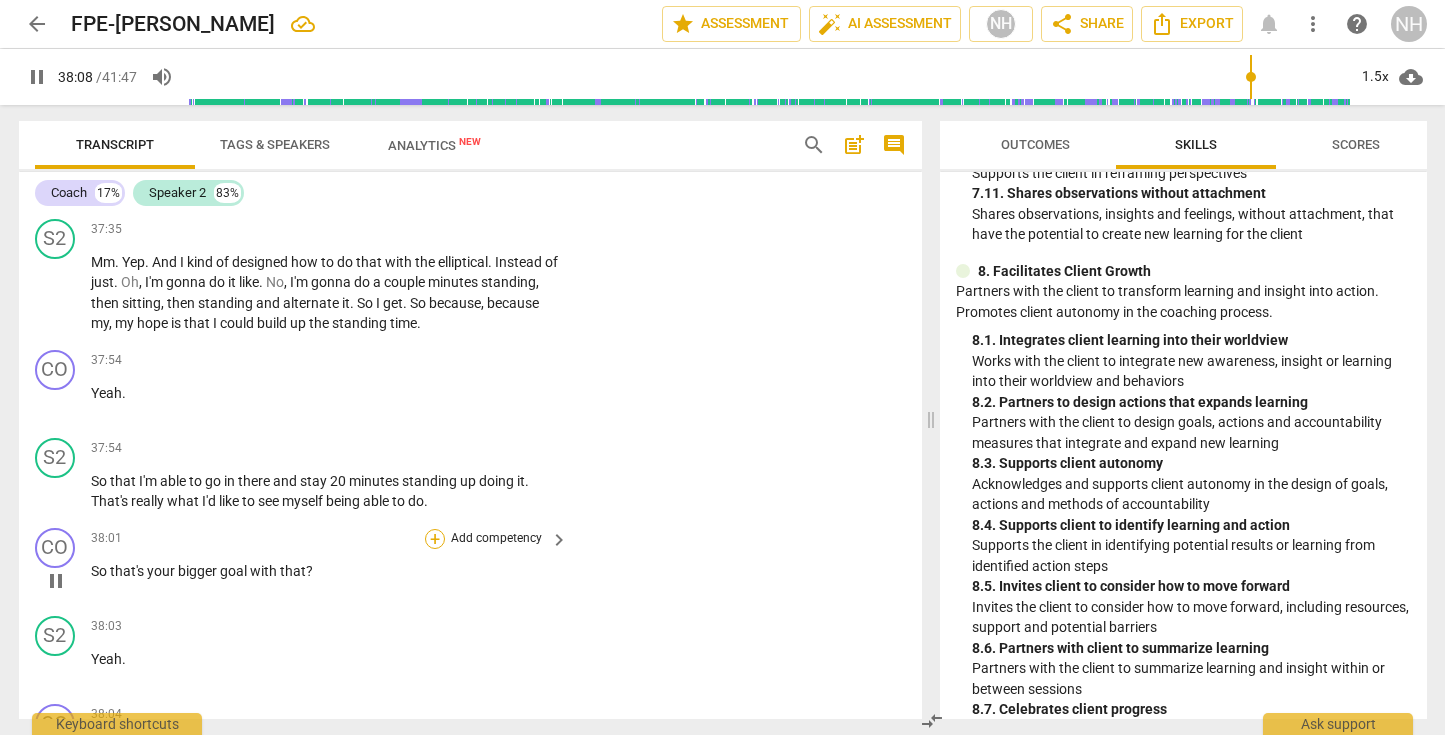 click on "+" at bounding box center [435, 539] 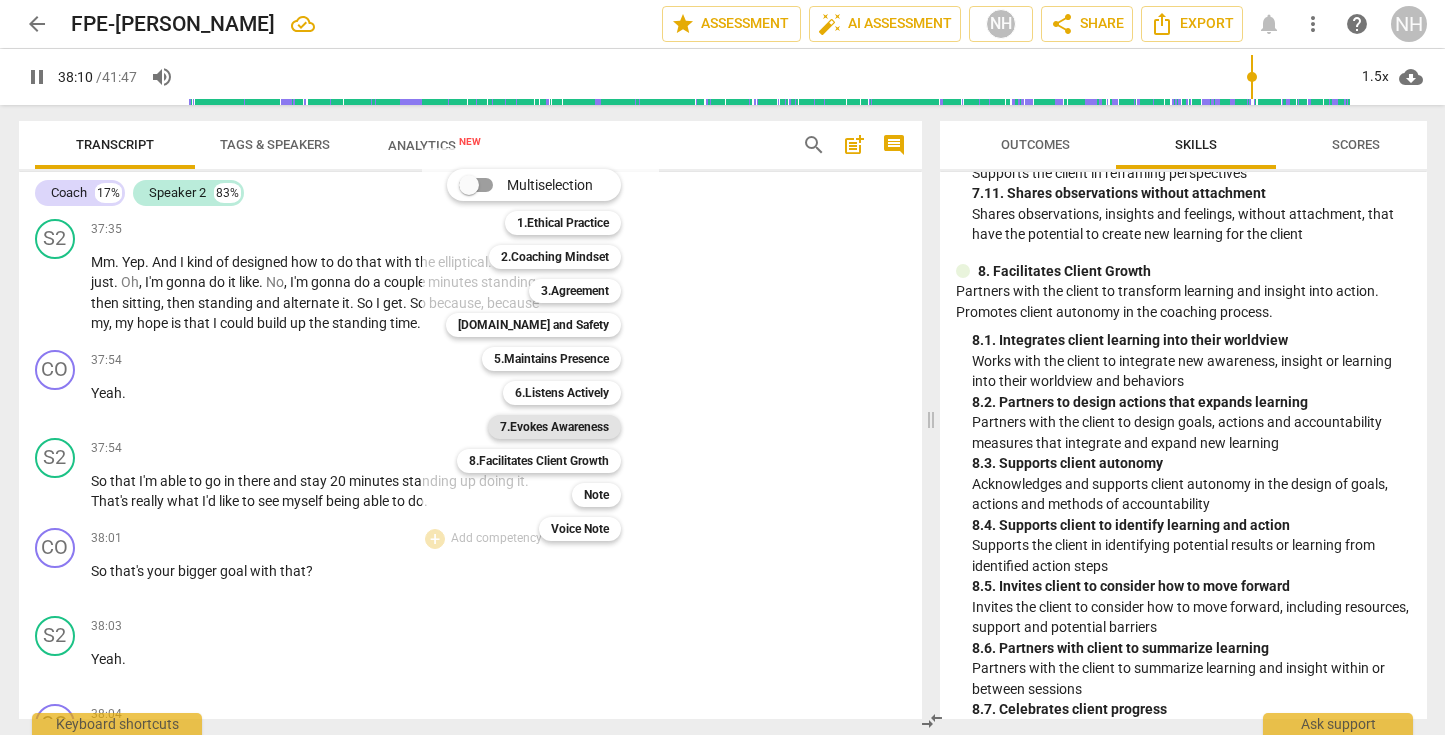 click on "7.Evokes Awareness" at bounding box center [554, 427] 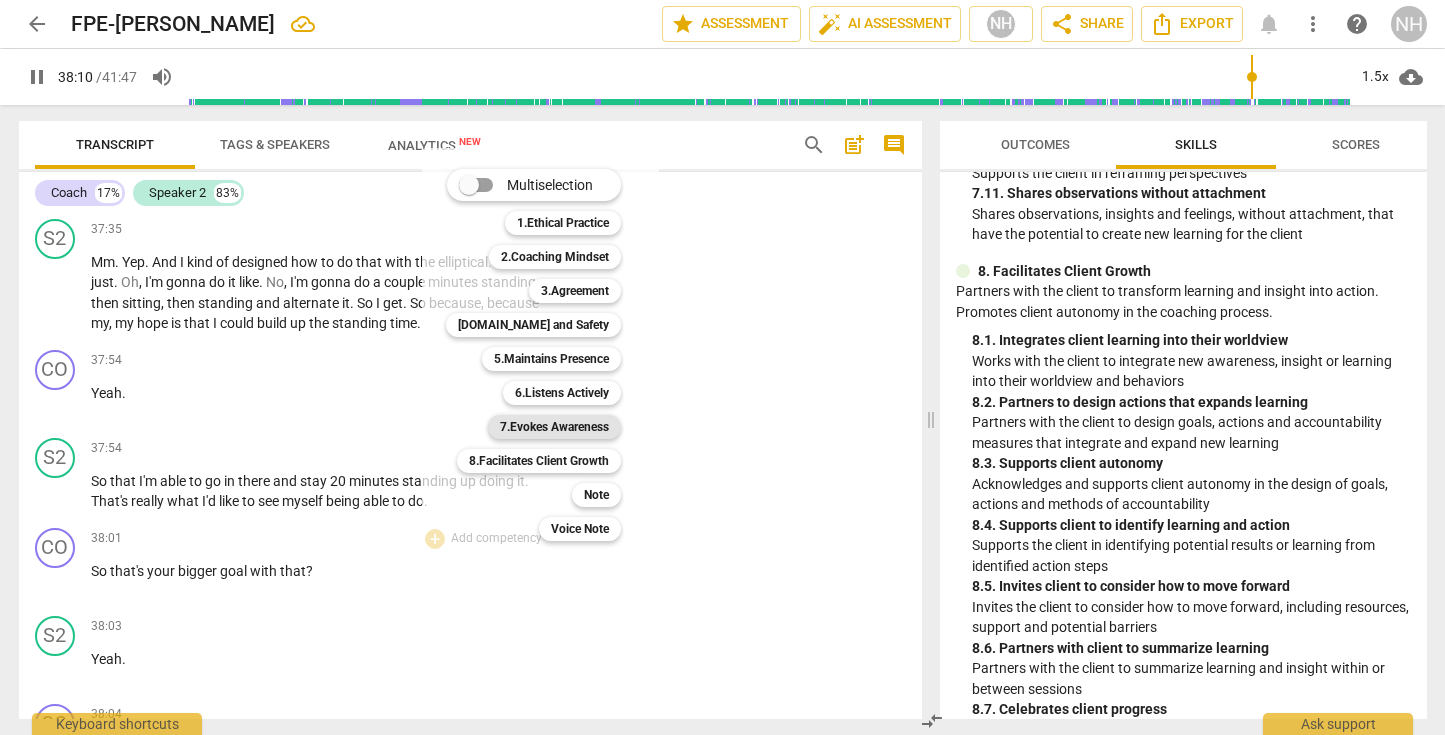 type on "2291" 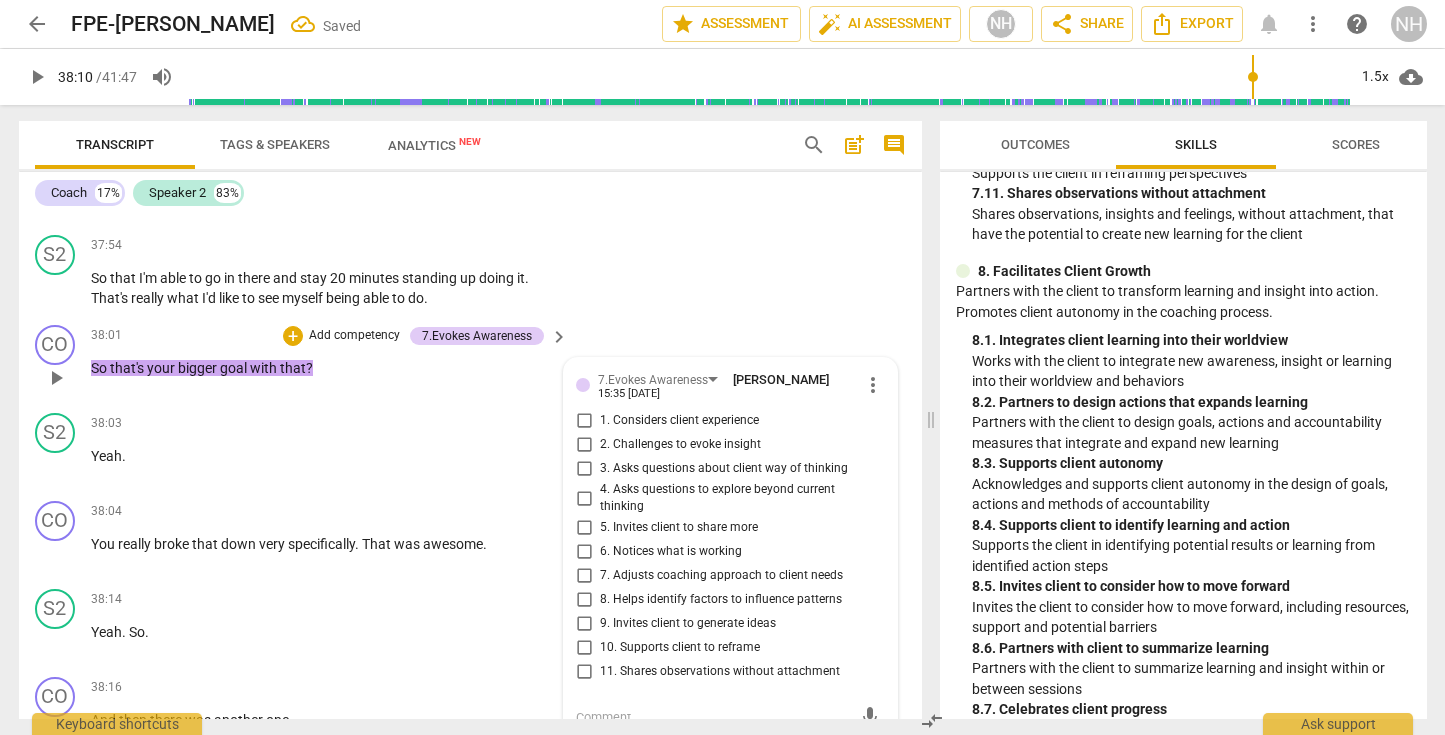 scroll, scrollTop: 21704, scrollLeft: 0, axis: vertical 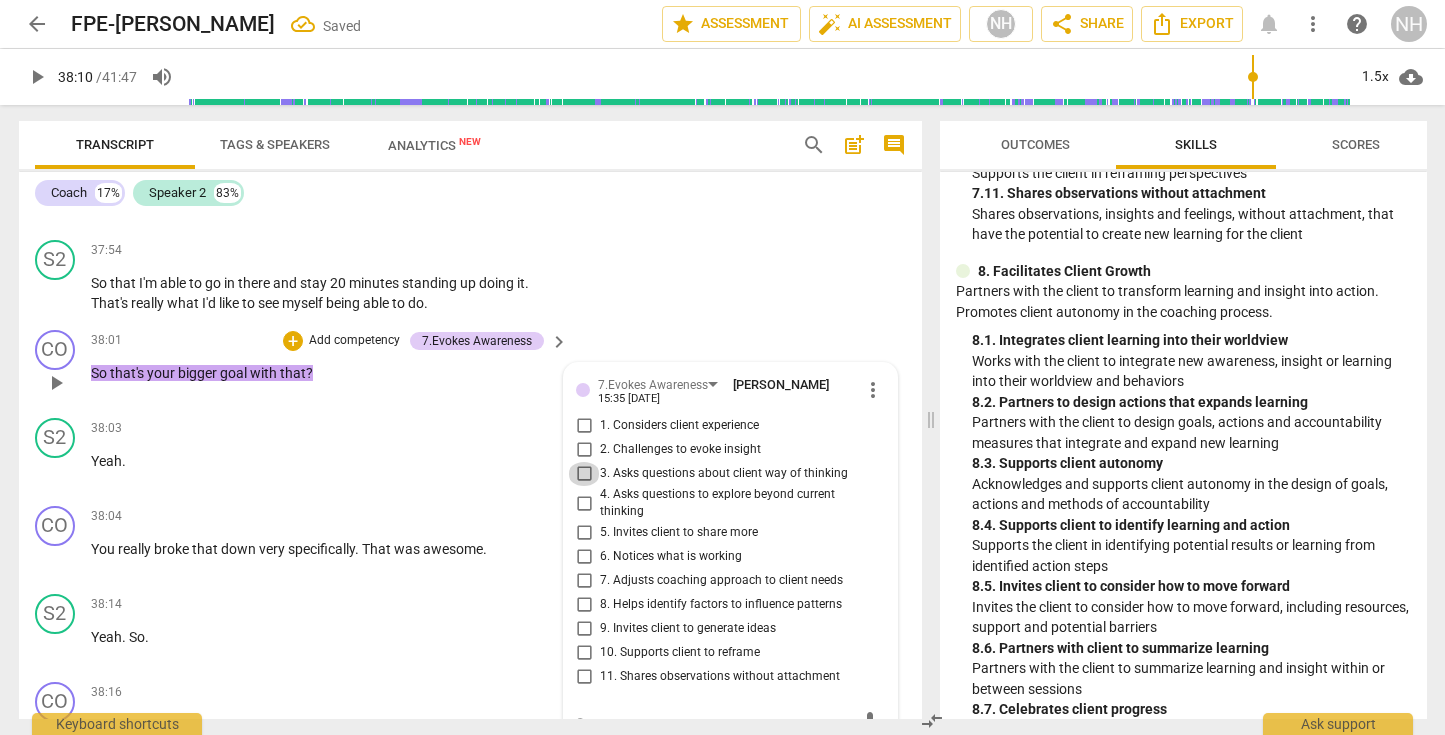 click on "3. Asks questions about client way of thinking" at bounding box center [584, 474] 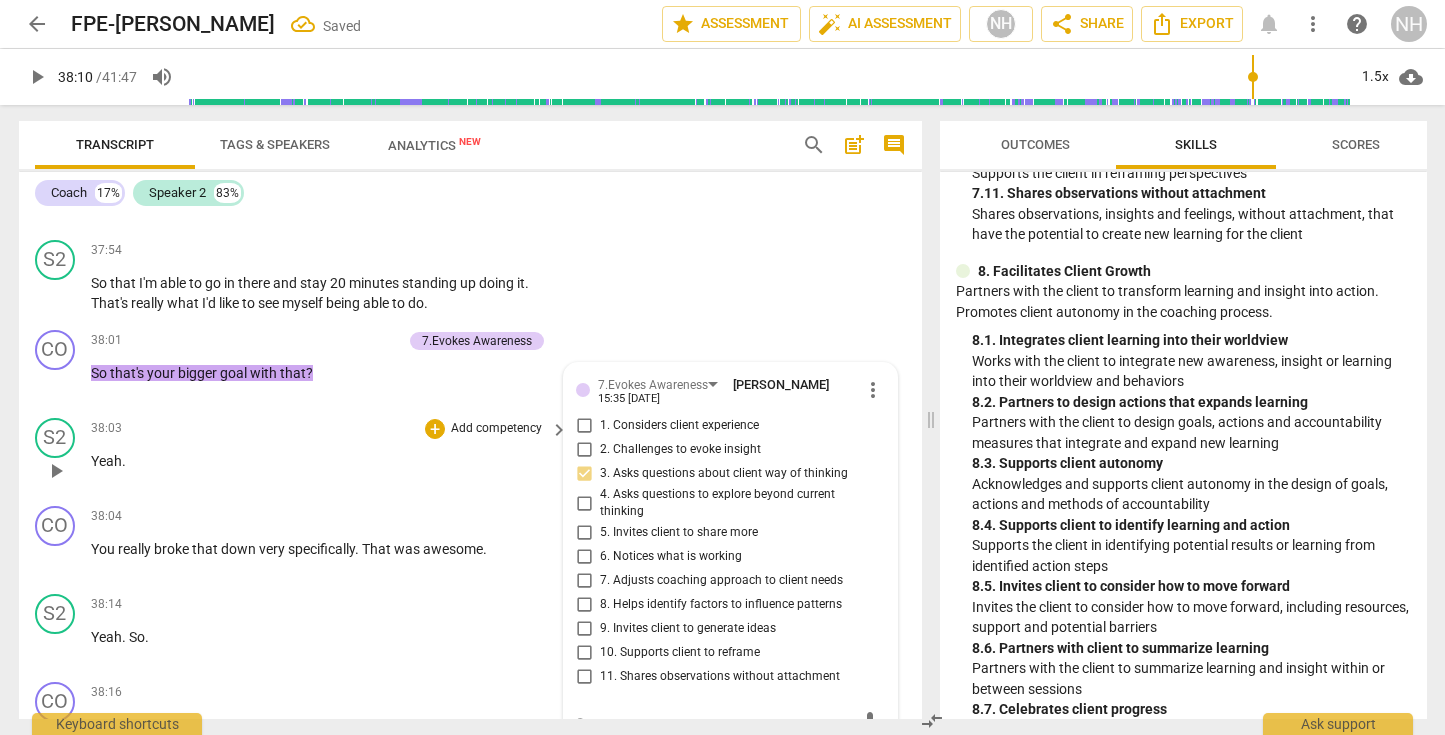 click on "38:03 + Add competency keyboard_arrow_right Yeah ." at bounding box center [330, 454] 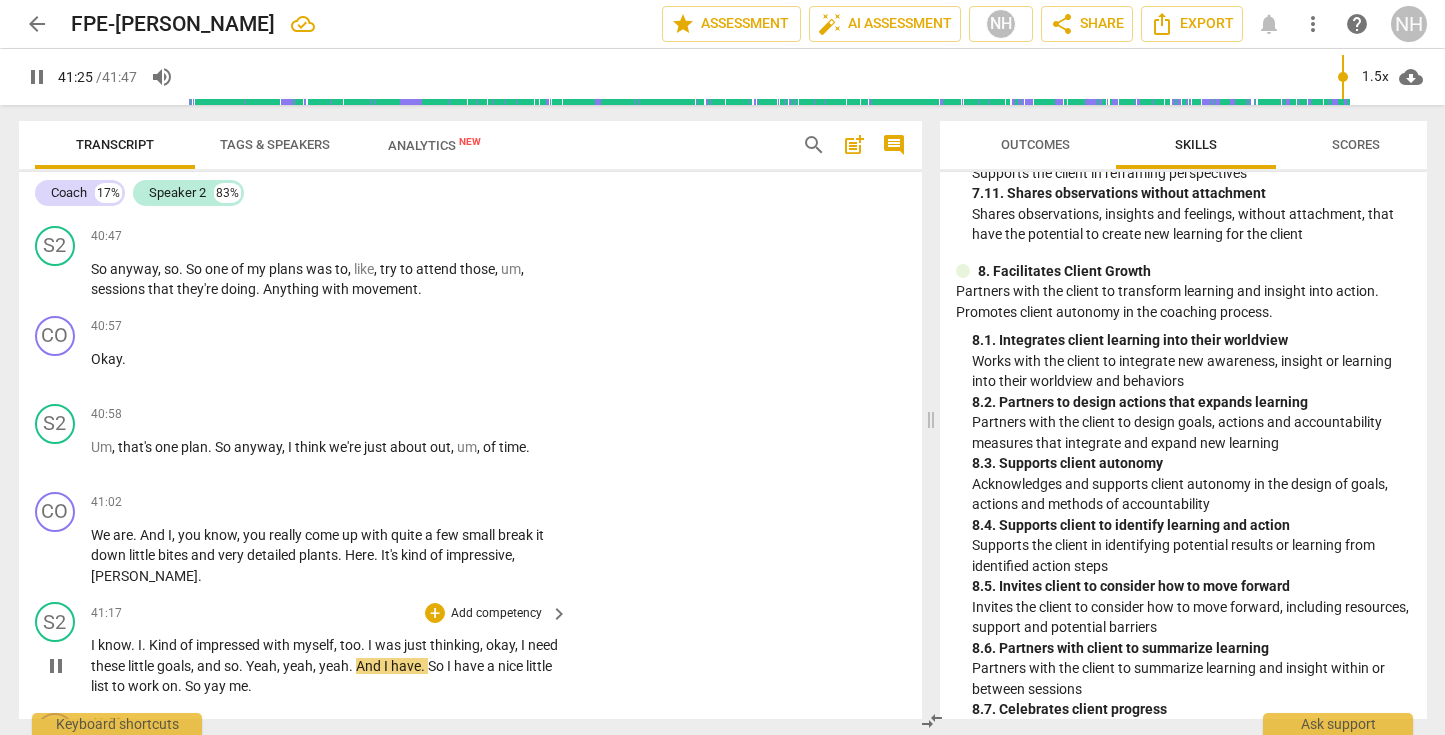scroll, scrollTop: 24251, scrollLeft: 0, axis: vertical 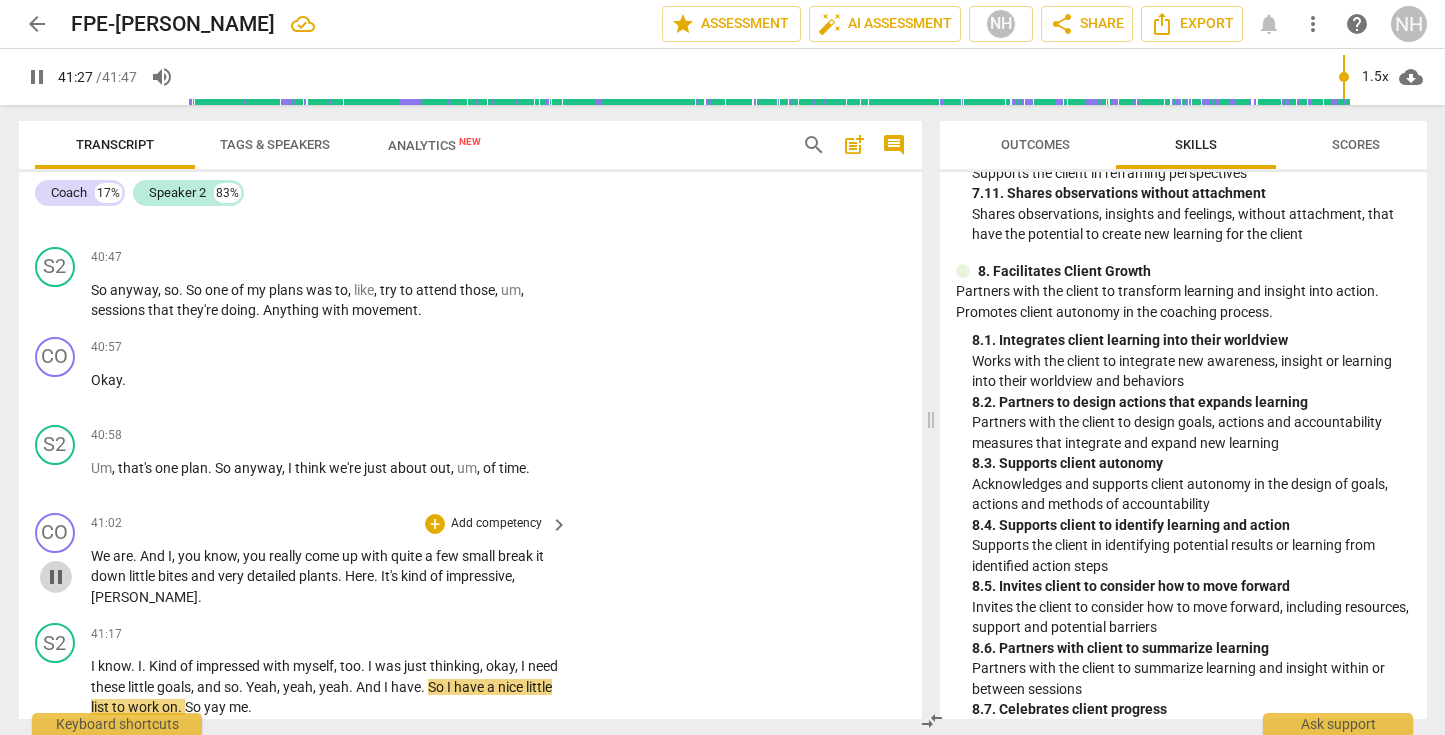 click on "pause" at bounding box center [56, 577] 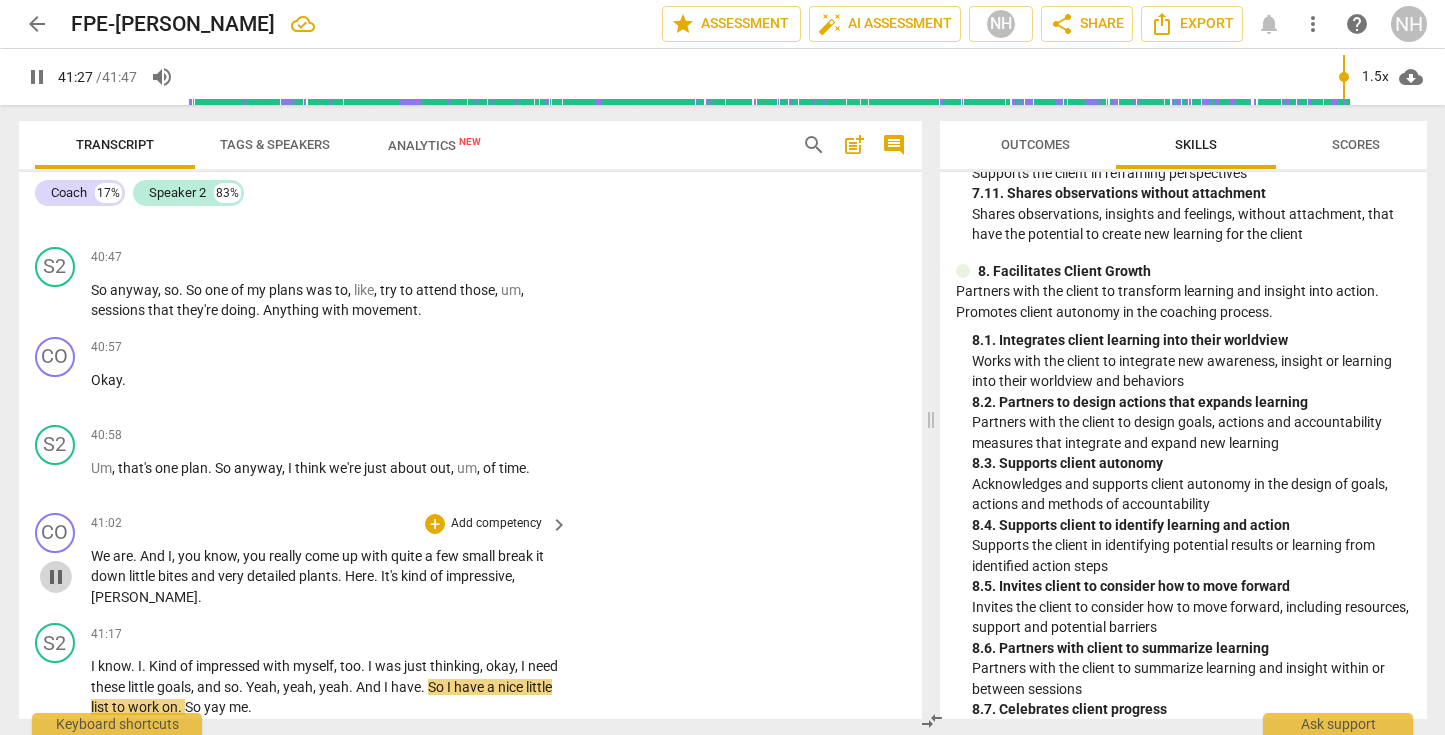 type on "2488" 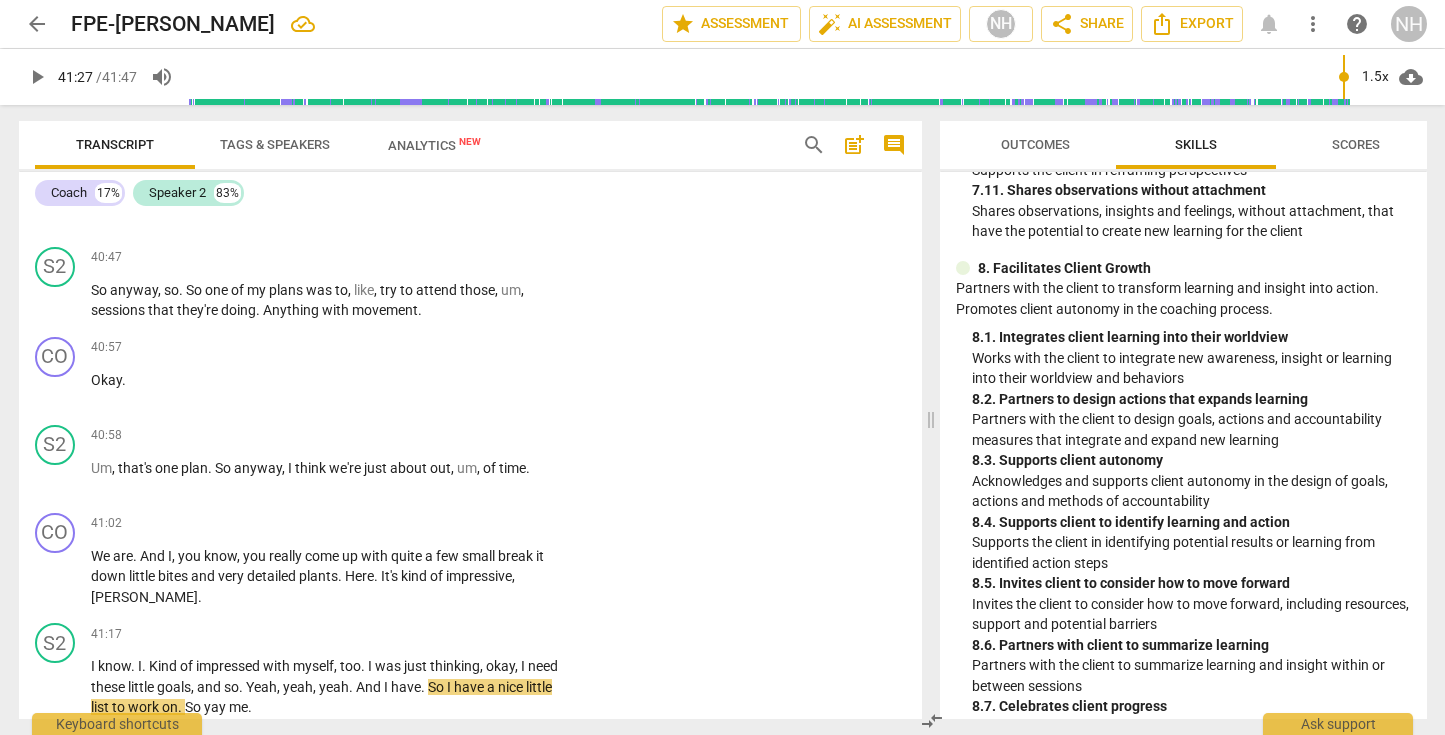 scroll, scrollTop: 3649, scrollLeft: 0, axis: vertical 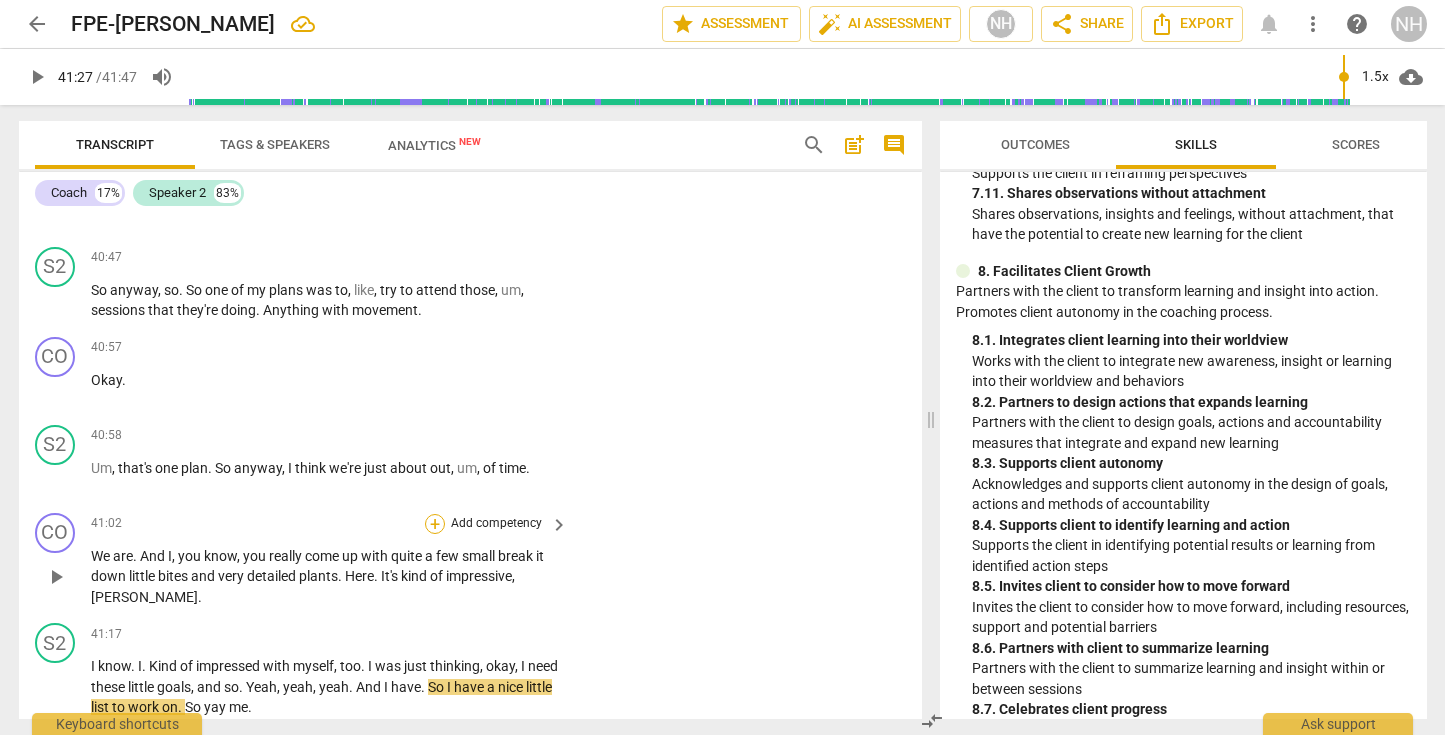 click on "+" at bounding box center (435, 524) 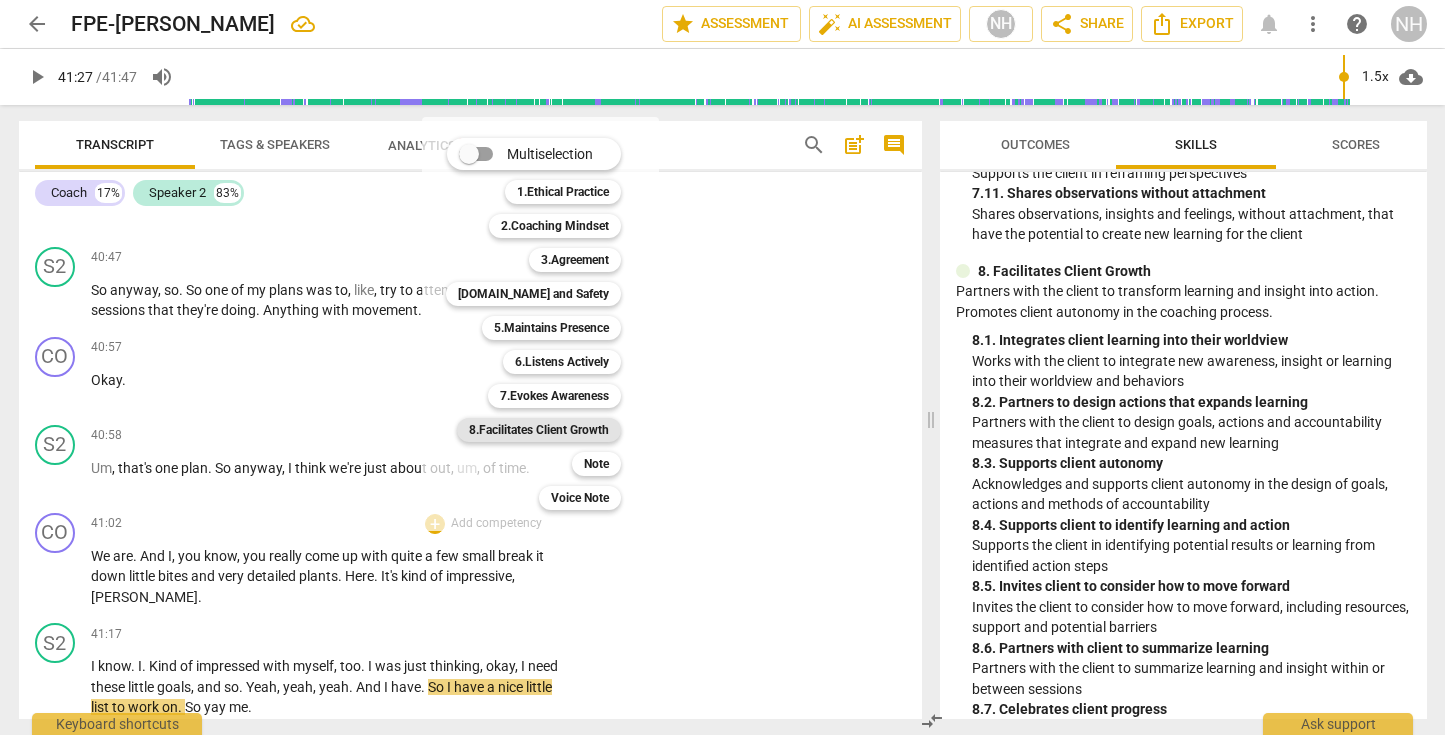 click on "8.Facilitates Client Growth" at bounding box center [539, 430] 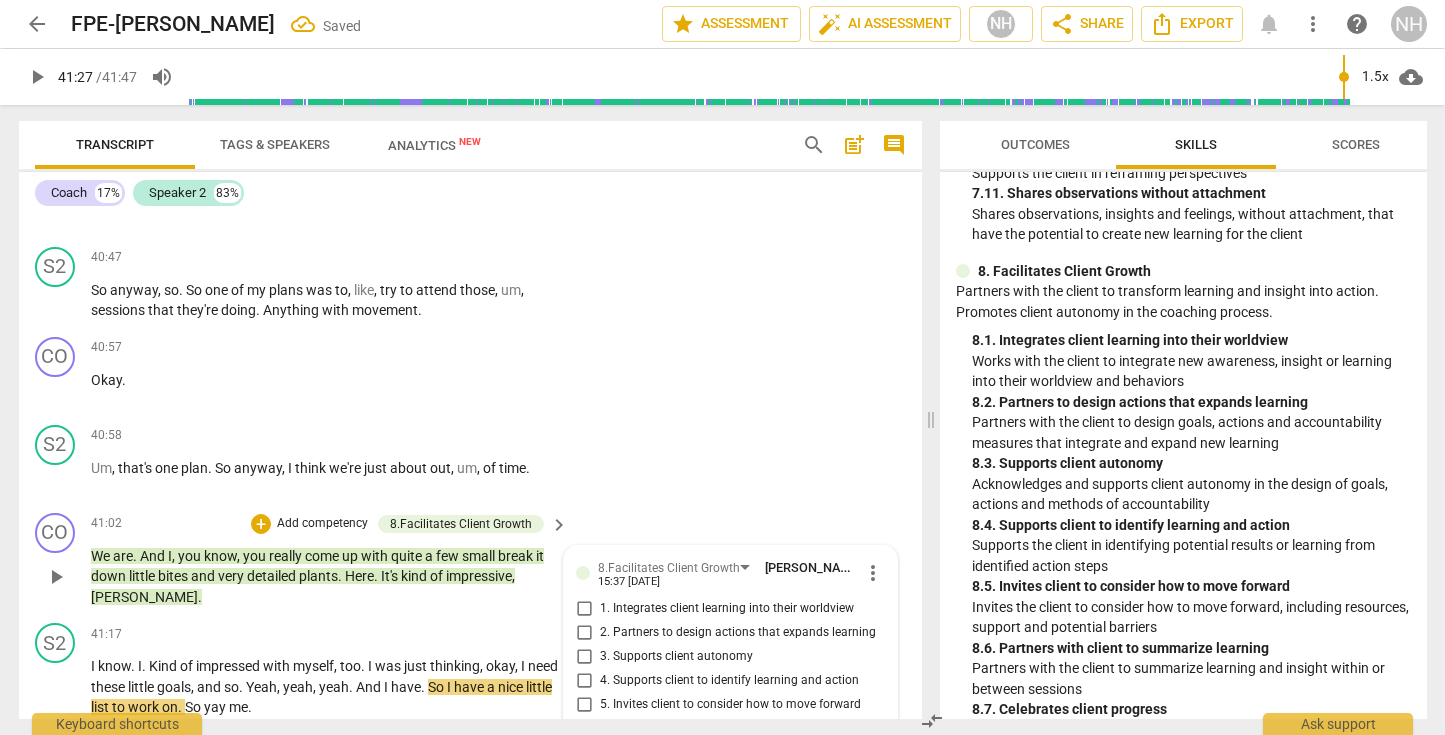 click on "7. Celebrates client progress" at bounding box center (584, 753) 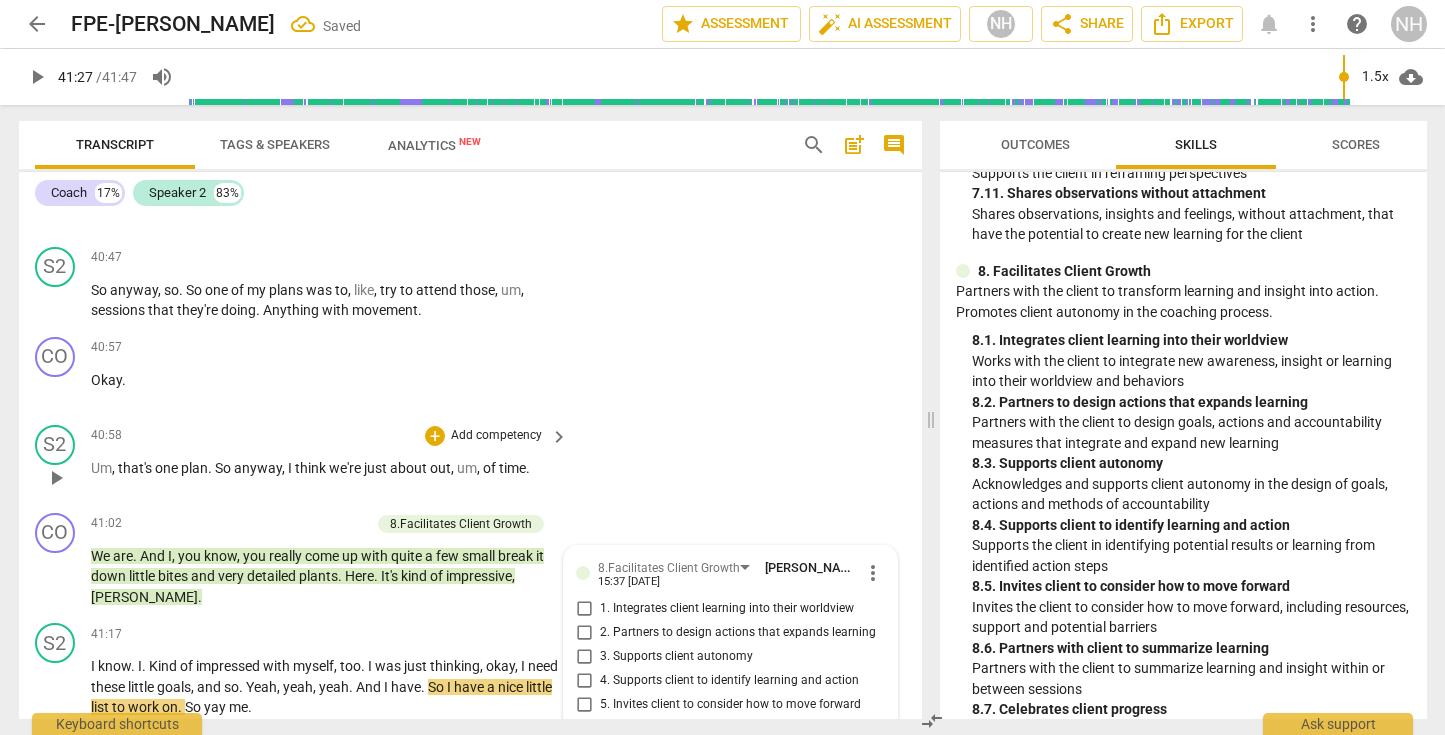 click on "S2 play_arrow pause 40:58 + Add competency keyboard_arrow_right Um ,   that's   one   plan .   So   anyway ,   I   think   we're   just   about   out ,   um ,   of   time ." at bounding box center (470, 461) 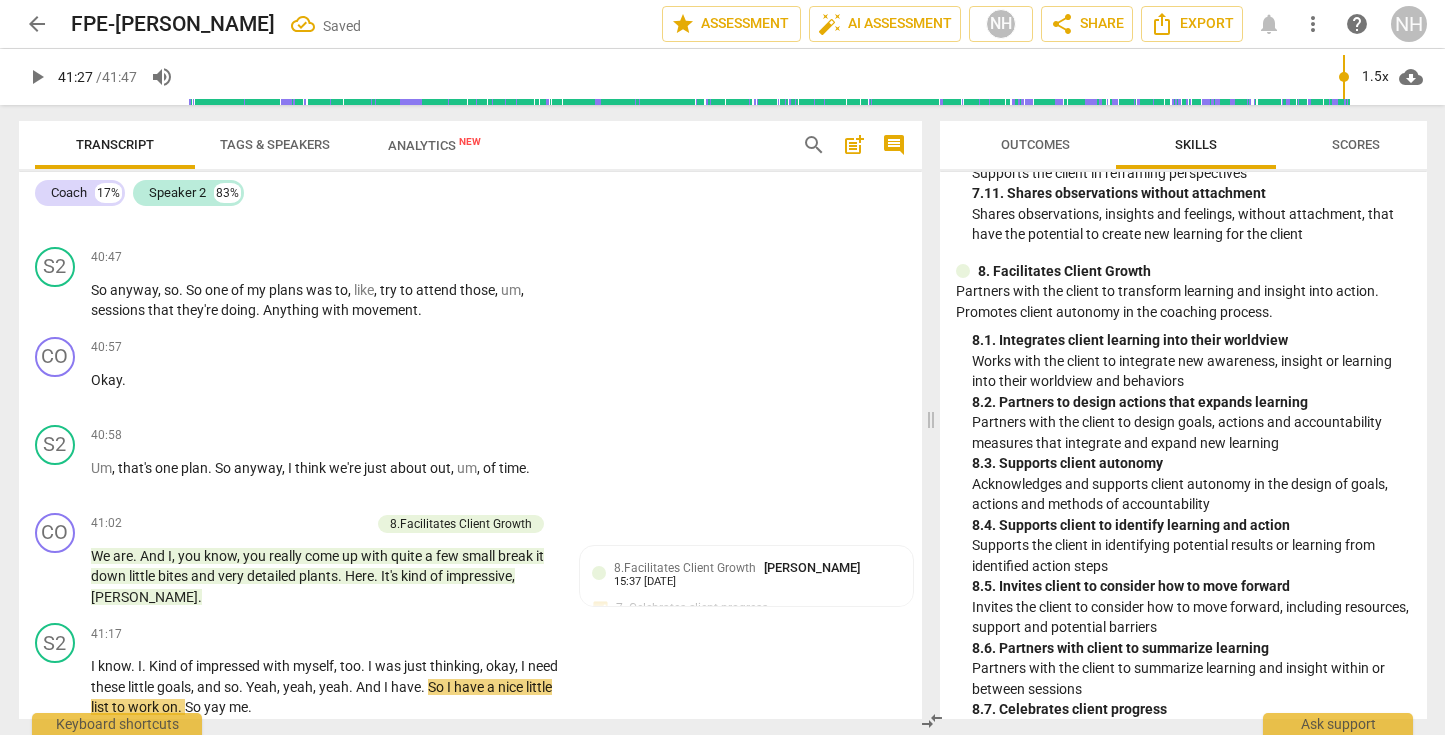scroll, scrollTop: 3647, scrollLeft: 0, axis: vertical 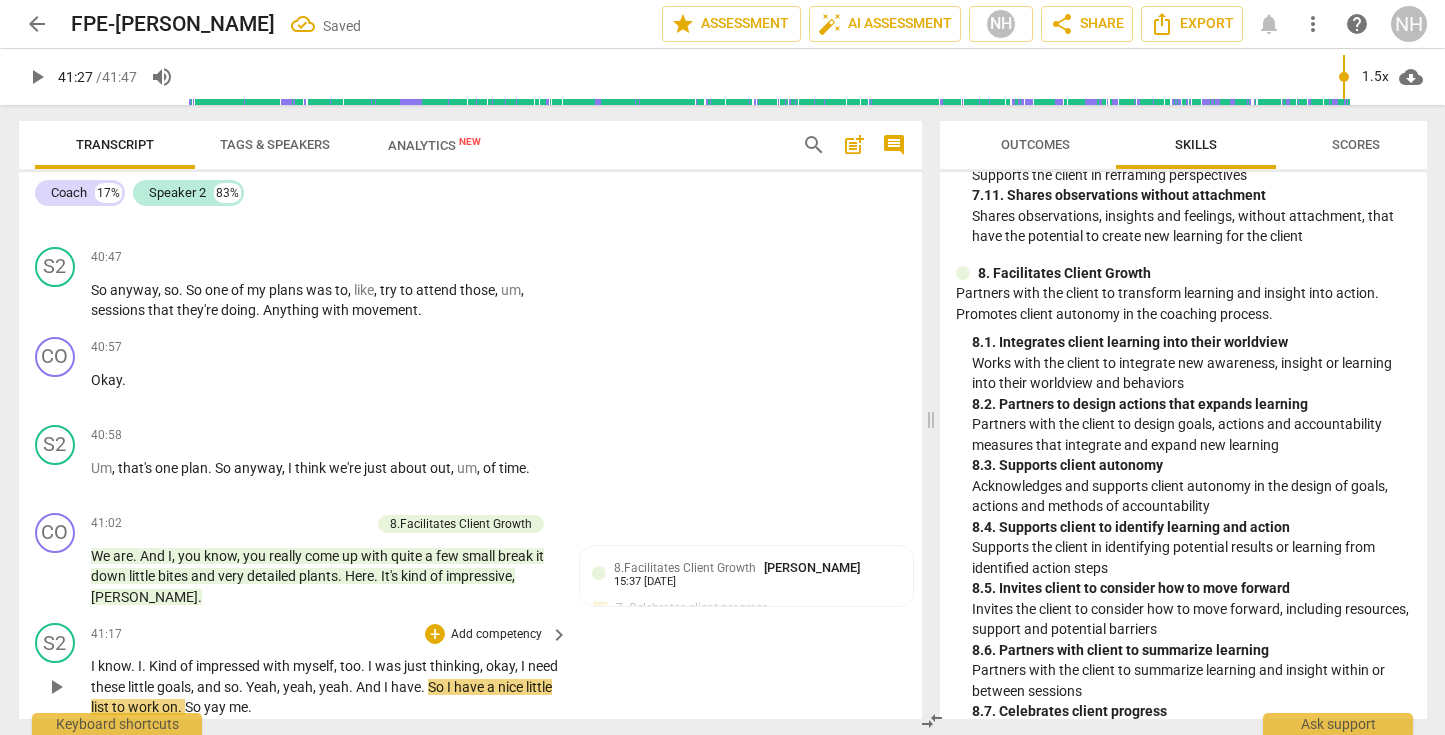 click on "play_arrow" at bounding box center [56, 687] 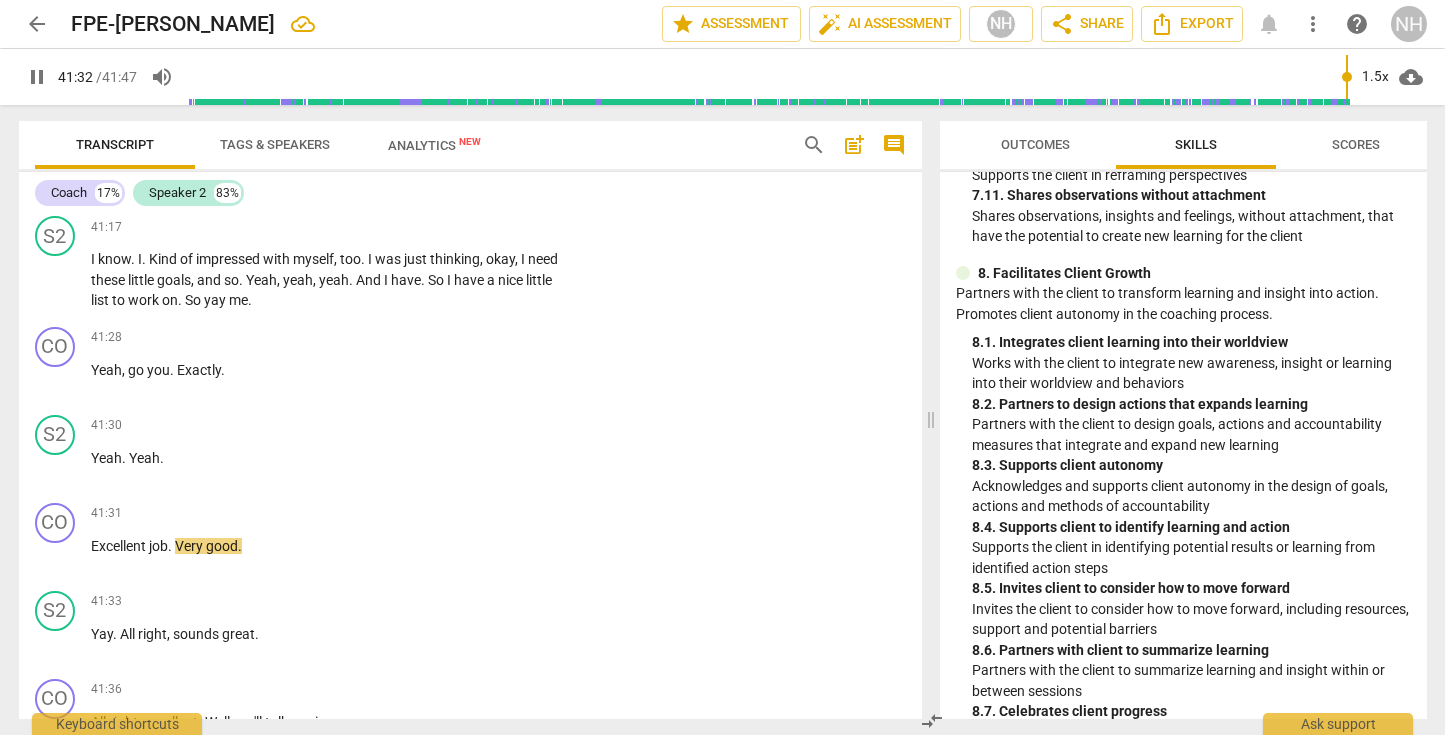 scroll, scrollTop: 24657, scrollLeft: 0, axis: vertical 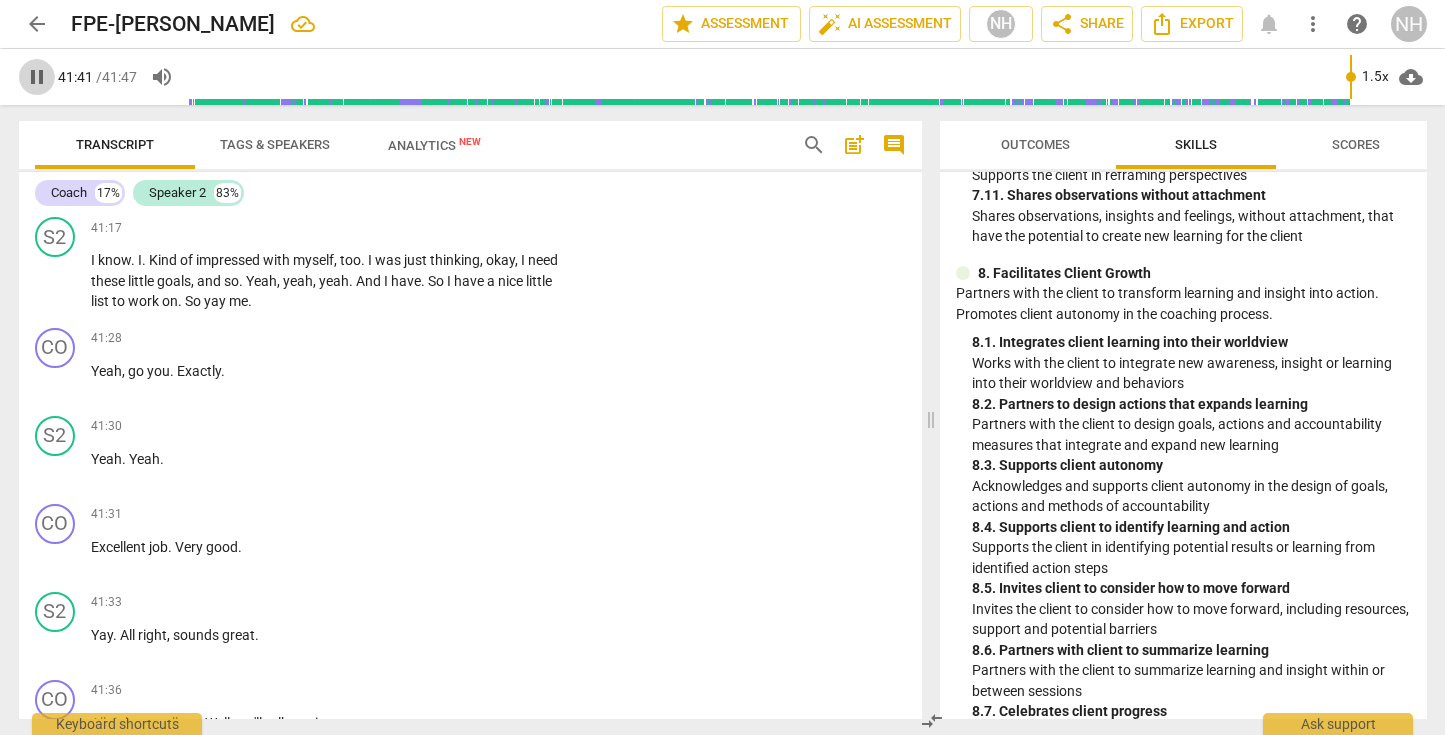 click on "pause" at bounding box center (37, 77) 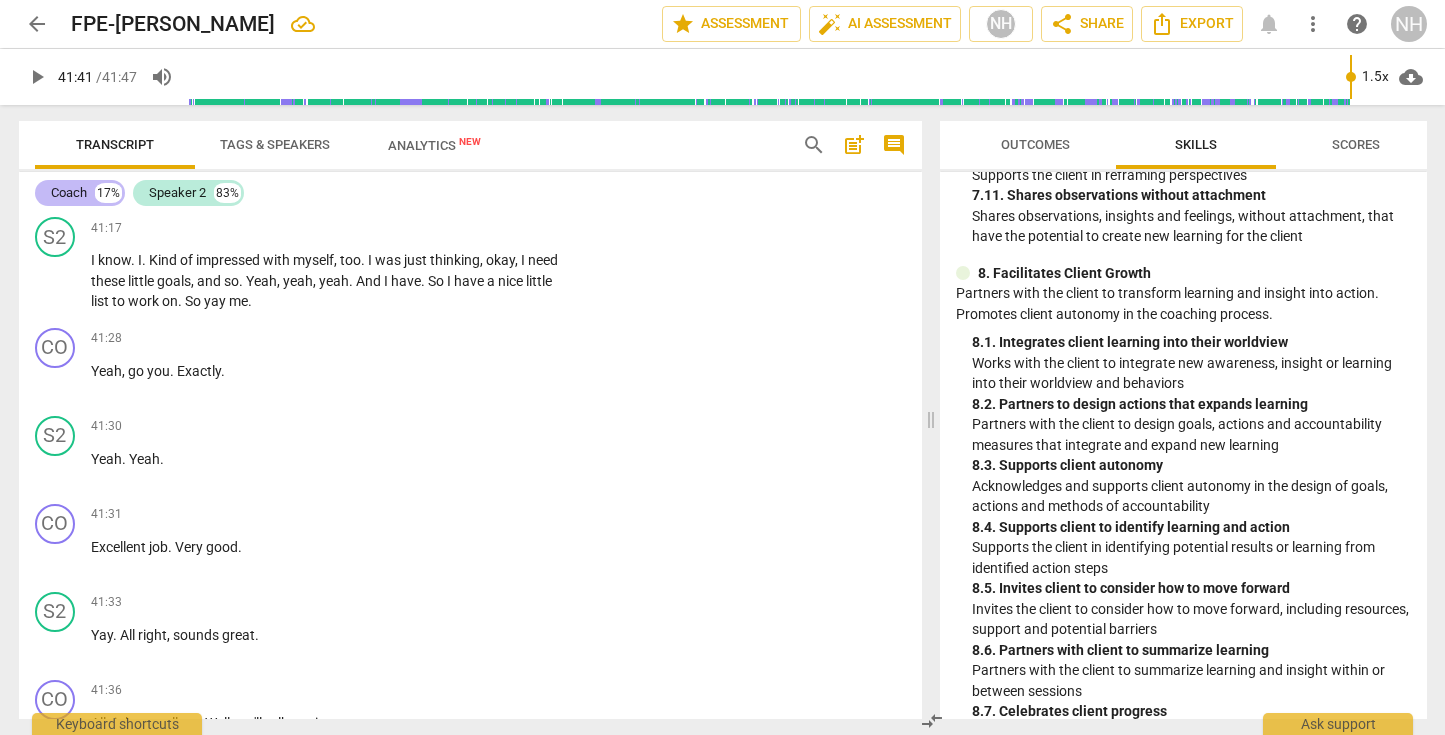 click on "Coach" at bounding box center (69, 193) 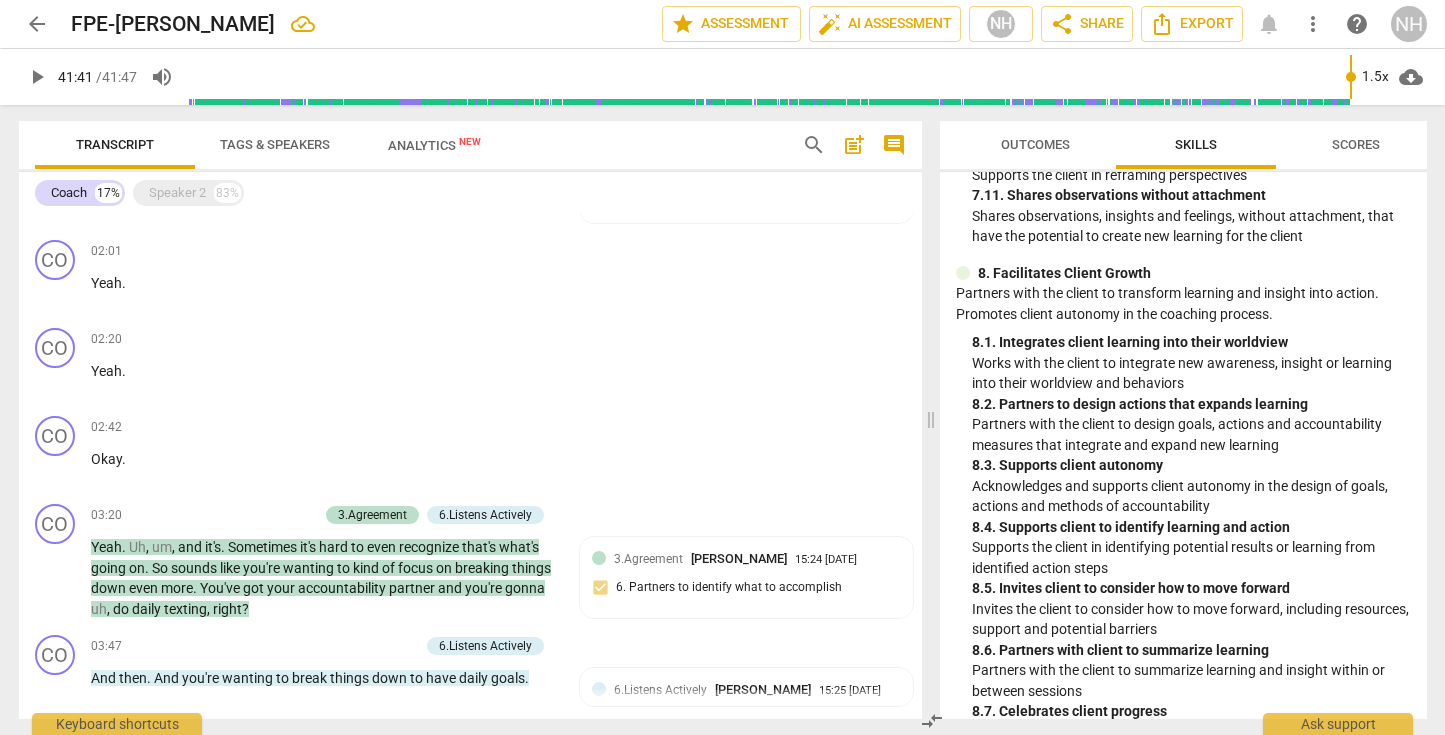 scroll, scrollTop: 0, scrollLeft: 0, axis: both 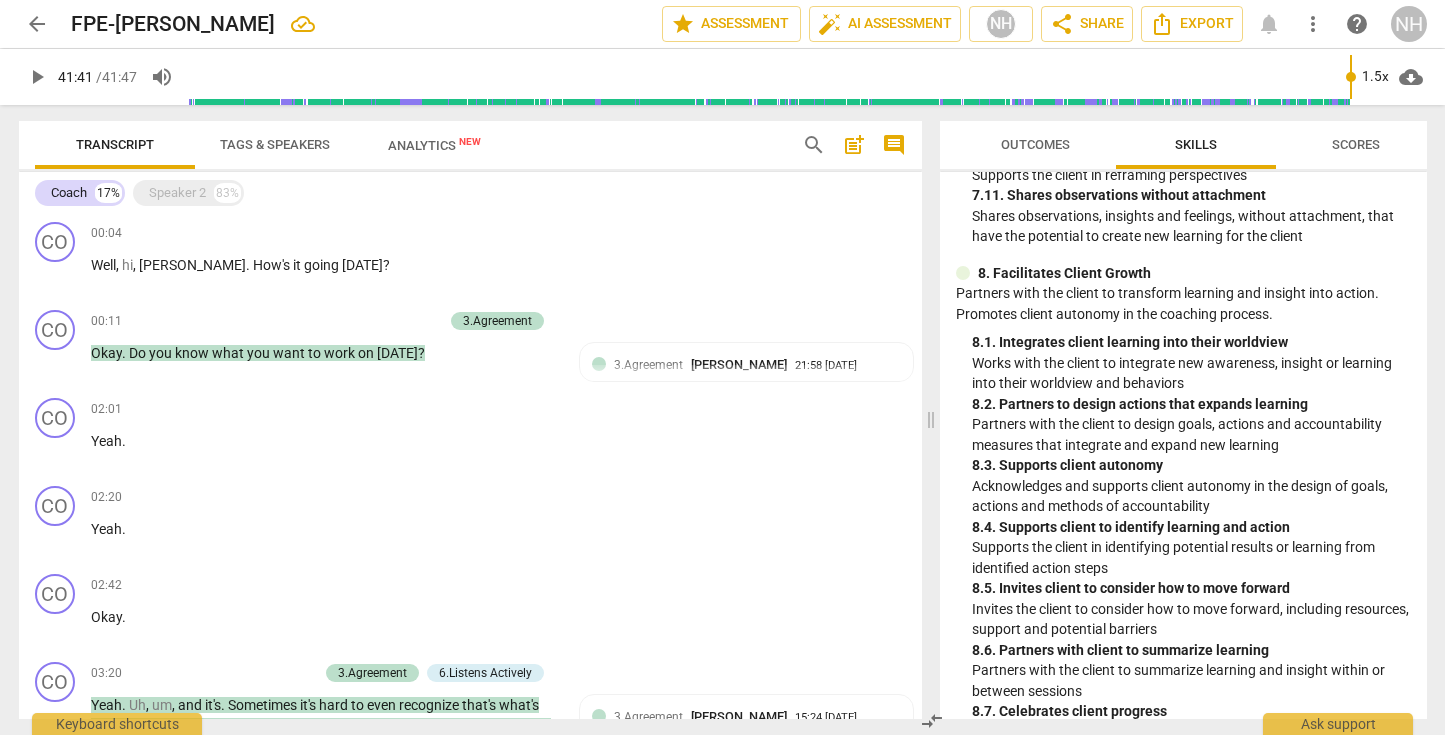click on "Outcomes" at bounding box center [1035, 144] 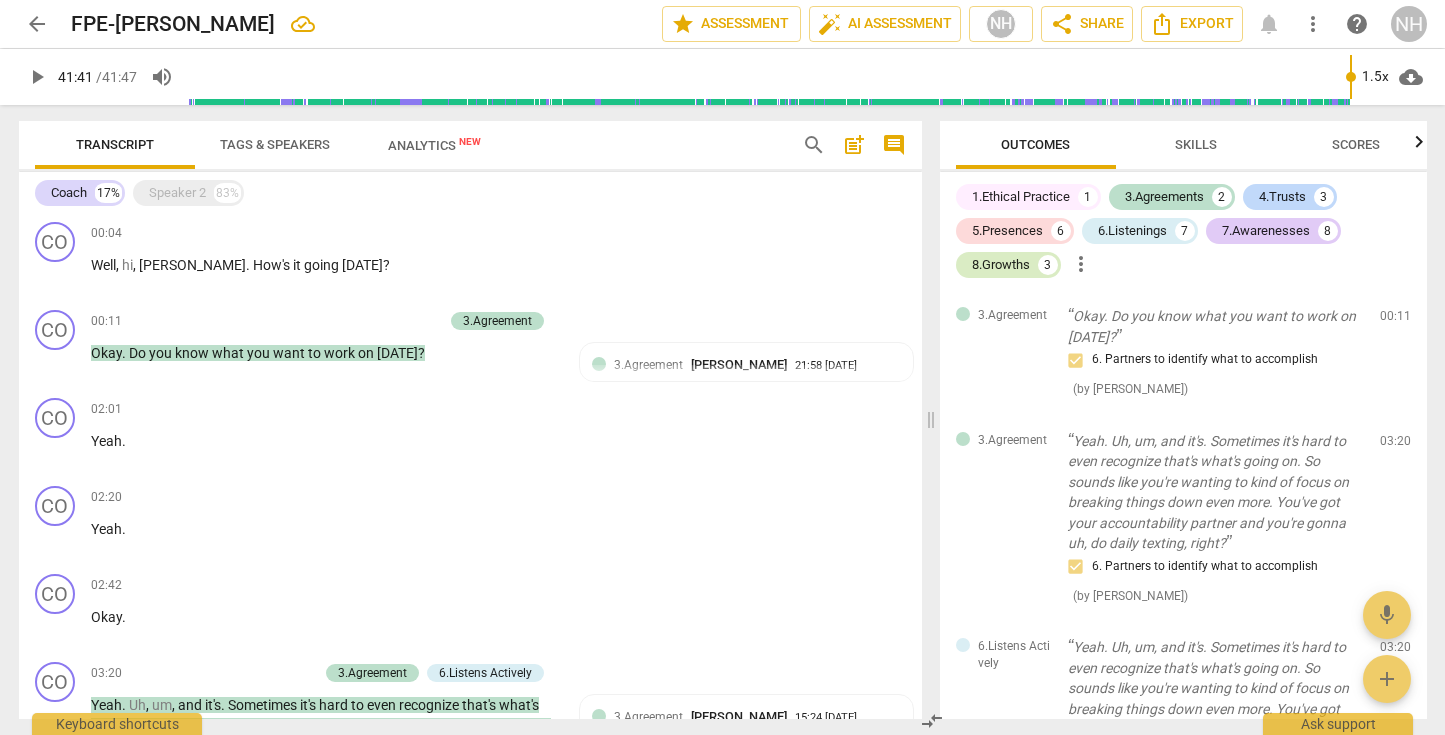 scroll, scrollTop: 0, scrollLeft: 0, axis: both 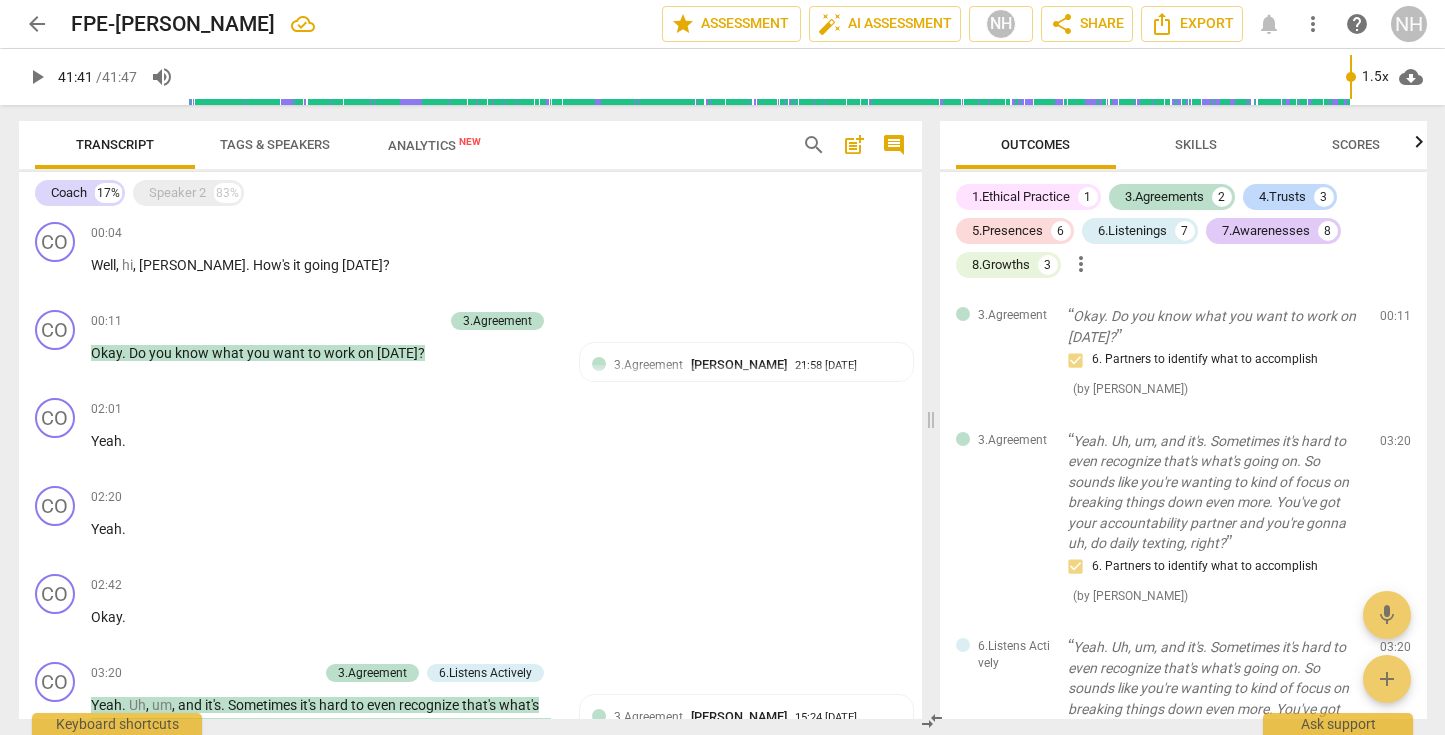 click on "1.Ethical Practice" at bounding box center [1021, 197] 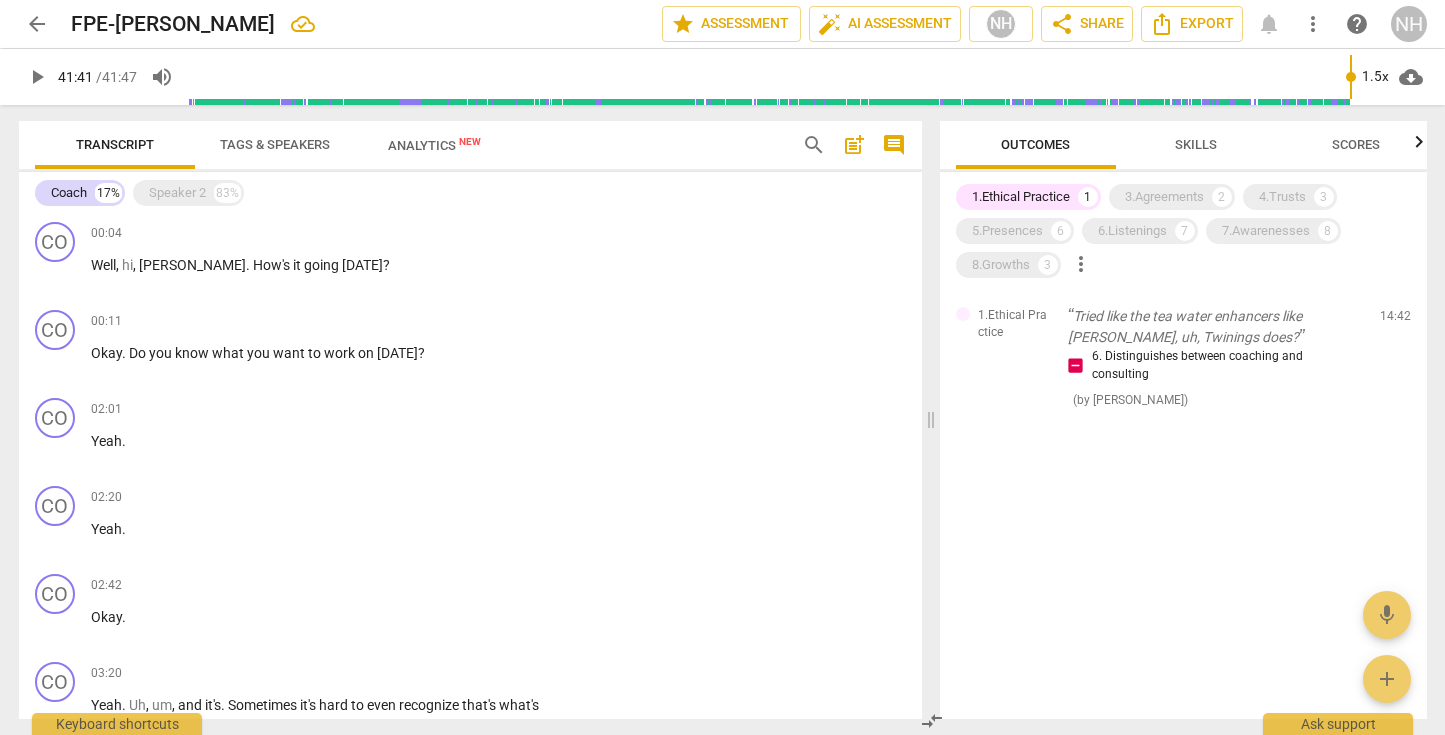 click on "1.Ethical Practice" at bounding box center (1021, 197) 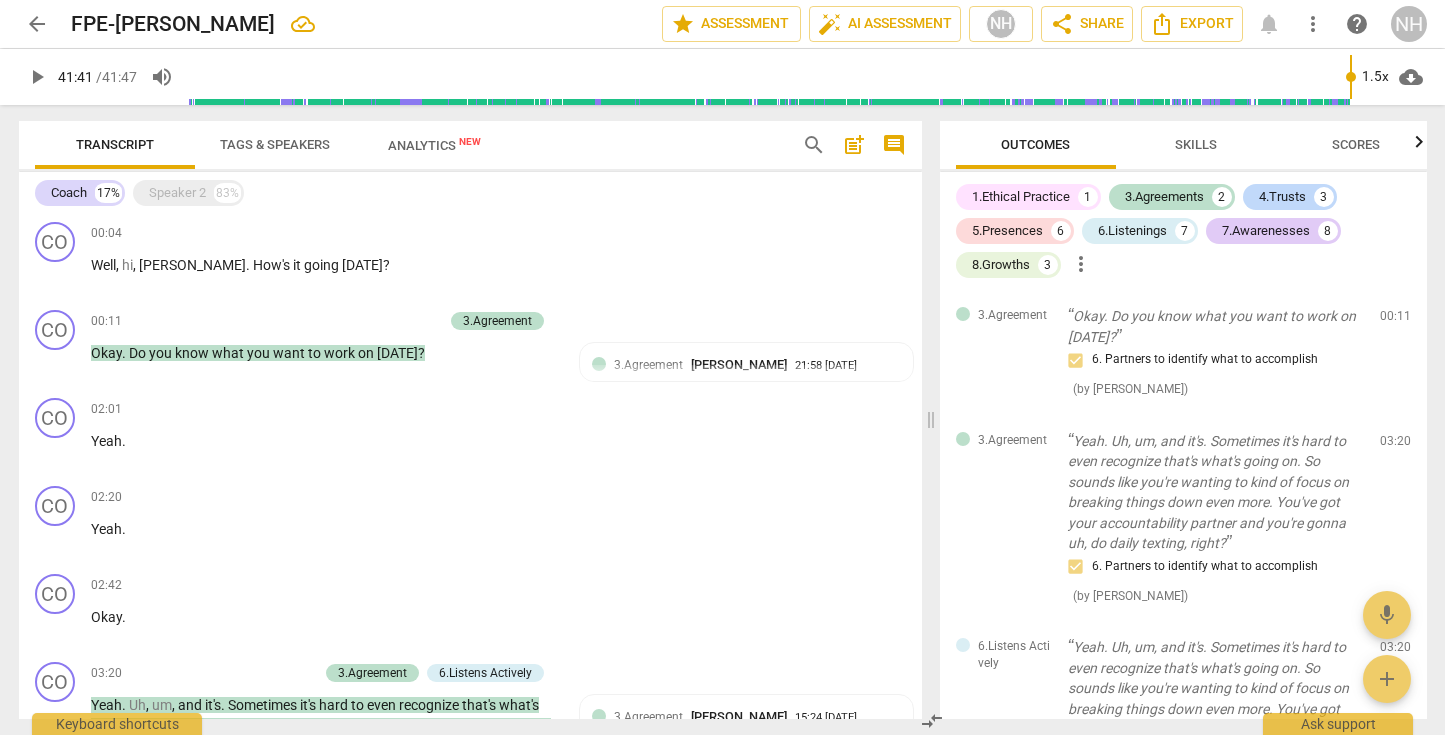 click on "1.Ethical Practice" at bounding box center (1021, 197) 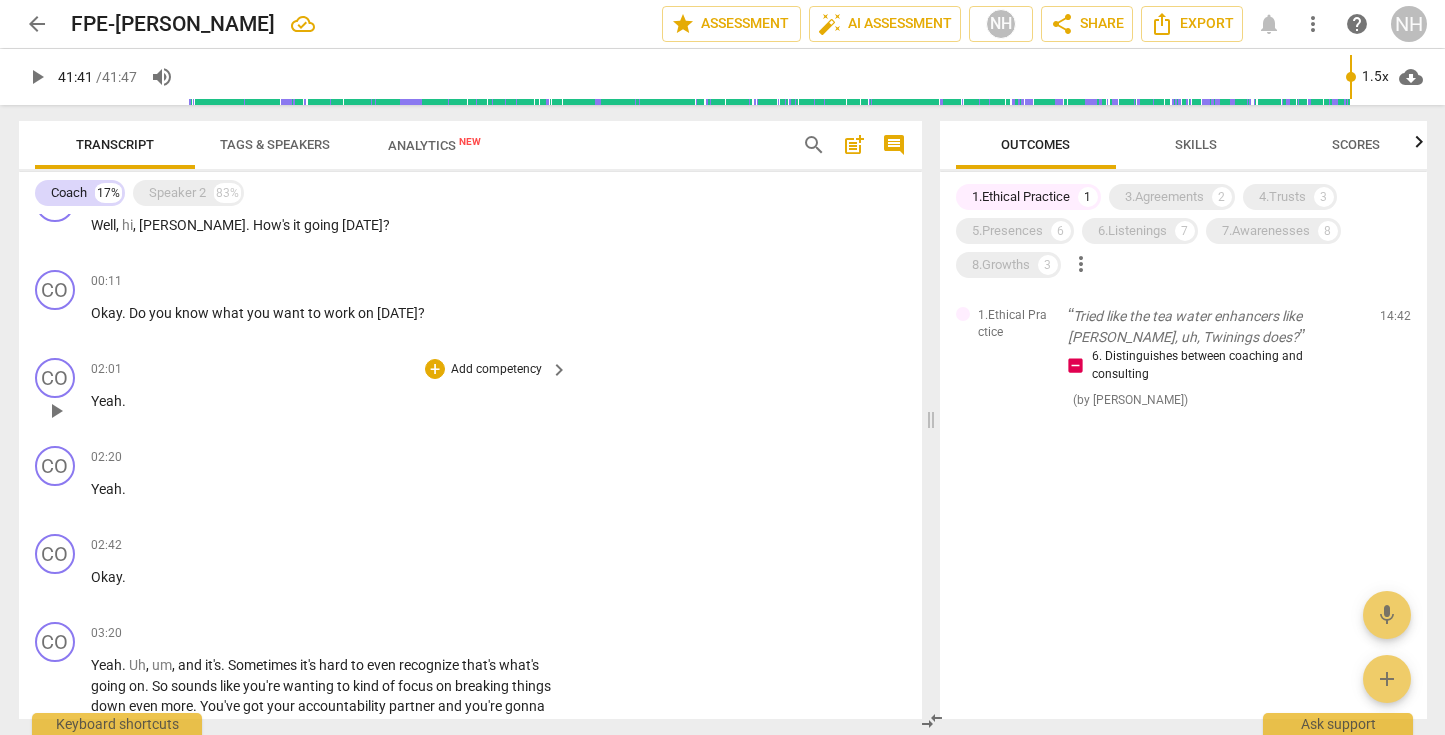 scroll, scrollTop: 0, scrollLeft: 0, axis: both 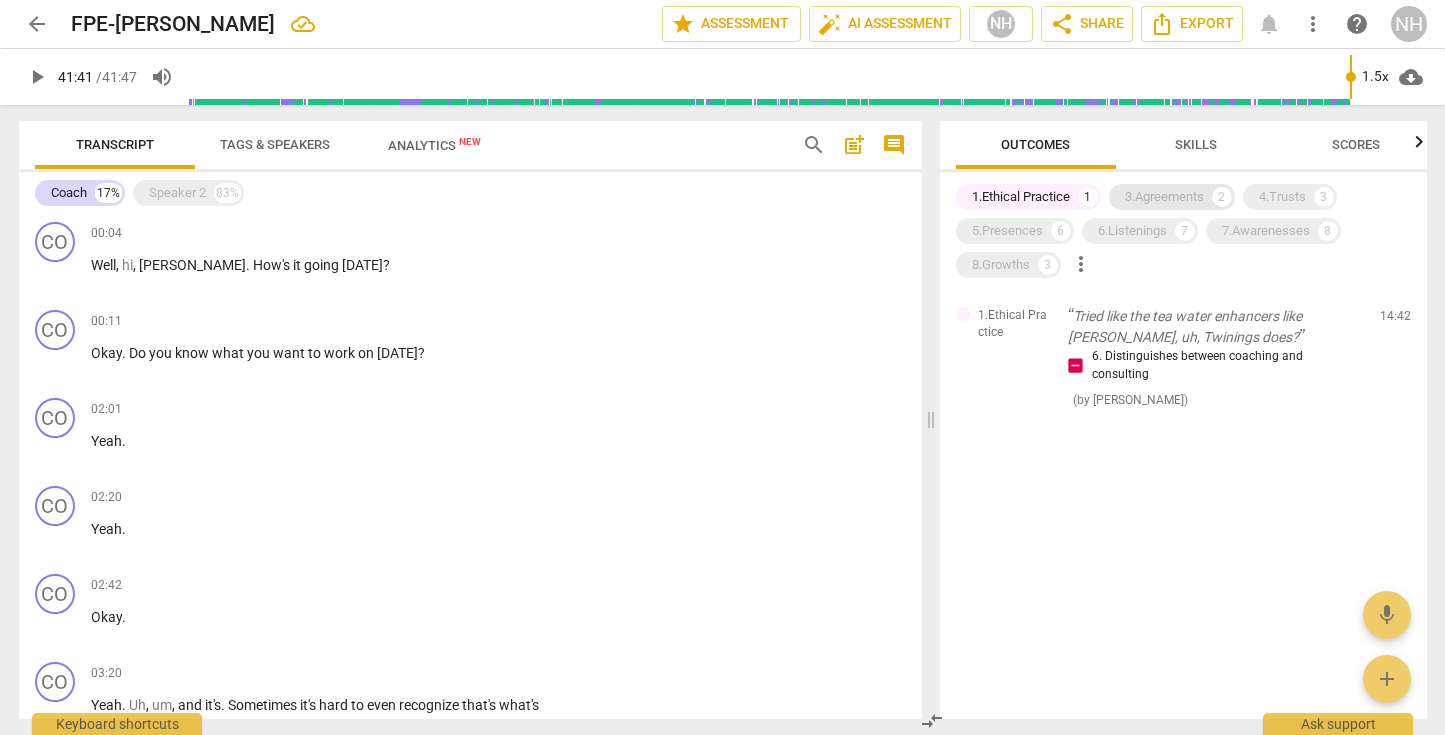 click on "3.Agreements" at bounding box center (1164, 197) 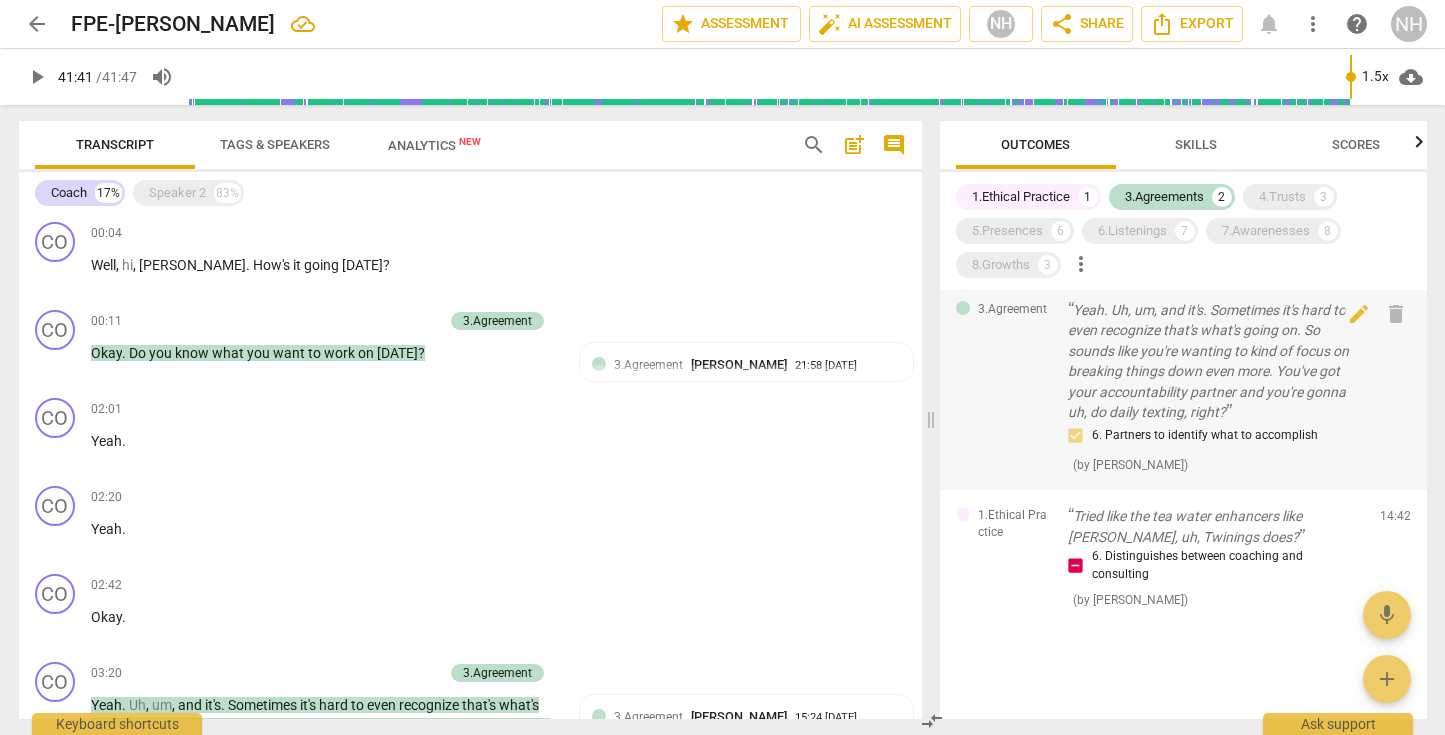 scroll, scrollTop: 130, scrollLeft: 0, axis: vertical 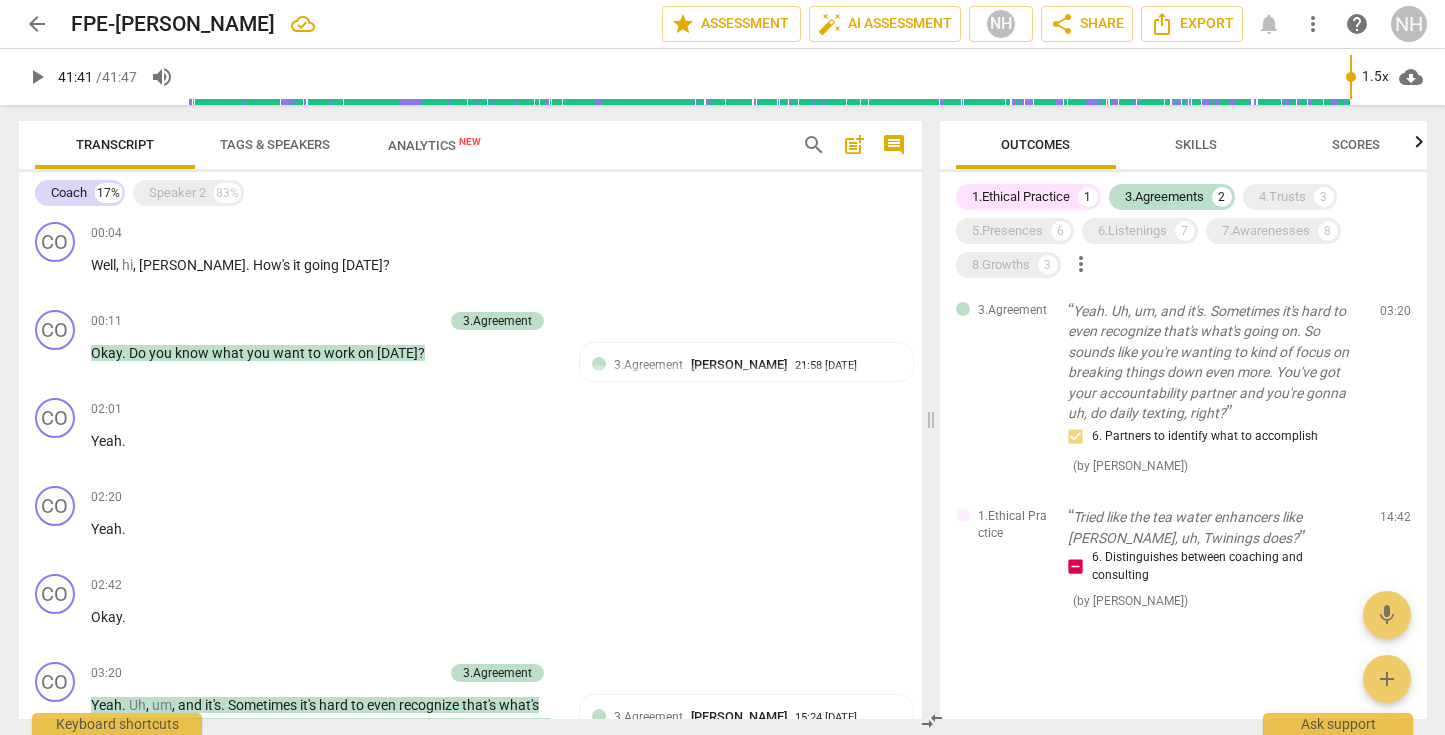 click on "1.Ethical Practice" at bounding box center [1021, 197] 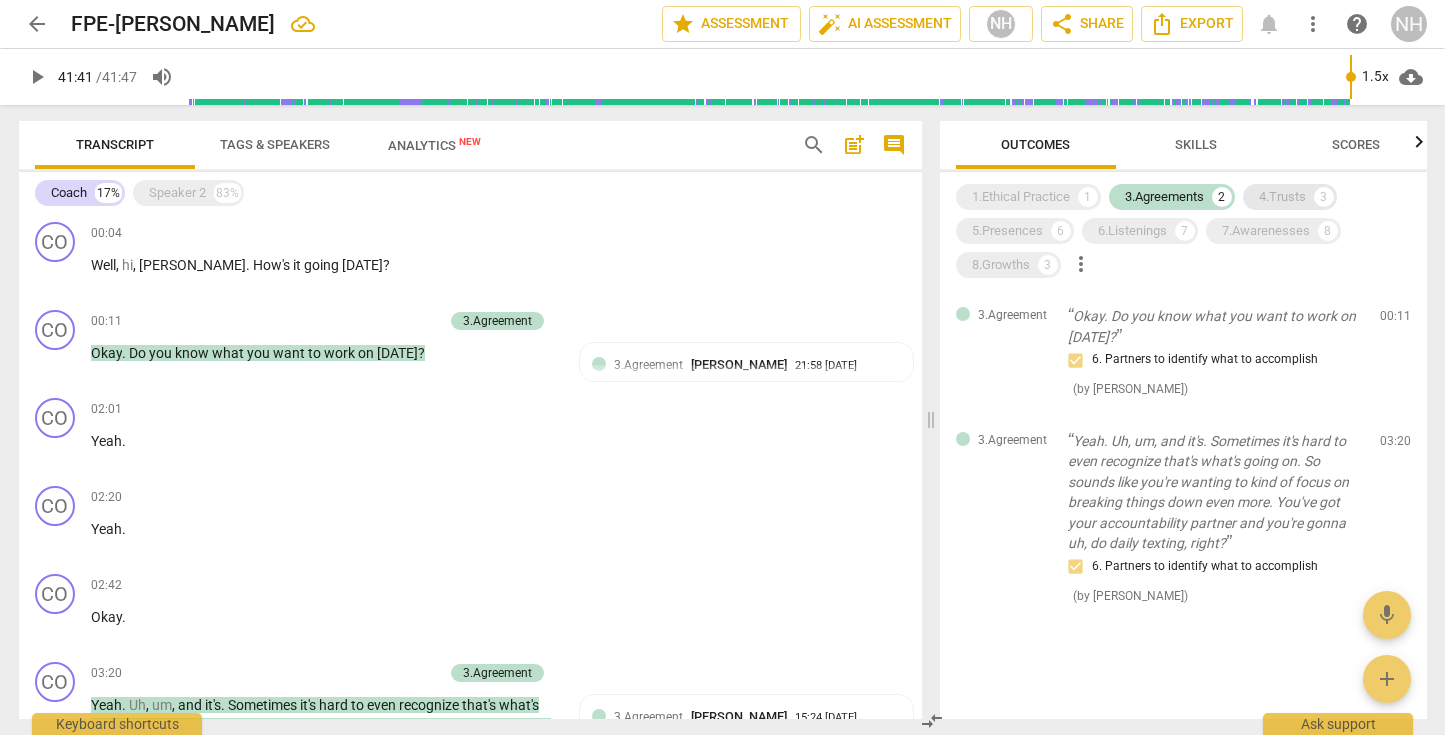 click on "4.Trusts" at bounding box center [1282, 197] 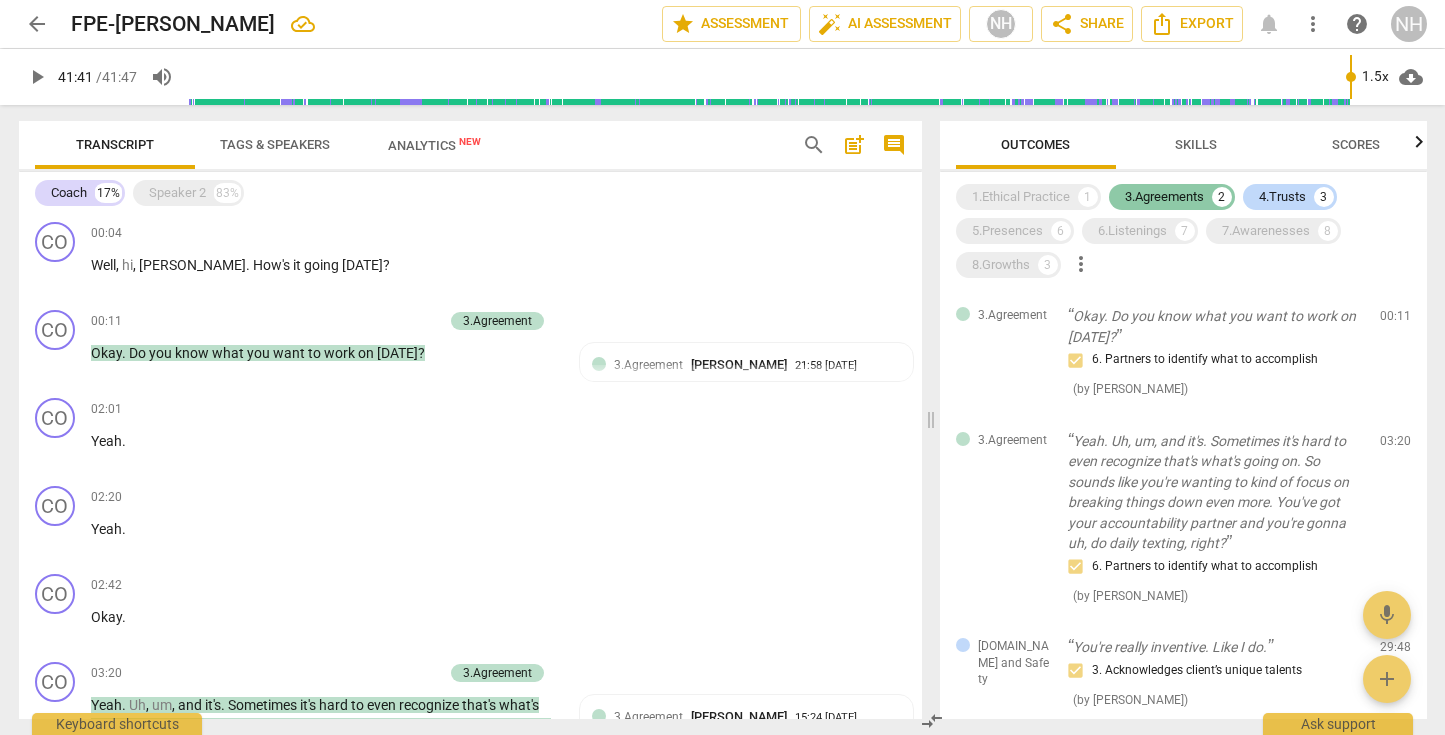 click on "3.Agreements" at bounding box center (1164, 197) 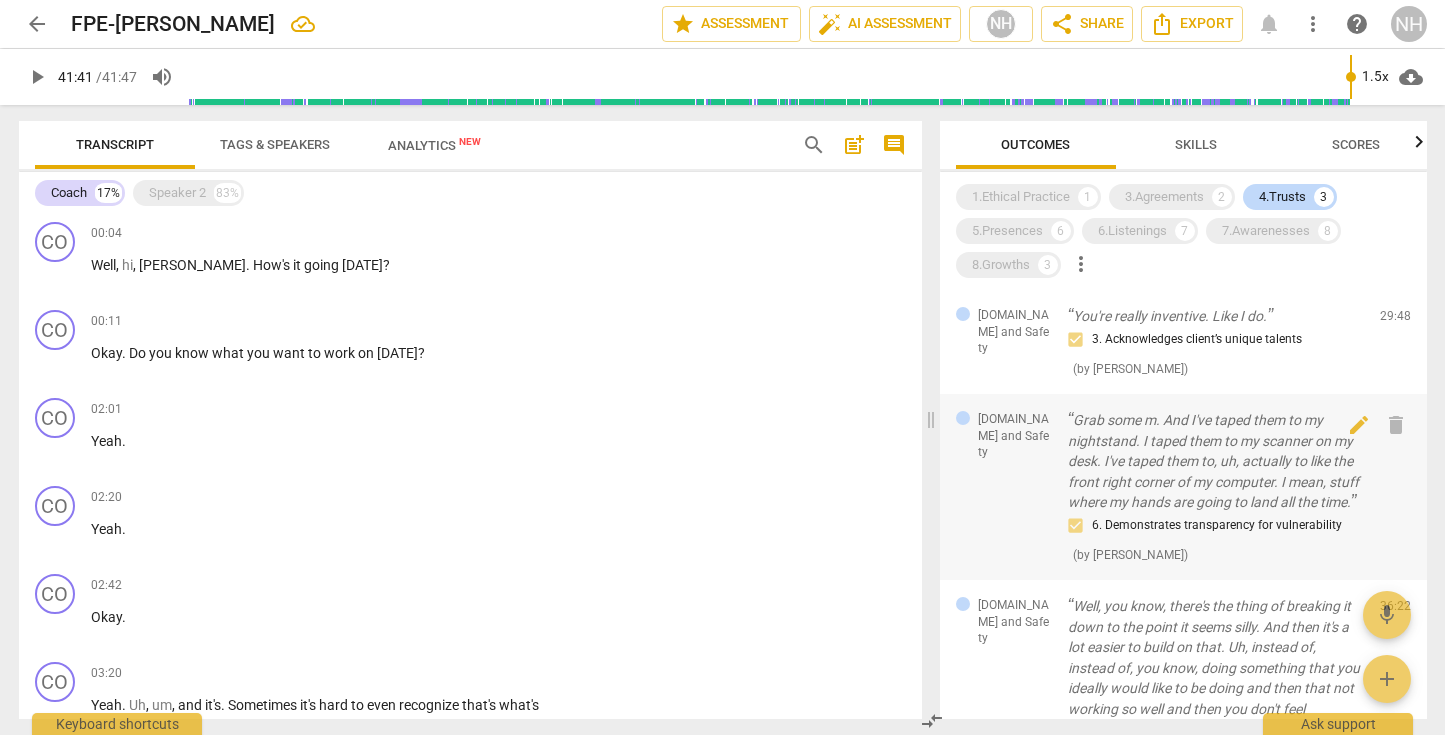 scroll, scrollTop: 0, scrollLeft: 0, axis: both 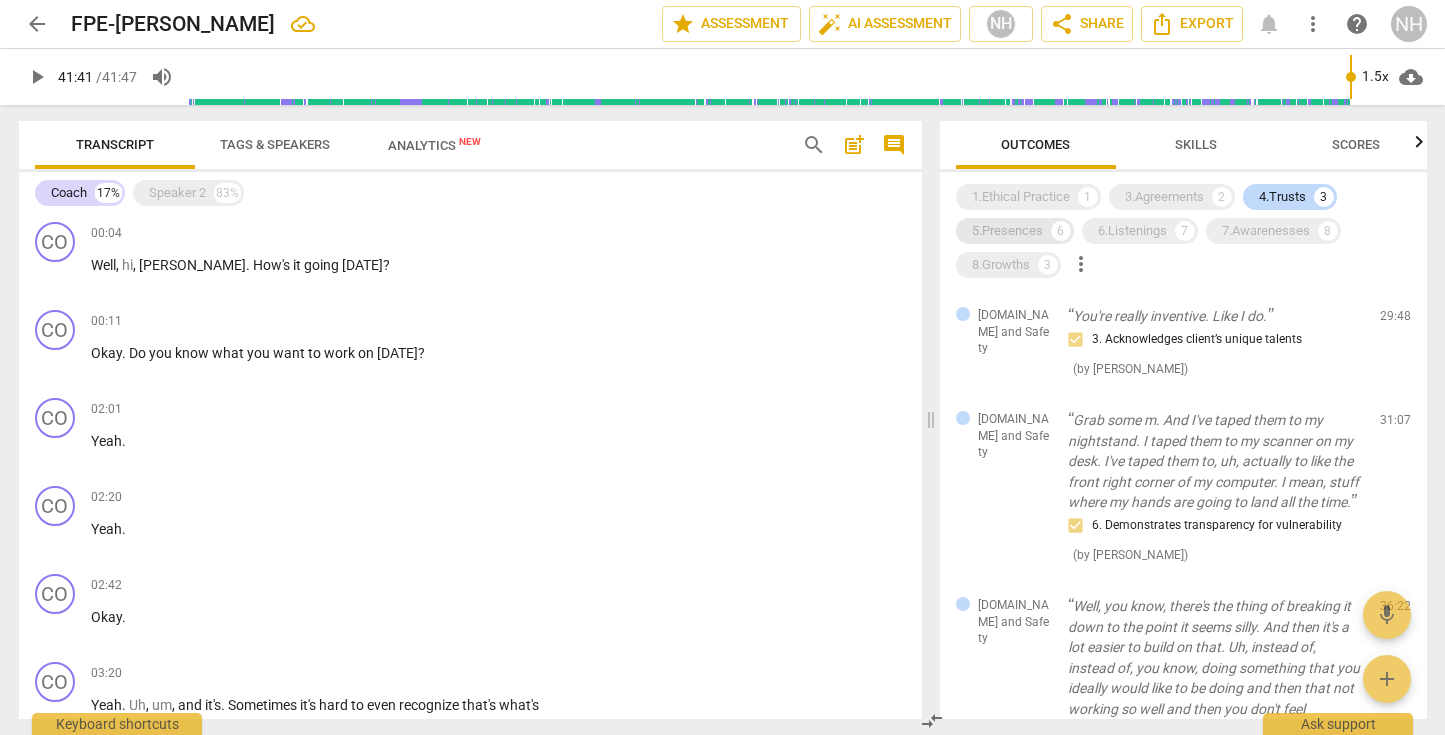 click on "5.Presences" at bounding box center [1007, 231] 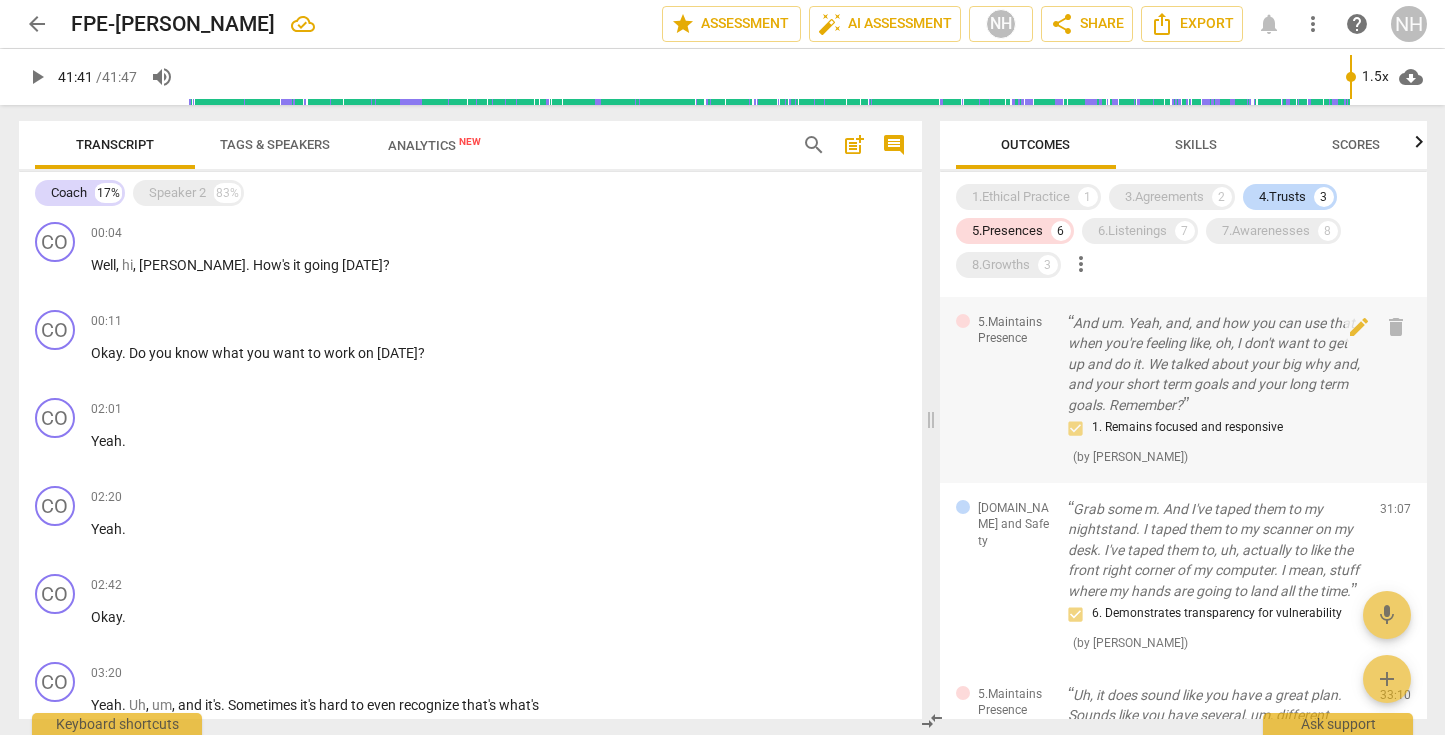 scroll, scrollTop: 491, scrollLeft: 0, axis: vertical 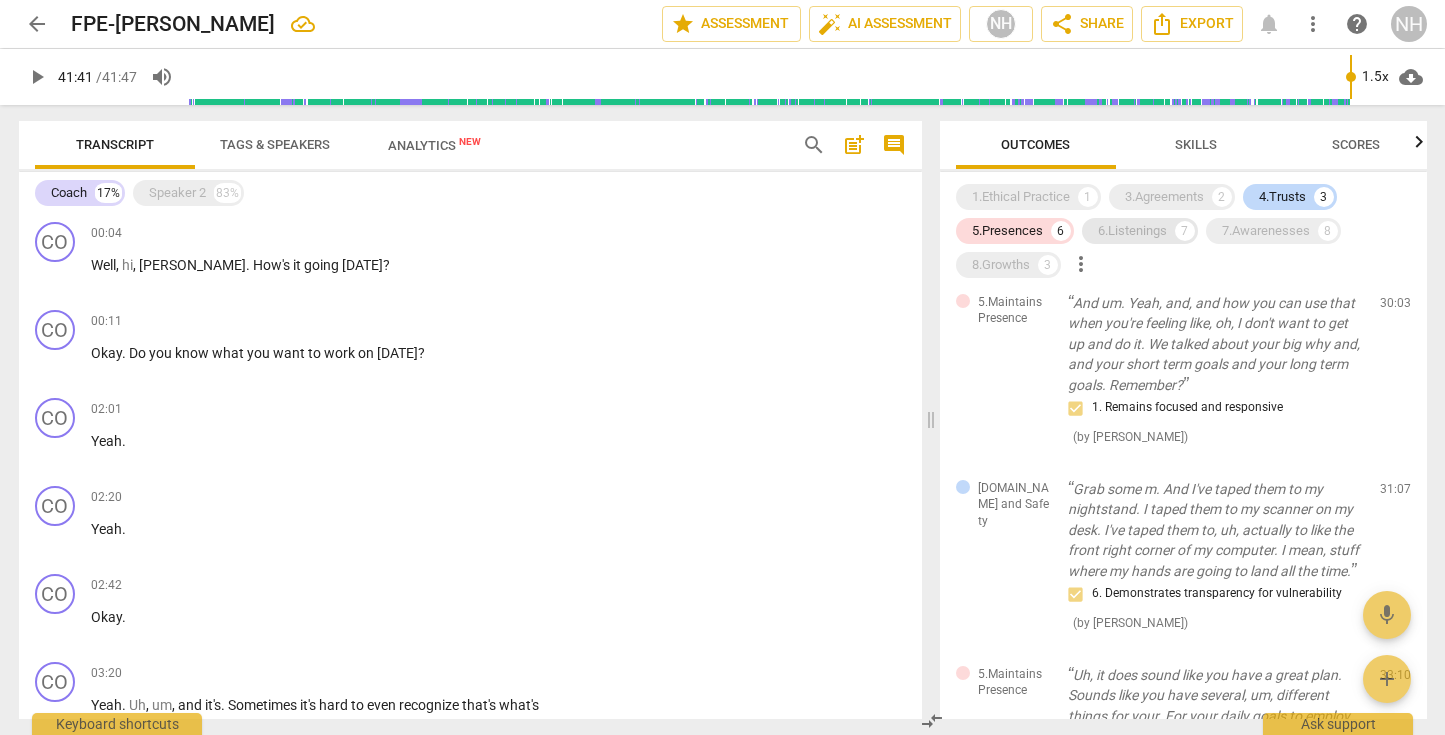 click on "6.Listenings" at bounding box center (1132, 231) 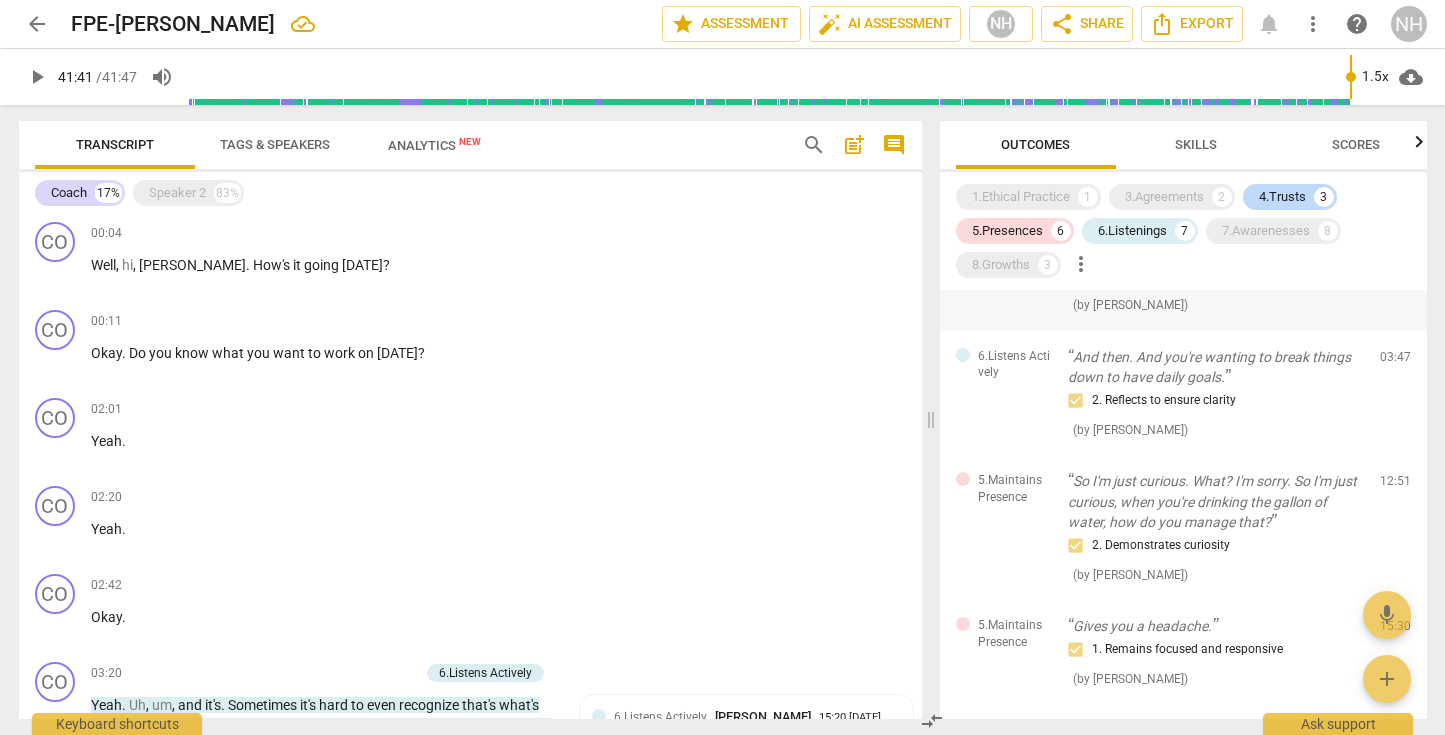 scroll, scrollTop: 213, scrollLeft: 0, axis: vertical 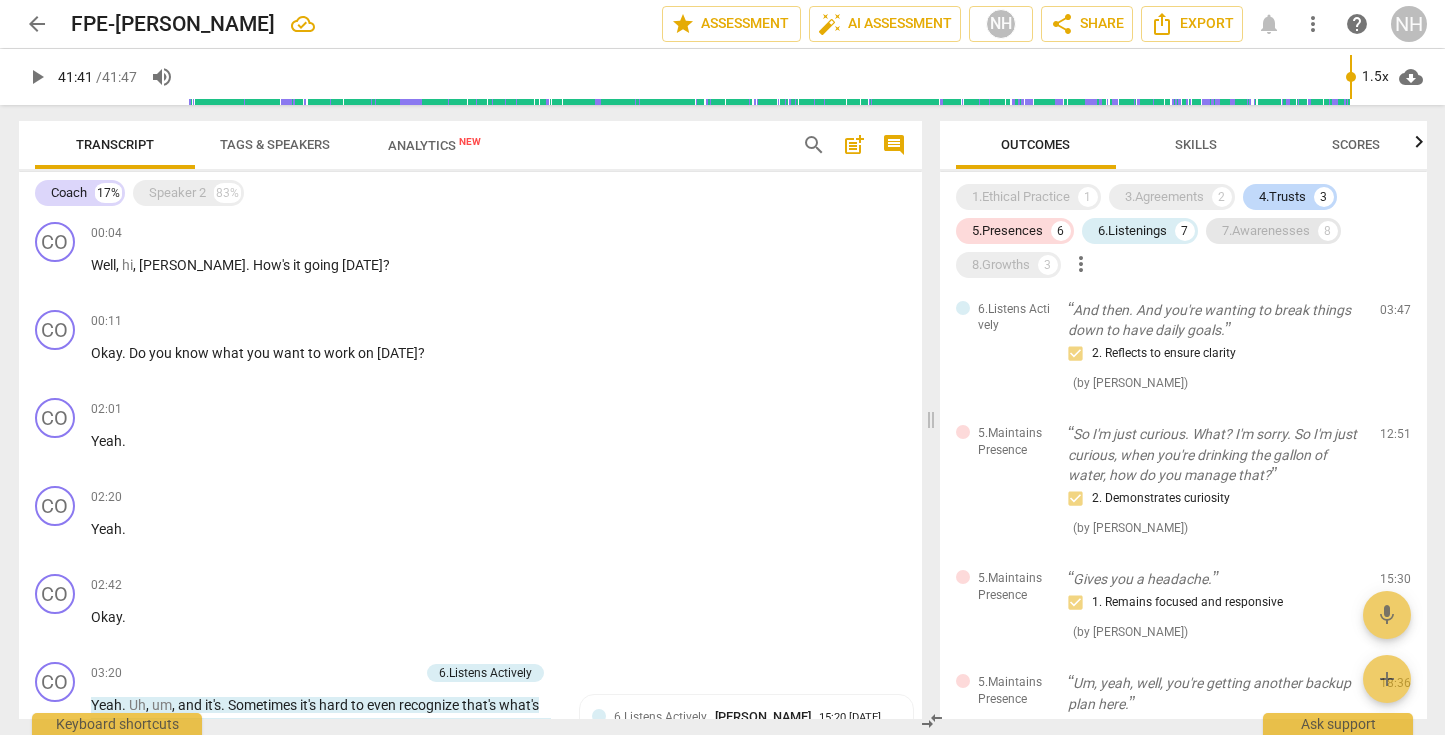 click on "7.Awarenesses" at bounding box center [1266, 231] 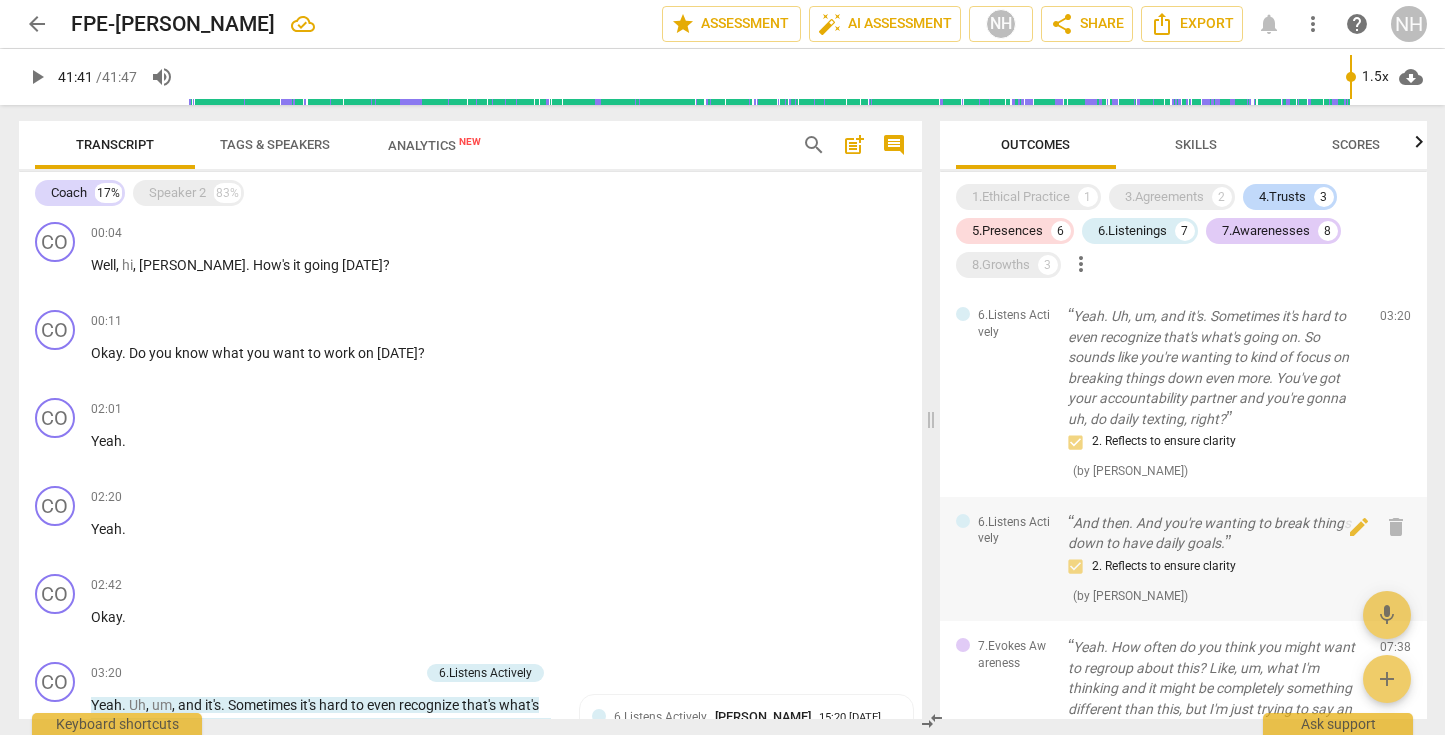 scroll, scrollTop: 0, scrollLeft: 0, axis: both 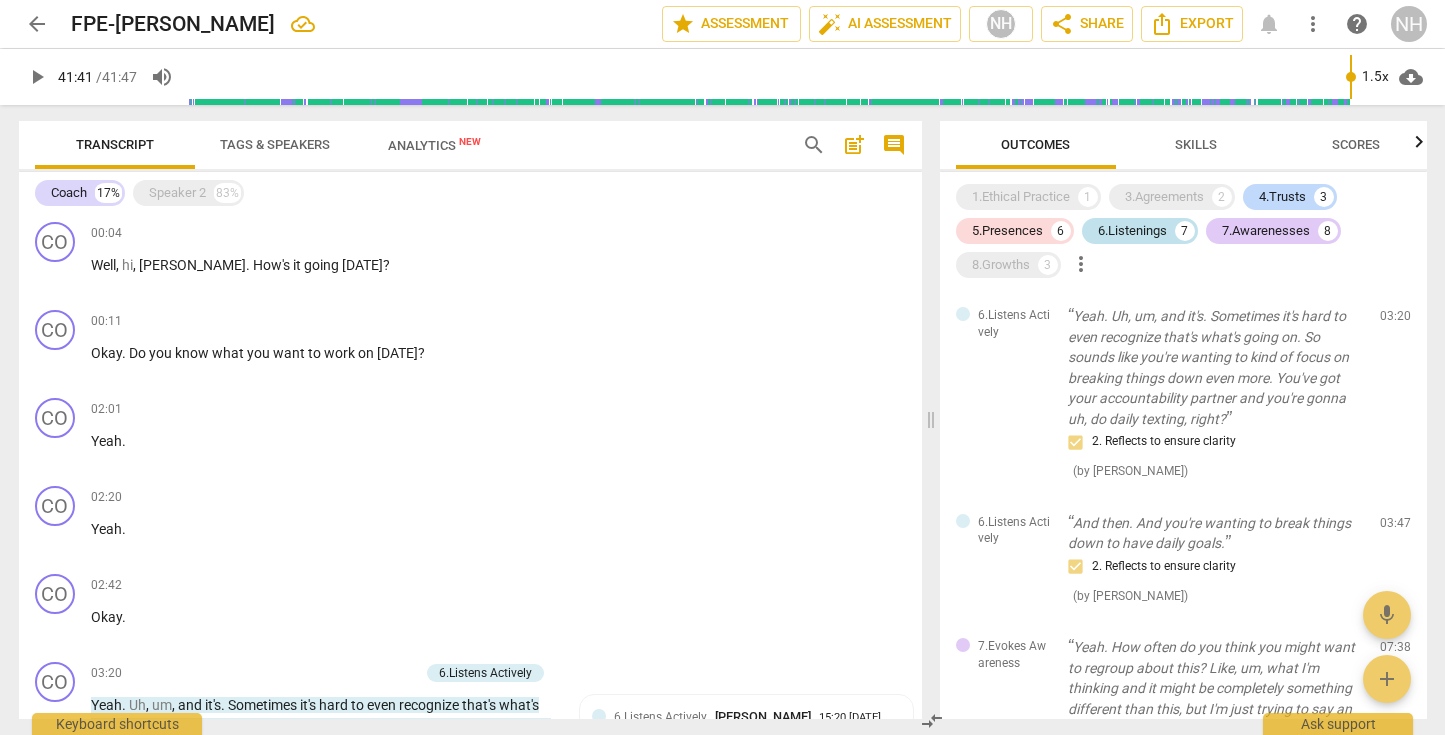 click on "6.Listenings" at bounding box center (1132, 231) 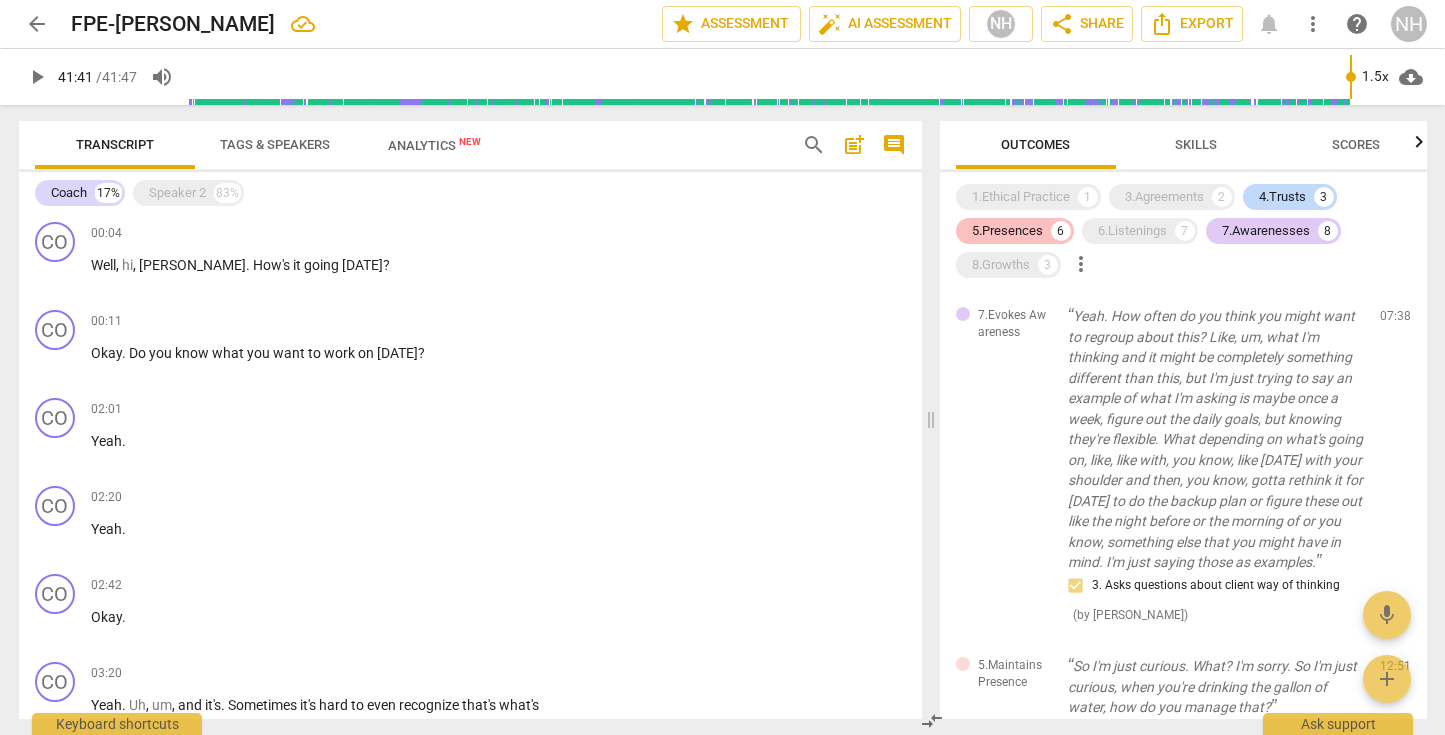 click on "5.Presences" at bounding box center [1007, 231] 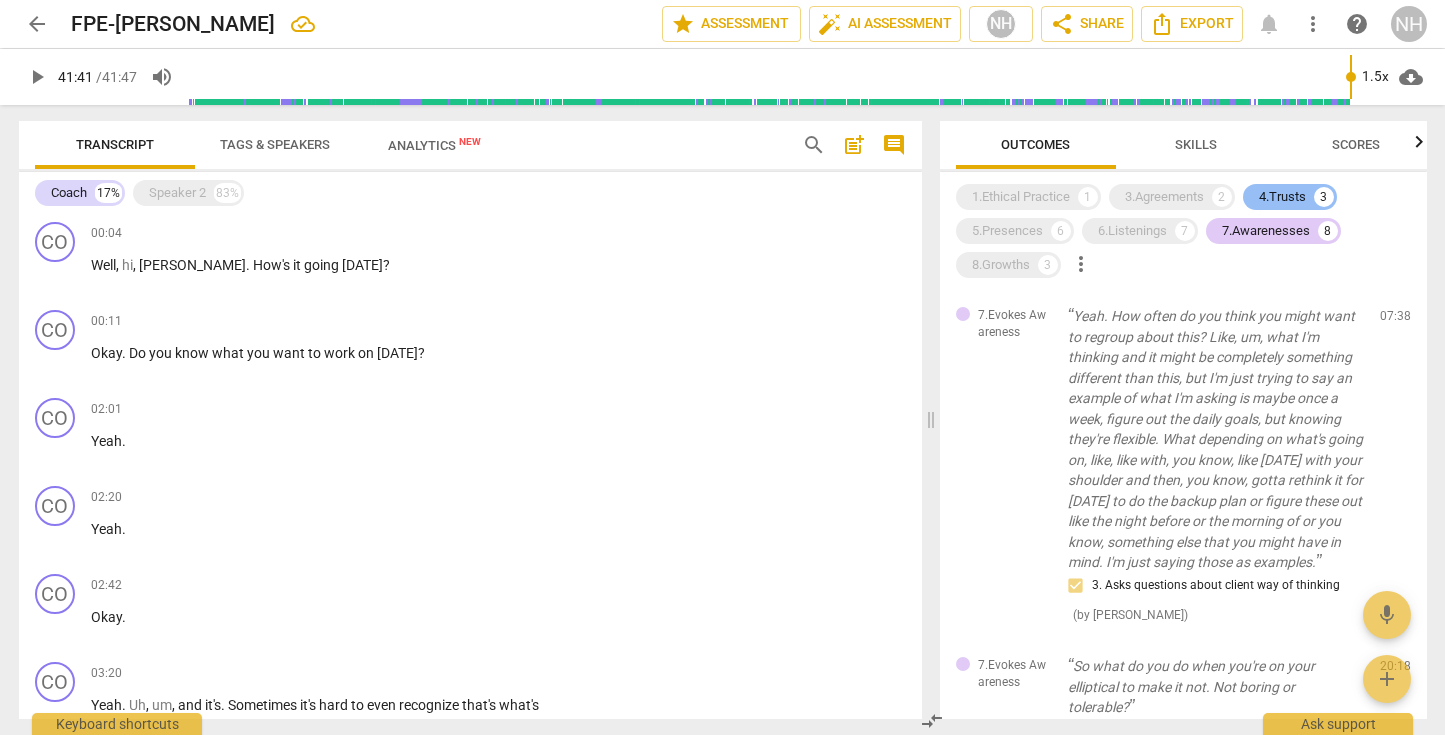 click on "4.Trusts" at bounding box center [1282, 197] 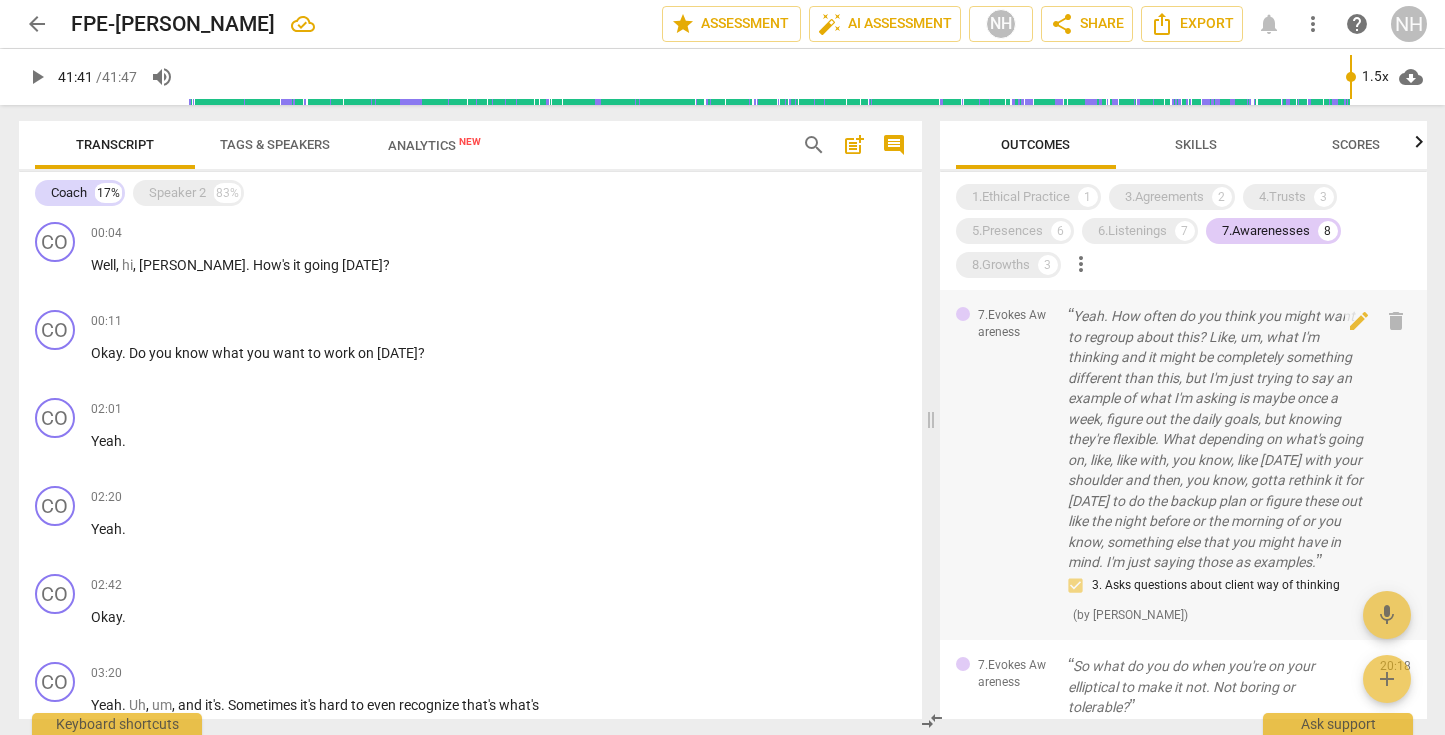 scroll, scrollTop: 0, scrollLeft: 0, axis: both 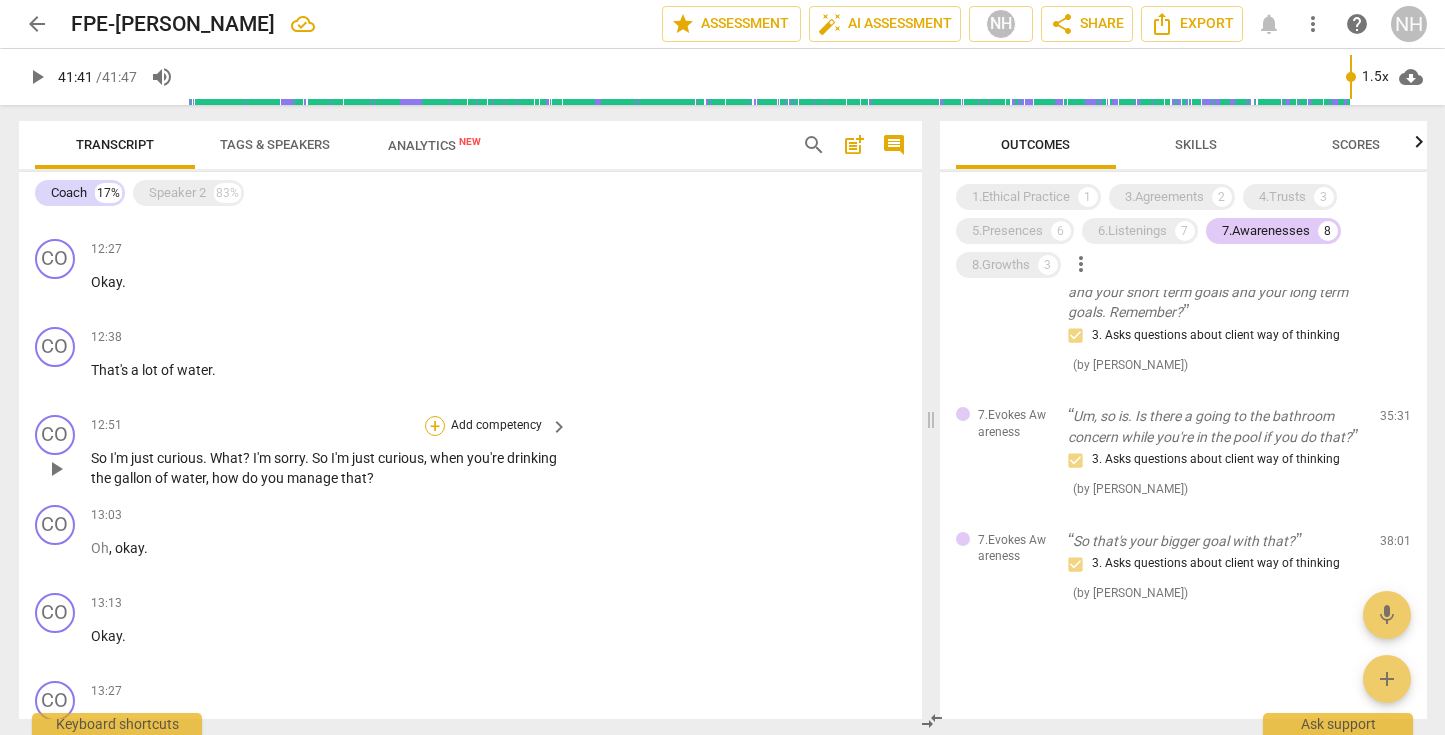 click on "+" at bounding box center [435, 426] 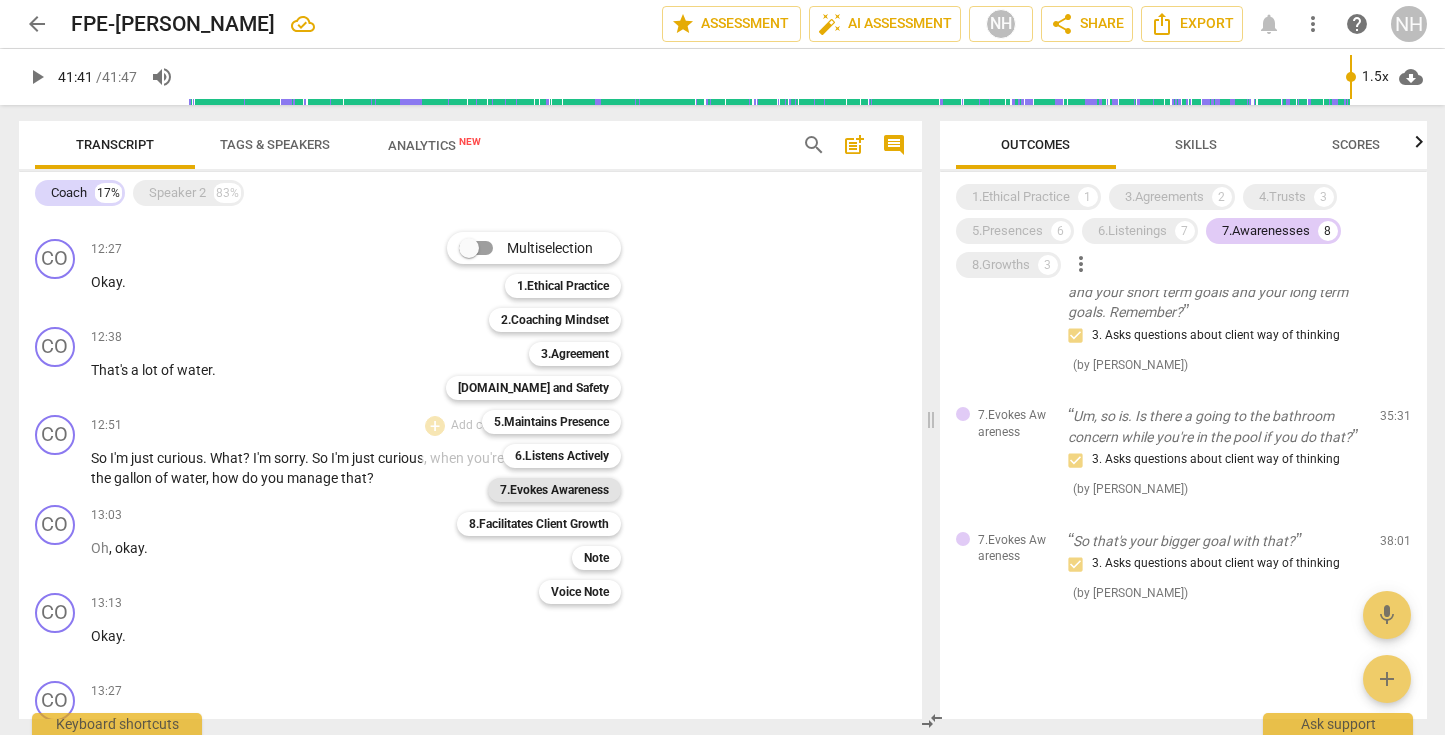 click on "7.Evokes Awareness" at bounding box center [554, 490] 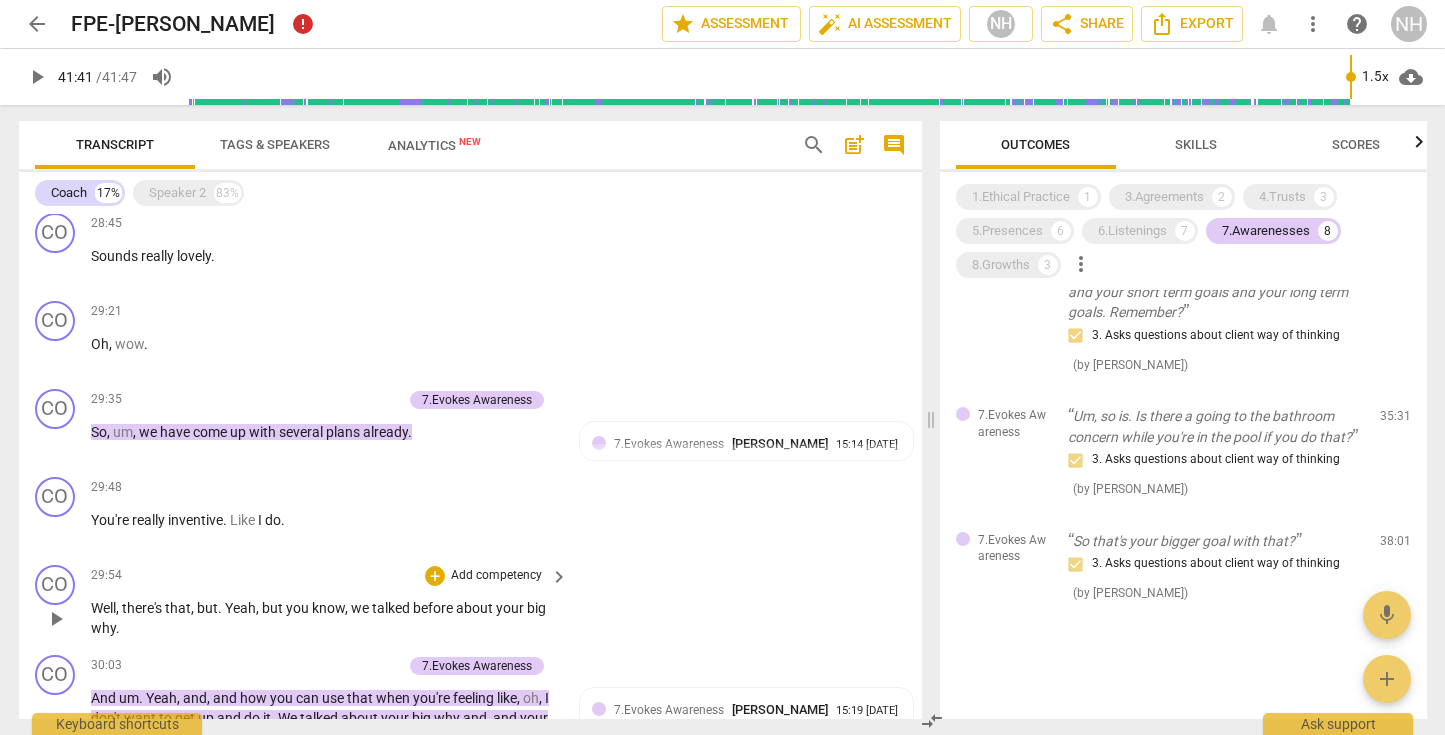 scroll, scrollTop: 6097, scrollLeft: 0, axis: vertical 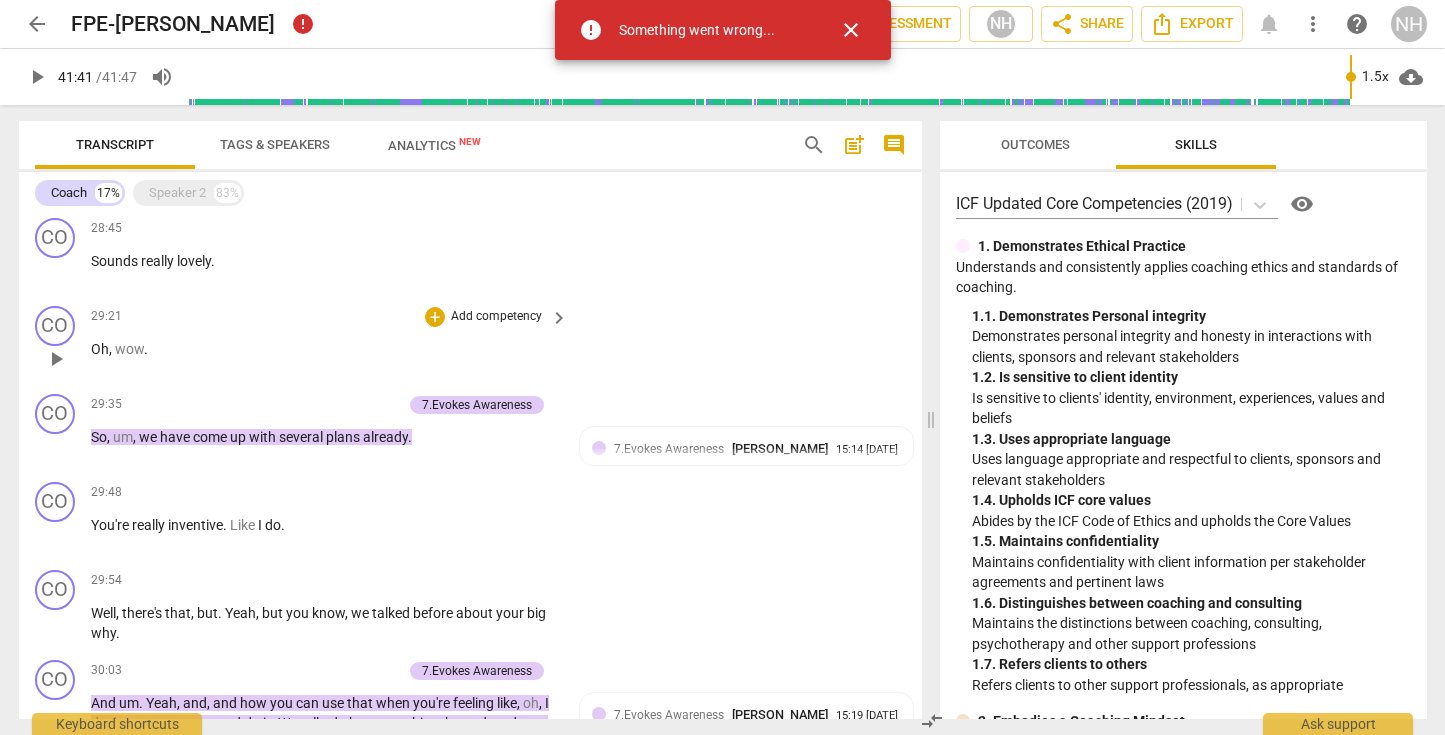 click on "close" at bounding box center (851, 30) 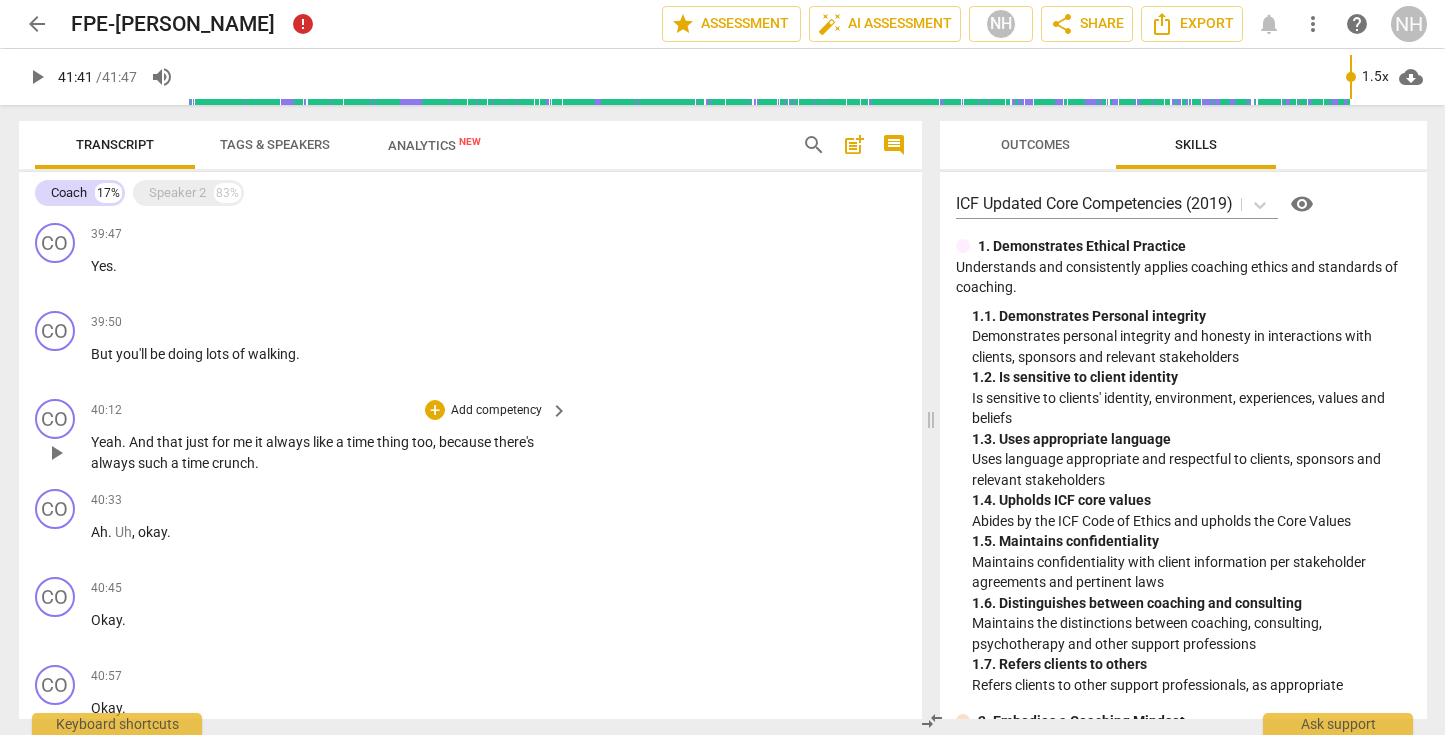 scroll, scrollTop: 9680, scrollLeft: 0, axis: vertical 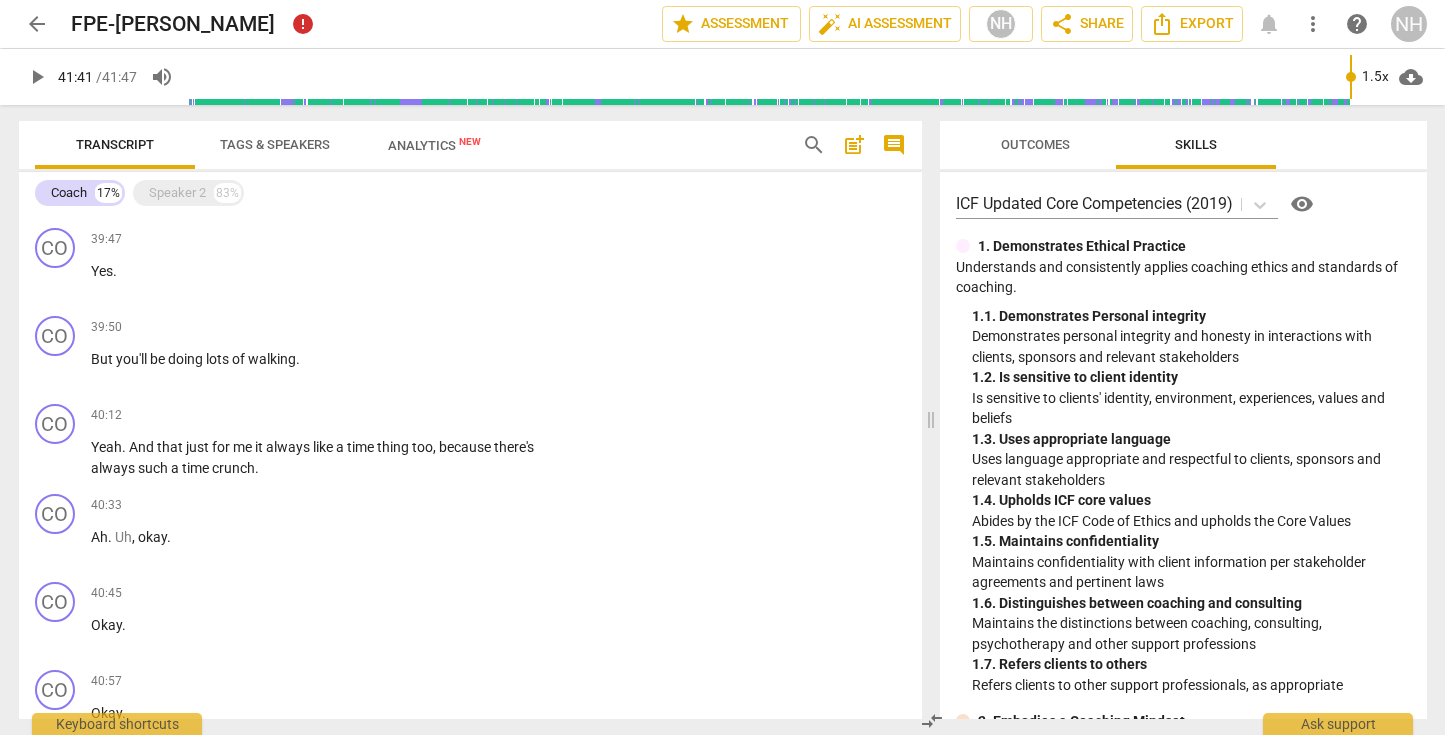 type on "2502" 